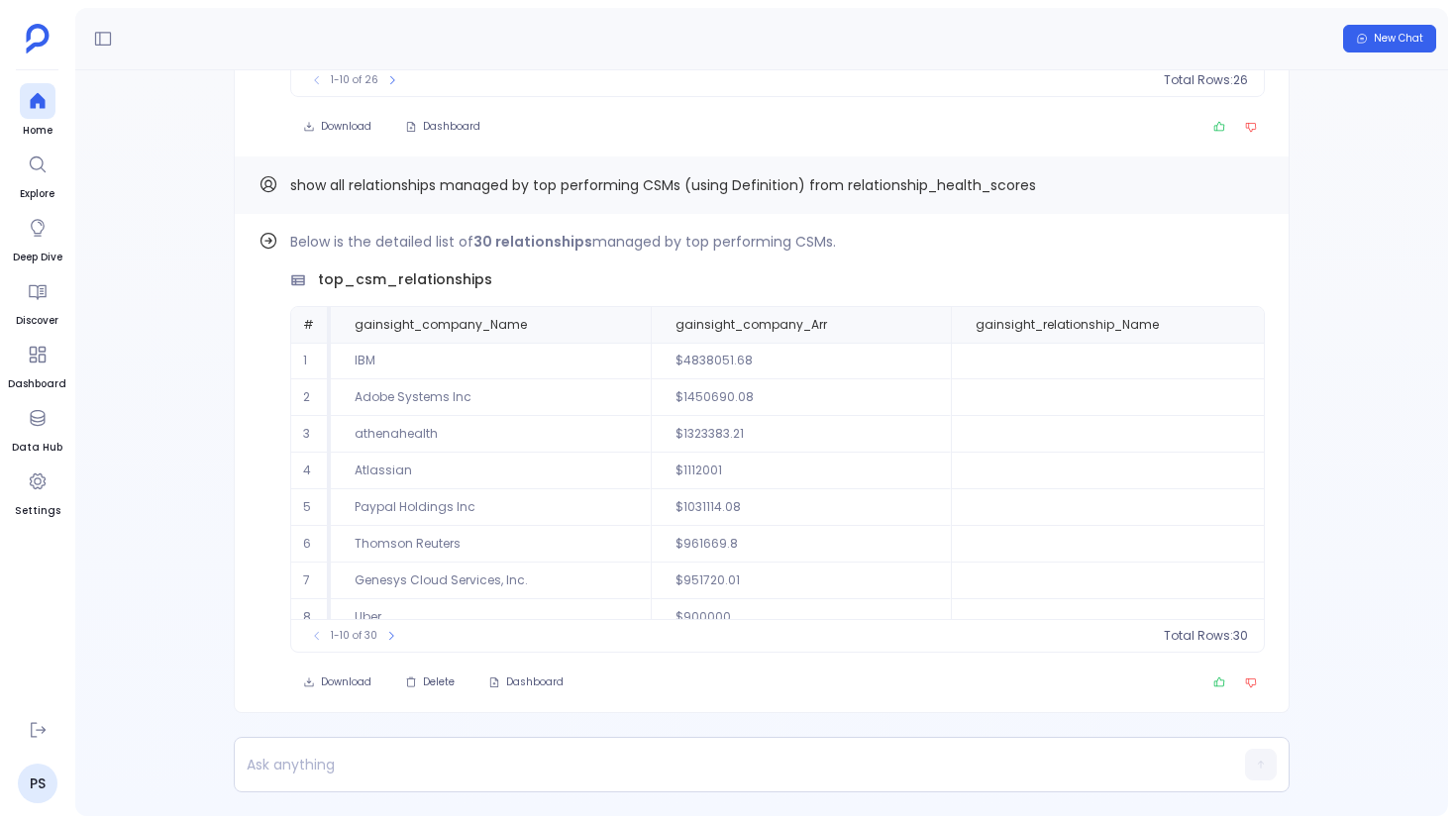 scroll, scrollTop: 0, scrollLeft: 0, axis: both 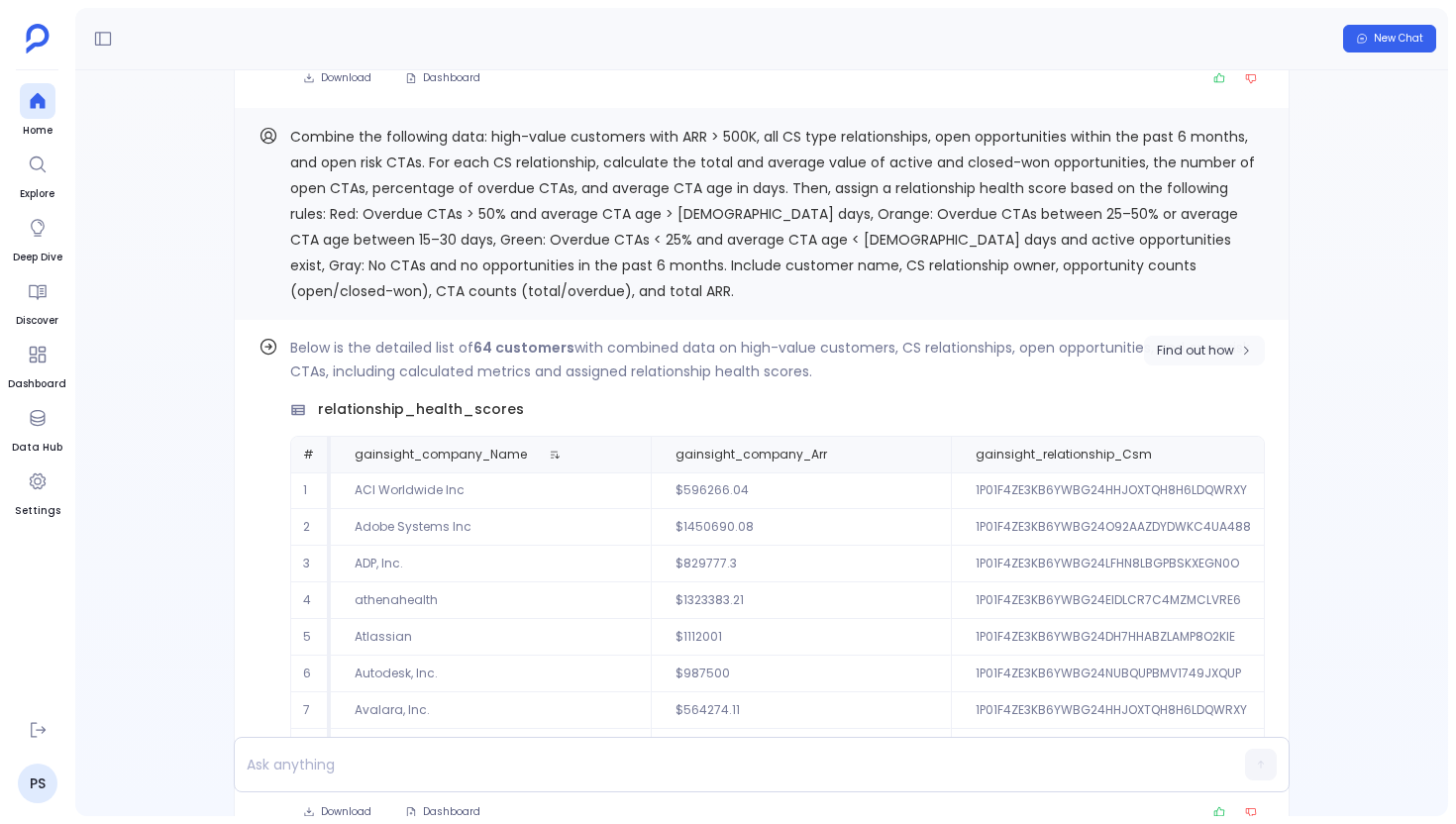 click on "Find out how" at bounding box center [1204, 351] 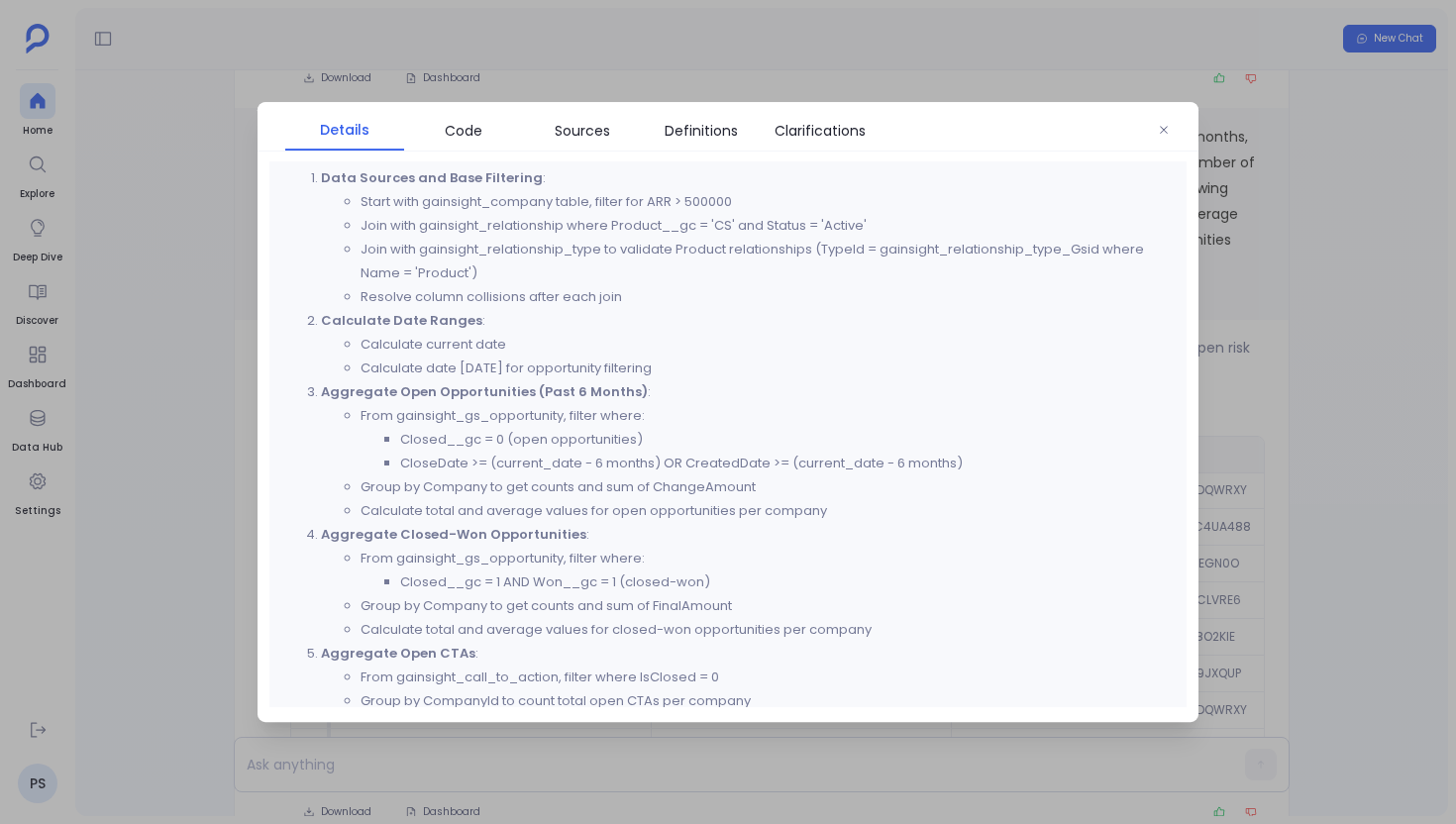 scroll, scrollTop: 1290, scrollLeft: 0, axis: vertical 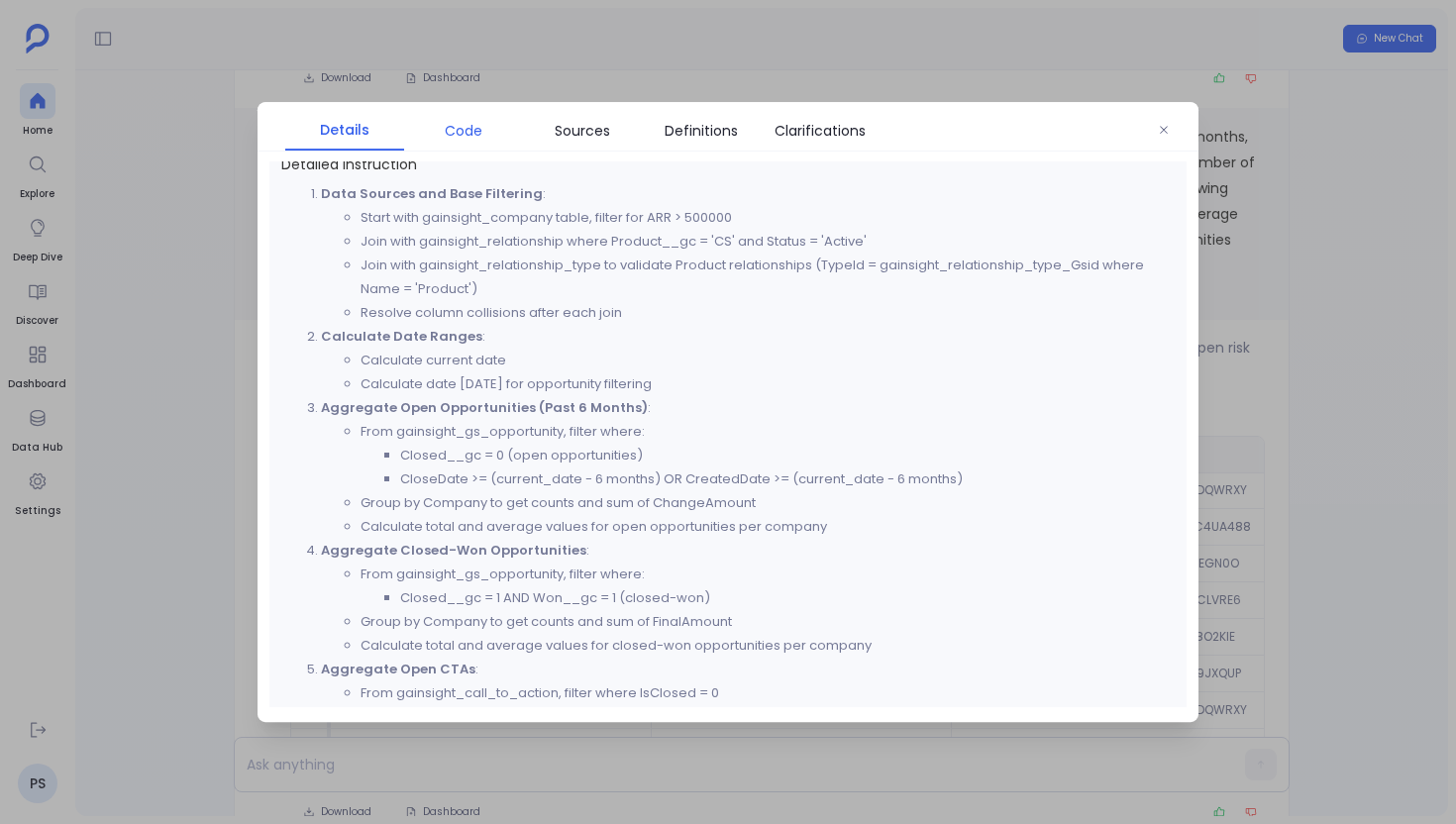 click on "Code" at bounding box center (464, 131) 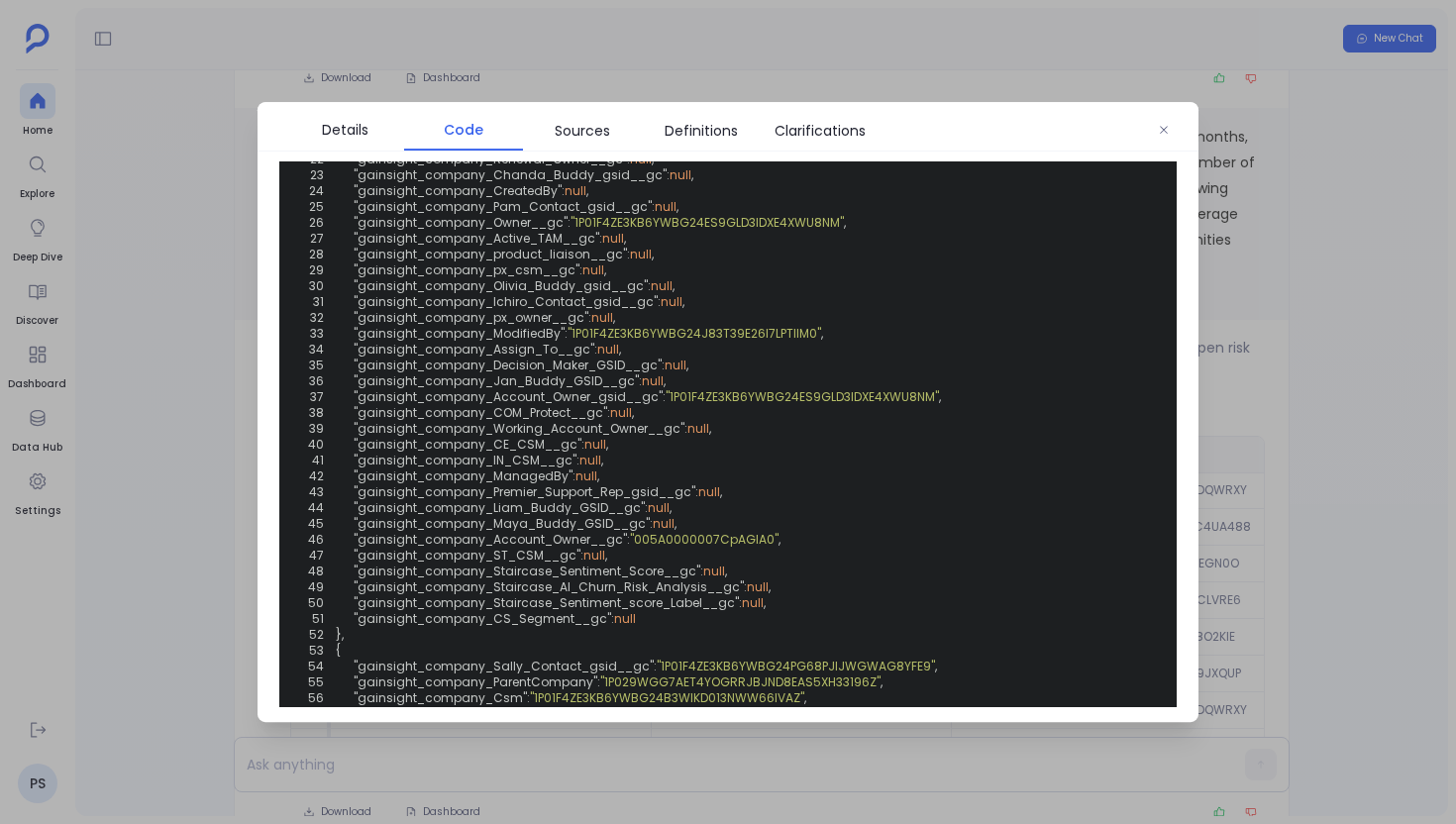 scroll, scrollTop: 1143, scrollLeft: 0, axis: vertical 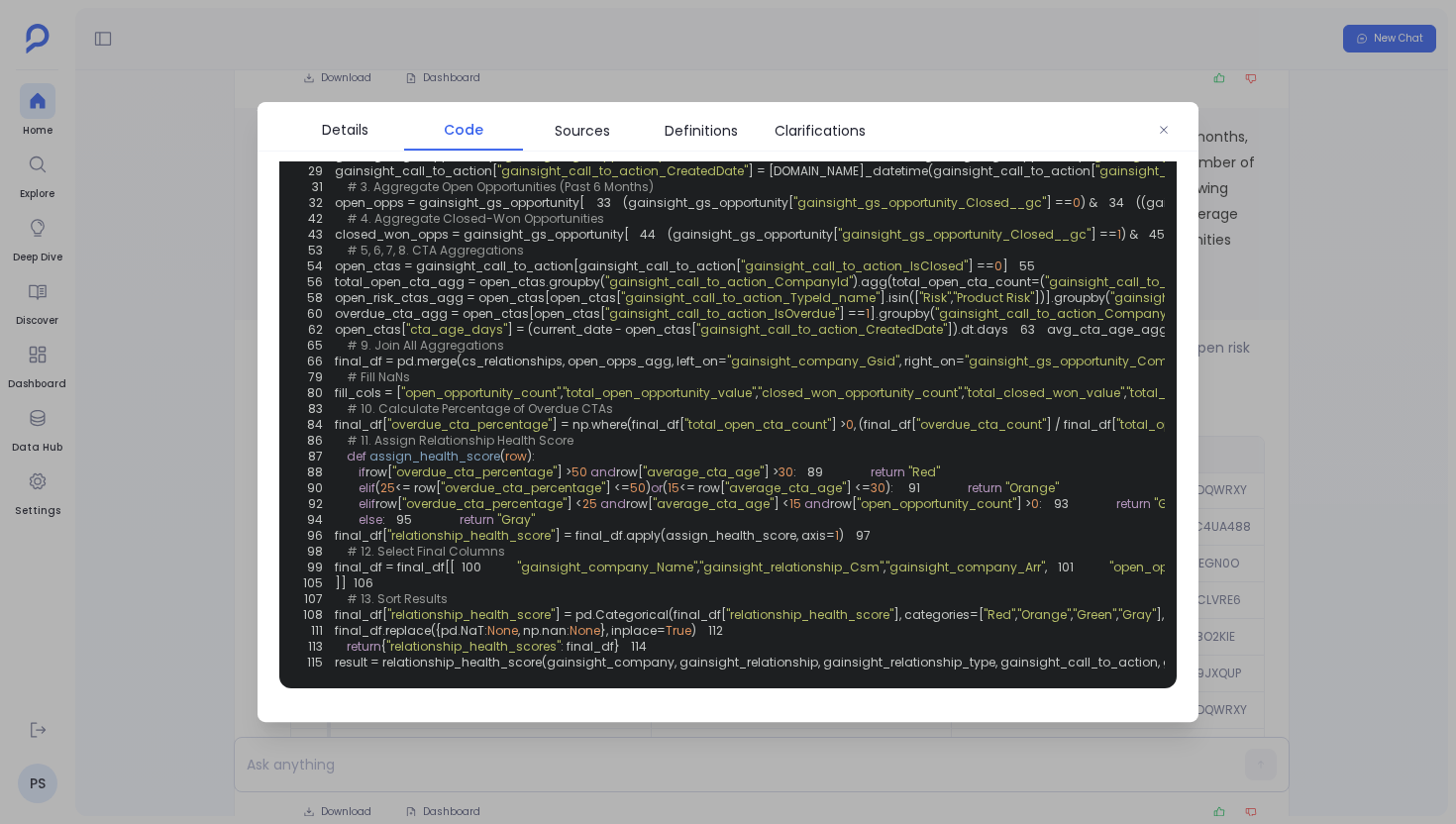 click on "six_months_ago = current_date - timedelta(days=" at bounding box center [731, 123] 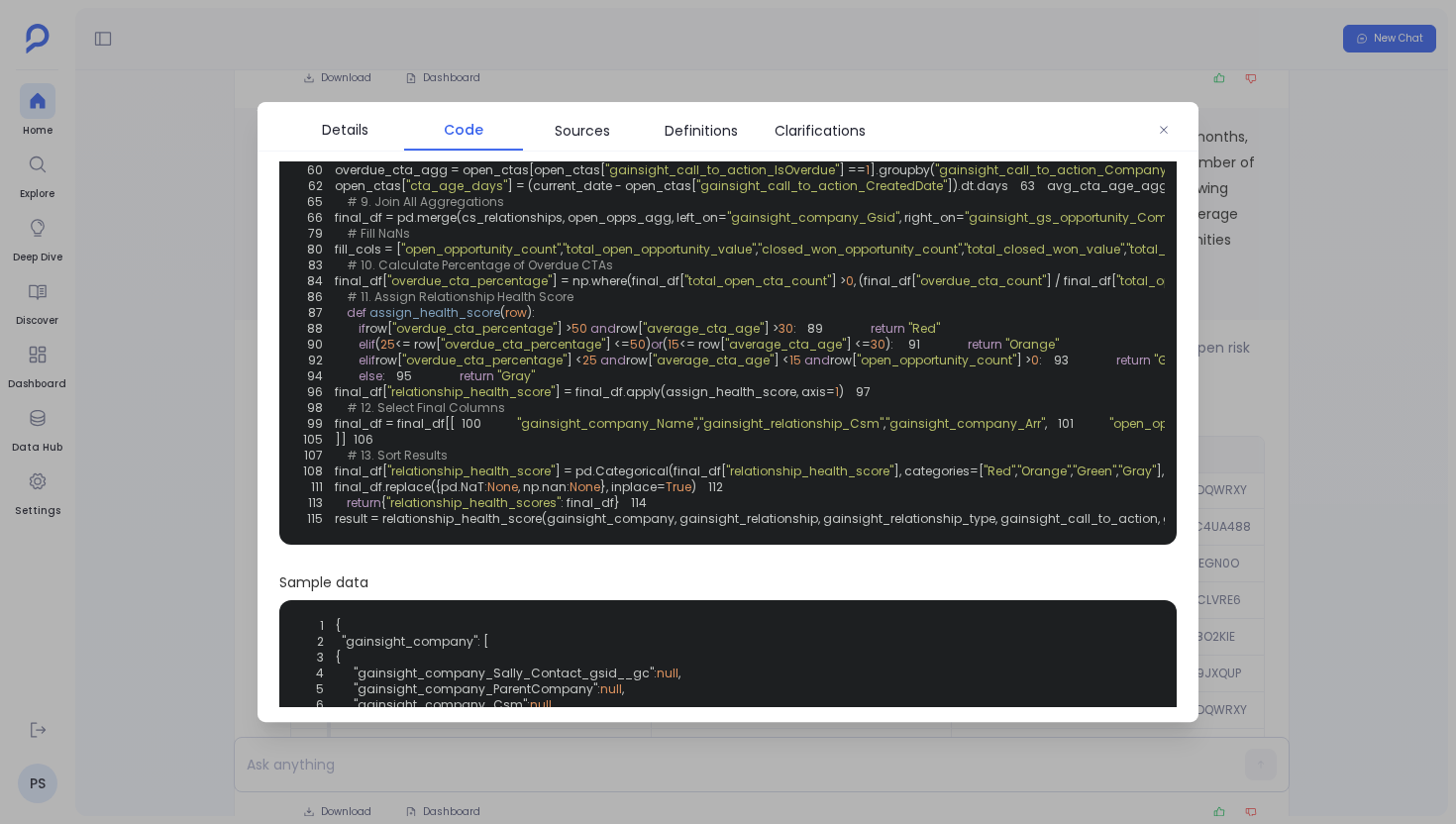 scroll, scrollTop: 391, scrollLeft: 0, axis: vertical 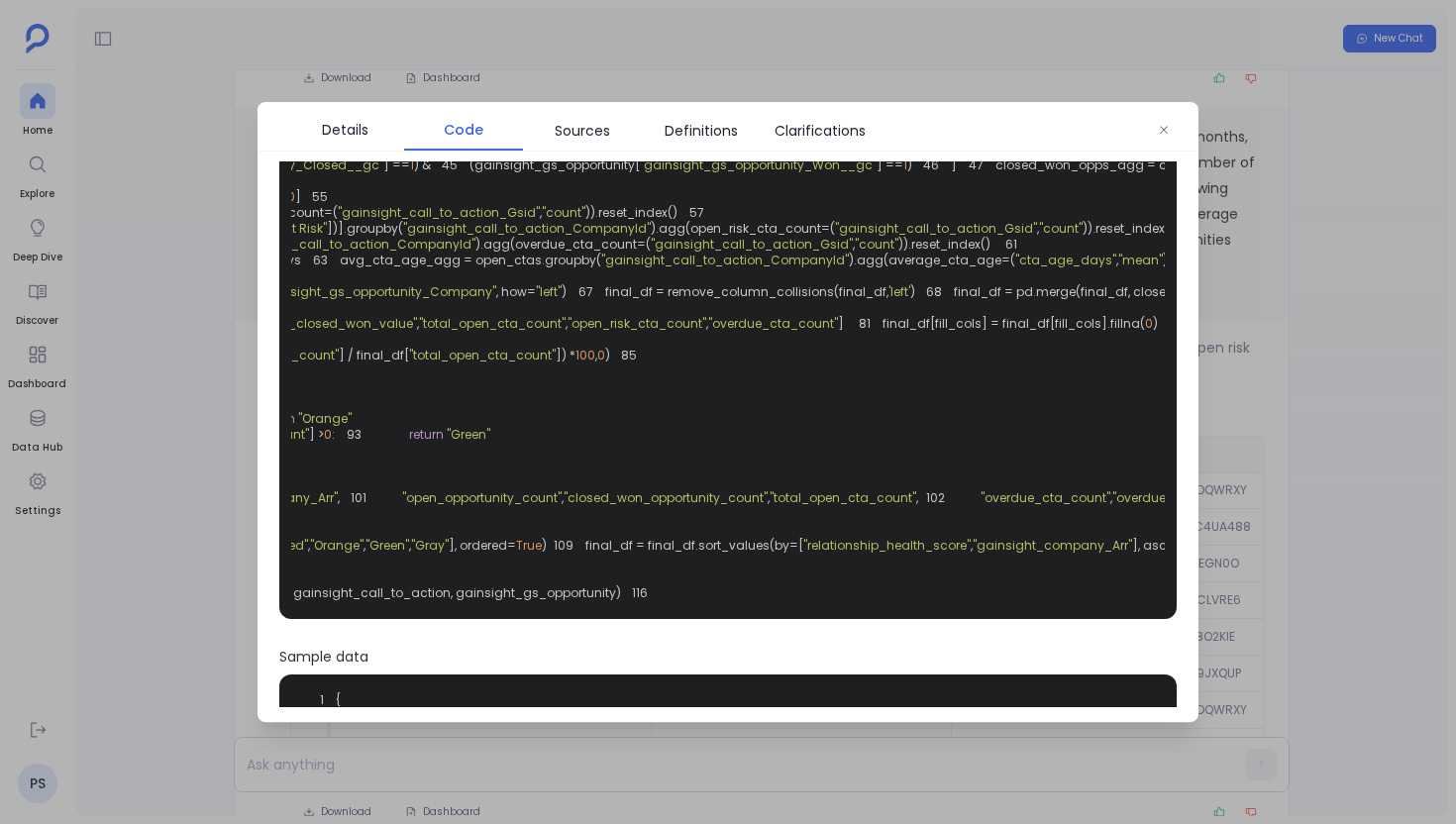 click at bounding box center [728, 412] 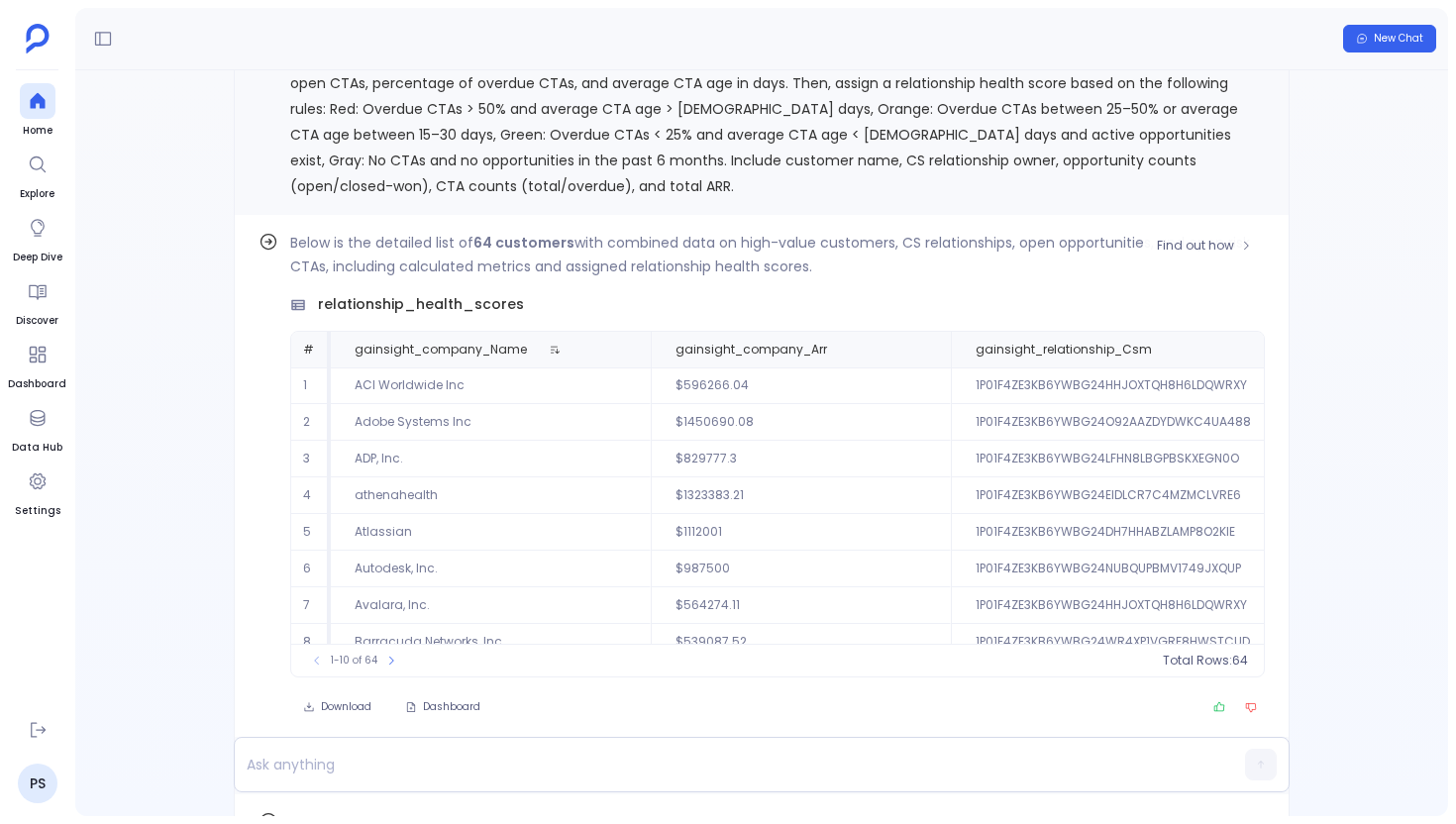 scroll, scrollTop: -4154, scrollLeft: 0, axis: vertical 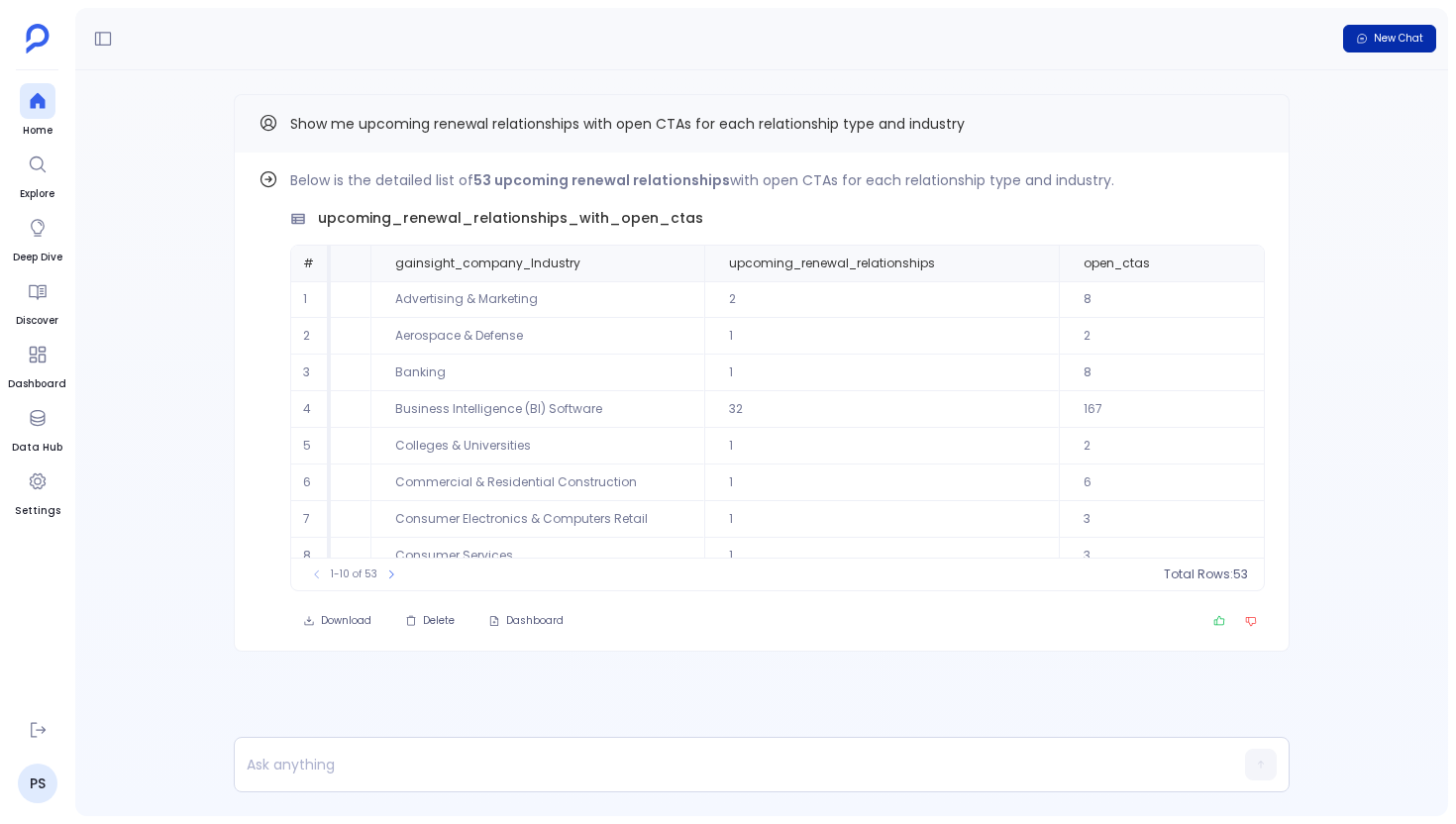 click on "New Chat" at bounding box center [1399, 39] 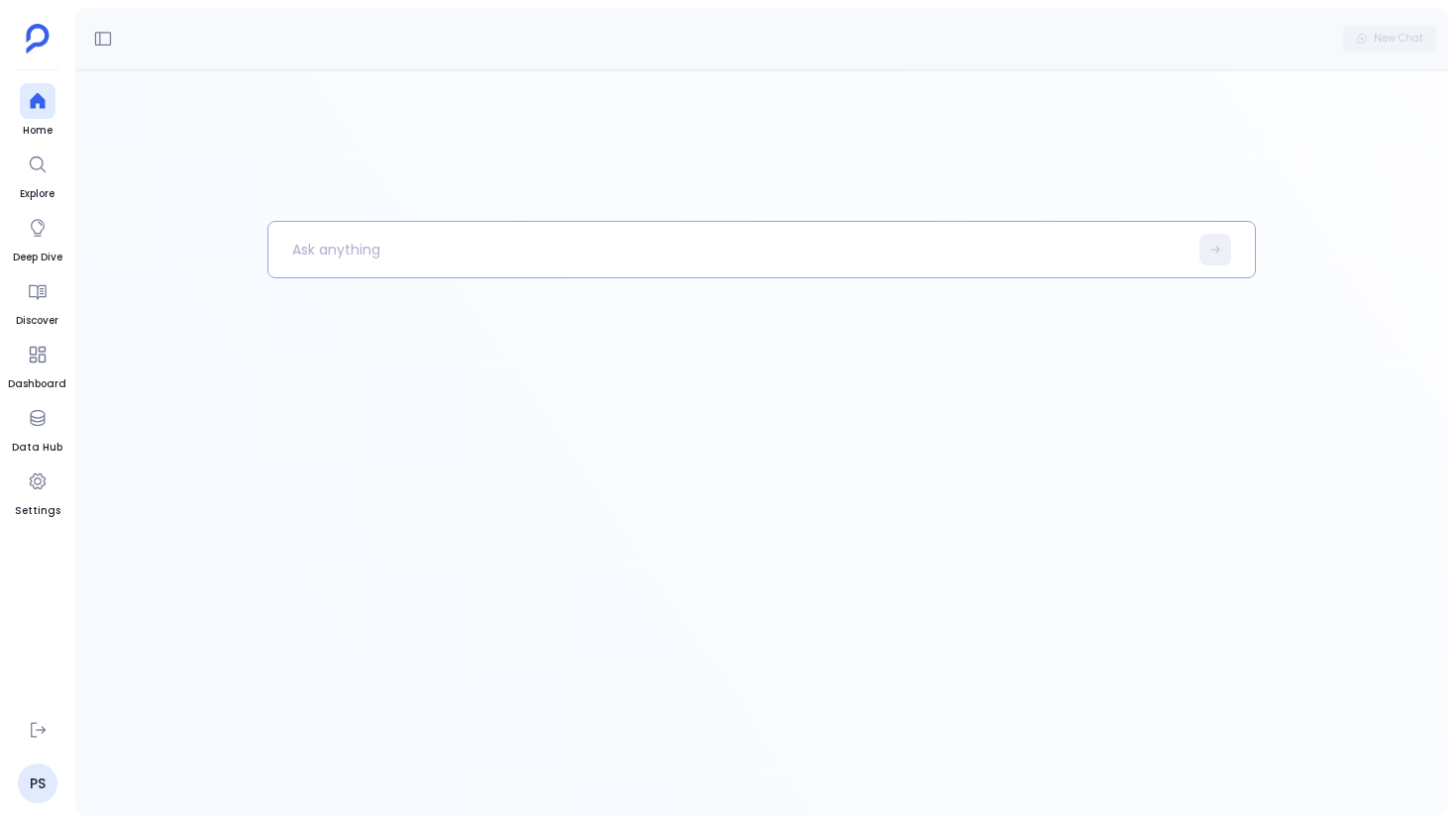 click at bounding box center [728, 250] 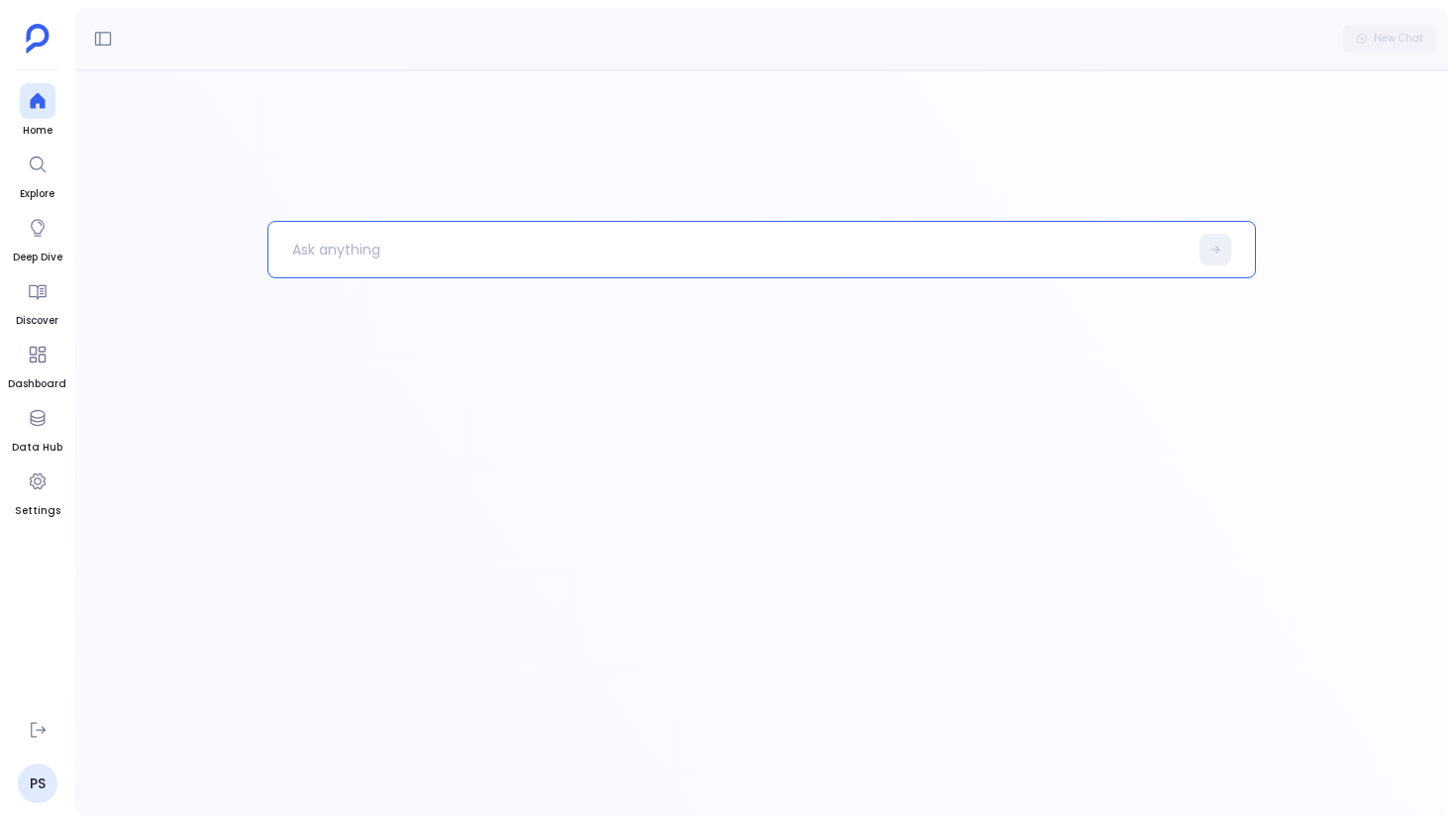 click at bounding box center [728, 250] 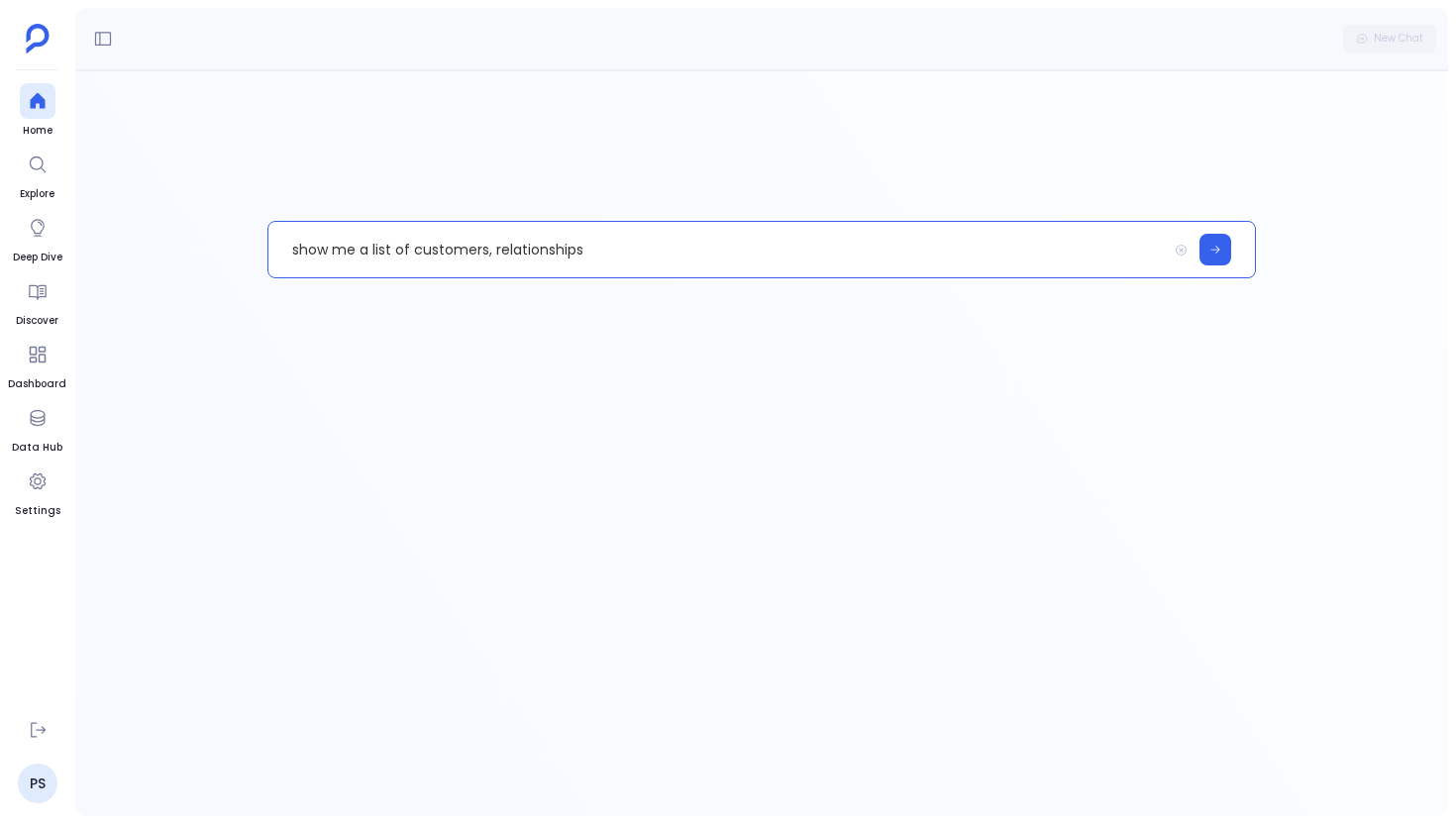 click on "show me a list of customers, relationships" at bounding box center (717, 250) 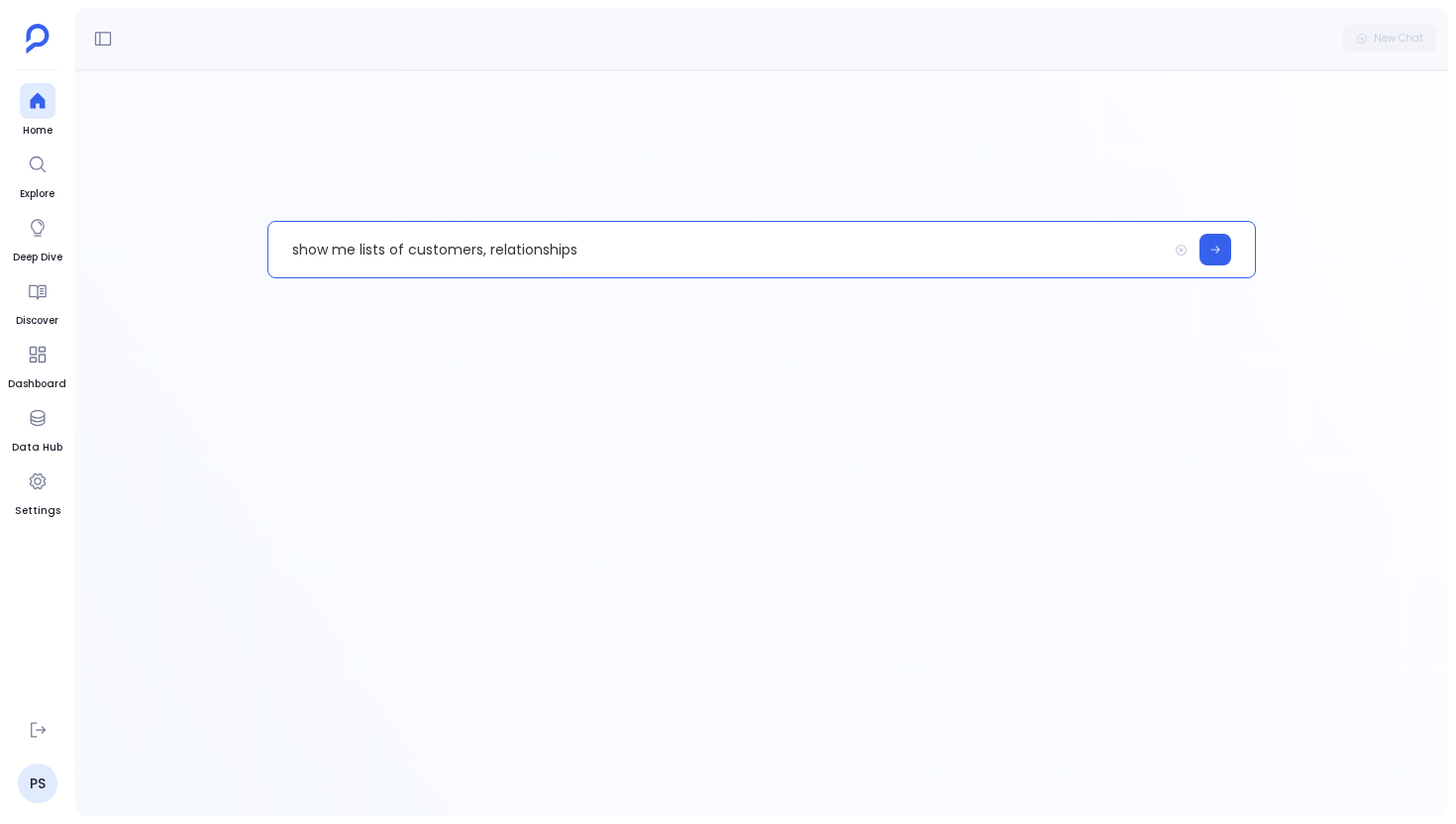 click on "show me lists of customers, relationships" at bounding box center (717, 250) 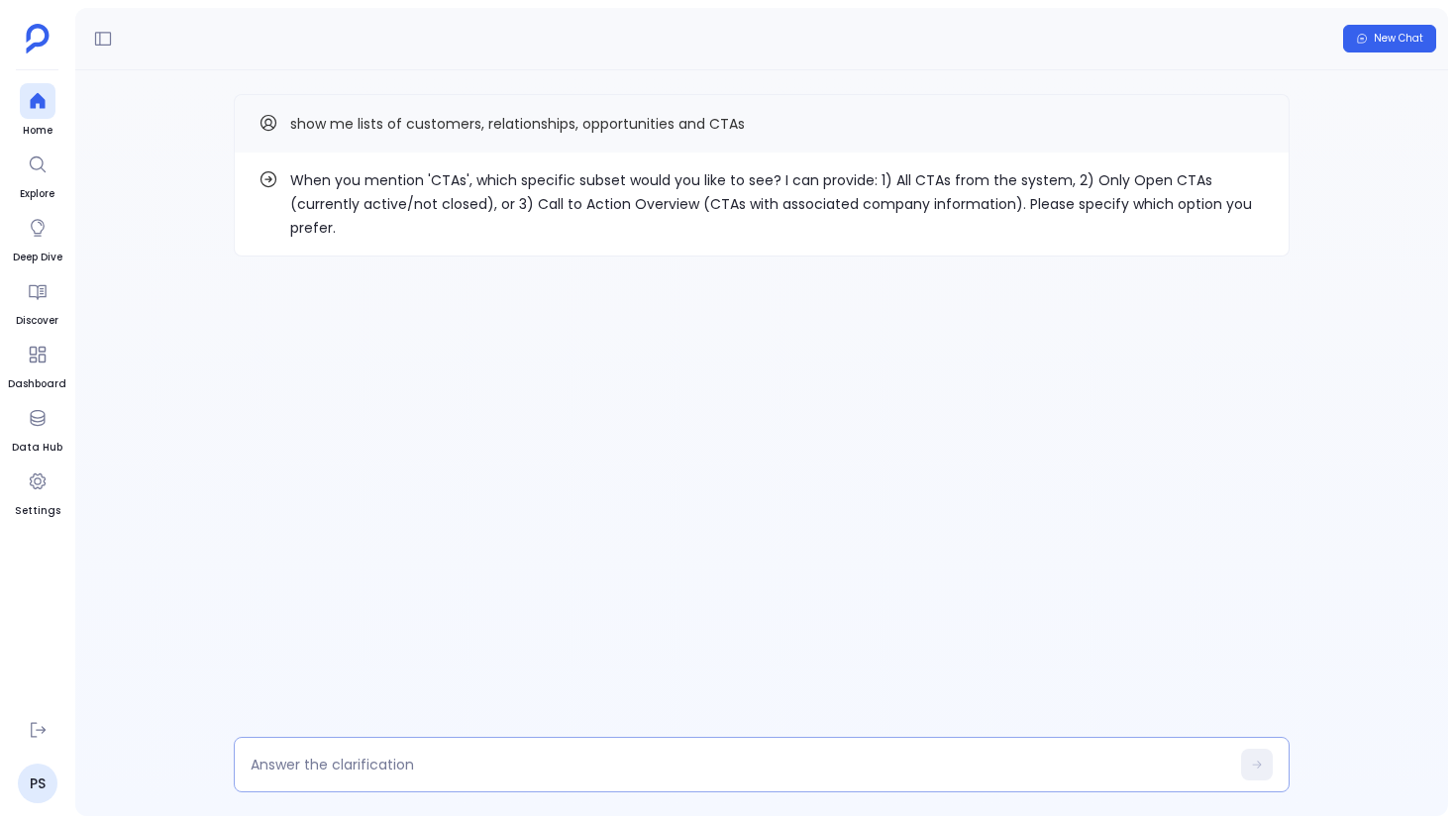 click at bounding box center (740, 765) 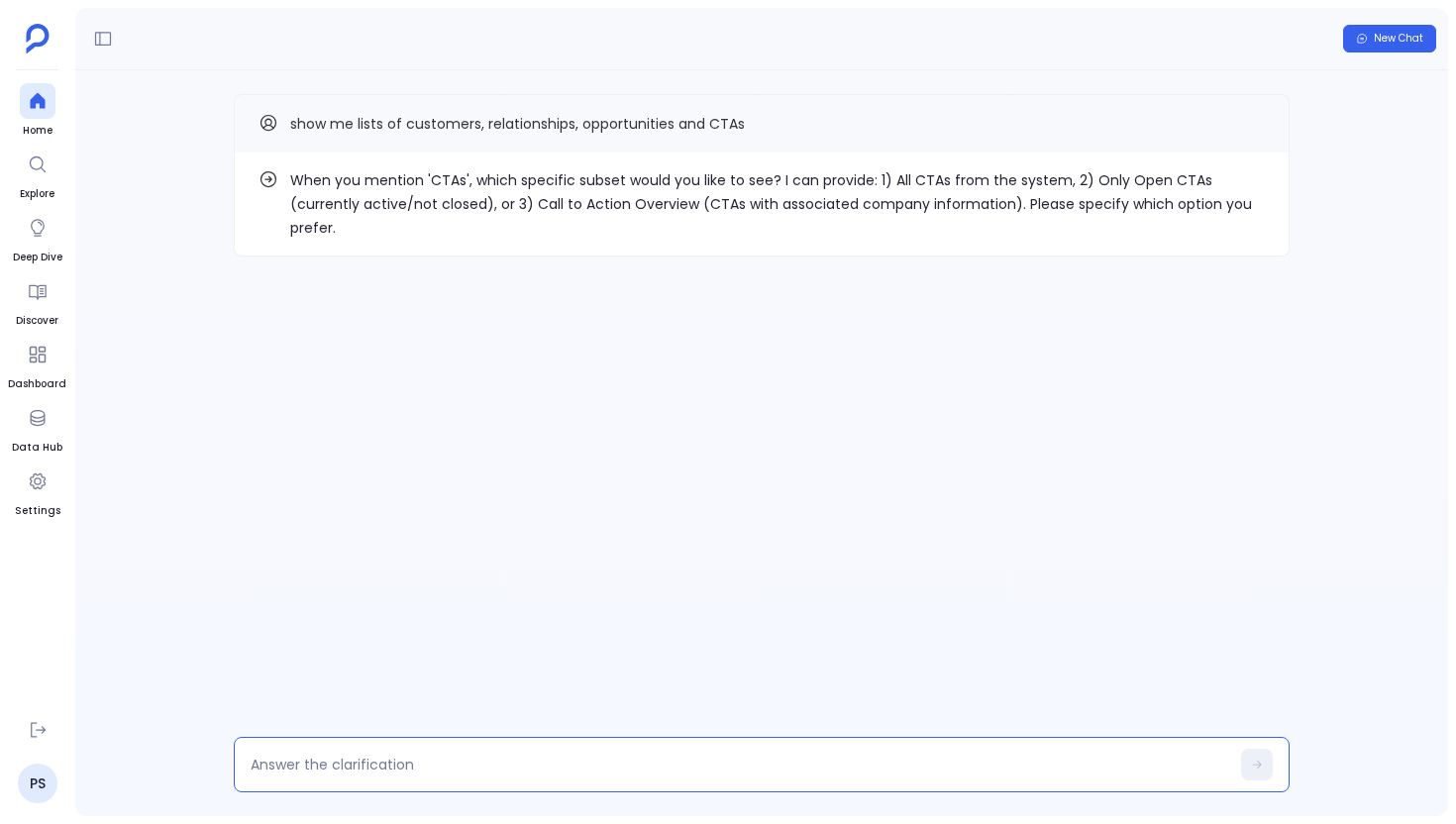 type on "2" 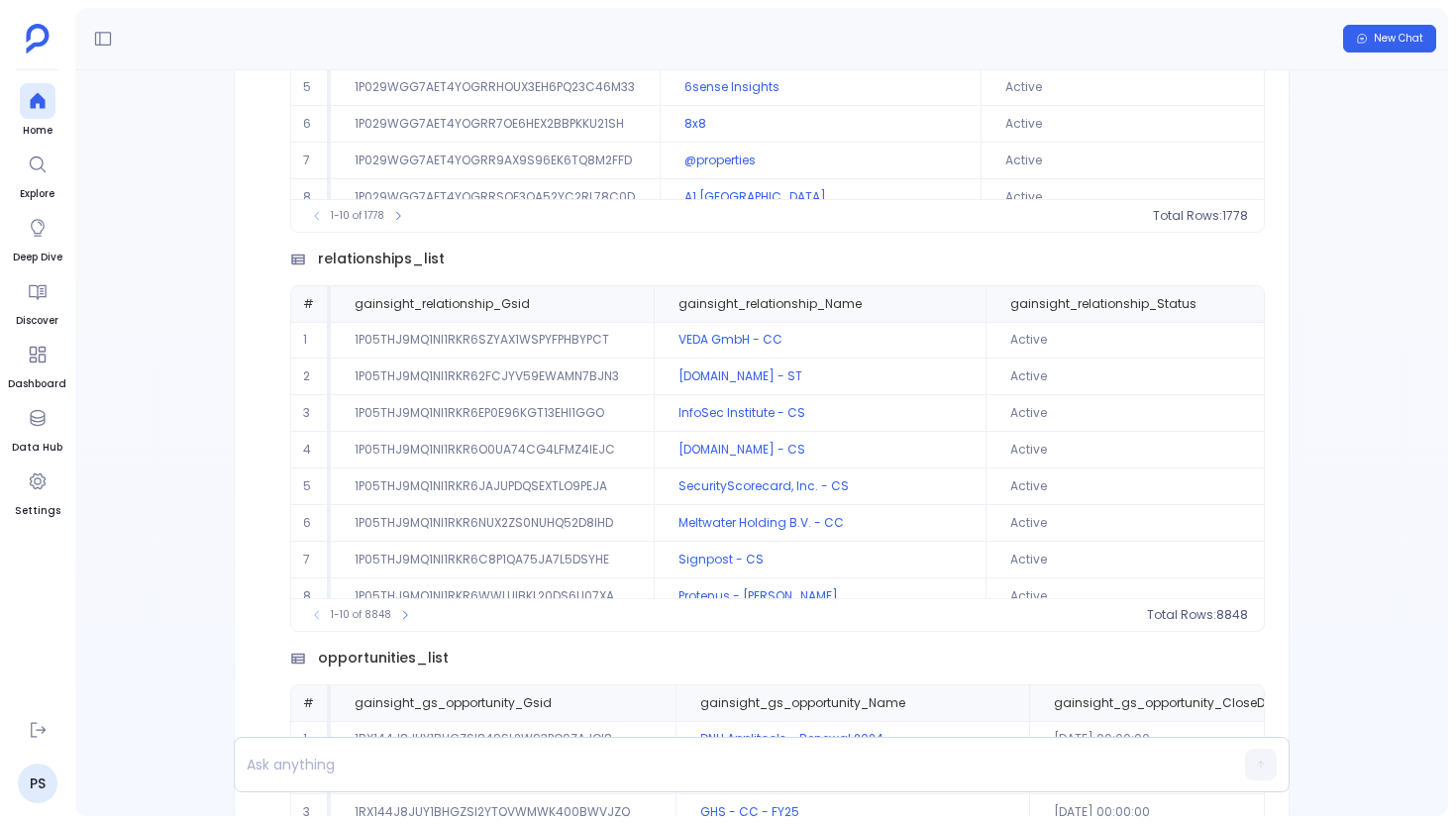 scroll, scrollTop: -1136, scrollLeft: 0, axis: vertical 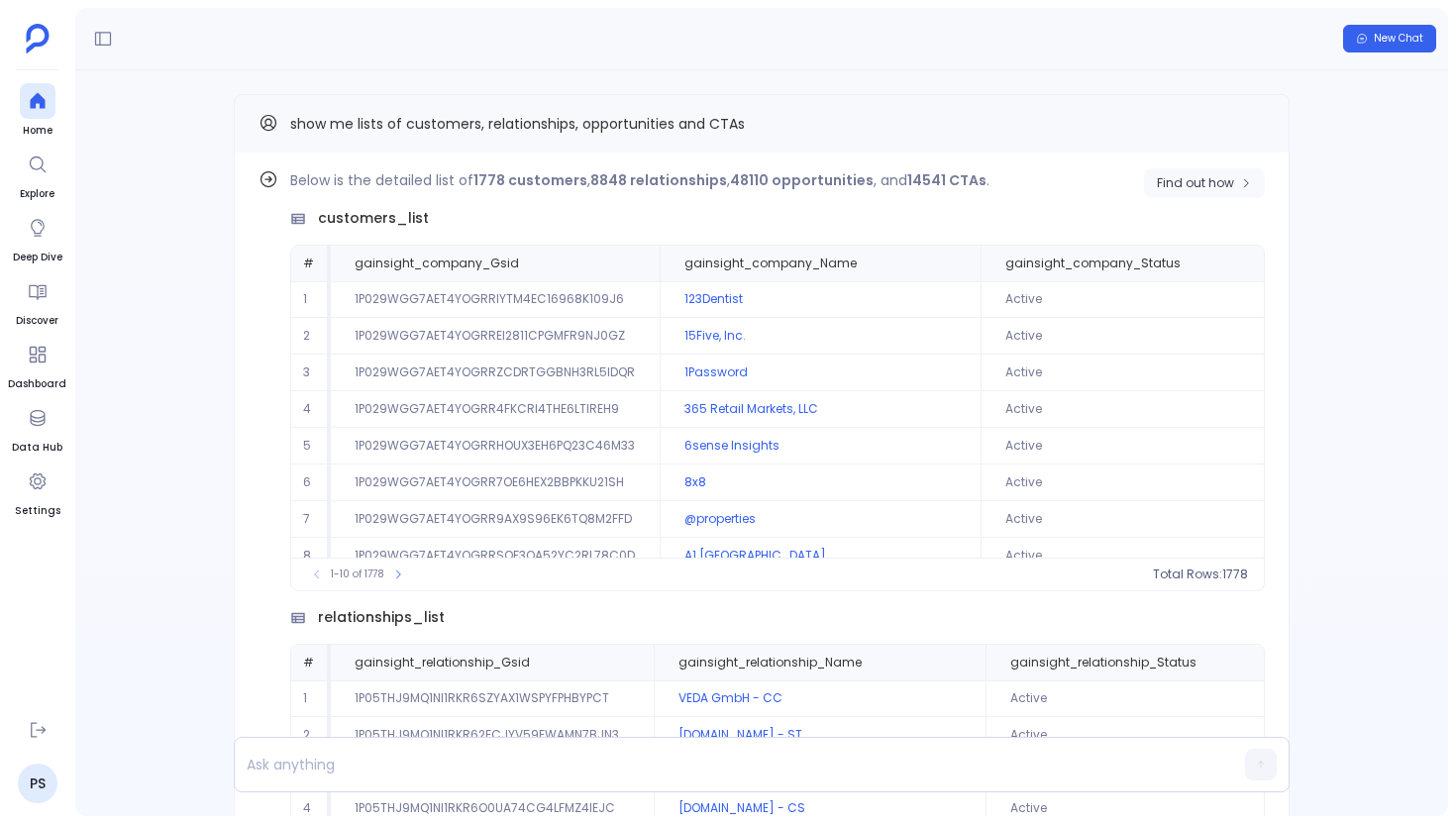 click on "Find out how" at bounding box center [1204, 183] 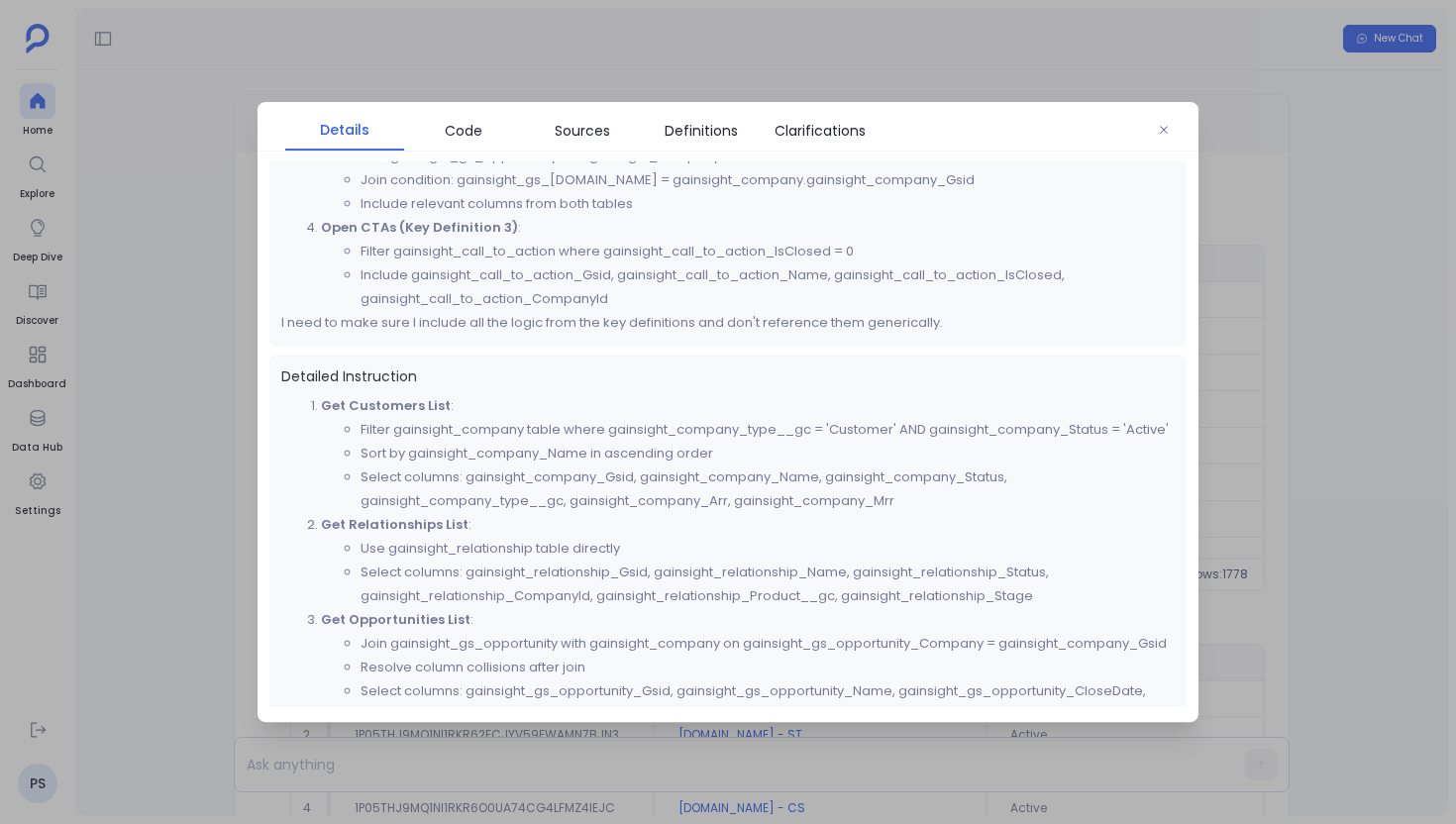 scroll, scrollTop: 622, scrollLeft: 0, axis: vertical 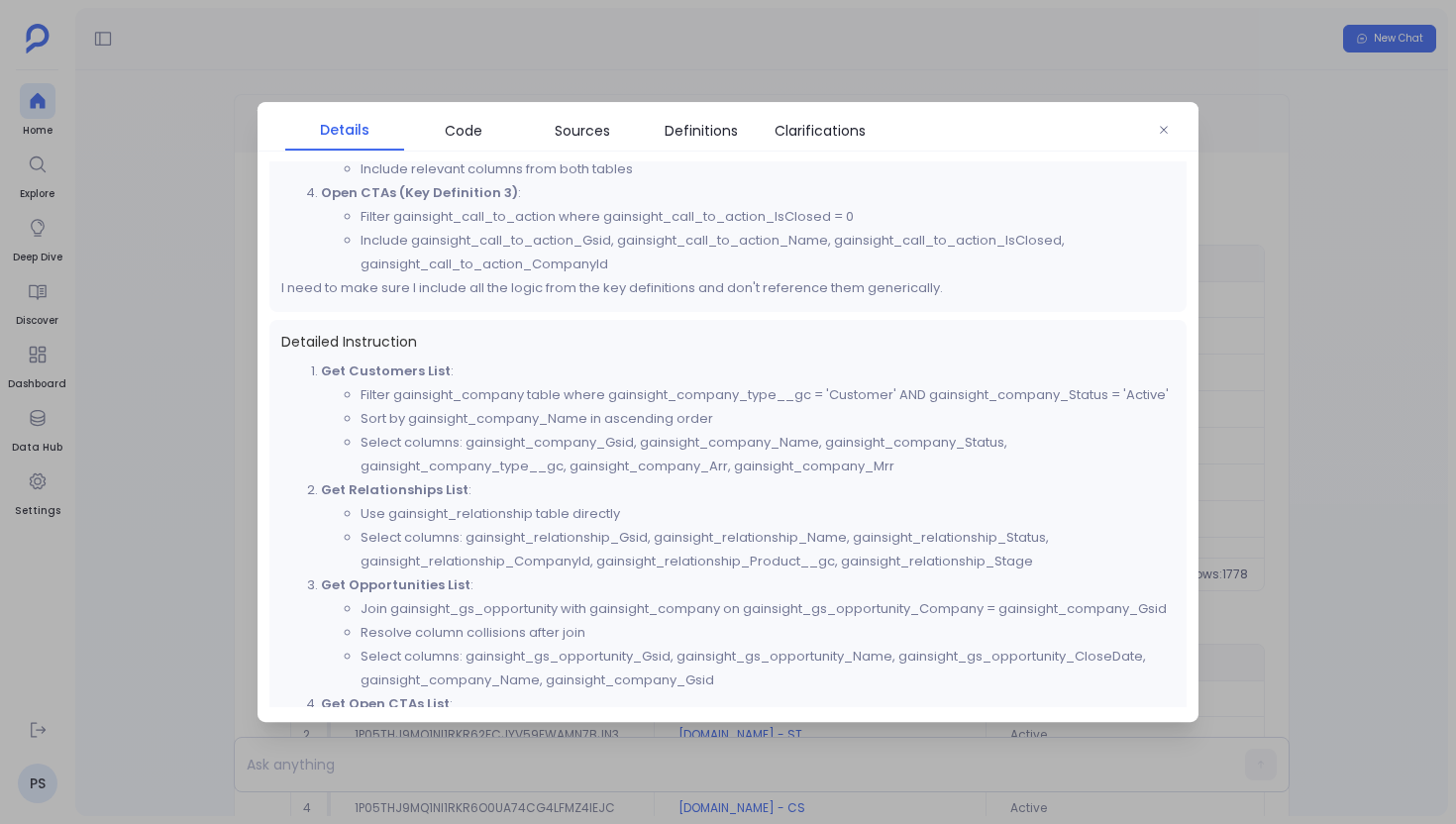 click at bounding box center (728, 412) 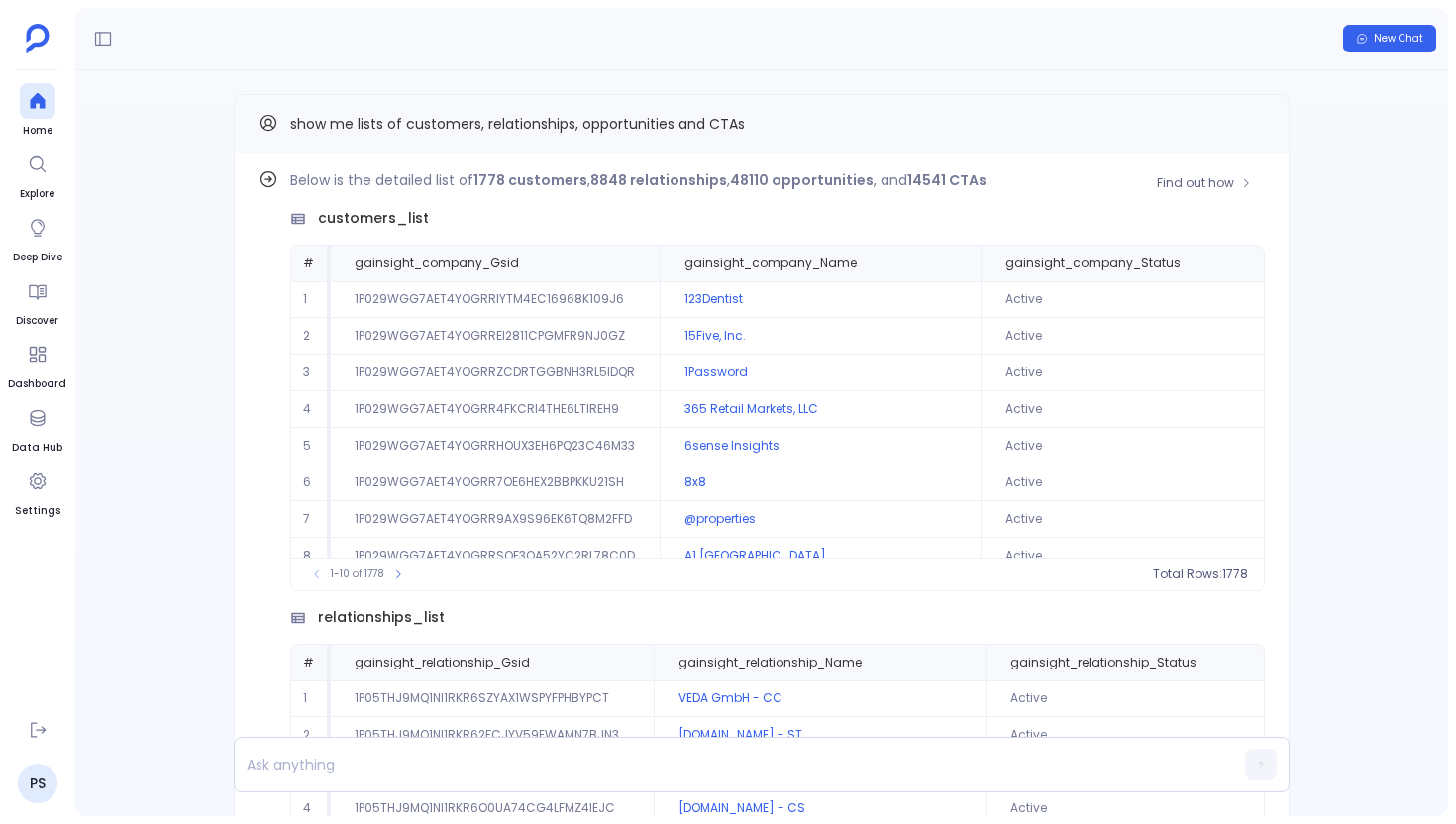scroll, scrollTop: 95, scrollLeft: 0, axis: vertical 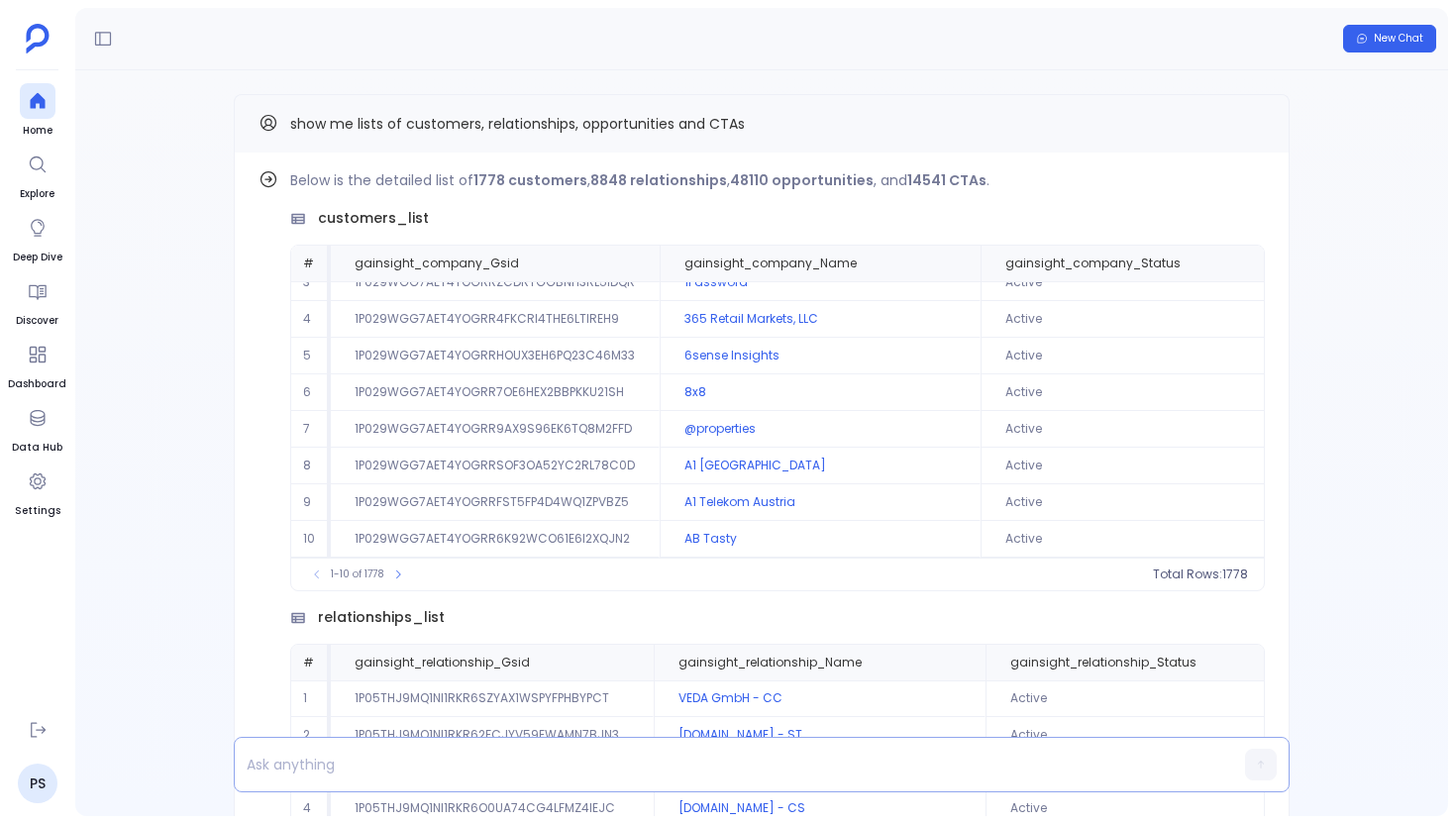 click at bounding box center [723, 765] 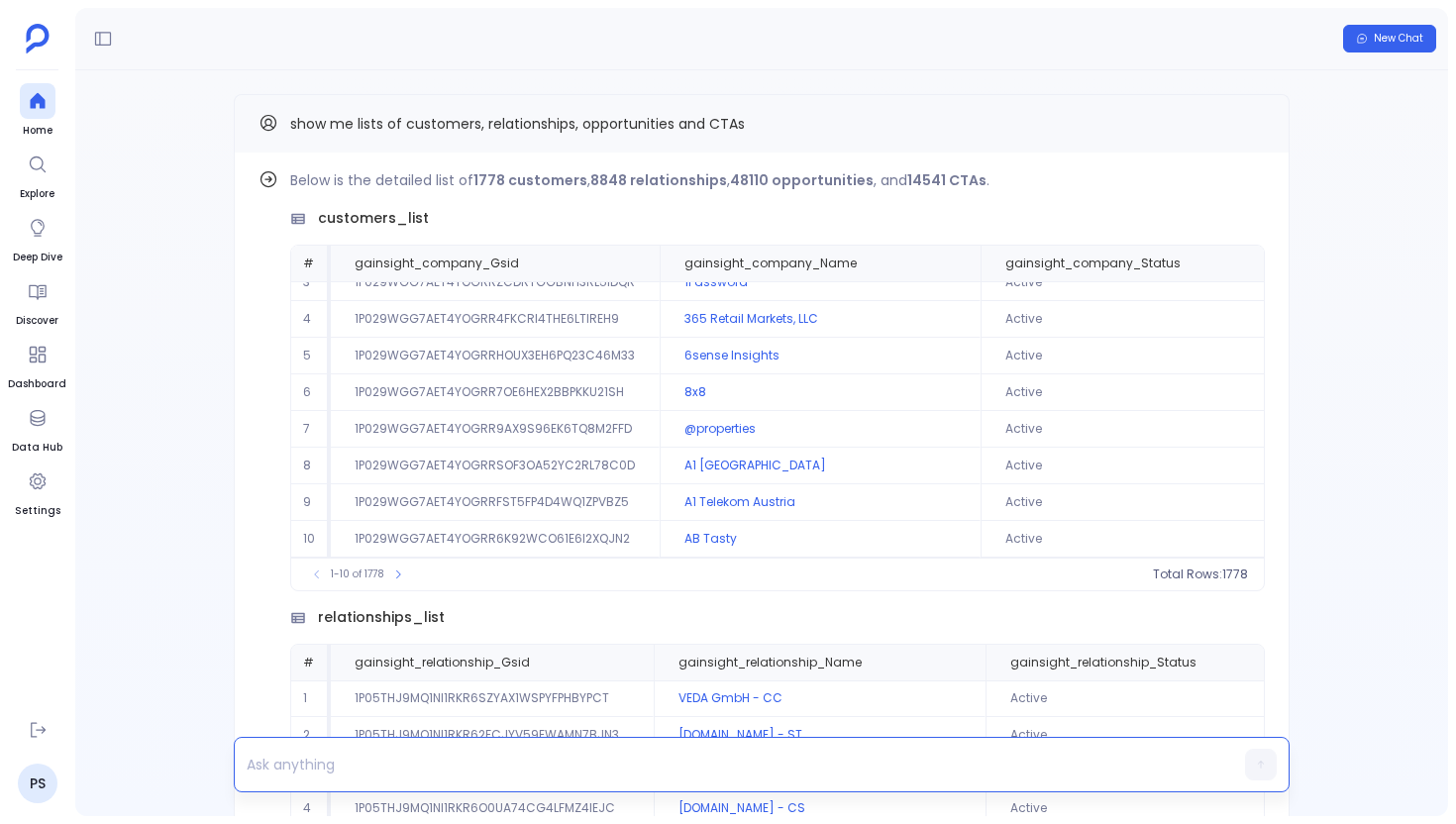 type 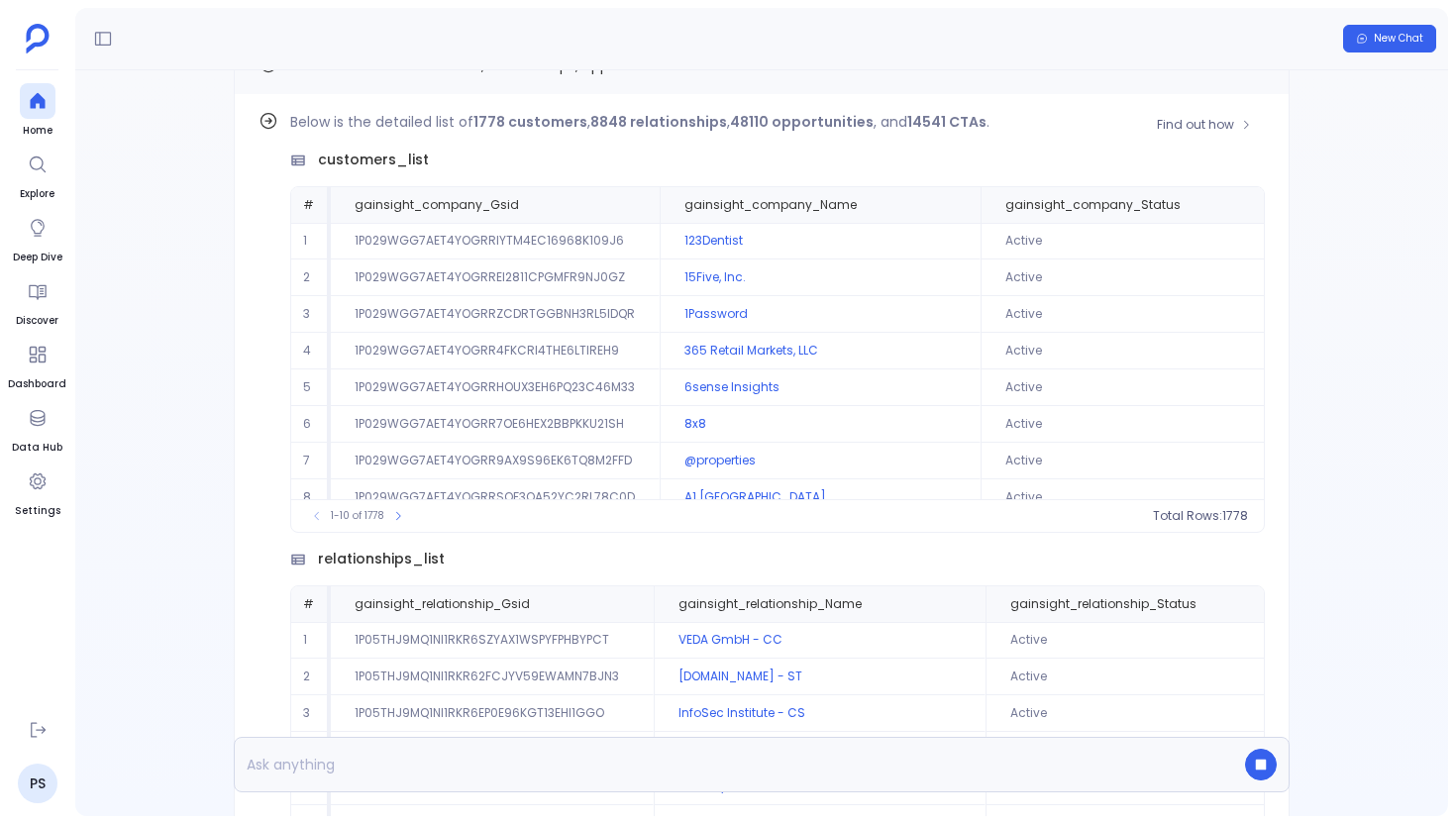 scroll, scrollTop: -1249, scrollLeft: 0, axis: vertical 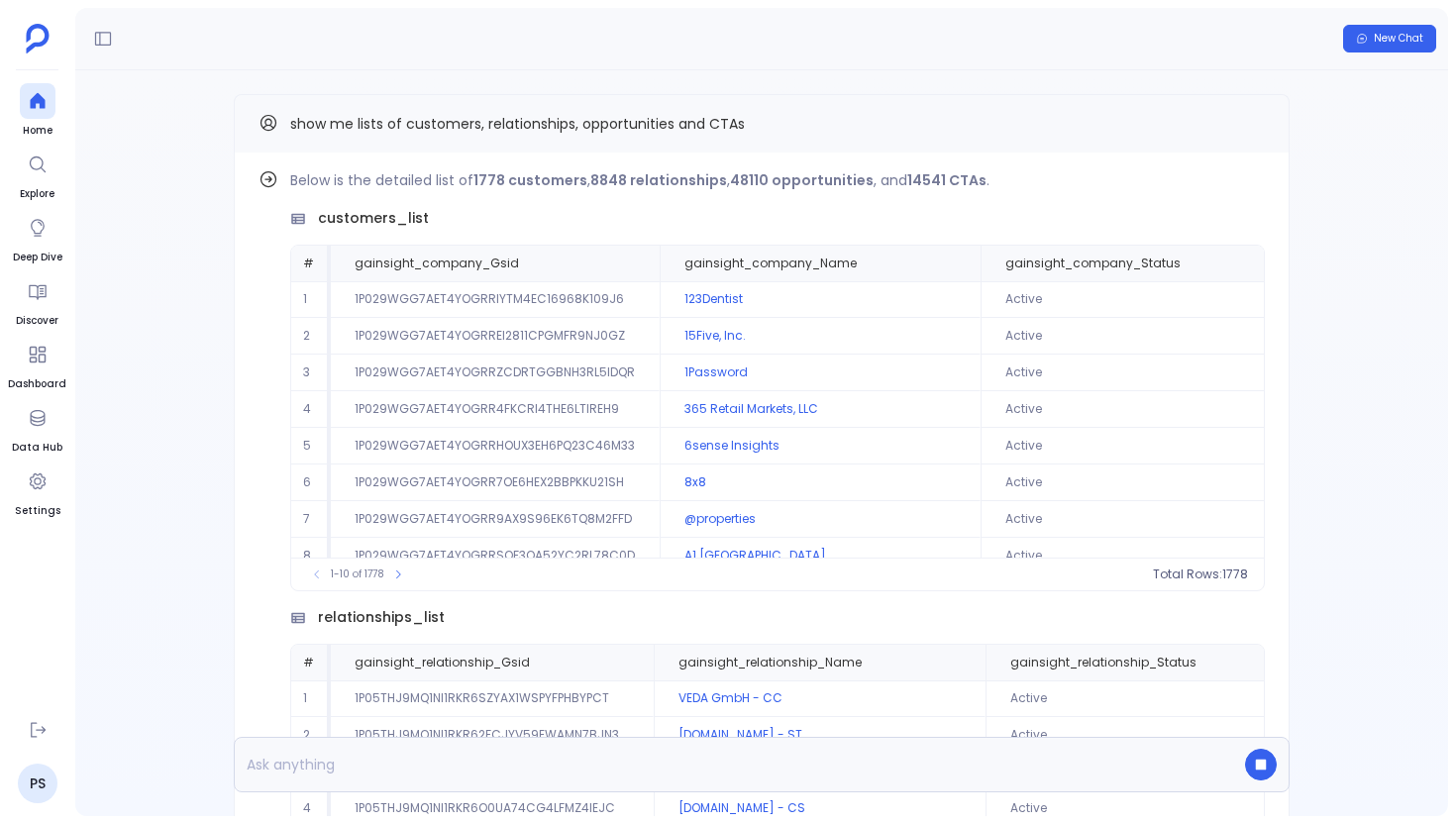 click on "show me lists of customers, relationships, opportunities and CTAs" at bounding box center (517, 124) 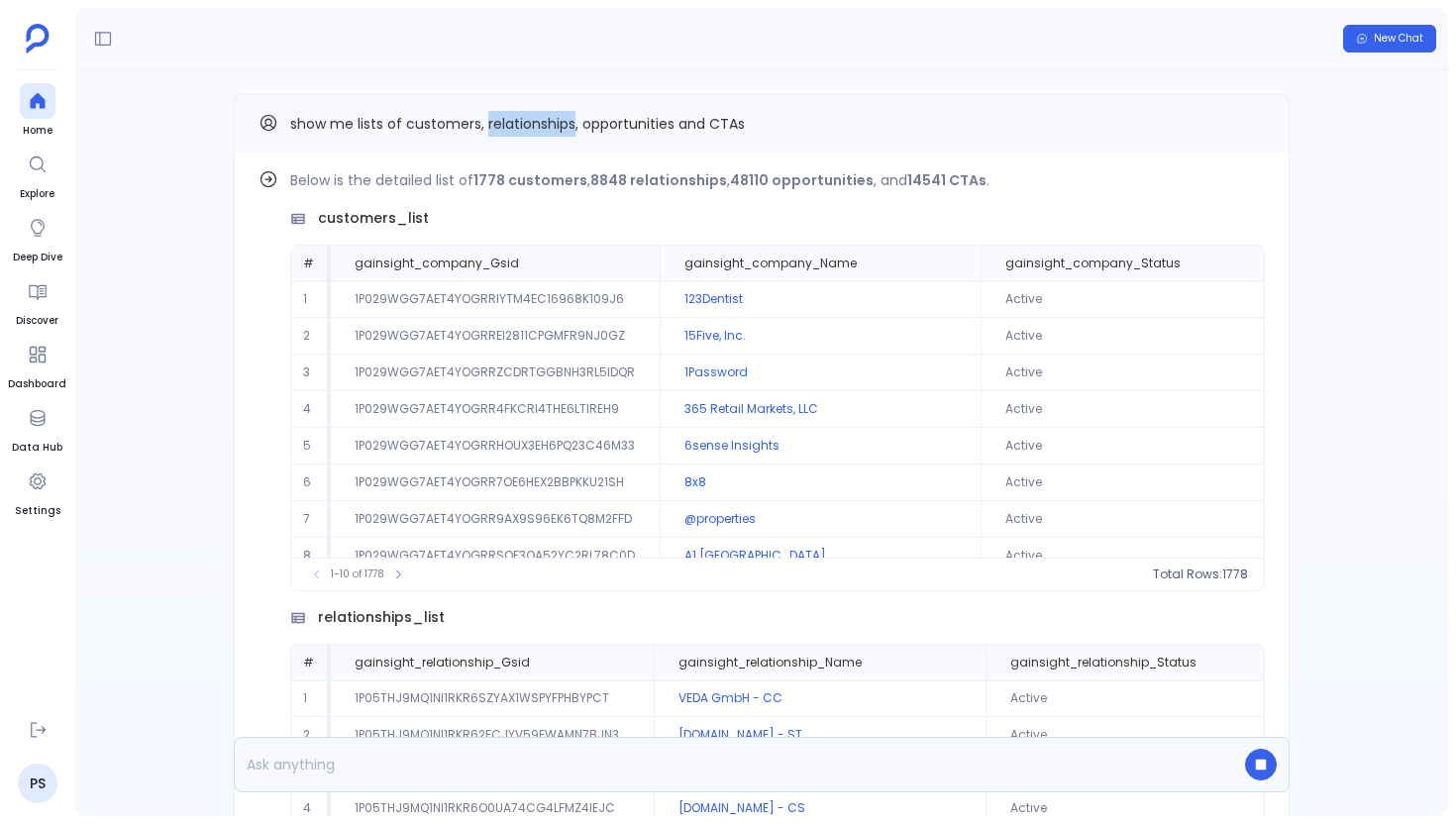 click on "show me lists of customers, relationships, opportunities and CTAs" at bounding box center (517, 124) 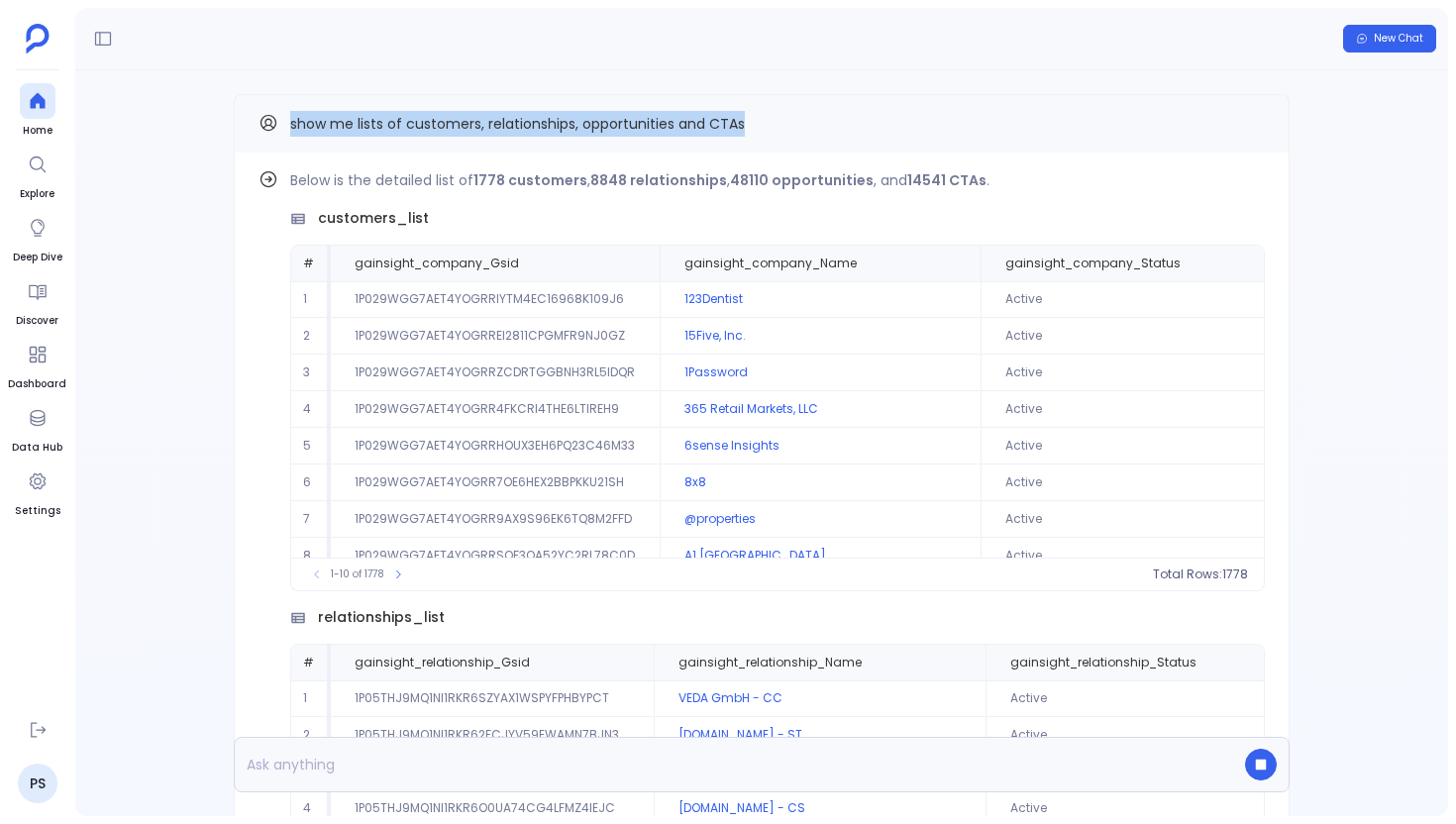 click on "show me lists of customers, relationships, opportunities and CTAs" at bounding box center [517, 124] 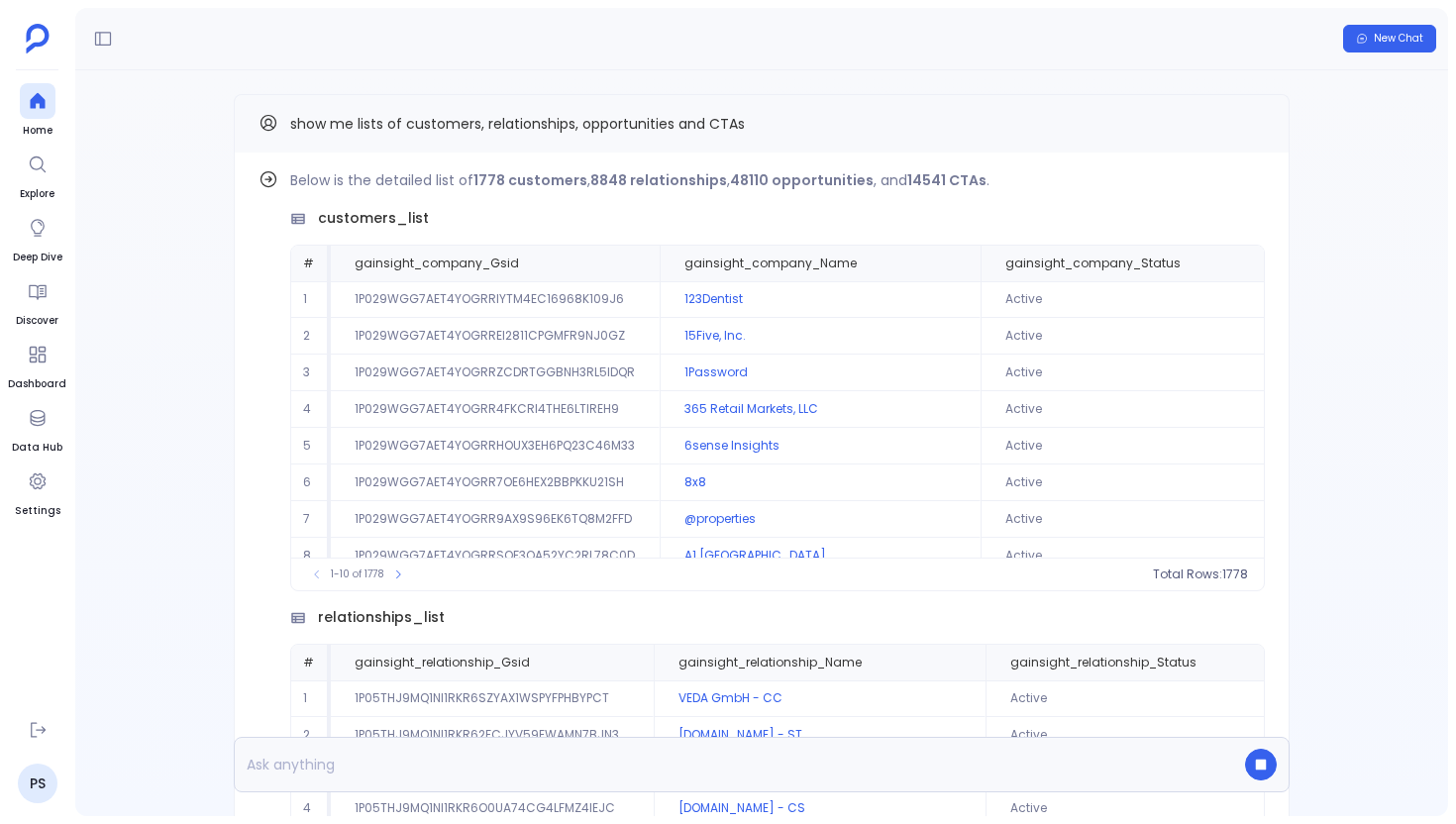 click on "show me lists of customers, relationships, opportunities and CTAs" at bounding box center (517, 124) 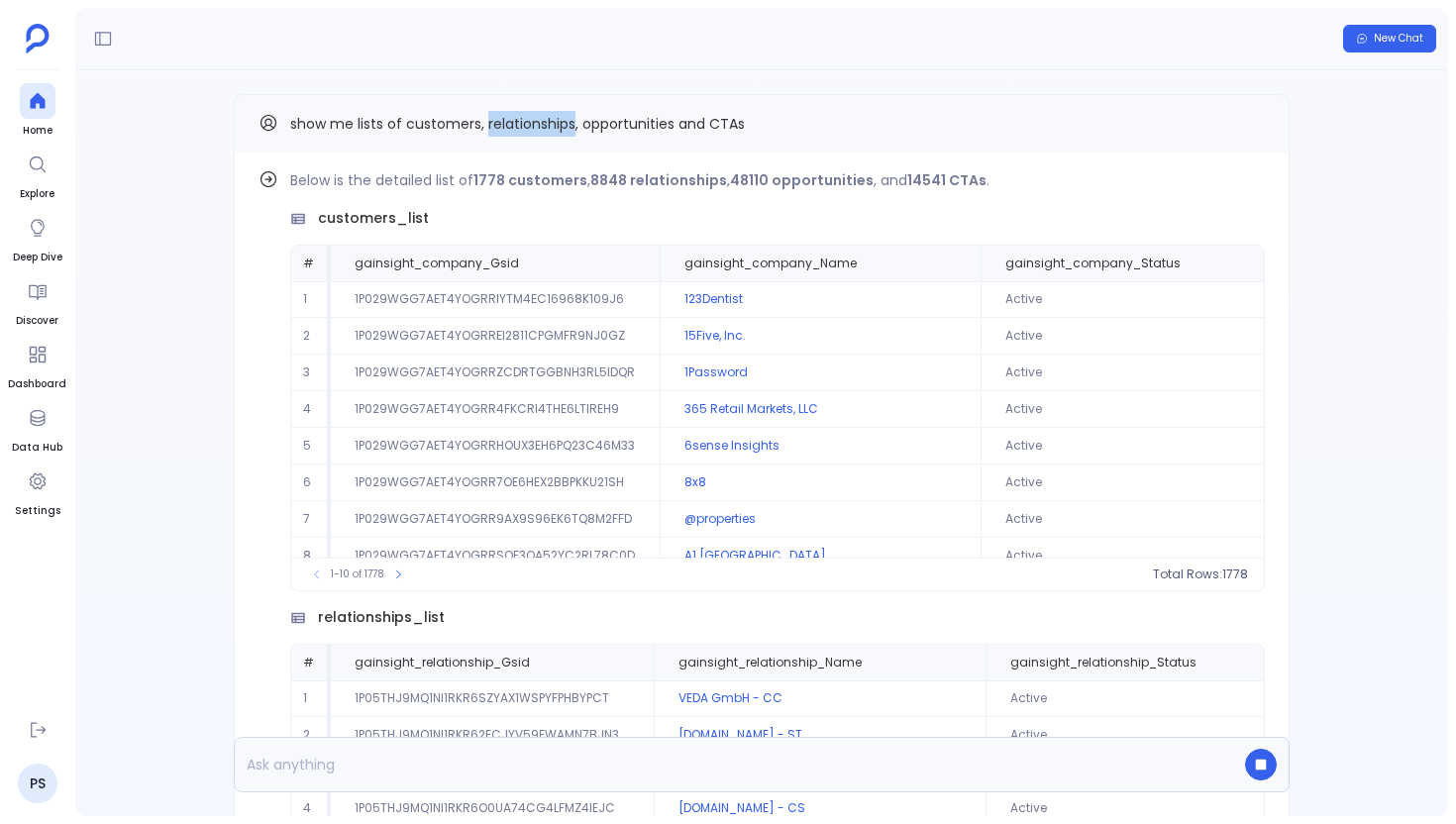 click on "show me lists of customers, relationships, opportunities and CTAs" at bounding box center (517, 124) 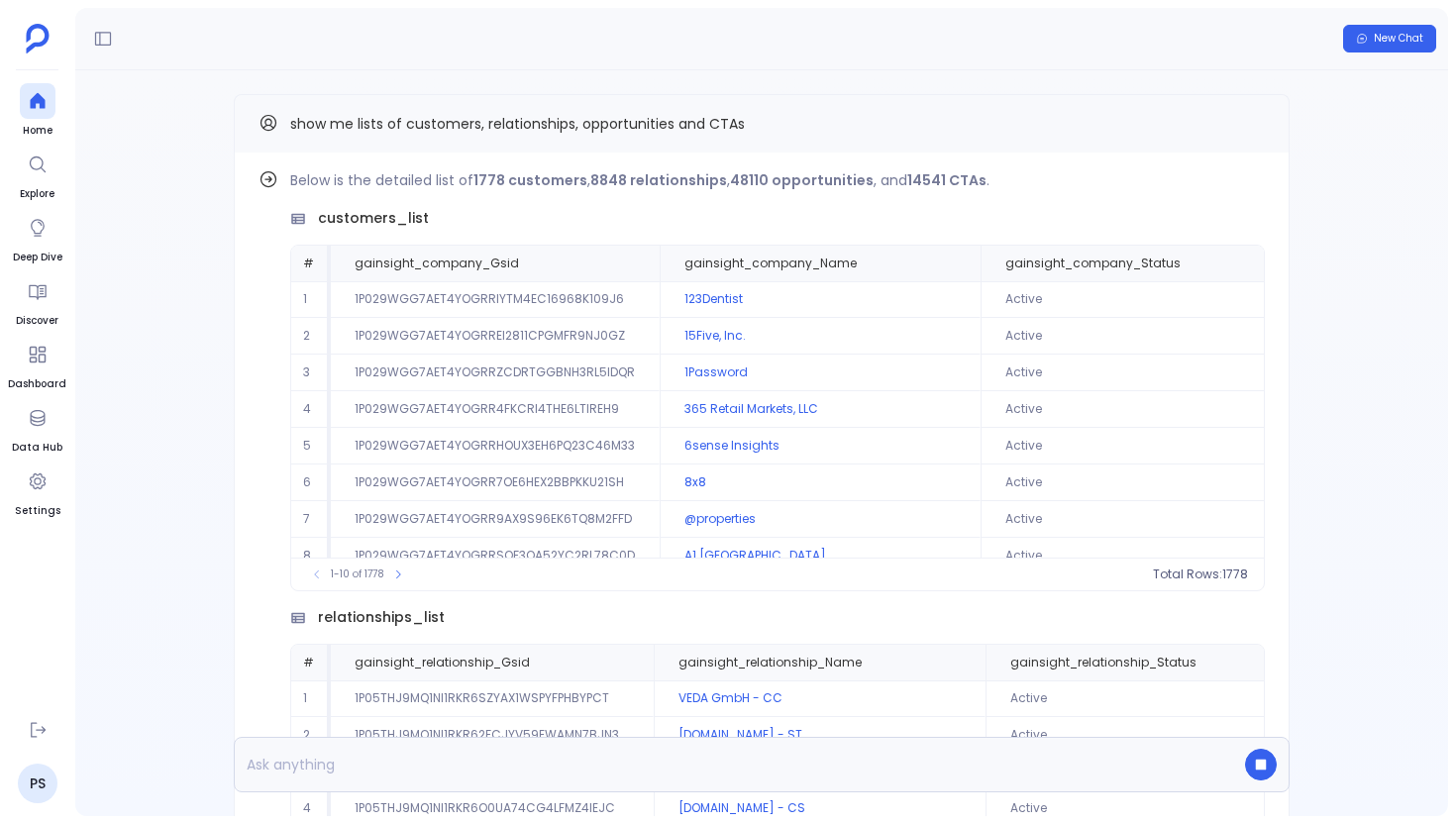 click on "show me lists of customers, relationships, opportunities and CTAs" at bounding box center (517, 124) 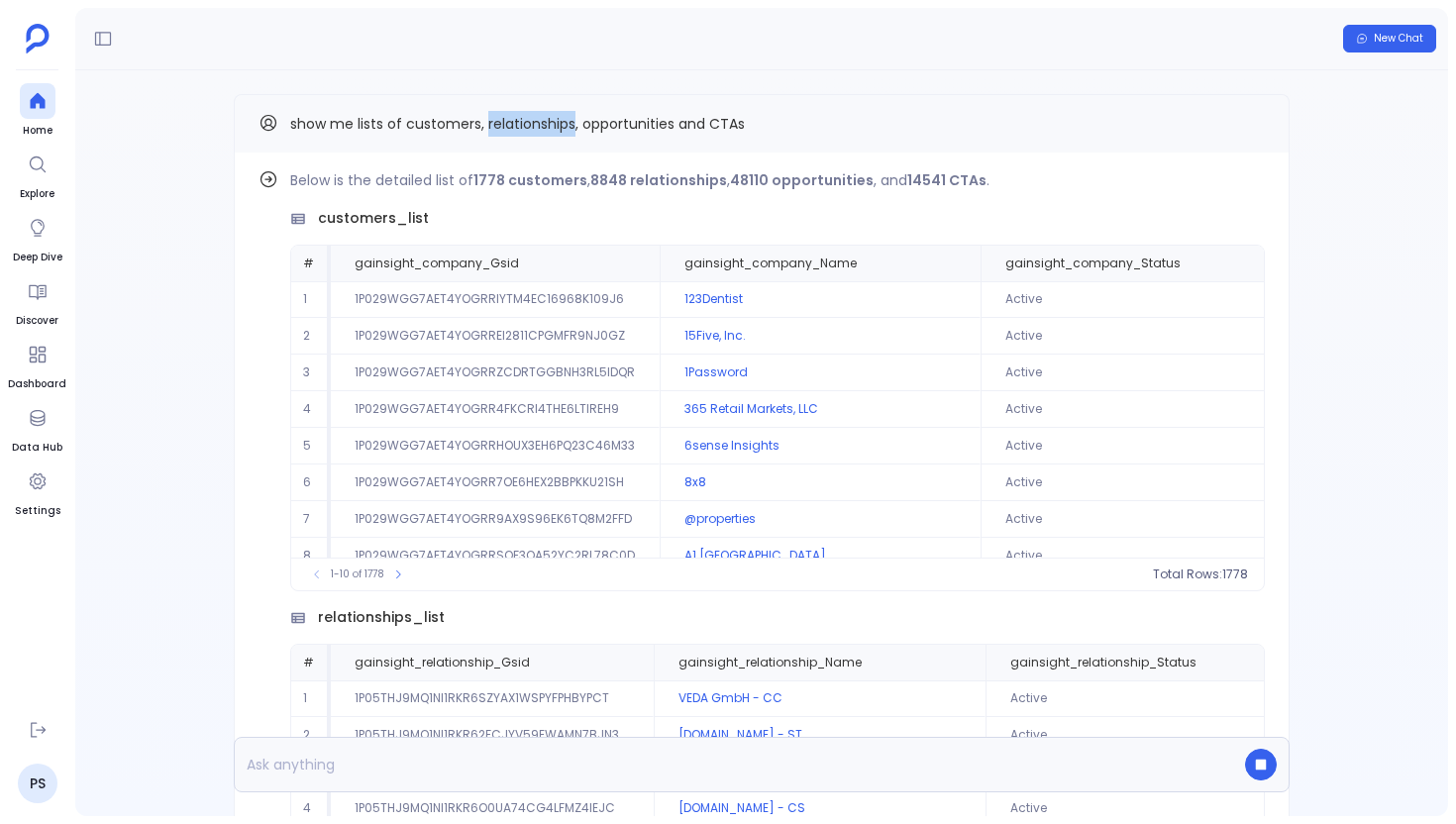 click on "show me lists of customers, relationships, opportunities and CTAs" at bounding box center [517, 124] 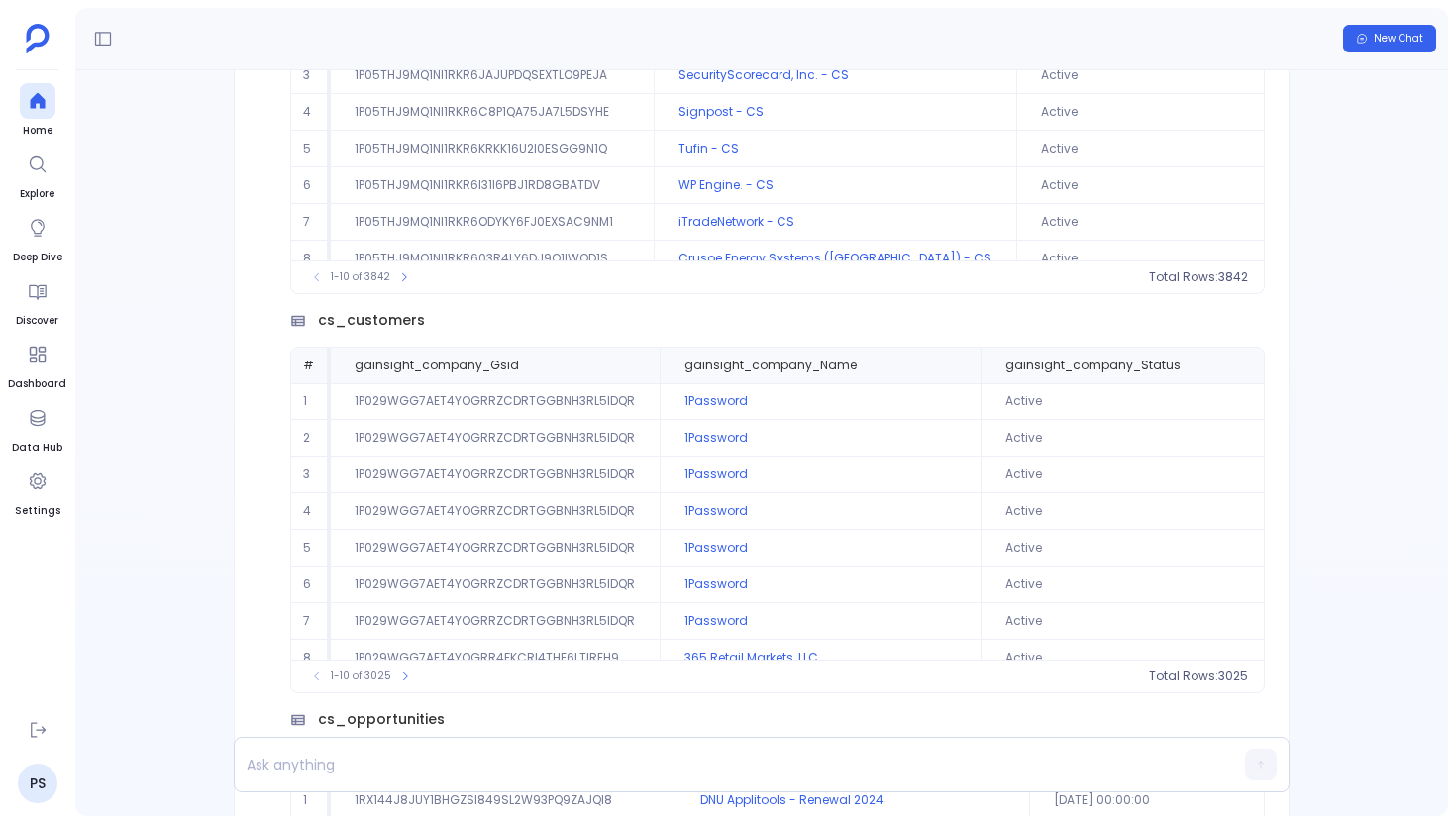 scroll, scrollTop: -825, scrollLeft: 0, axis: vertical 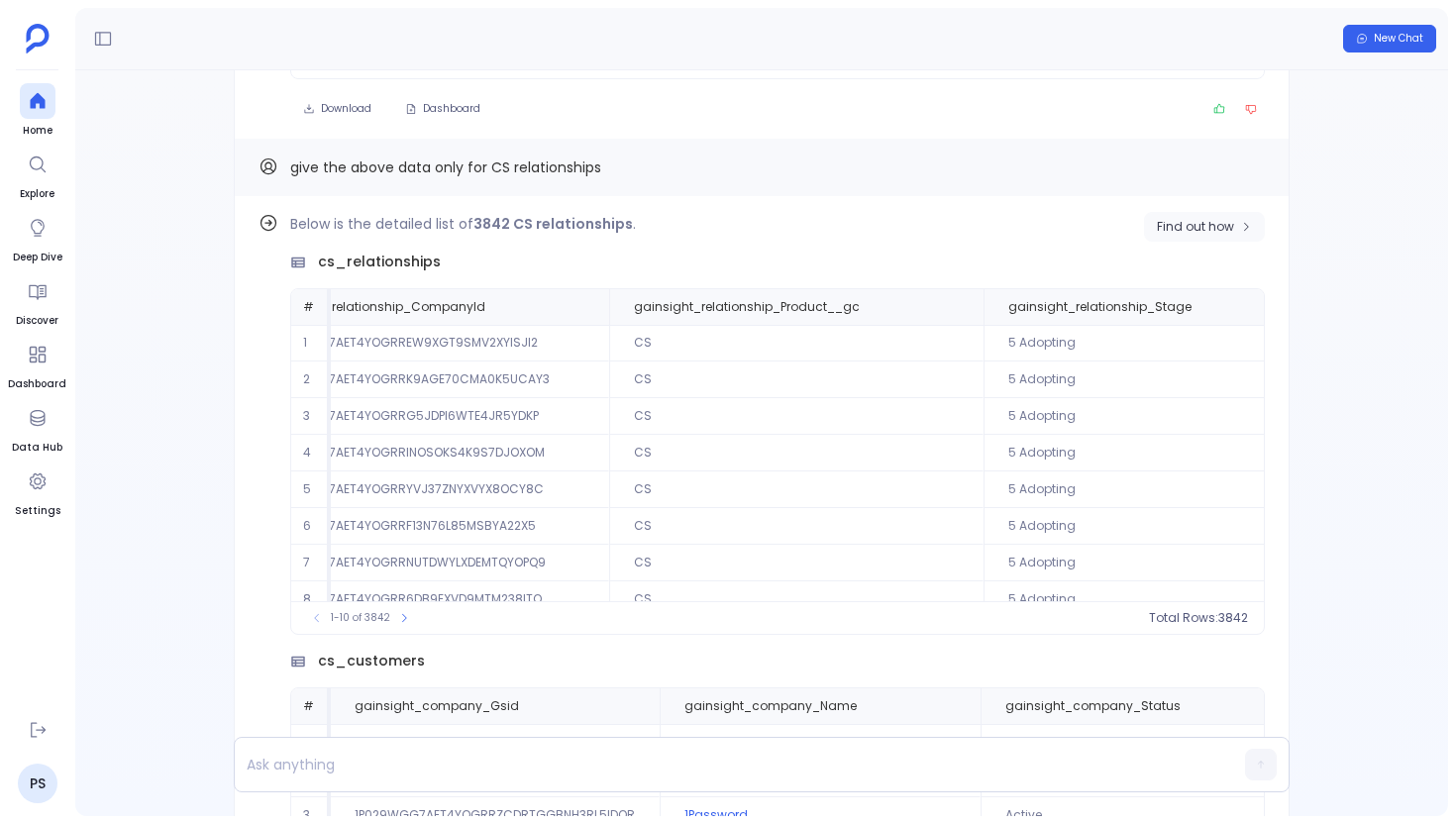click on "Find out how" at bounding box center [1204, 227] 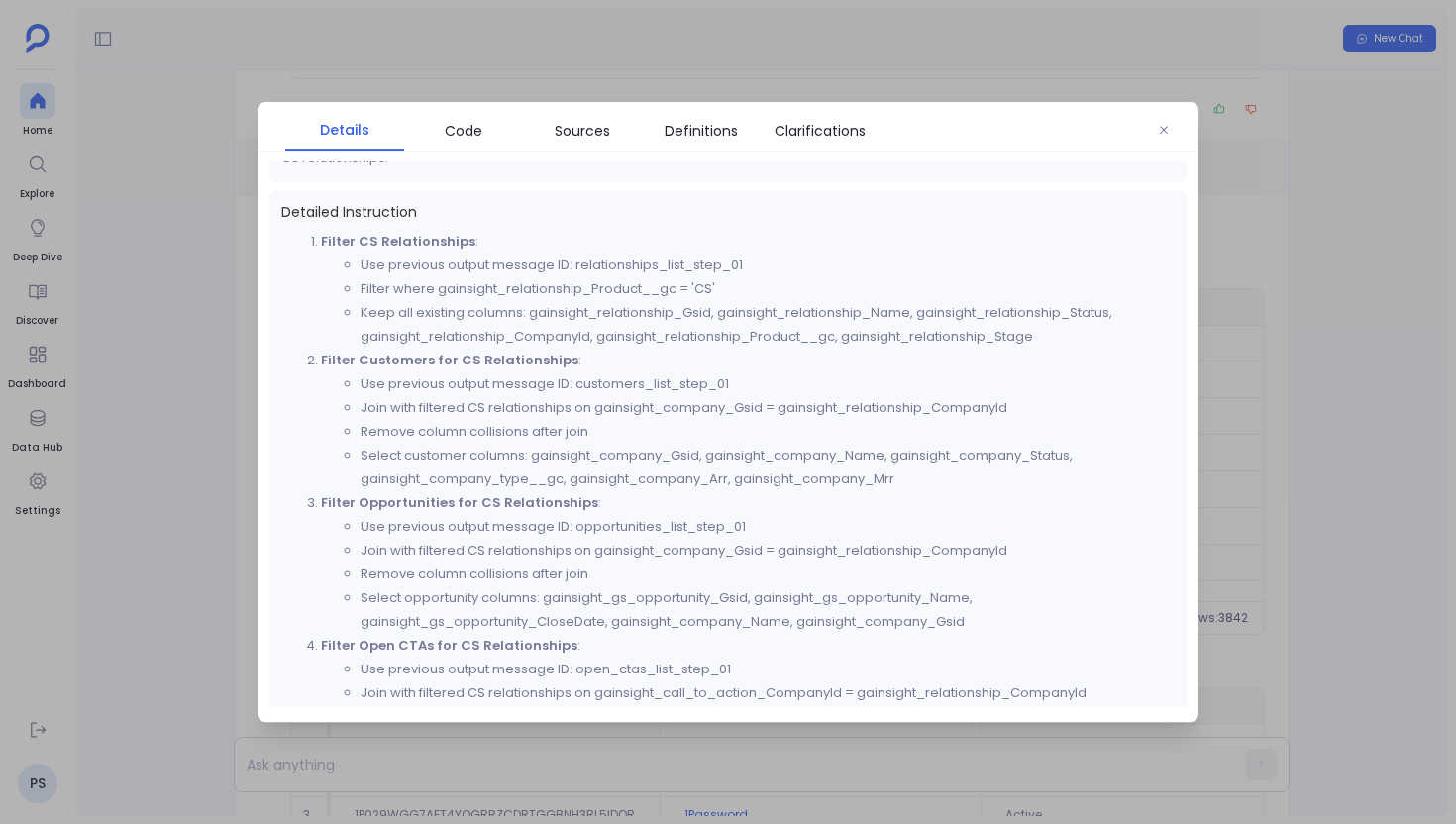 scroll, scrollTop: 239, scrollLeft: 0, axis: vertical 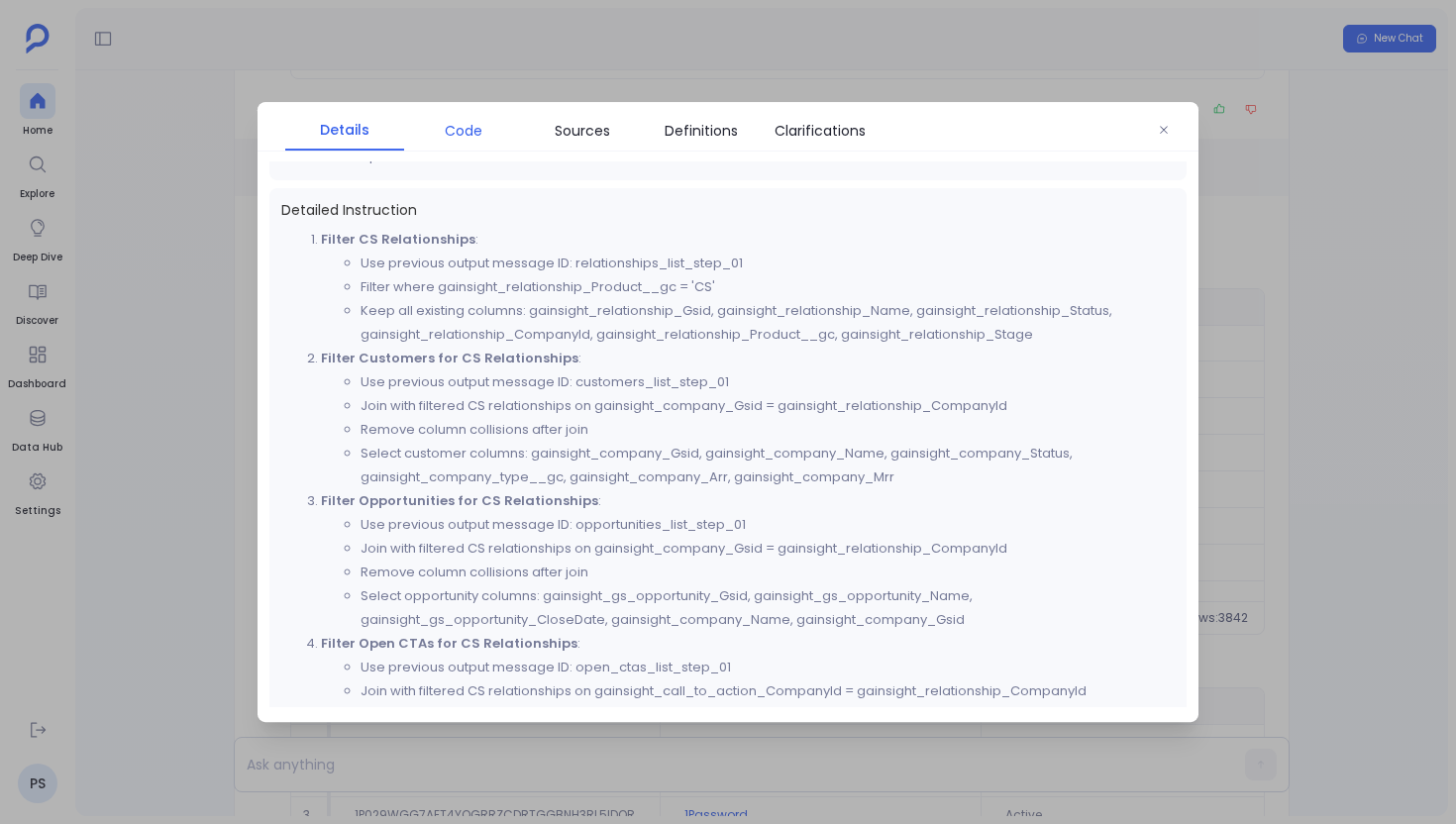 click on "Code" at bounding box center [464, 131] 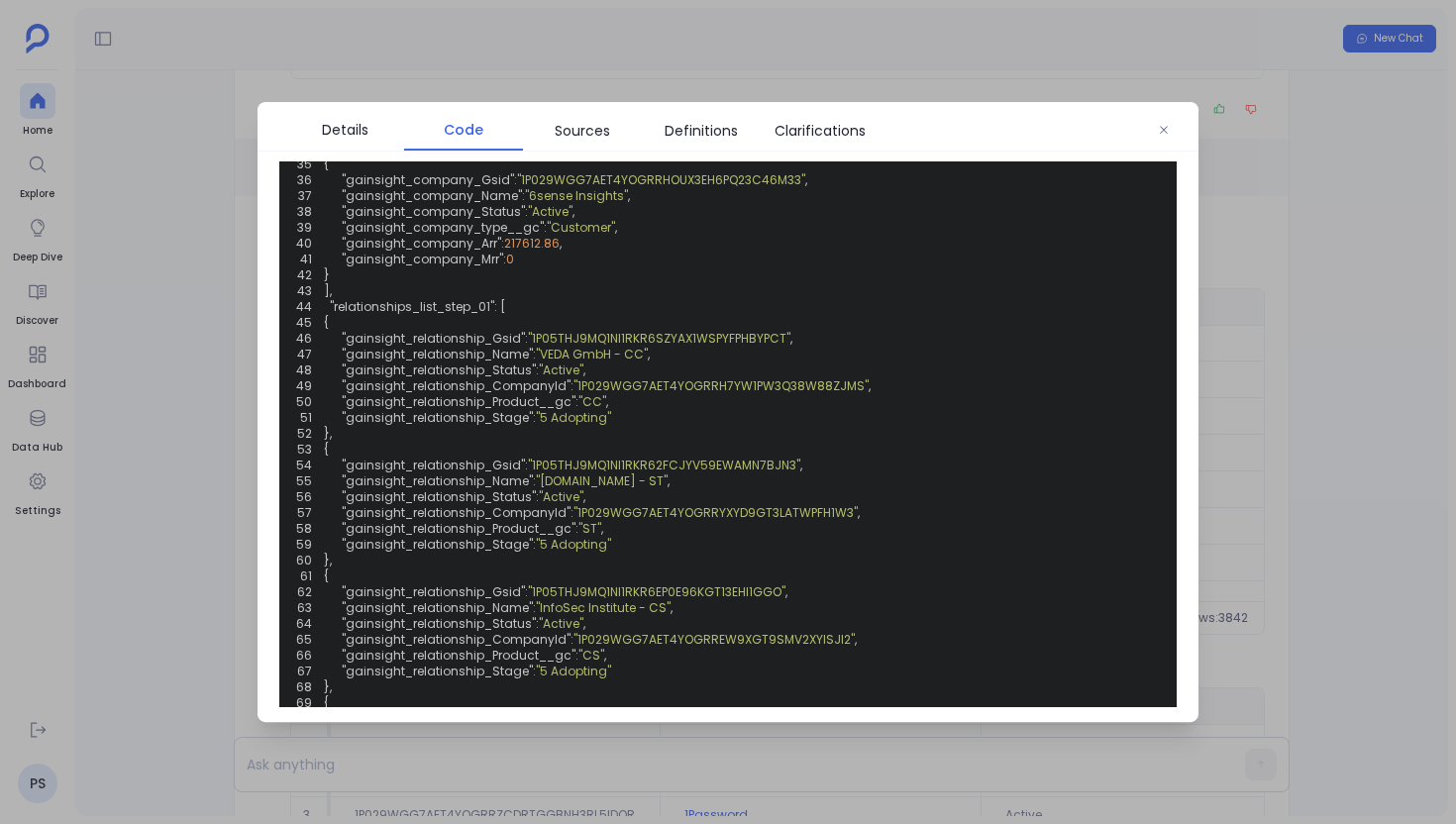 scroll, scrollTop: 1043, scrollLeft: 0, axis: vertical 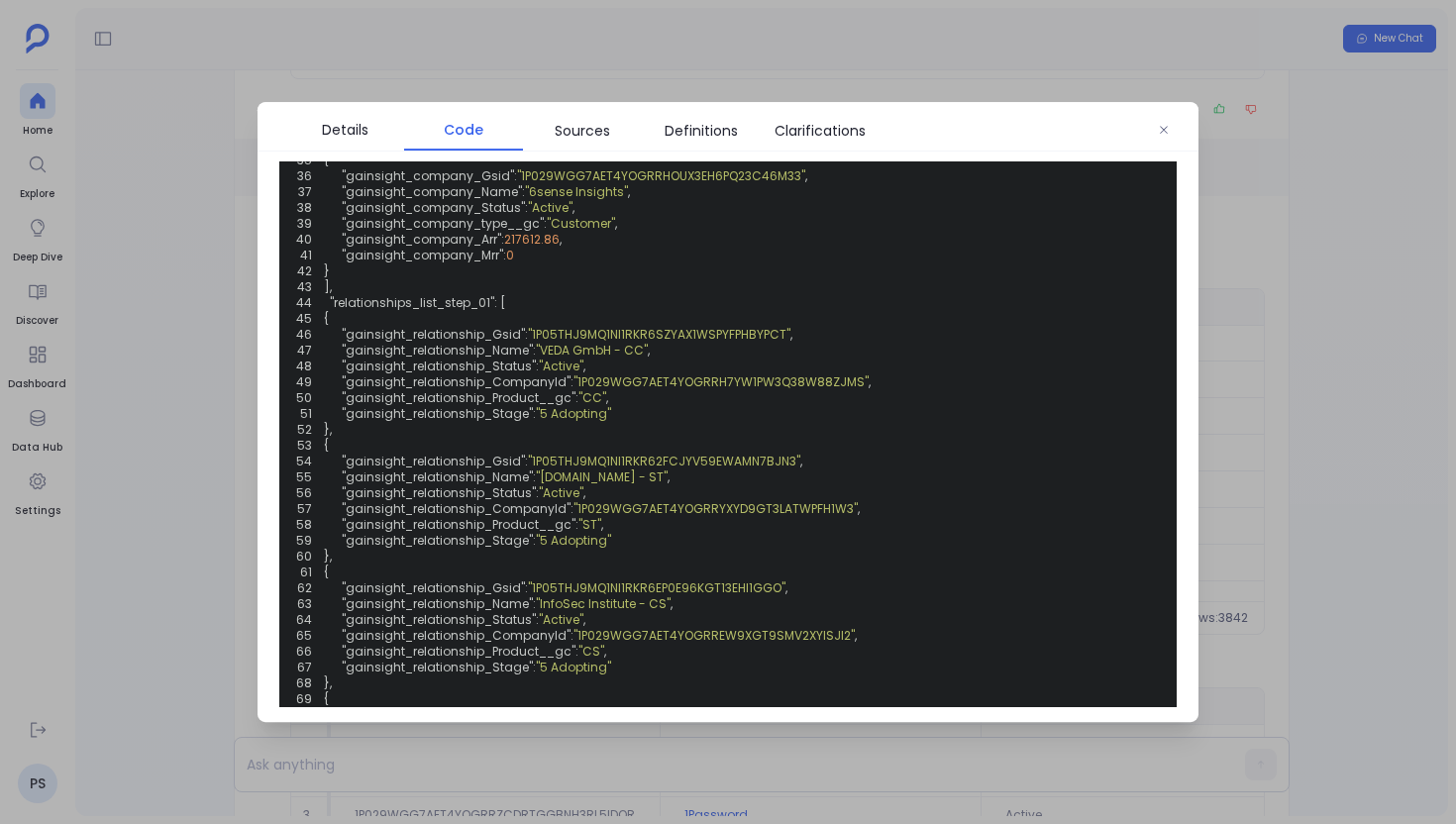 click at bounding box center [728, 412] 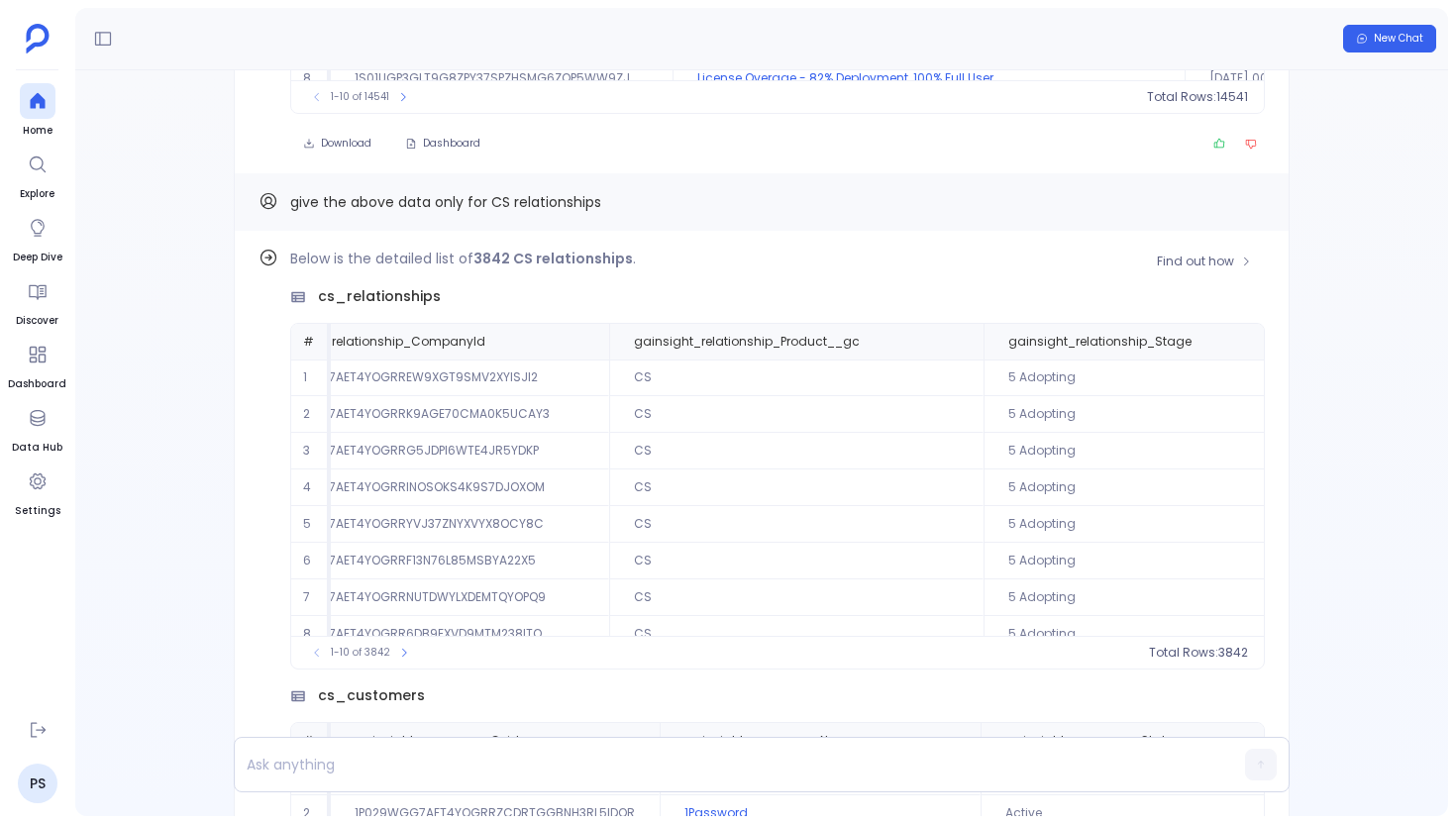 scroll, scrollTop: -1227, scrollLeft: 0, axis: vertical 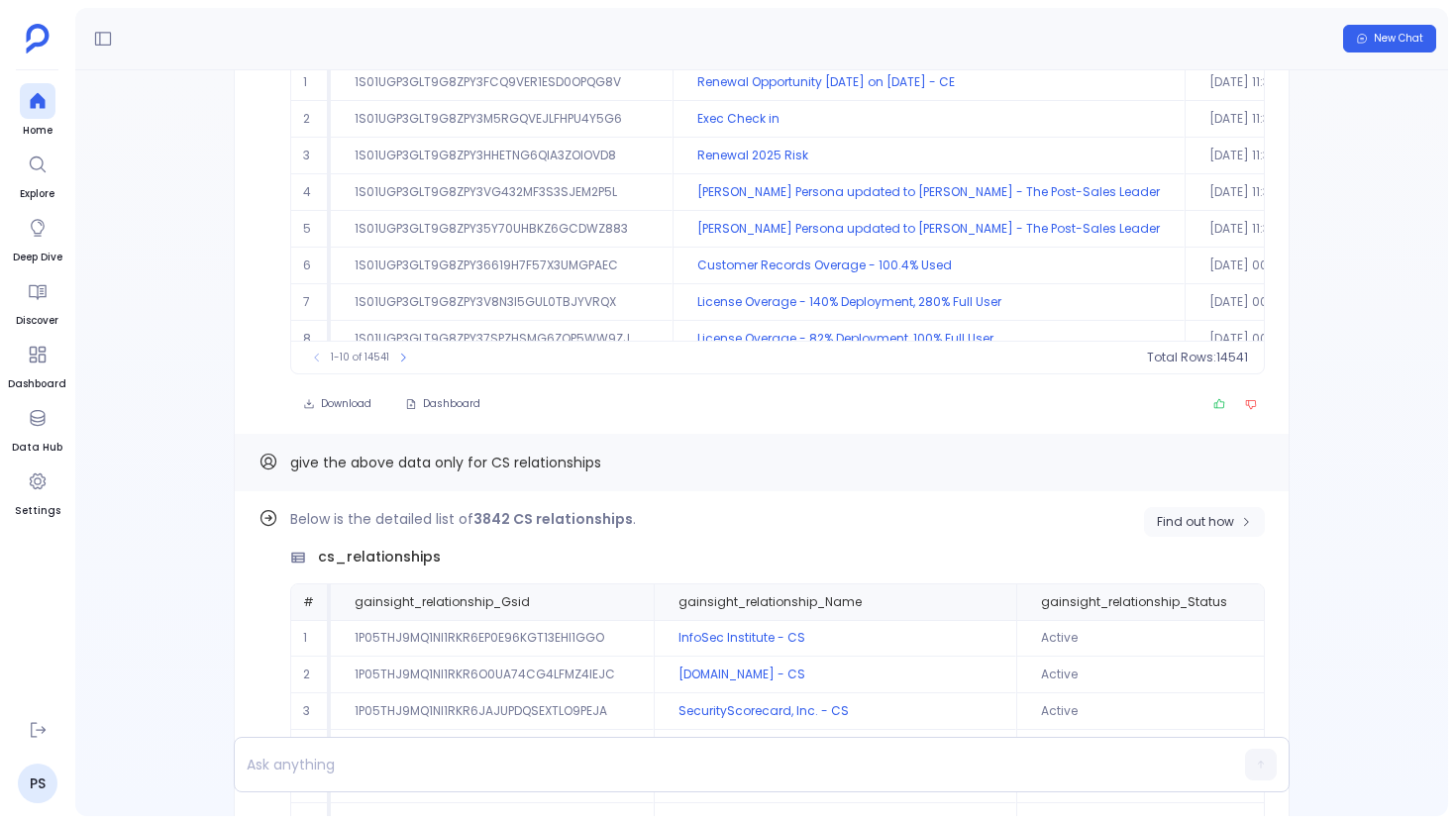 click on "Find out how" at bounding box center [1204, 522] 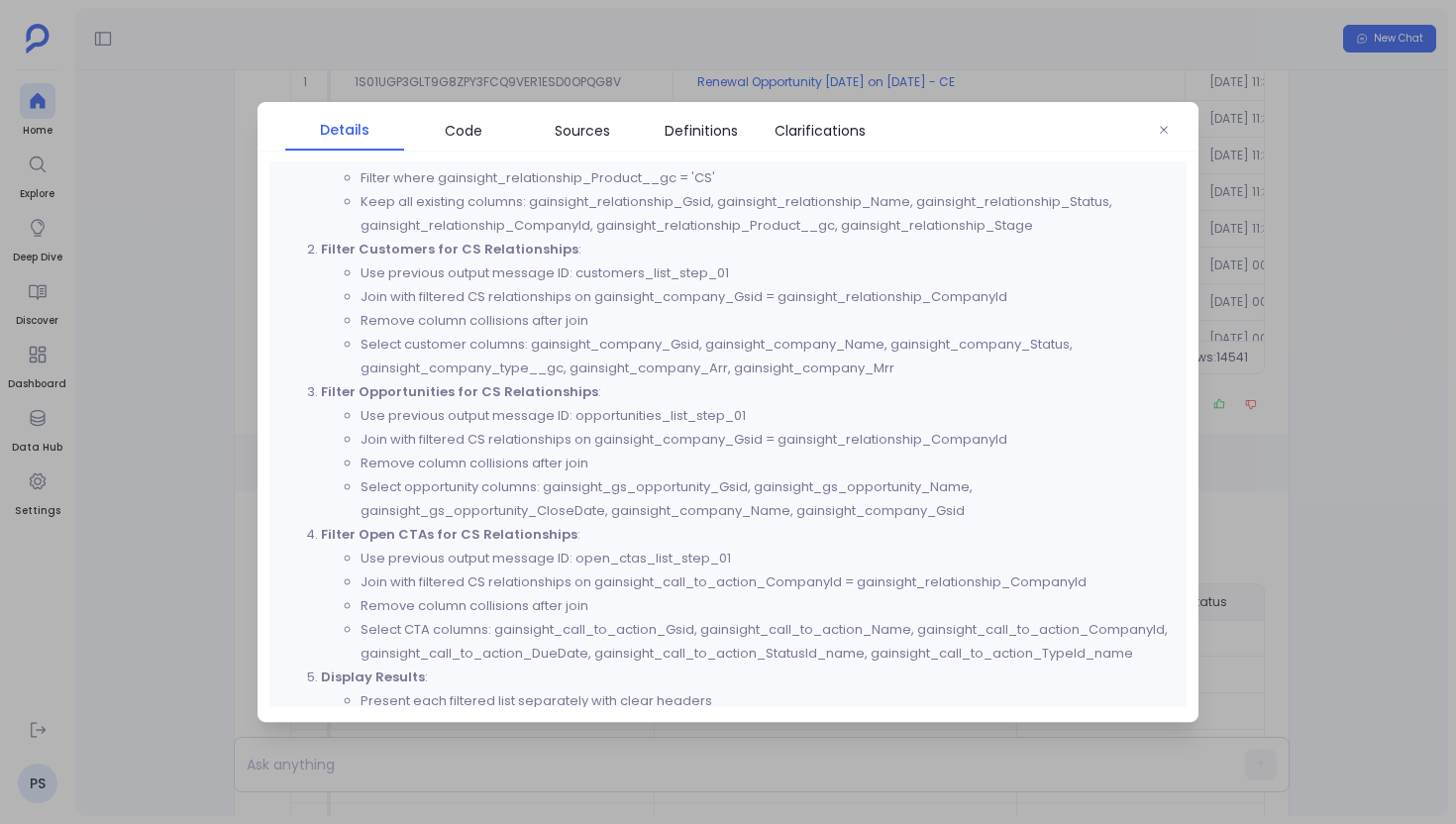 scroll, scrollTop: 350, scrollLeft: 0, axis: vertical 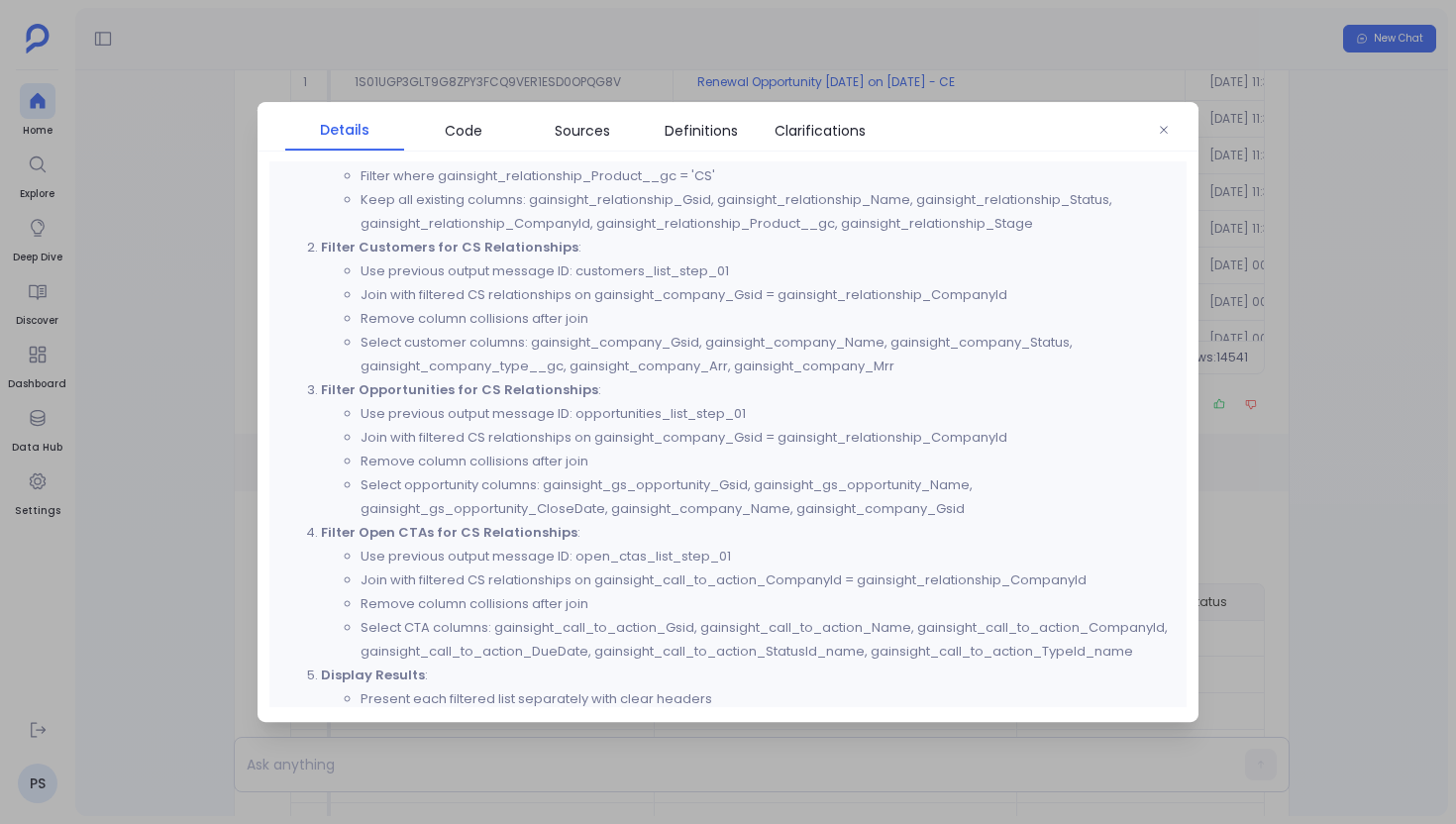 click at bounding box center (728, 412) 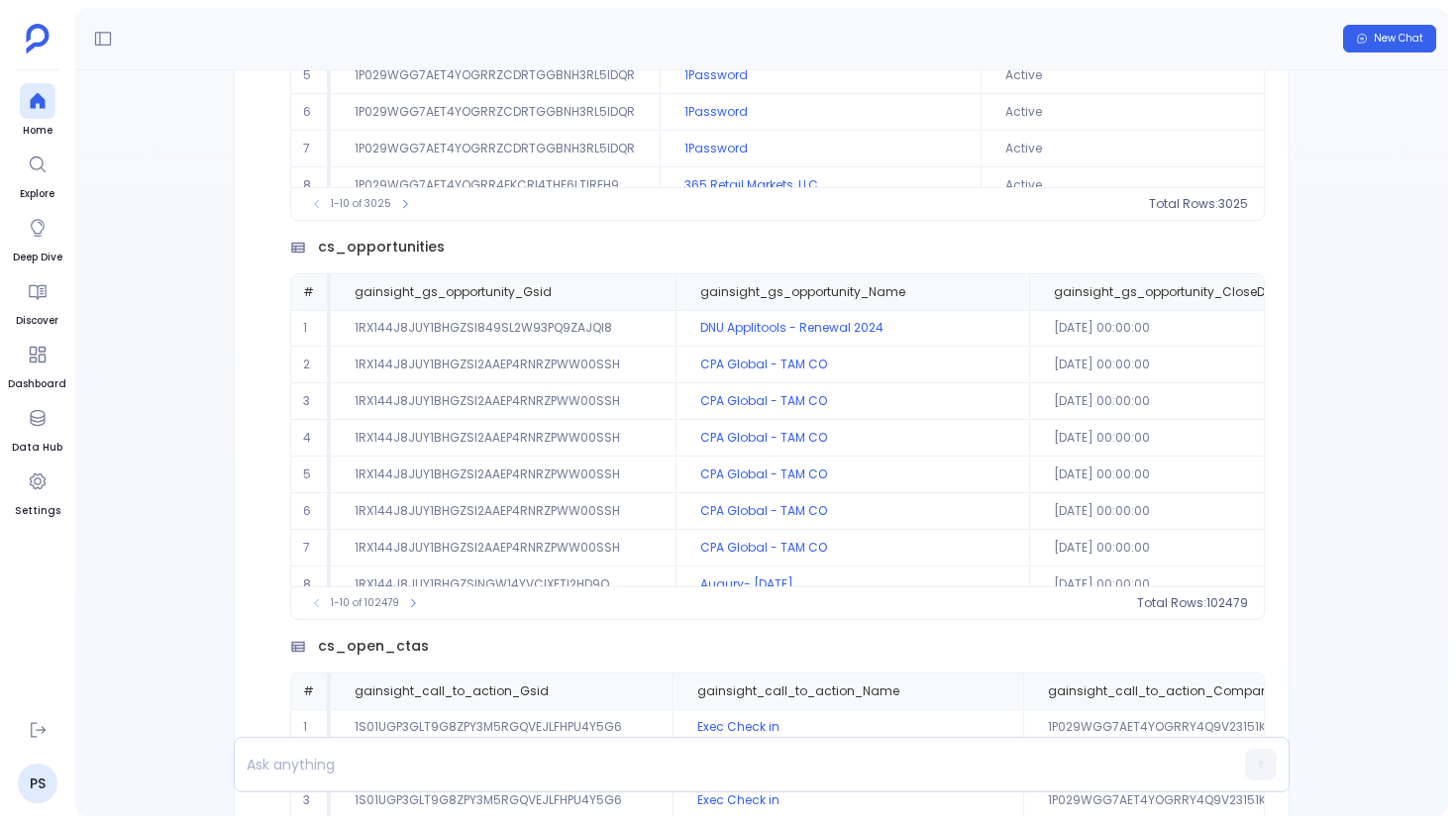 scroll, scrollTop: -365, scrollLeft: 0, axis: vertical 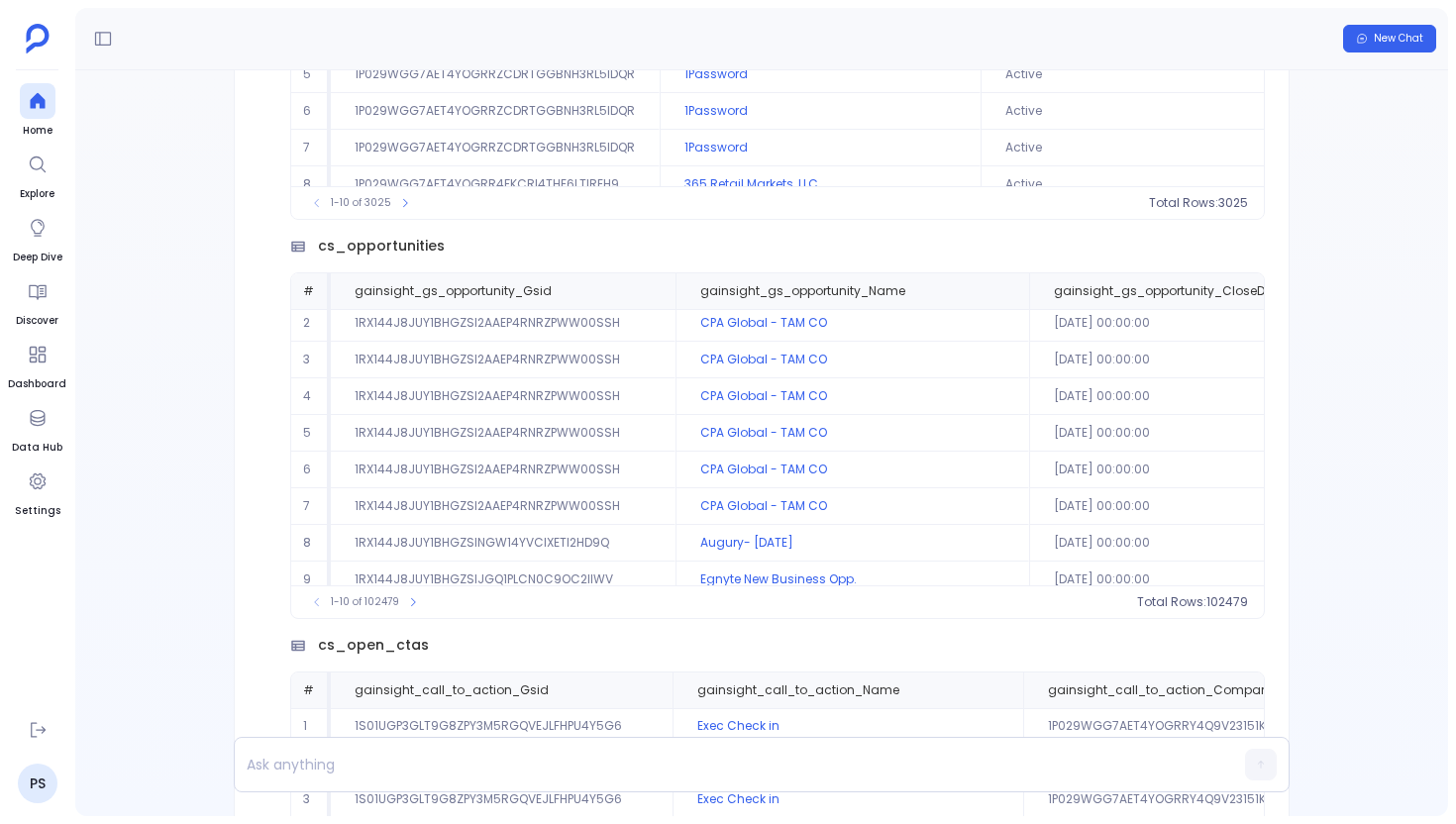 click on "Find out how Below is the detailed list of  3842 CS relationships . cs_relationships # gainsight_relationship_Gsid gainsight_relationship_Name gainsight_relationship_Status gainsight_relationship_CompanyId gainsight_relationship_Product__gc gainsight_relationship_Stage 1 1P05THJ9MQ1NI1RKR6EP0E96KGT13EHI1GGO InfoSec Institute - CS Active 1P029WGG7AET4YOGRREW9XGT9SMV2XYISJI2 CS 5 Adopting 2 1P05THJ9MQ1NI1RKR6O0UA74CG4LFMZ4IEJC Honeycomb.io - CS Active 1P029WGG7AET4YOGRRK9AGE70CMA0K5UCAY3 CS 5 Adopting 3 1P05THJ9MQ1NI1RKR6JAJUPDQSEXTLO9PEJA SecurityScorecard, Inc. - CS Active 1P029WGG7AET4YOGRRG5JDPI6WTE4JR5YDKP CS 5 Adopting 4 1P05THJ9MQ1NI1RKR6C8P1QA75JA7L5DSYHE Signpost - CS Active 1P029WGG7AET4YOGRRINOSOKS4K9S7DJOXOM CS 5 Adopting 5 1P05THJ9MQ1NI1RKR6KRKK16U2I0ESGG9N1Q Tufin - CS Active 1P029WGG7AET4YOGRRYVJ37ZNYXVYX8OCY8C CS 5 Adopting 6 1P05THJ9MQ1NI1RKR6I31I6PBJ1RD8GBATDV WP Engine. - CS Active 1P029WGG7AET4YOGRRF13N76L85MSBYA22X5 CS 5 Adopting 7 1P05THJ9MQ1NI1RKR6ODYKY6FJ0EXSAC9NM1 iTradeNetwork - CS CS" at bounding box center (762, 443) 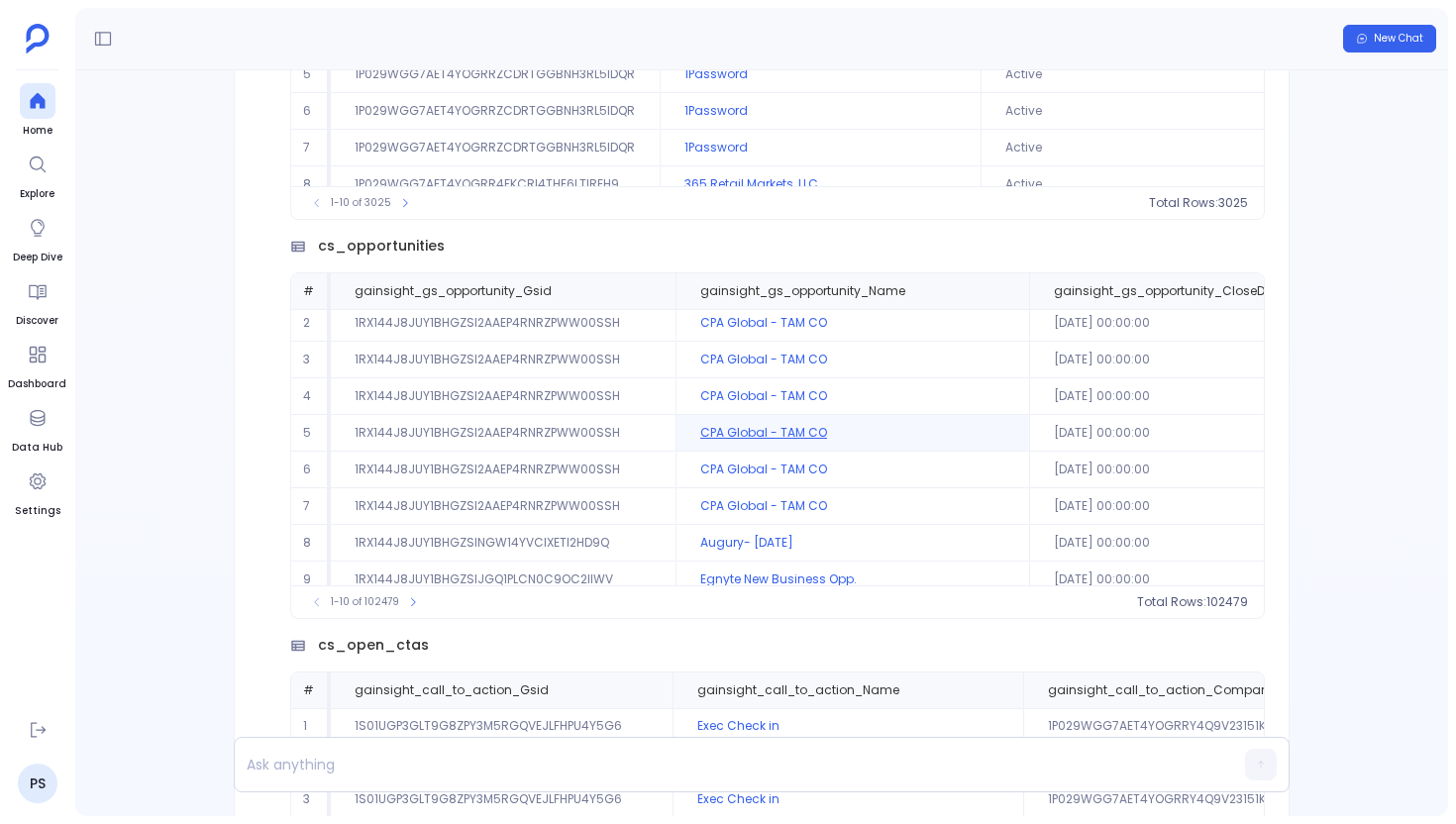 scroll, scrollTop: 0, scrollLeft: 0, axis: both 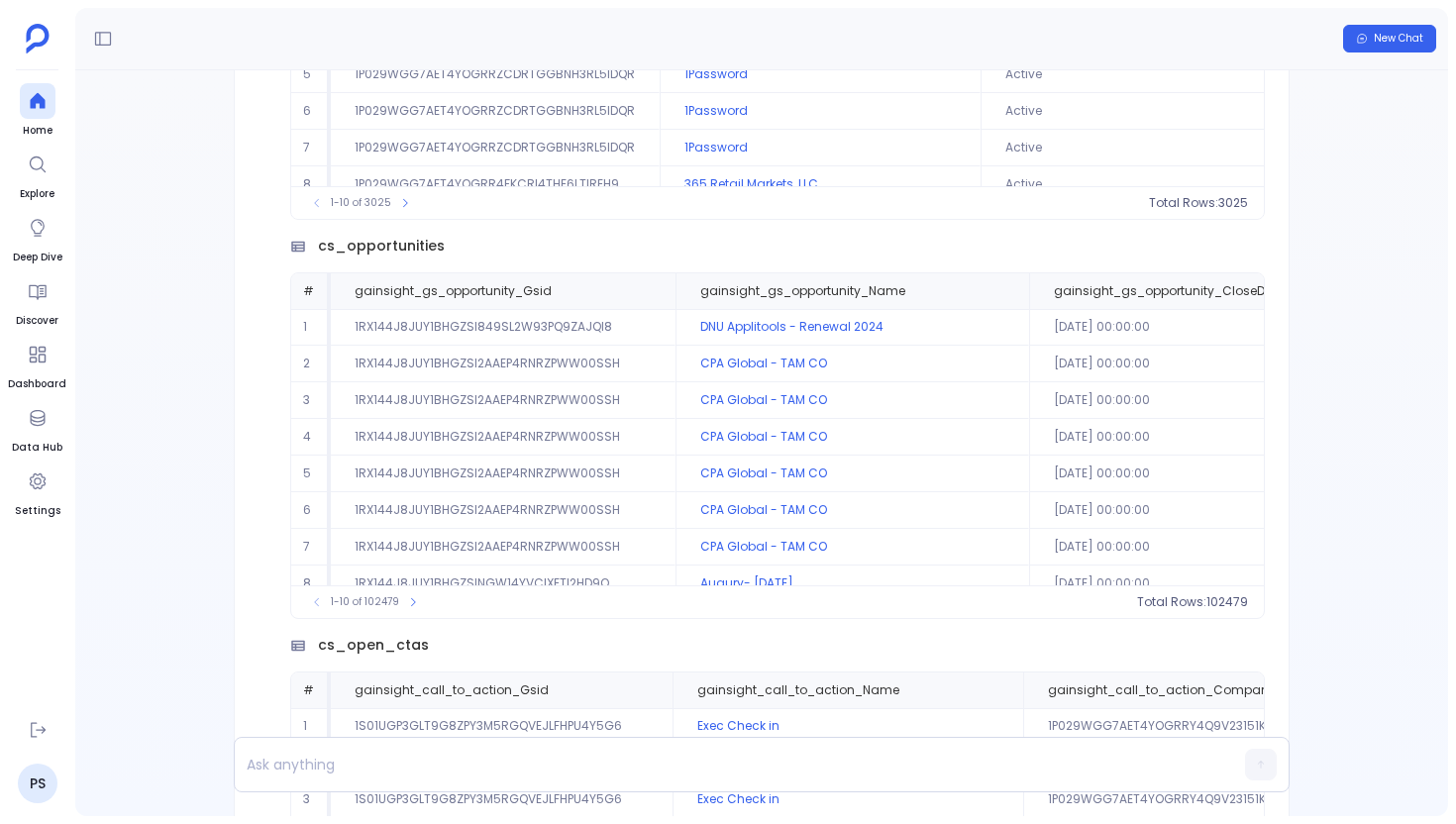 click on "Find out how Below is the detailed list of  3842 CS relationships . cs_relationships # gainsight_relationship_Gsid gainsight_relationship_Name gainsight_relationship_Status gainsight_relationship_CompanyId gainsight_relationship_Product__gc gainsight_relationship_Stage 1 1P05THJ9MQ1NI1RKR6EP0E96KGT13EHI1GGO InfoSec Institute - CS Active 1P029WGG7AET4YOGRREW9XGT9SMV2XYISJI2 CS 5 Adopting 2 1P05THJ9MQ1NI1RKR6O0UA74CG4LFMZ4IEJC Honeycomb.io - CS Active 1P029WGG7AET4YOGRRK9AGE70CMA0K5UCAY3 CS 5 Adopting 3 1P05THJ9MQ1NI1RKR6JAJUPDQSEXTLO9PEJA SecurityScorecard, Inc. - CS Active 1P029WGG7AET4YOGRRG5JDPI6WTE4JR5YDKP CS 5 Adopting 4 1P05THJ9MQ1NI1RKR6C8P1QA75JA7L5DSYHE Signpost - CS Active 1P029WGG7AET4YOGRRINOSOKS4K9S7DJOXOM CS 5 Adopting 5 1P05THJ9MQ1NI1RKR6KRKK16U2I0ESGG9N1Q Tufin - CS Active 1P029WGG7AET4YOGRRYVJ37ZNYXVYX8OCY8C CS 5 Adopting 6 1P05THJ9MQ1NI1RKR6I31I6PBJ1RD8GBATDV WP Engine. - CS Active 1P029WGG7AET4YOGRRF13N76L85MSBYA22X5 CS 5 Adopting 7 1P05THJ9MQ1NI1RKR6ODYKY6FJ0EXSAC9NM1 iTradeNetwork - CS CS" at bounding box center [762, 443] 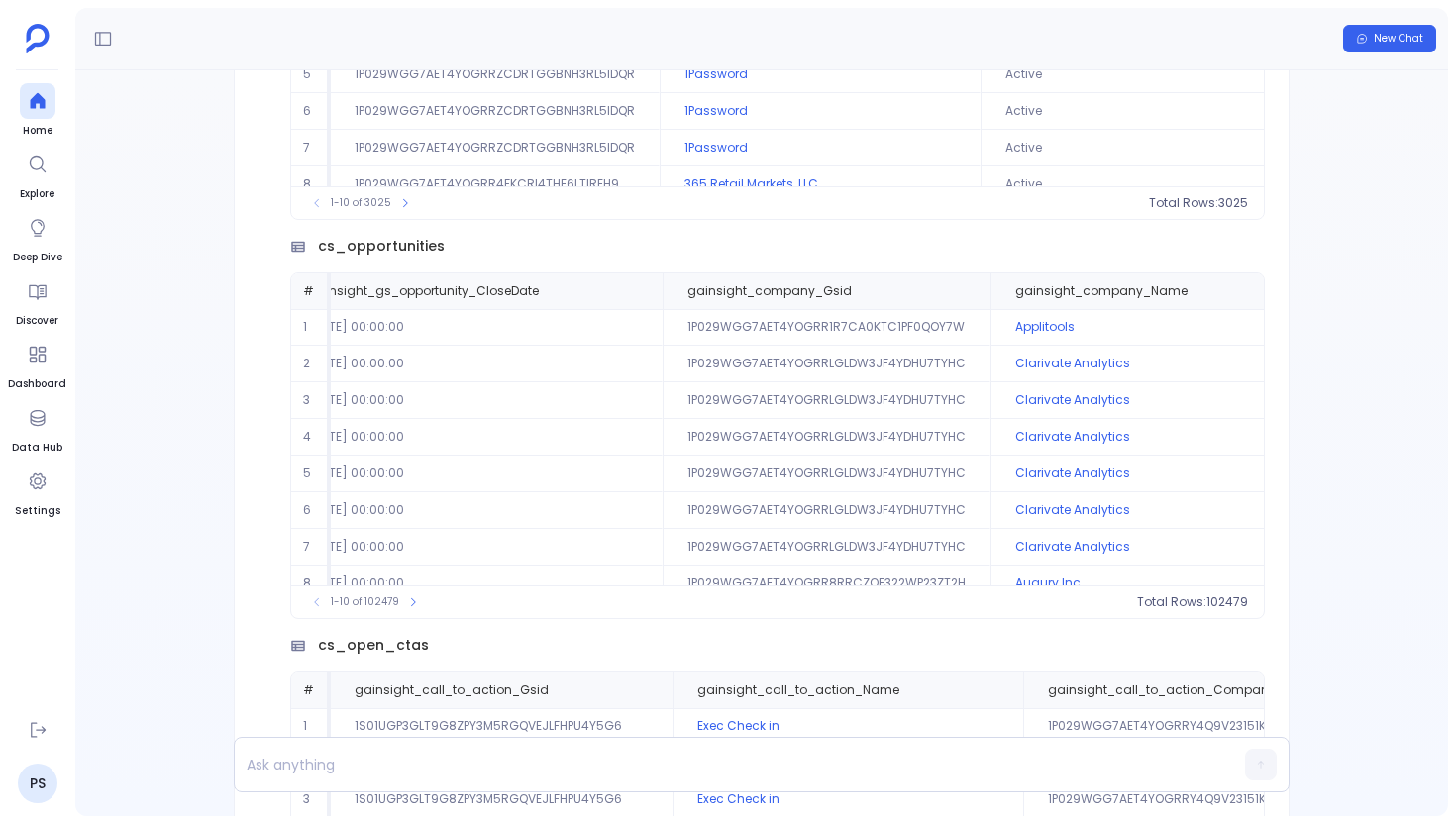 scroll, scrollTop: 0, scrollLeft: 778, axis: horizontal 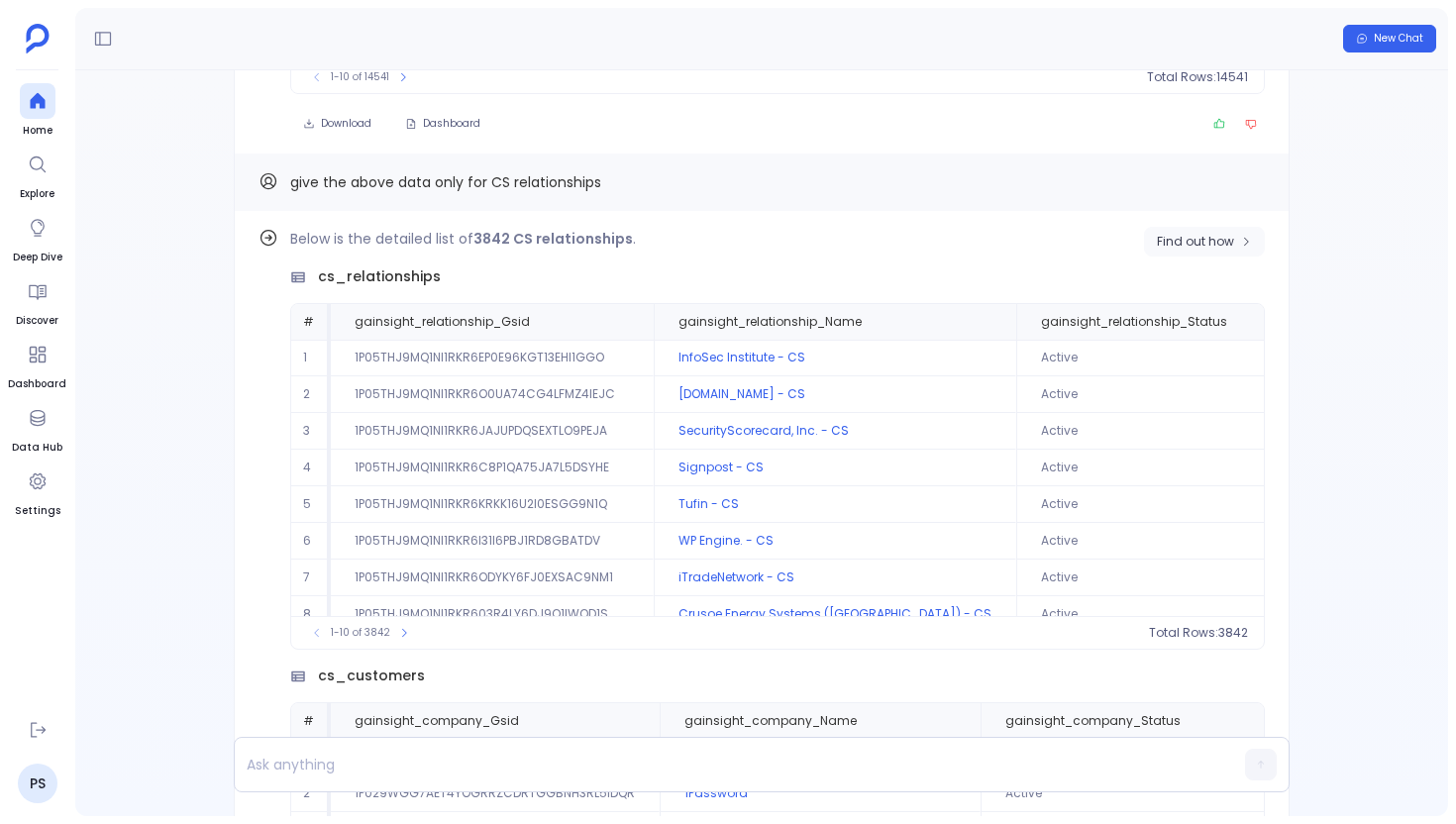 click on "Find out how" at bounding box center (1196, 242) 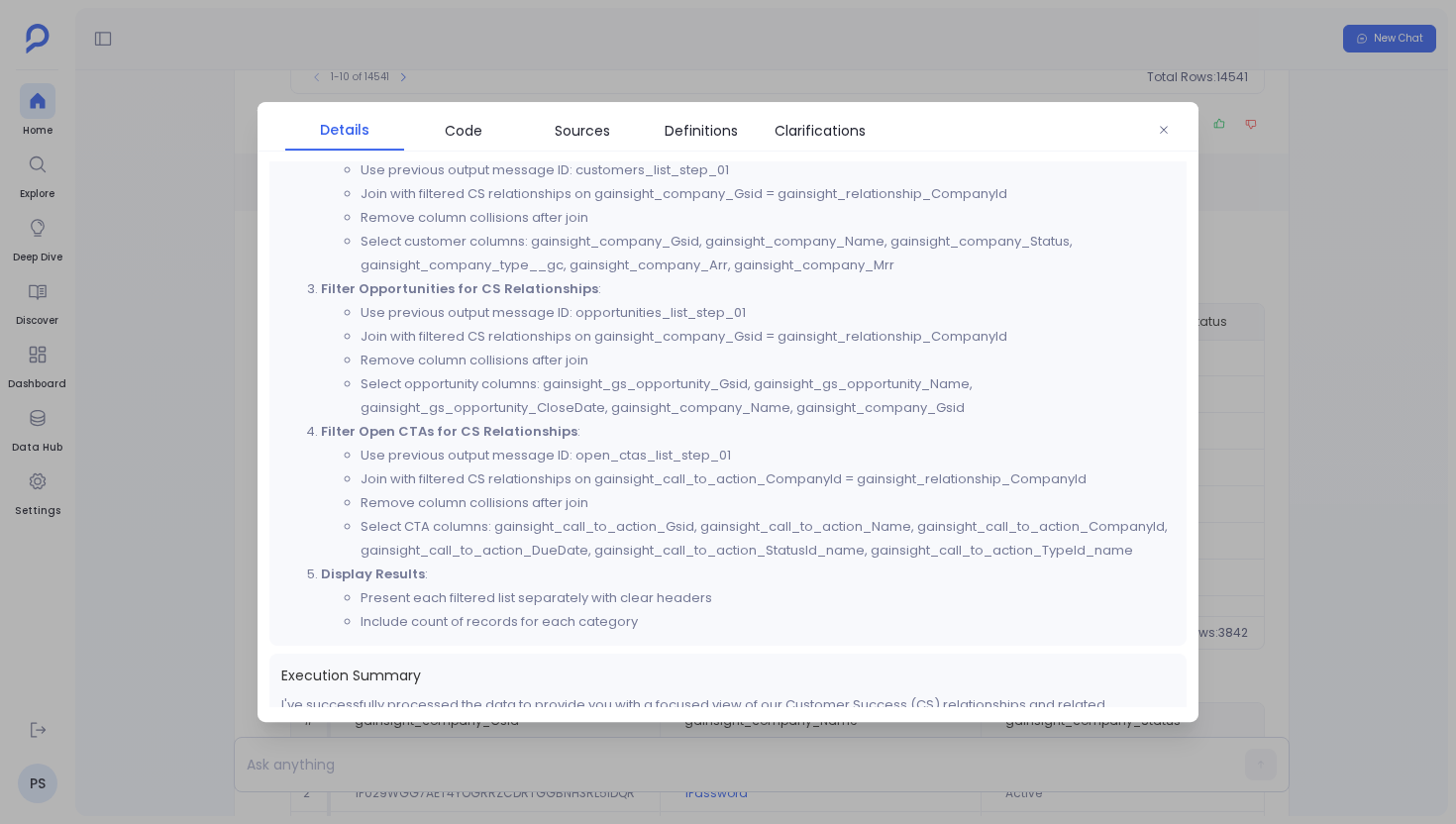 scroll, scrollTop: 469, scrollLeft: 0, axis: vertical 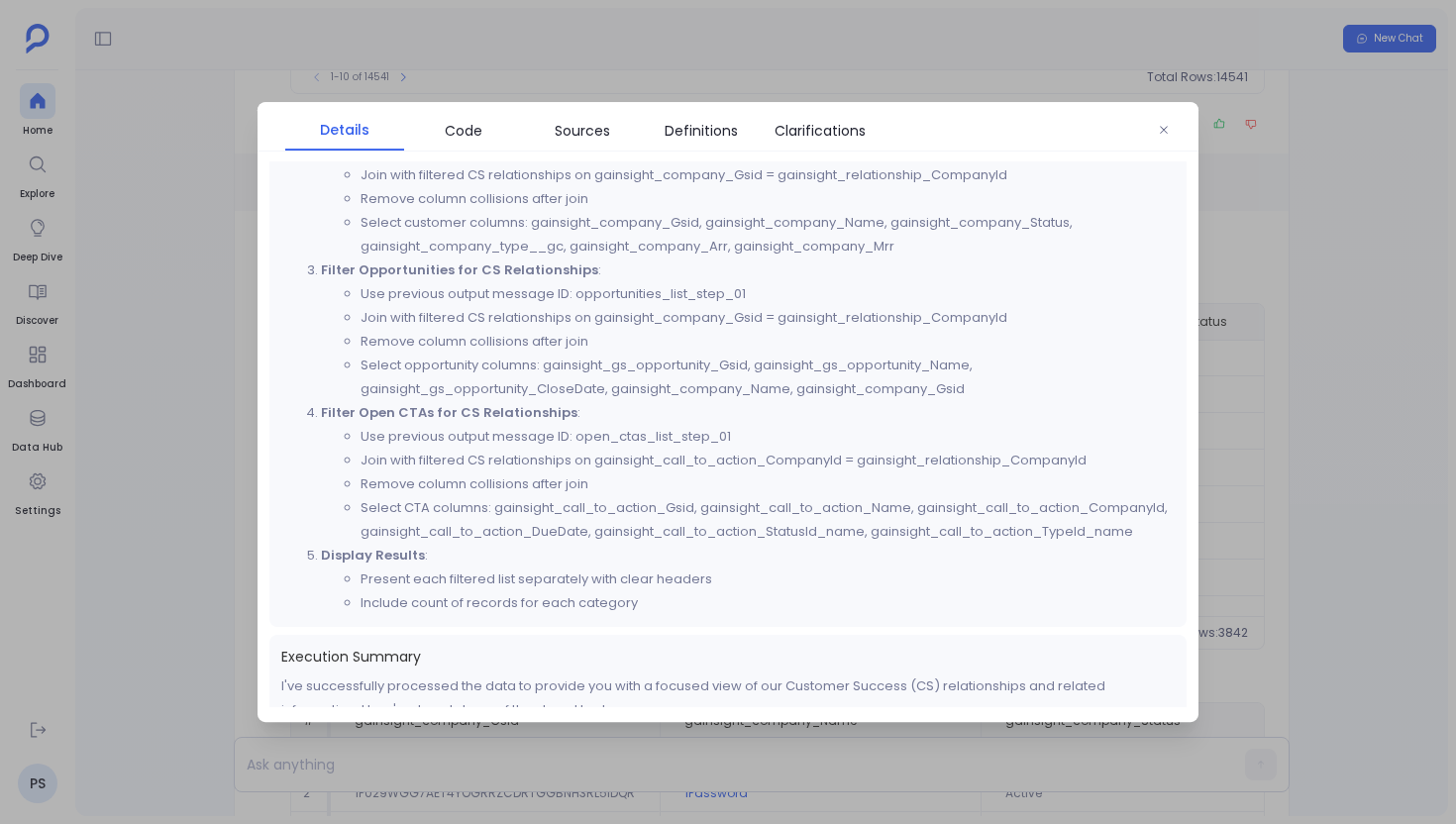 click at bounding box center [728, 412] 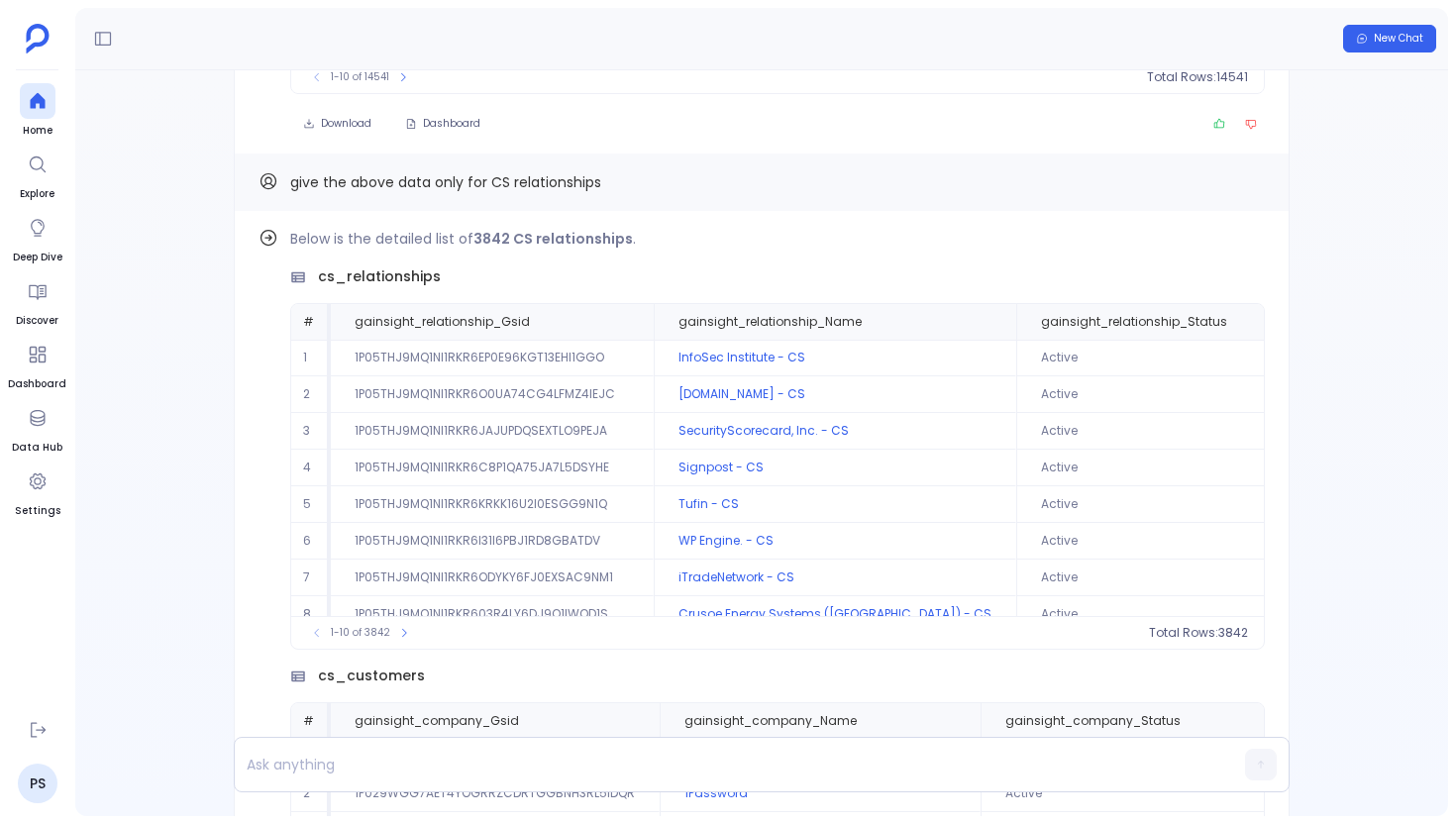 click on "give the above data only for CS relationships" at bounding box center [762, 182] 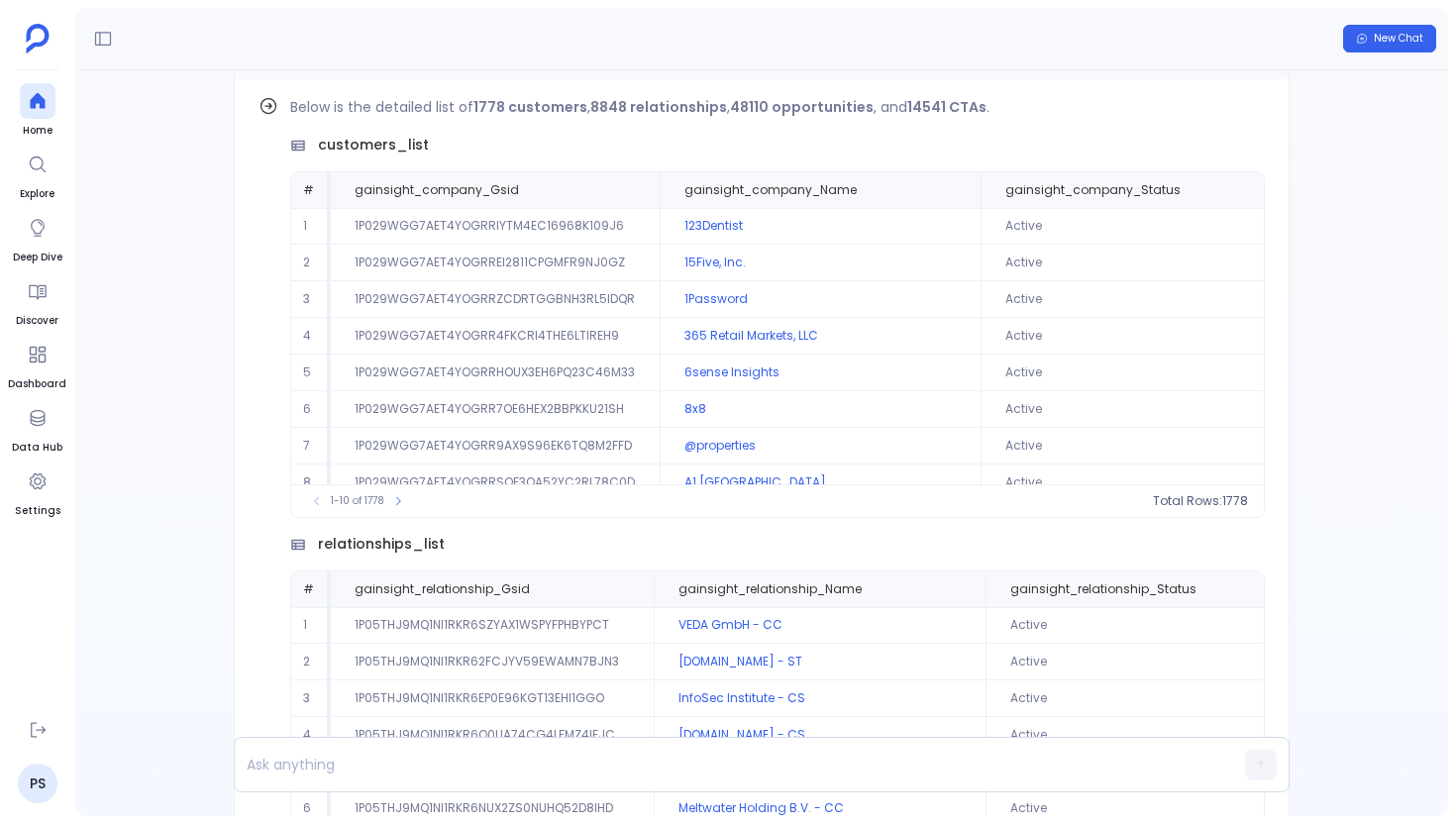 scroll, scrollTop: -2889, scrollLeft: 0, axis: vertical 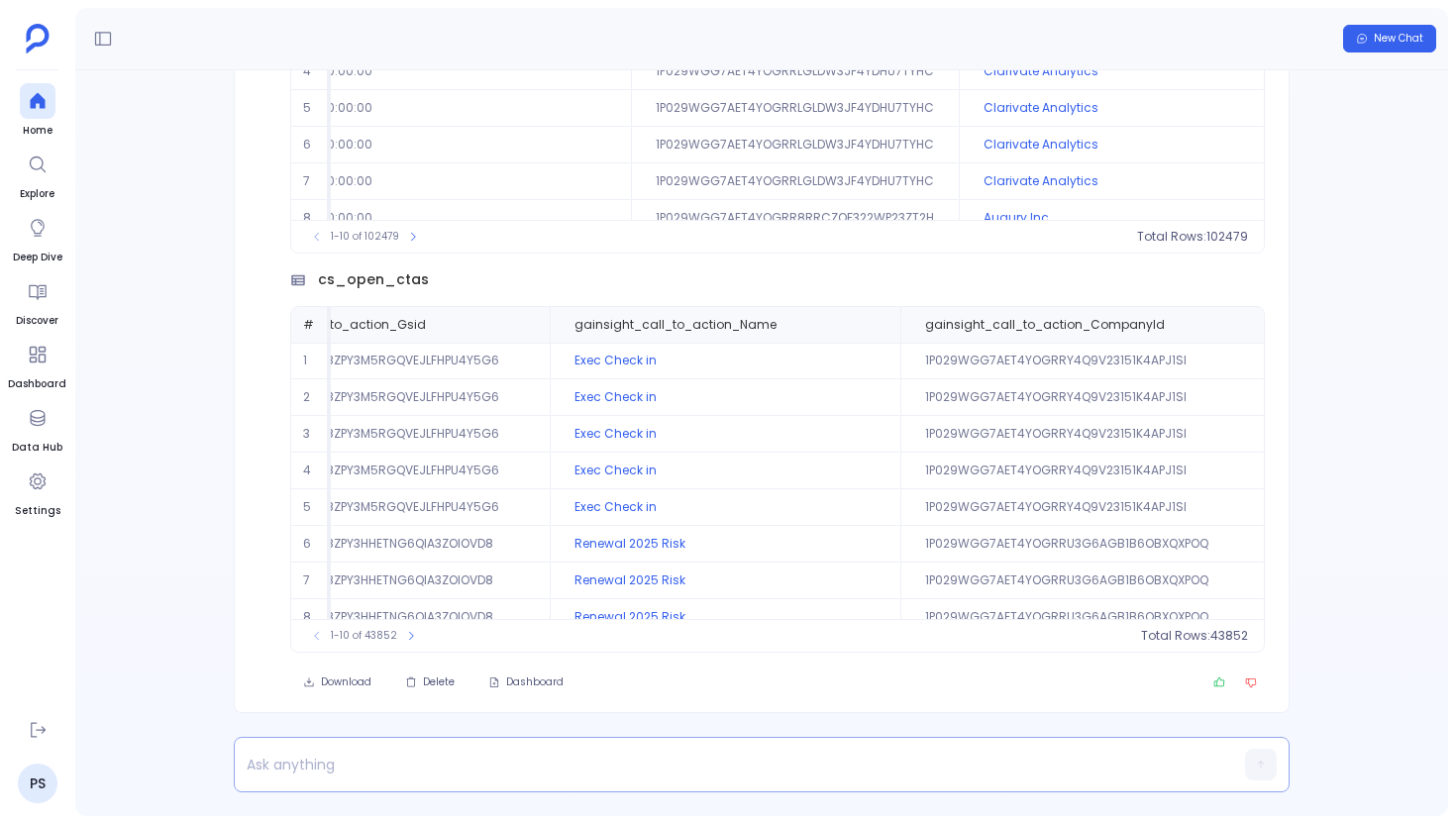 click at bounding box center [723, 765] 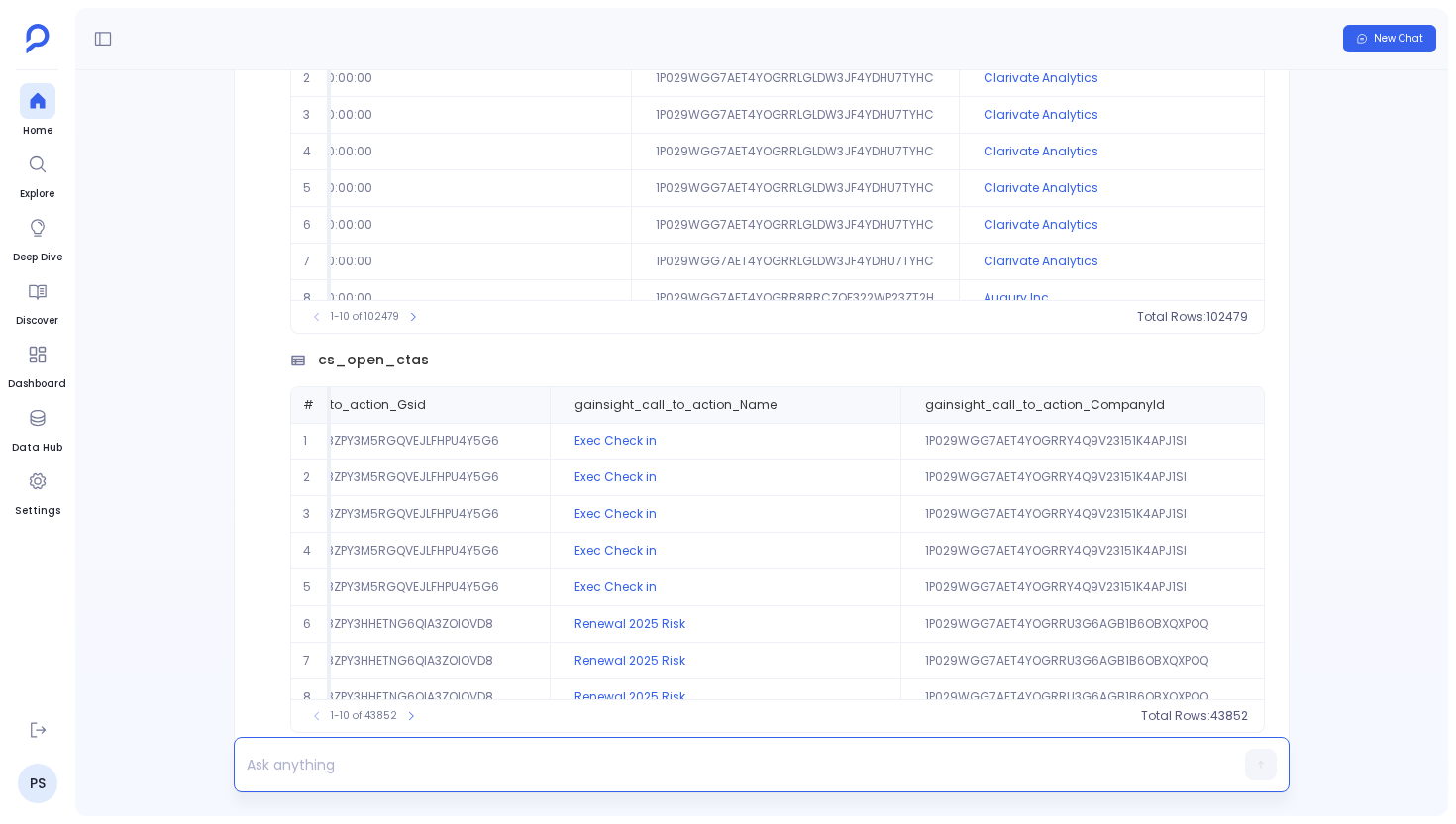 scroll, scrollTop: -84, scrollLeft: 0, axis: vertical 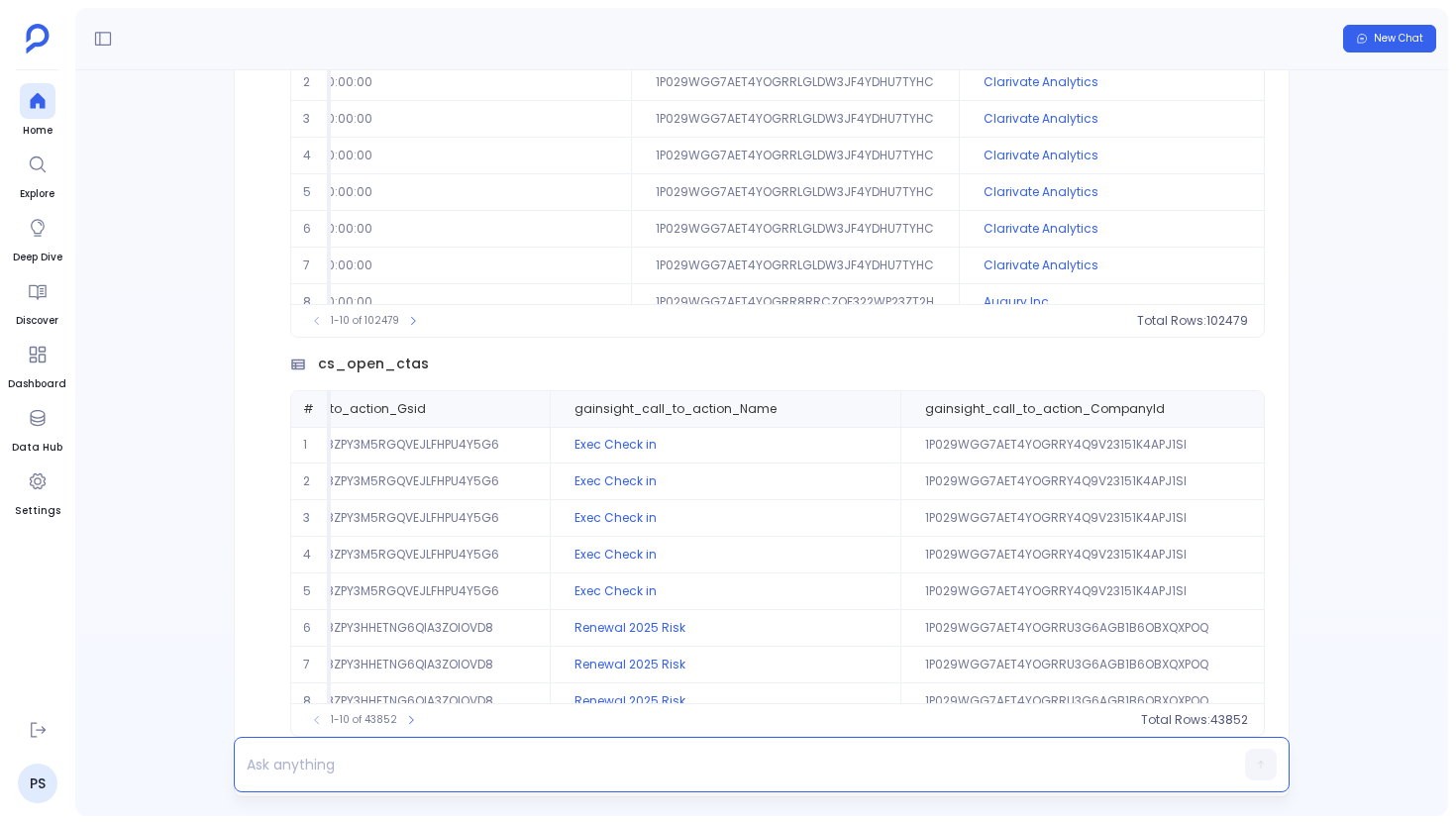 click at bounding box center [723, 765] 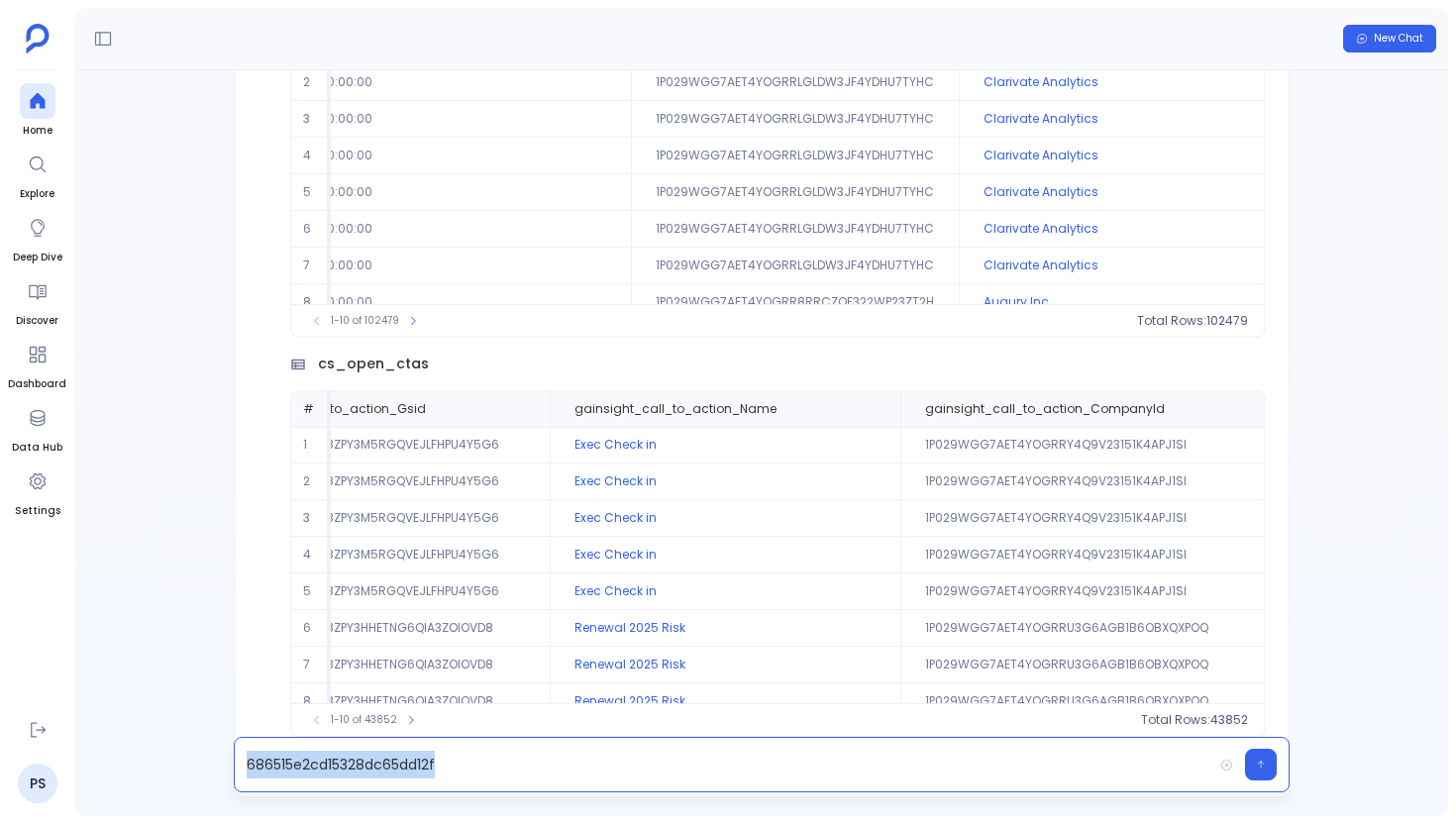 drag, startPoint x: 470, startPoint y: 758, endPoint x: 247, endPoint y: 769, distance: 223.27114 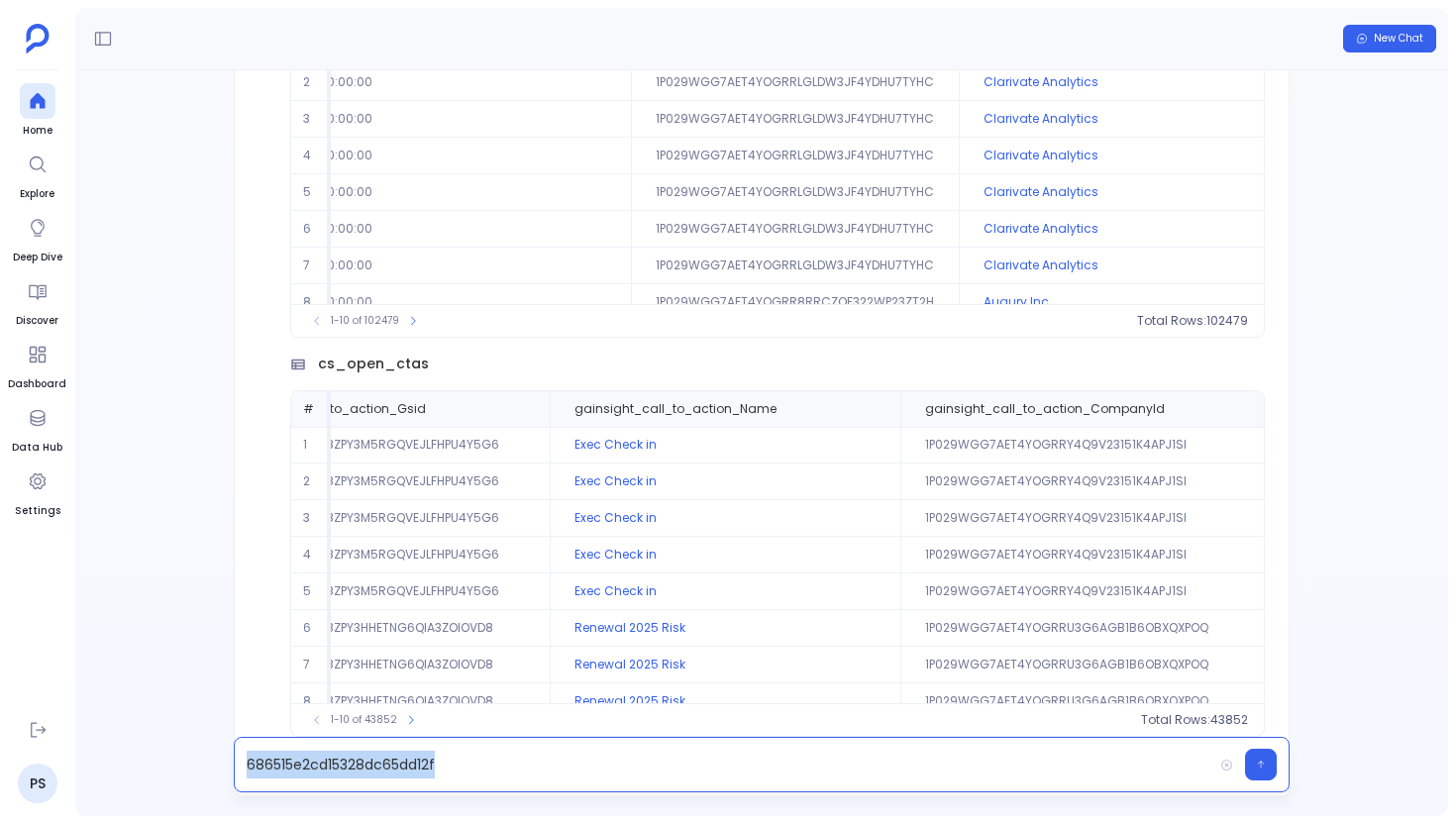 click on "686515e2cd15328dc65dd12f" at bounding box center [723, 765] 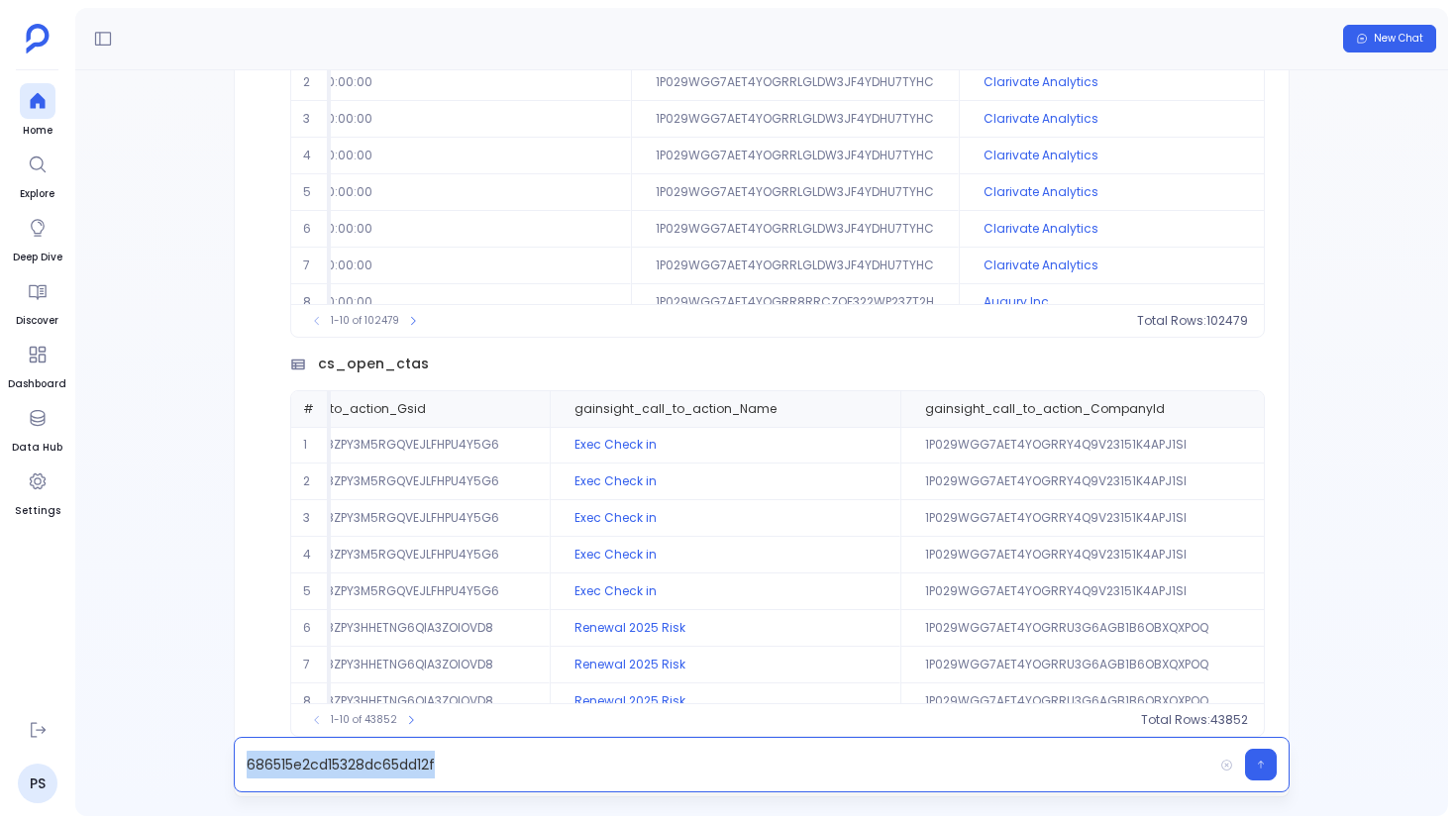 click on "686515e2cd15328dc65dd12f" at bounding box center (723, 765) 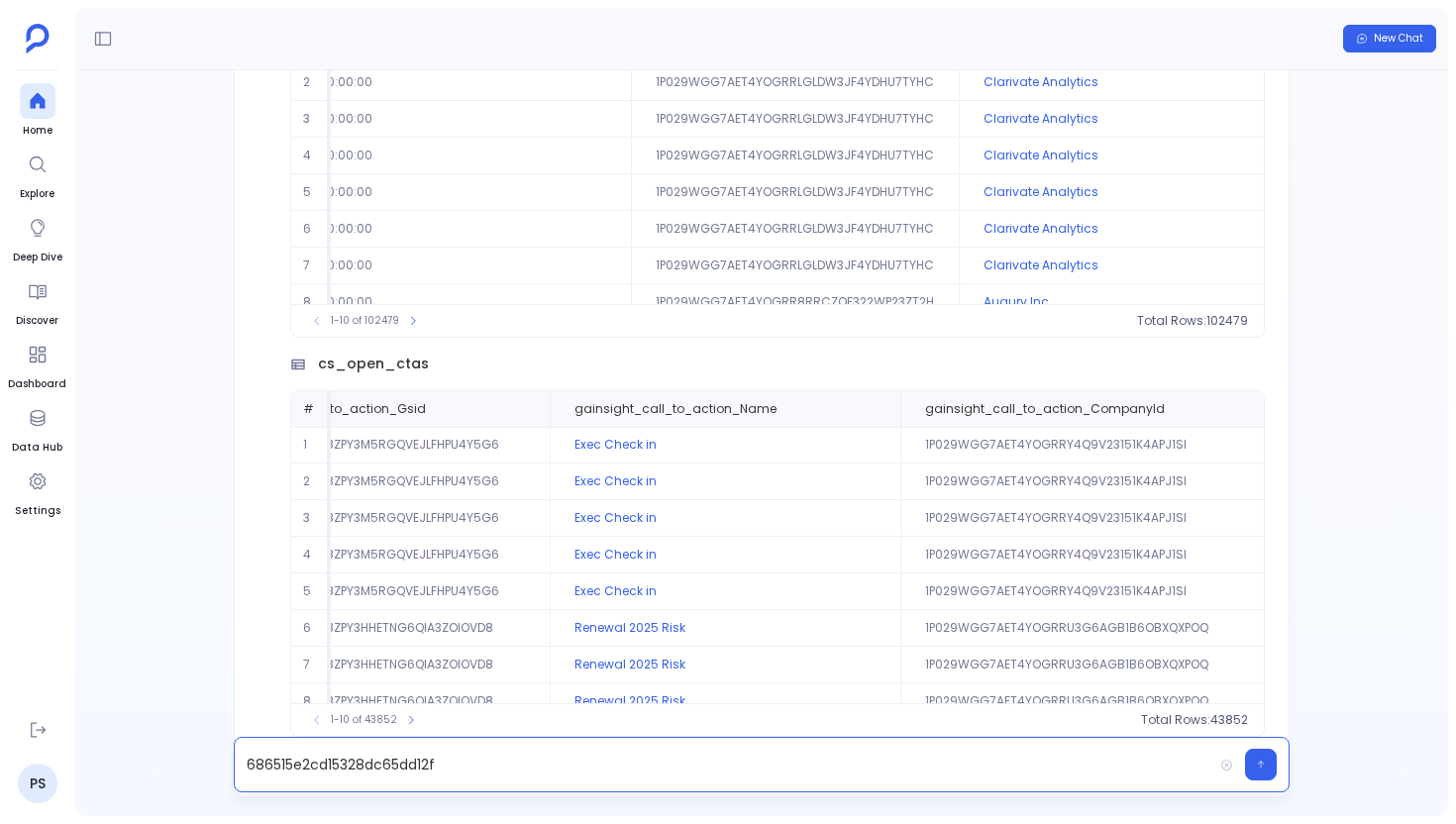 click on "686515e2cd15328dc65dd12f" at bounding box center [723, 765] 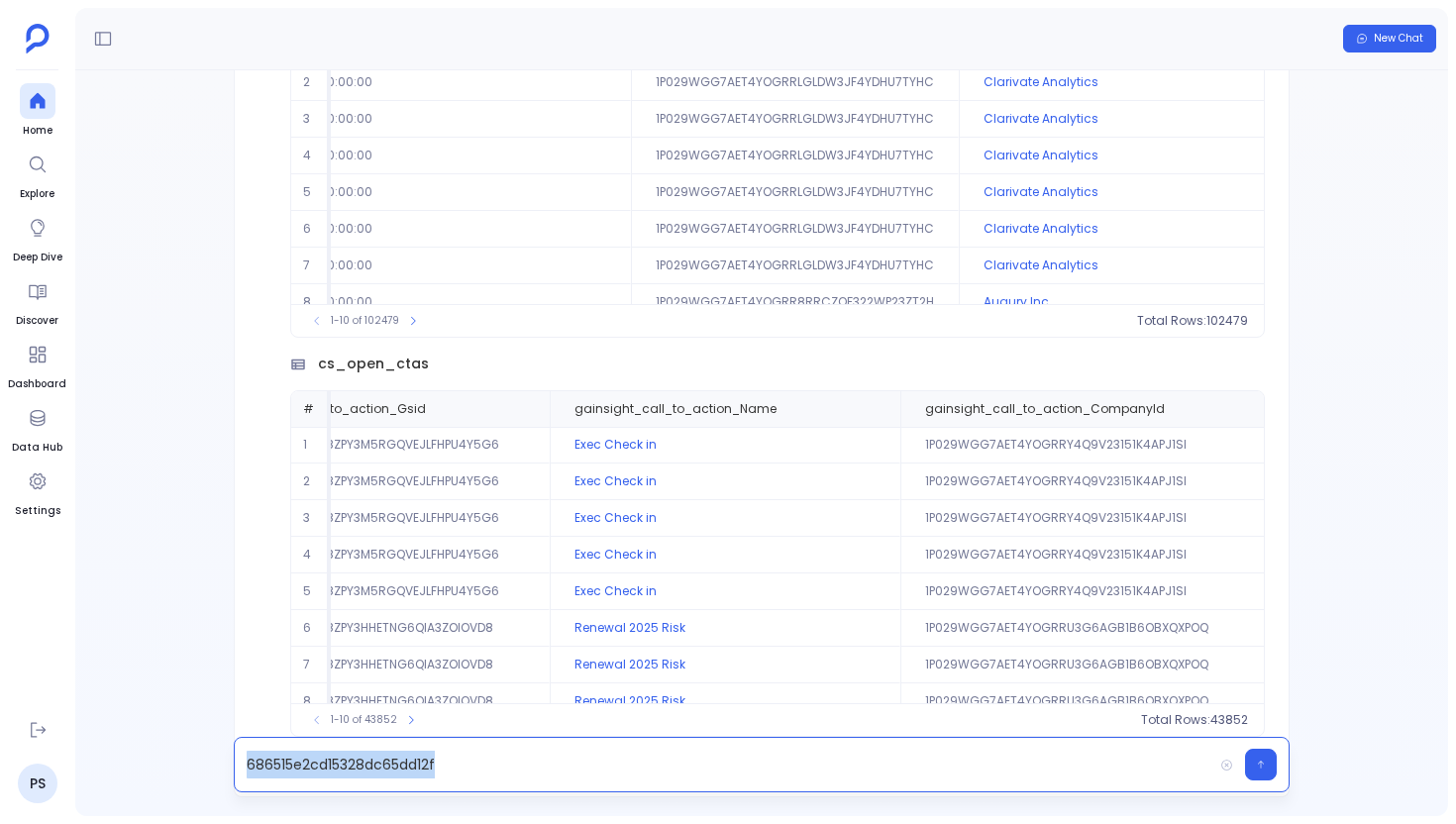 click on "686515e2cd15328dc65dd12f" at bounding box center (723, 765) 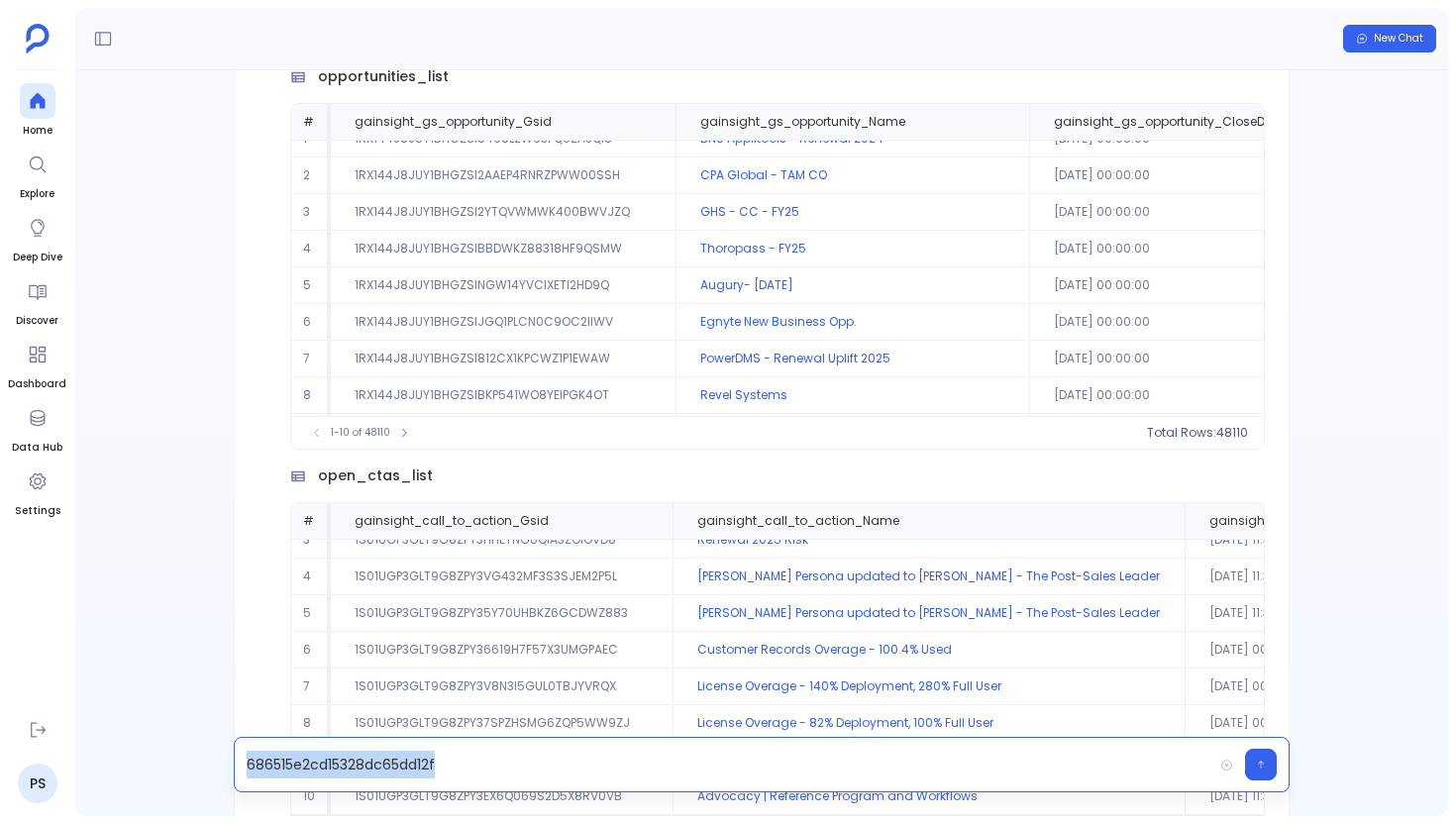 scroll, scrollTop: -2031, scrollLeft: 0, axis: vertical 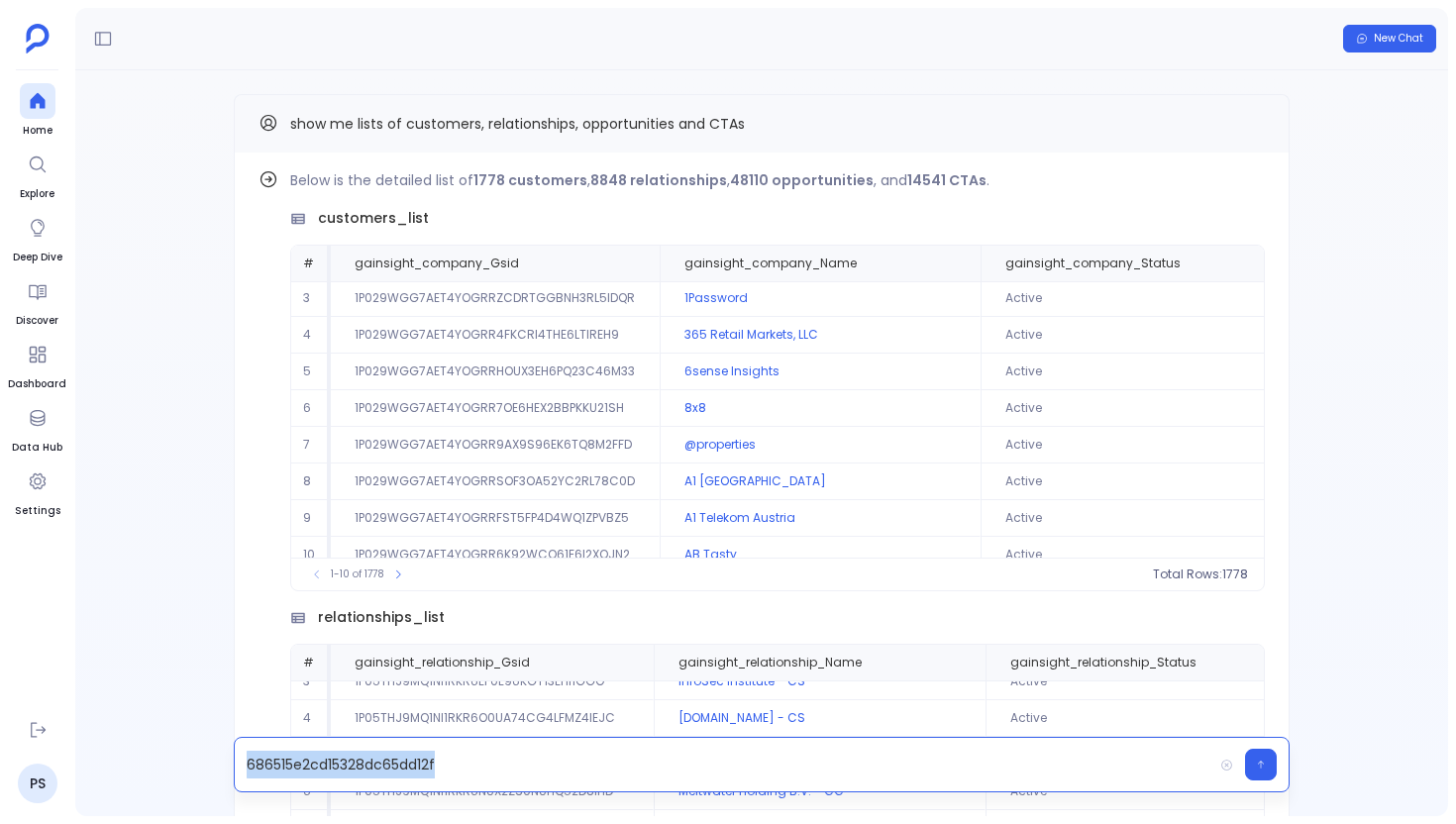type 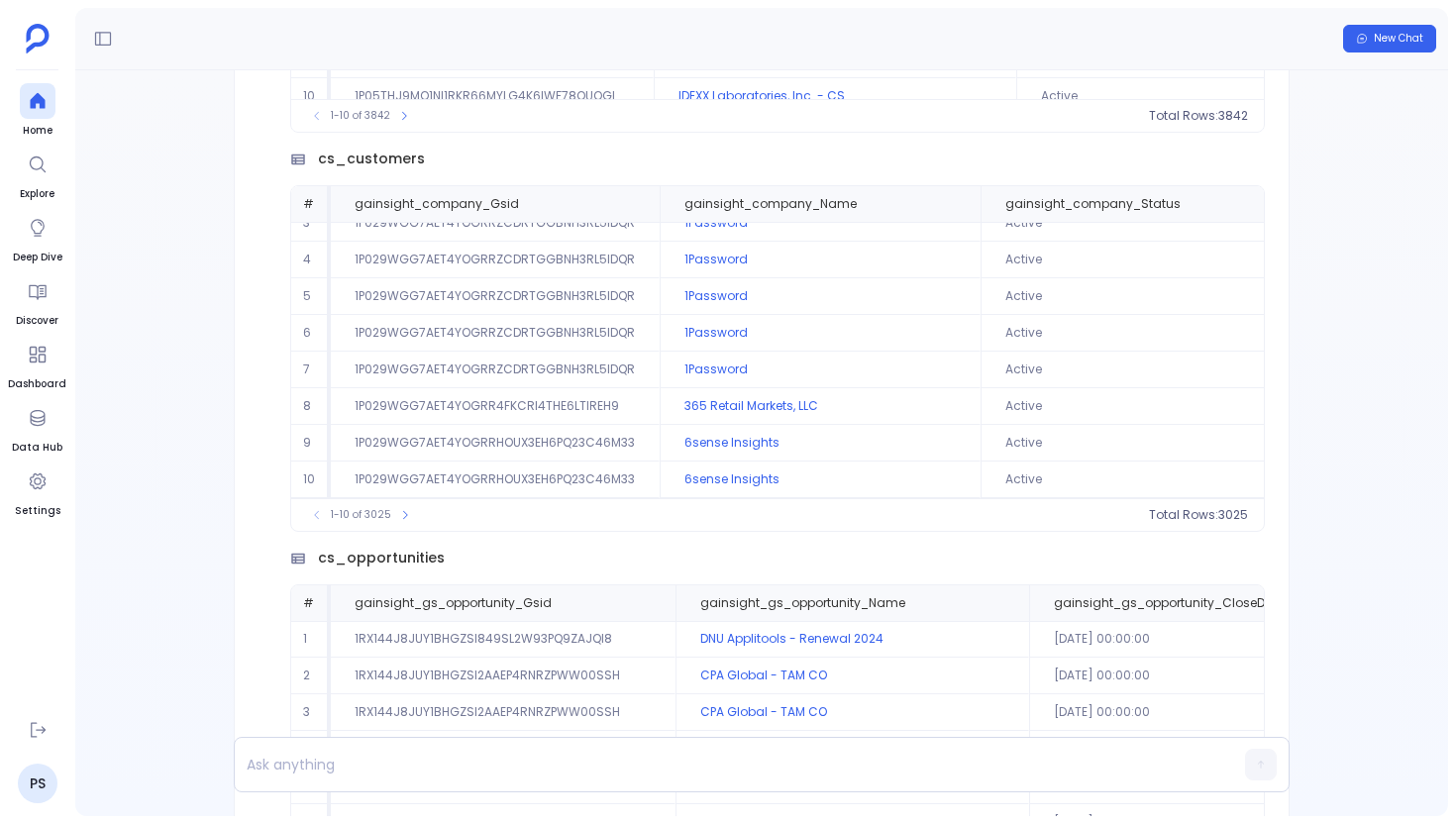 scroll, scrollTop: -2460, scrollLeft: 0, axis: vertical 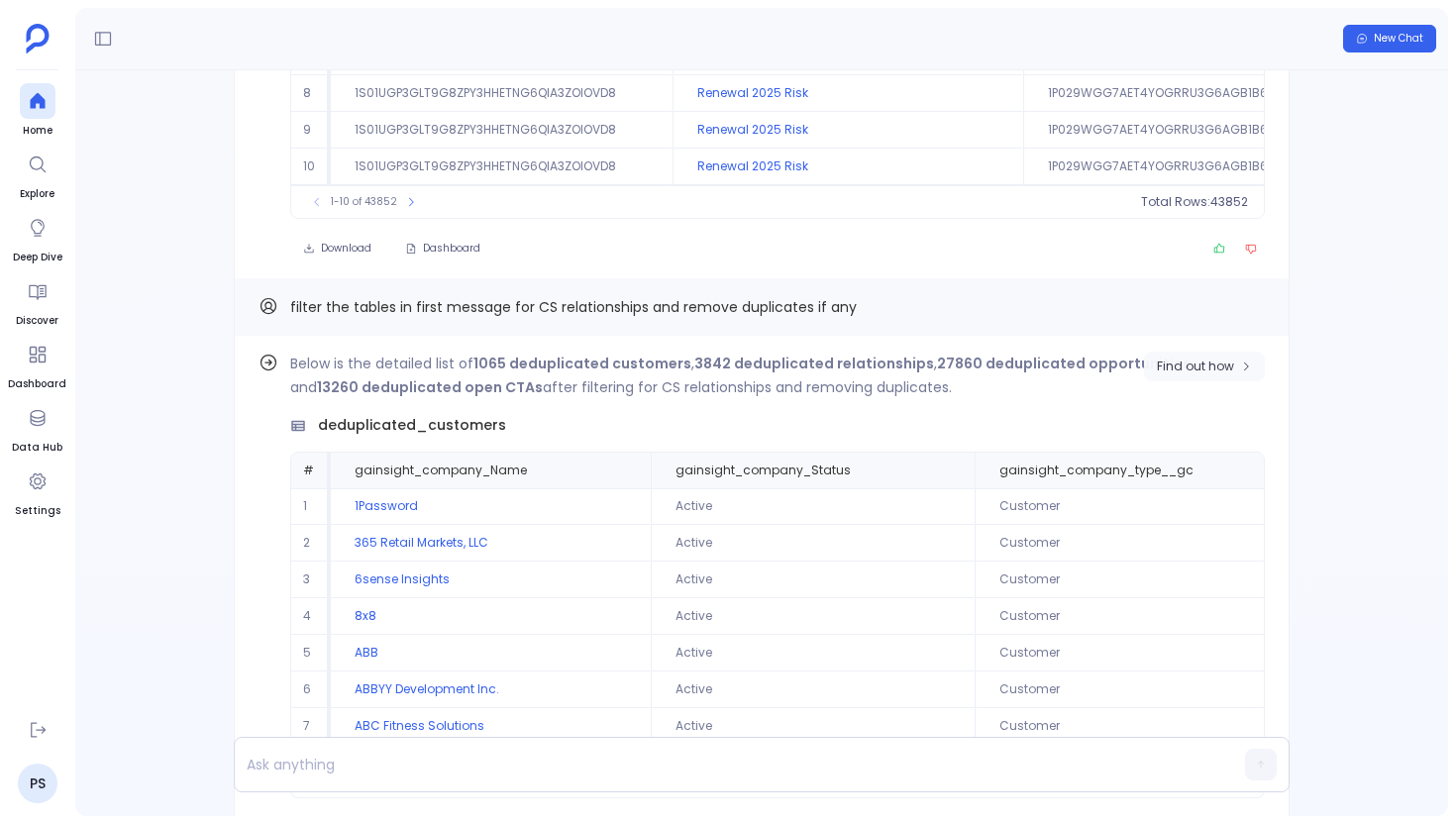click on "Find out how" at bounding box center (1196, 366) 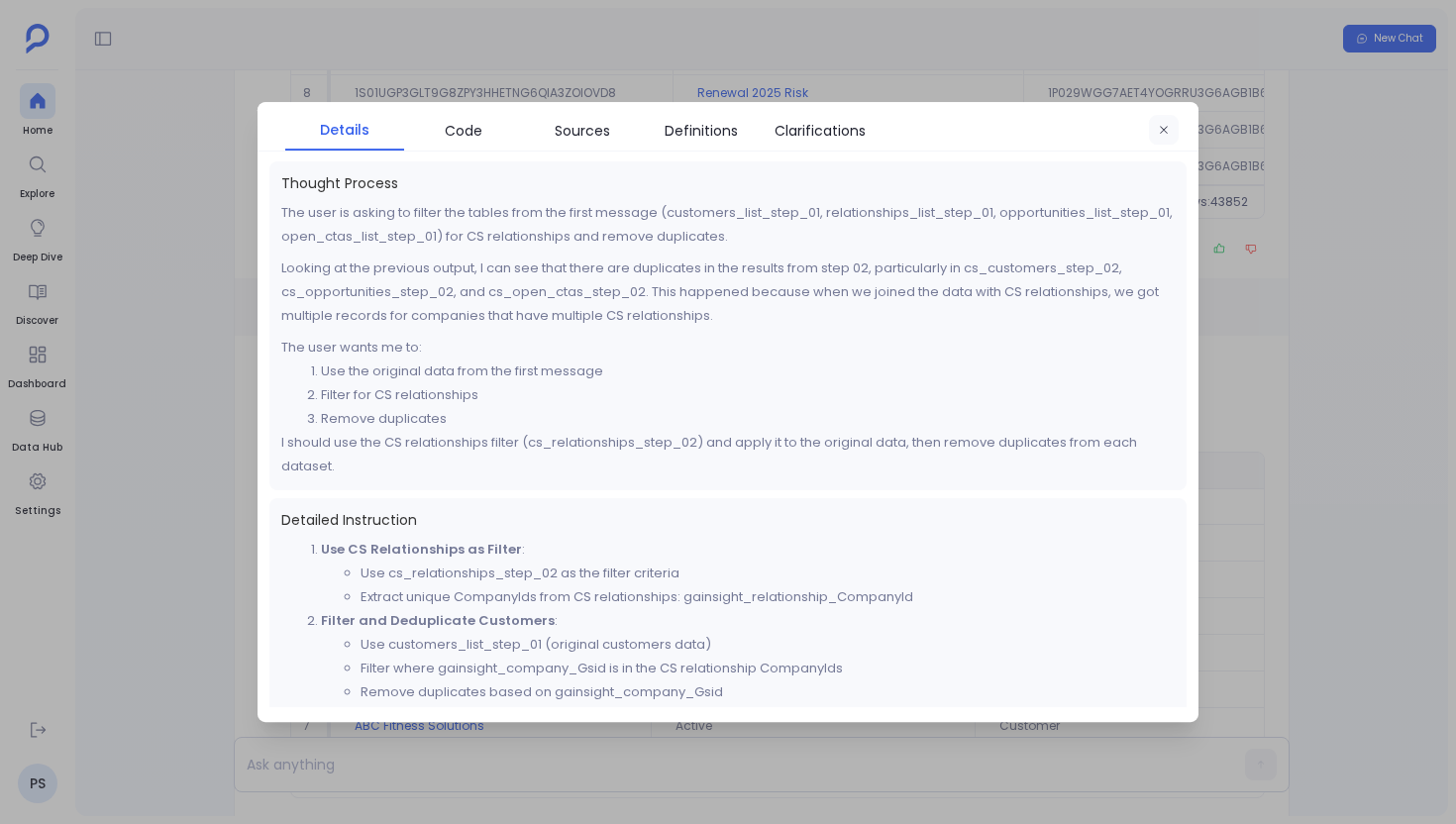 click 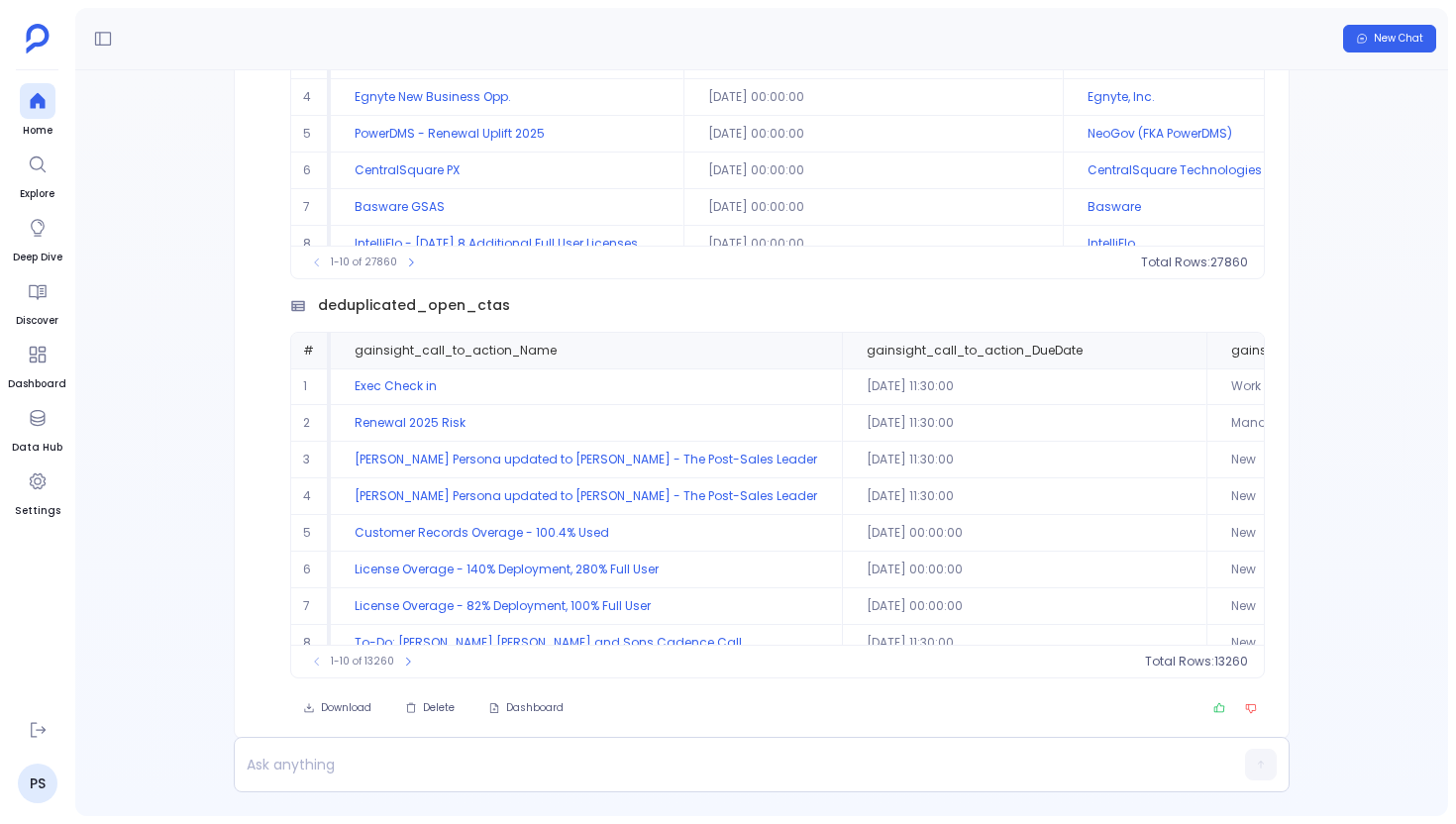 scroll, scrollTop: -19, scrollLeft: 0, axis: vertical 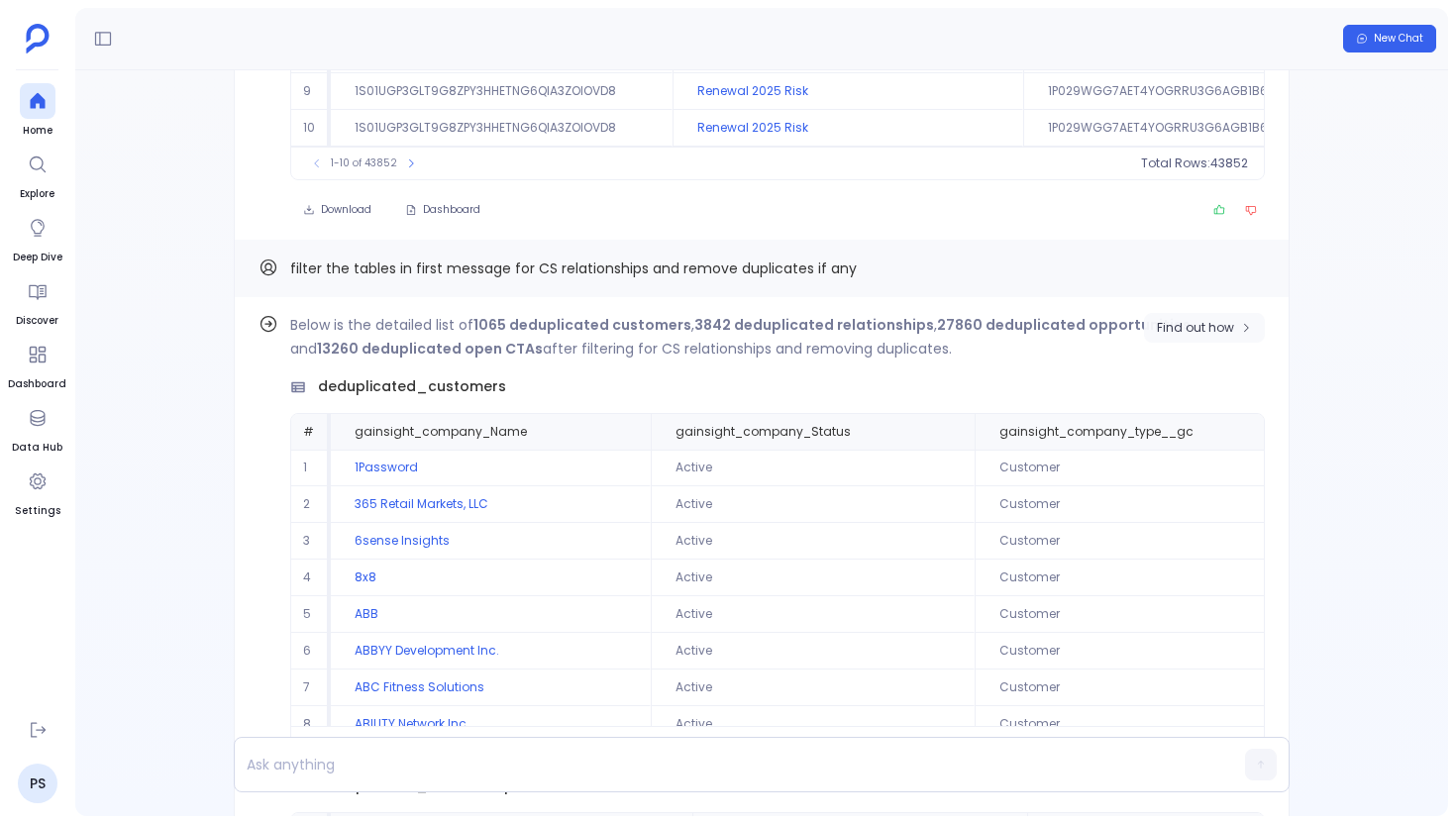 click on "Find out how" at bounding box center (1204, 328) 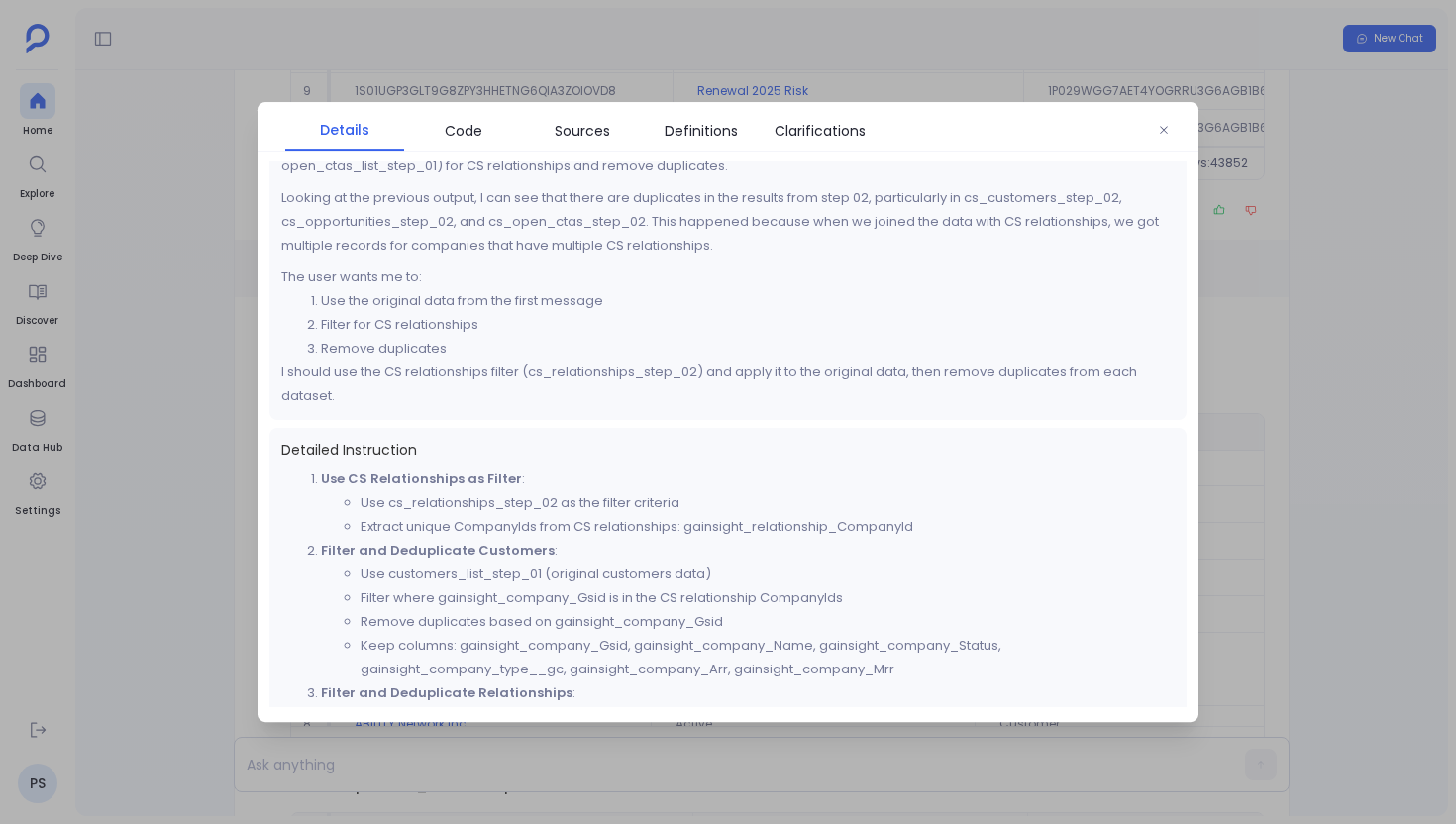 scroll, scrollTop: 14, scrollLeft: 0, axis: vertical 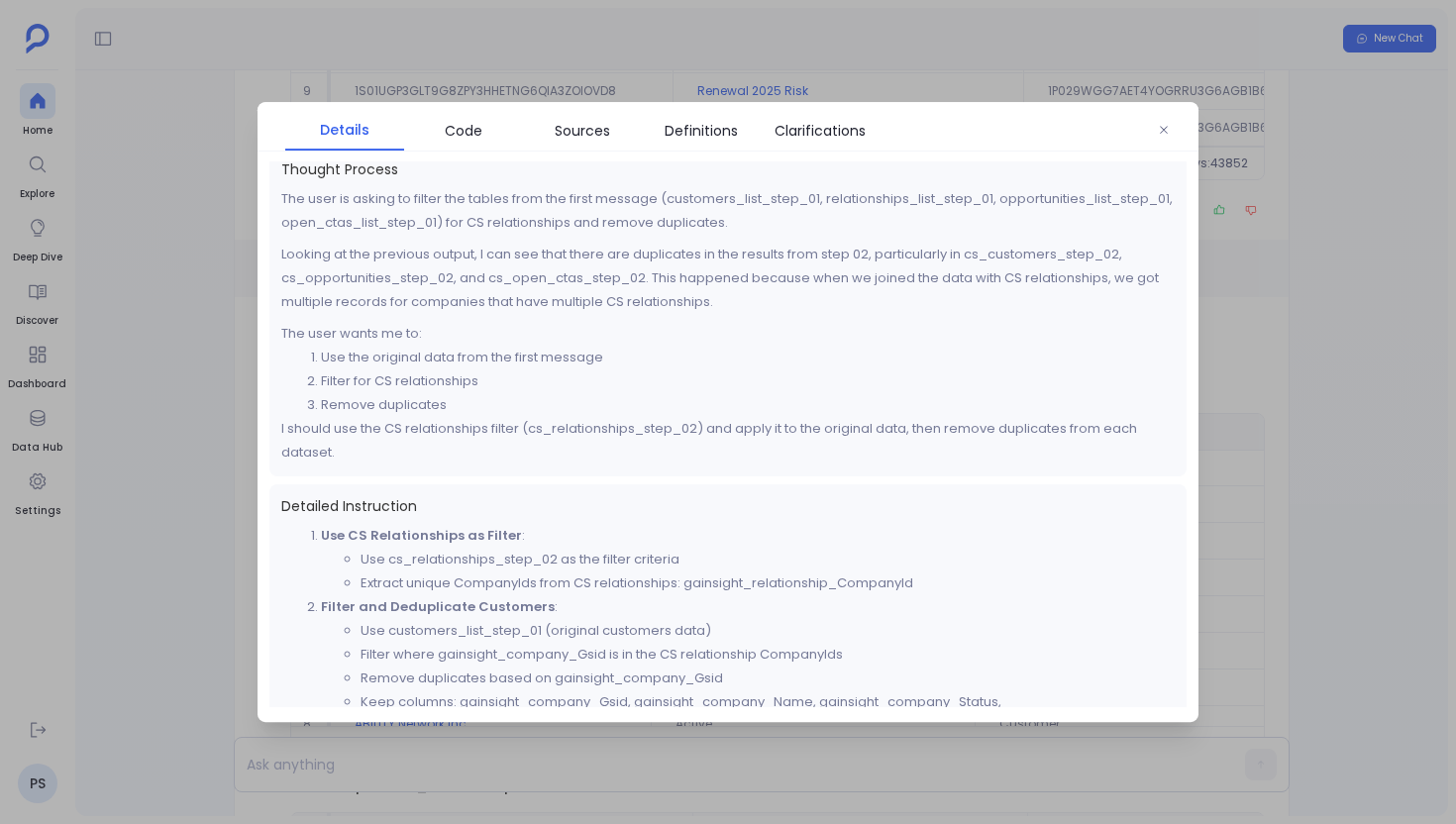 click at bounding box center [728, 412] 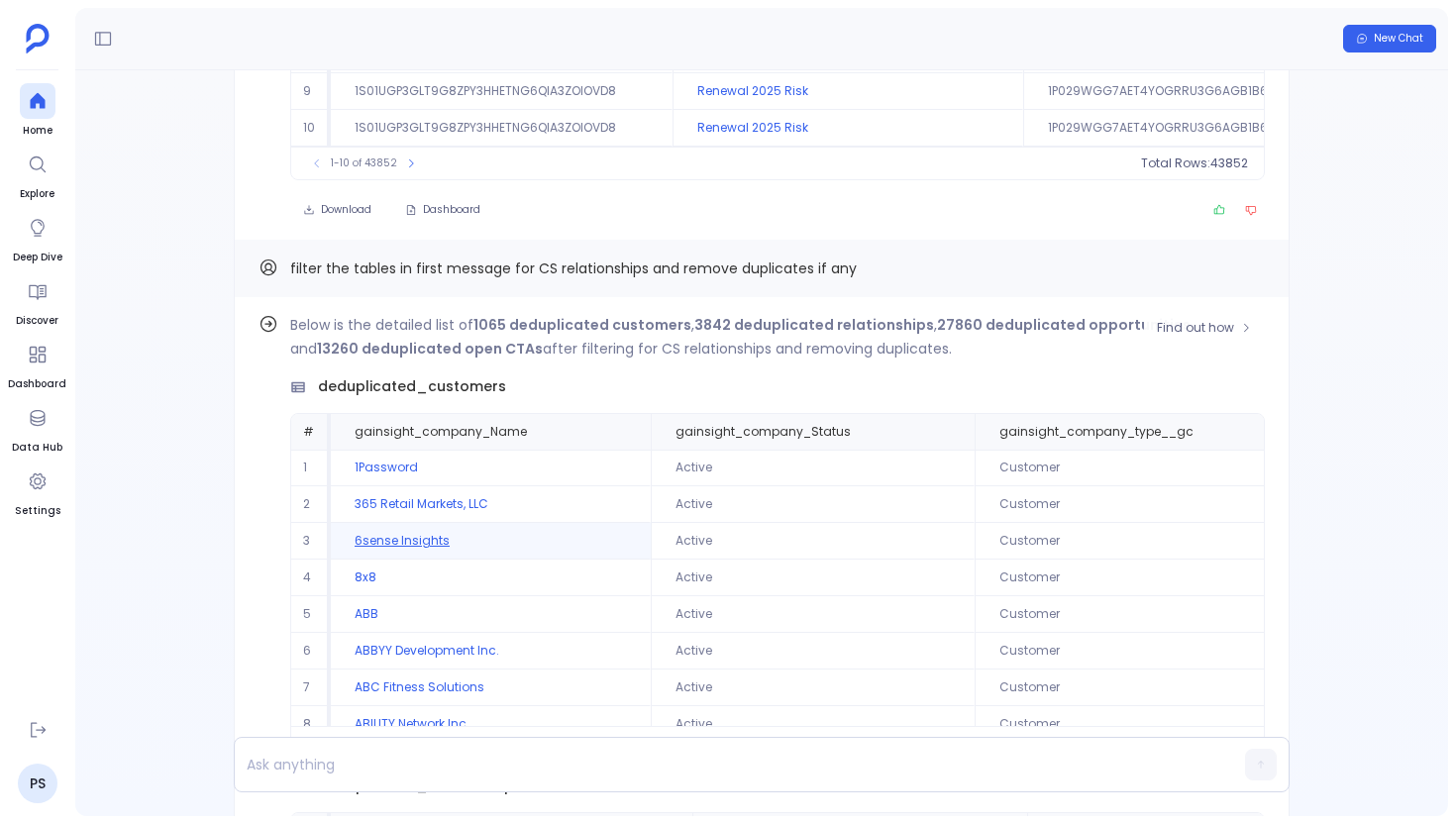 scroll, scrollTop: 95, scrollLeft: 0, axis: vertical 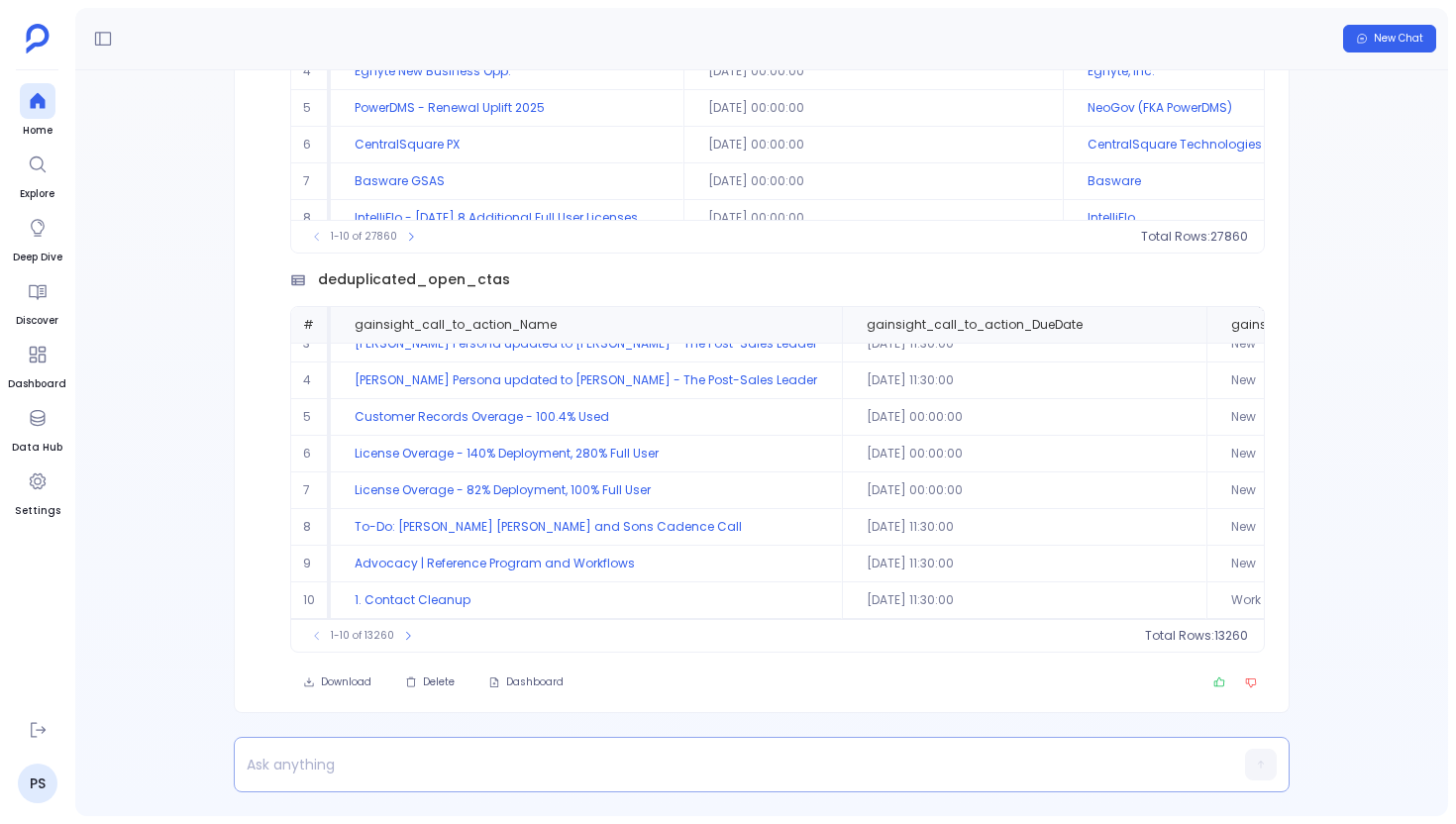 click at bounding box center [723, 765] 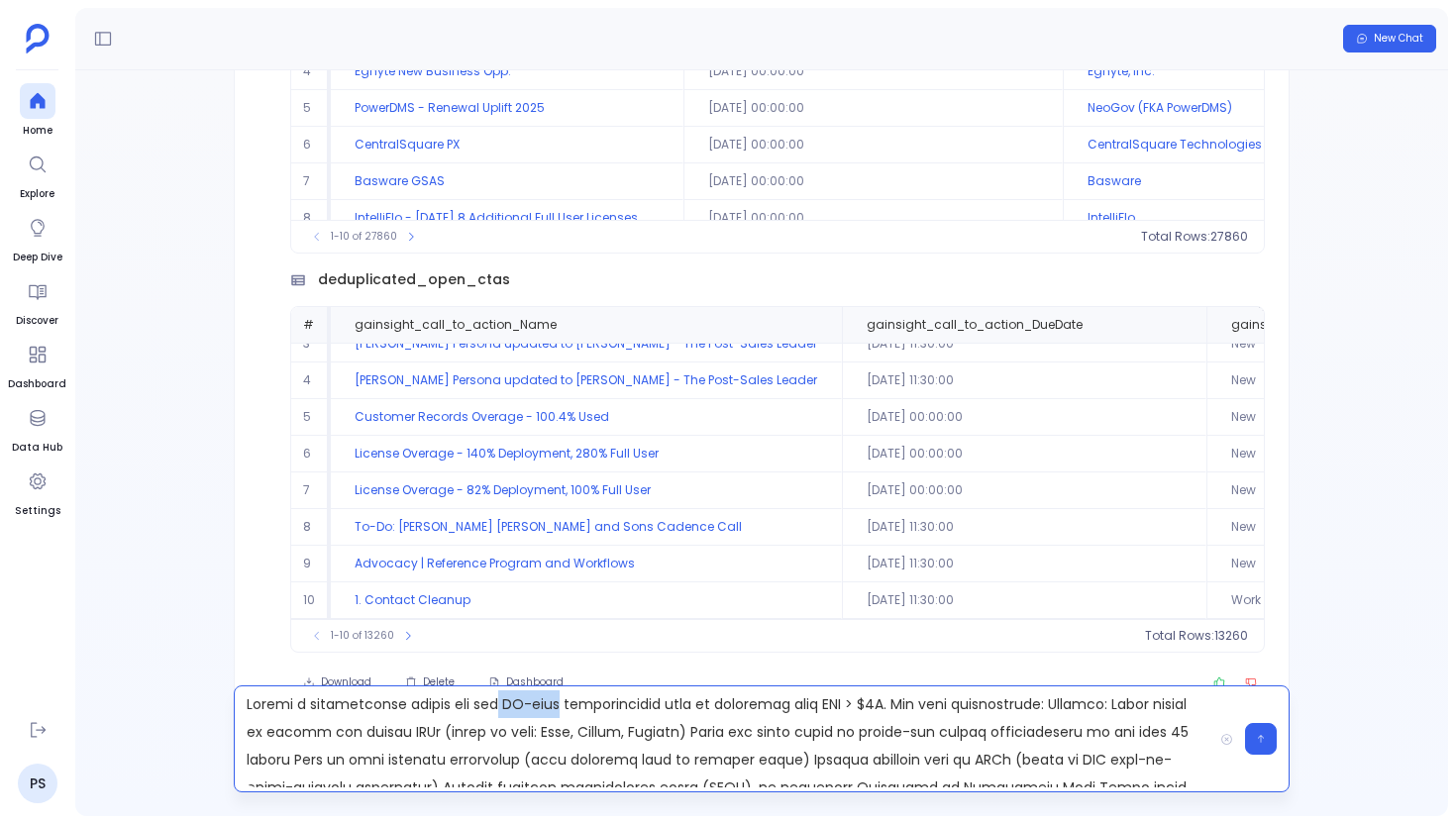 drag, startPoint x: 551, startPoint y: 708, endPoint x: 489, endPoint y: 708, distance: 62 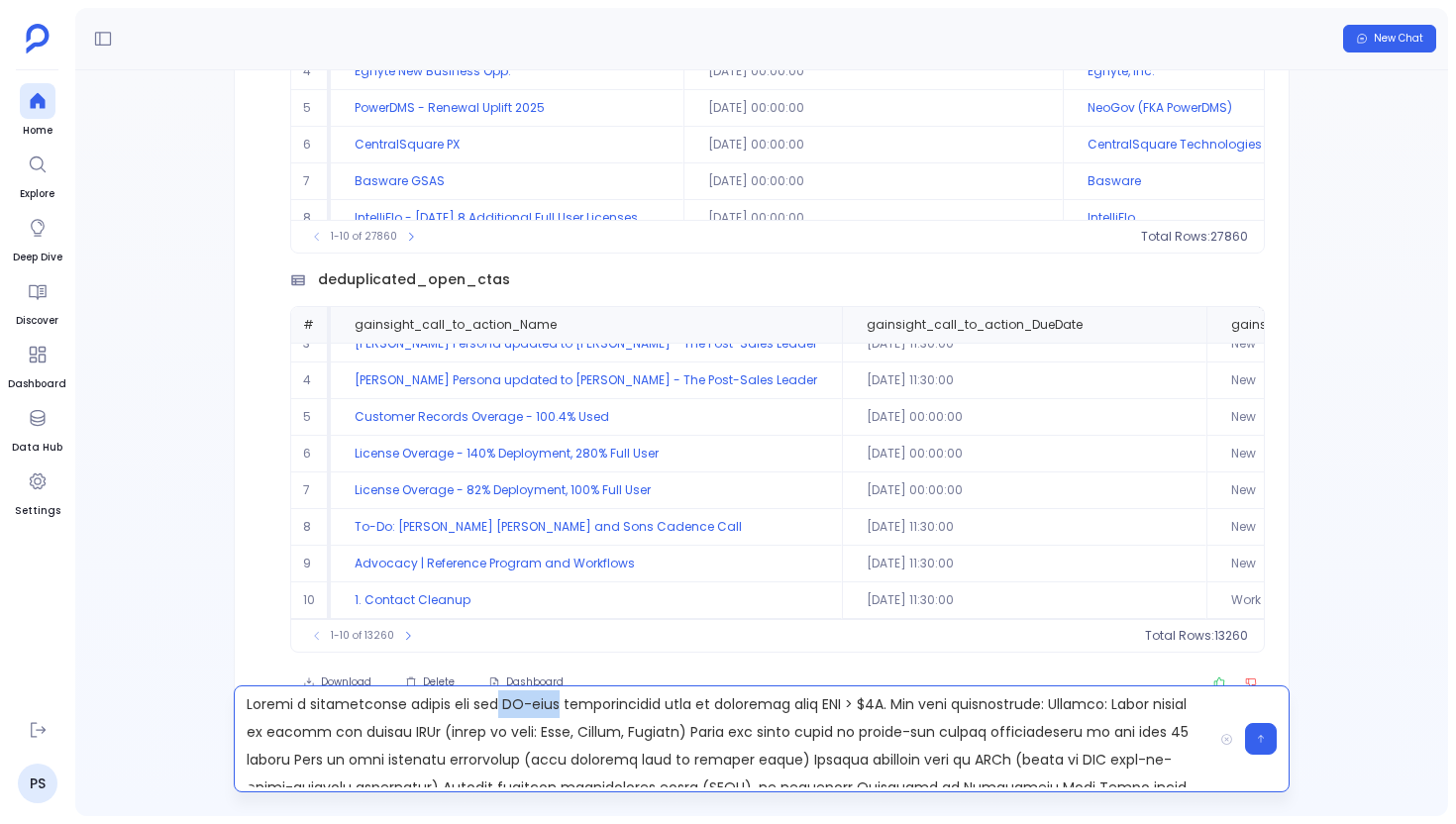 click at bounding box center [723, 739] 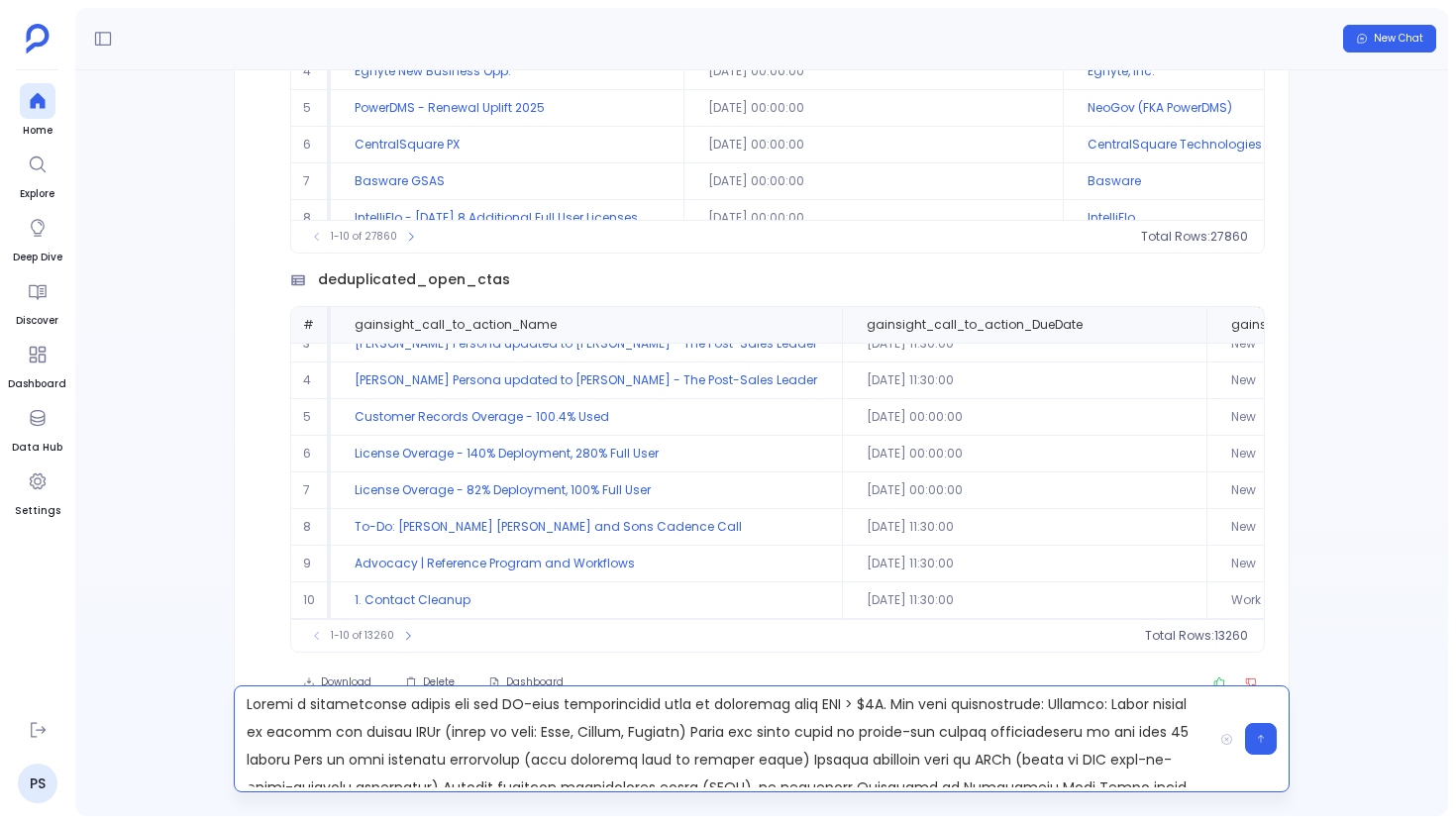 click at bounding box center [723, 739] 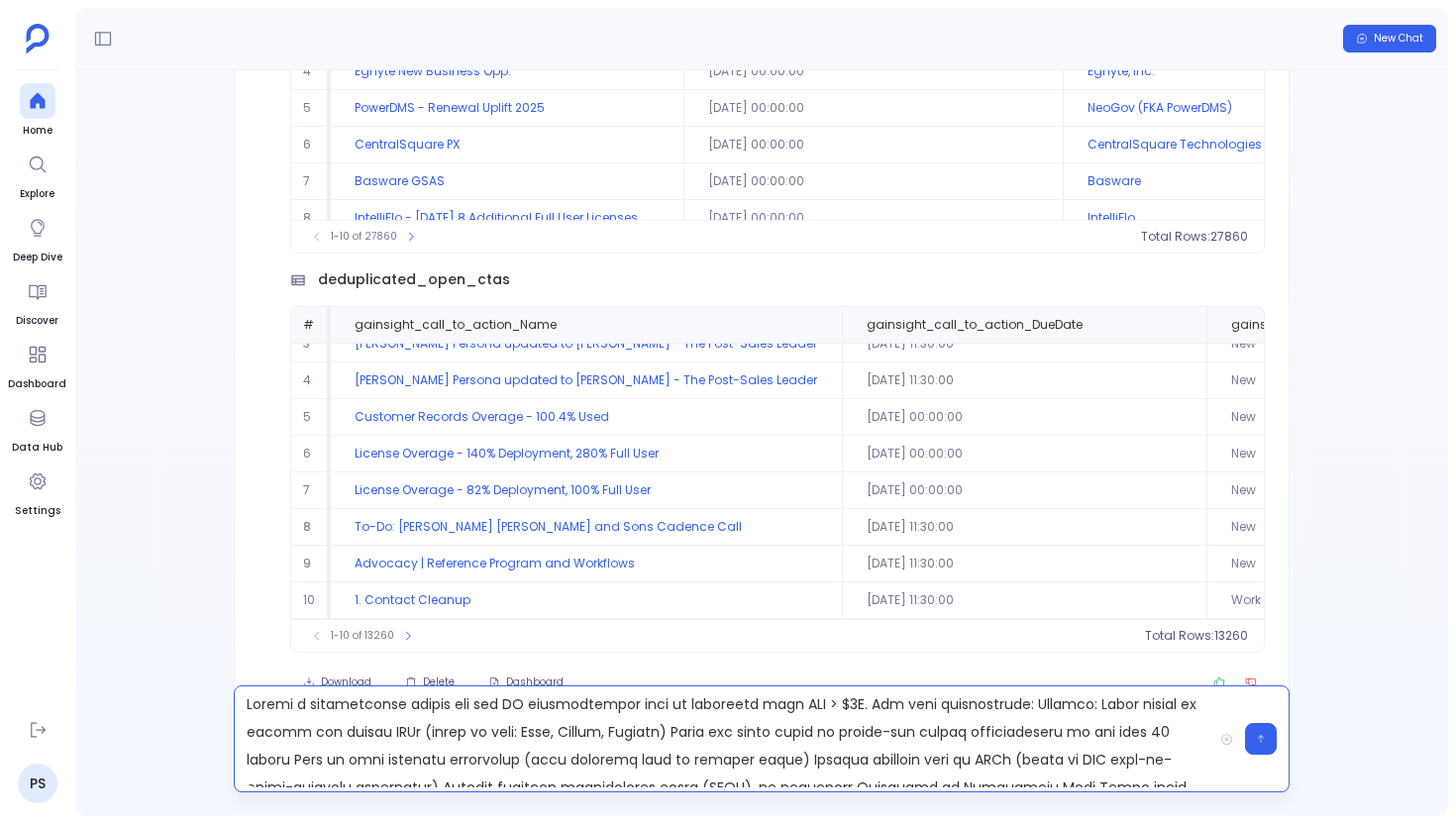 click at bounding box center (723, 739) 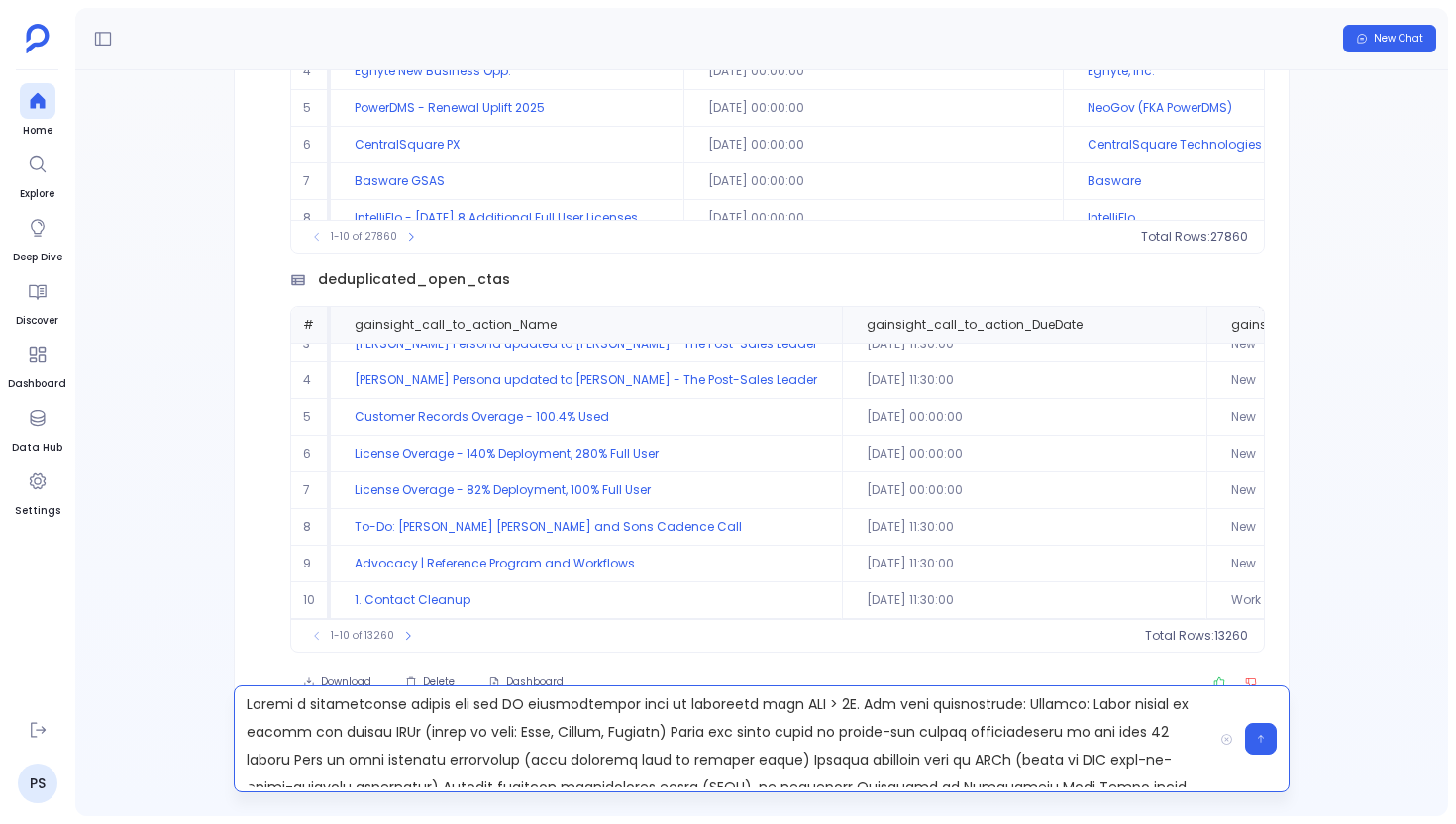 click at bounding box center (723, 739) 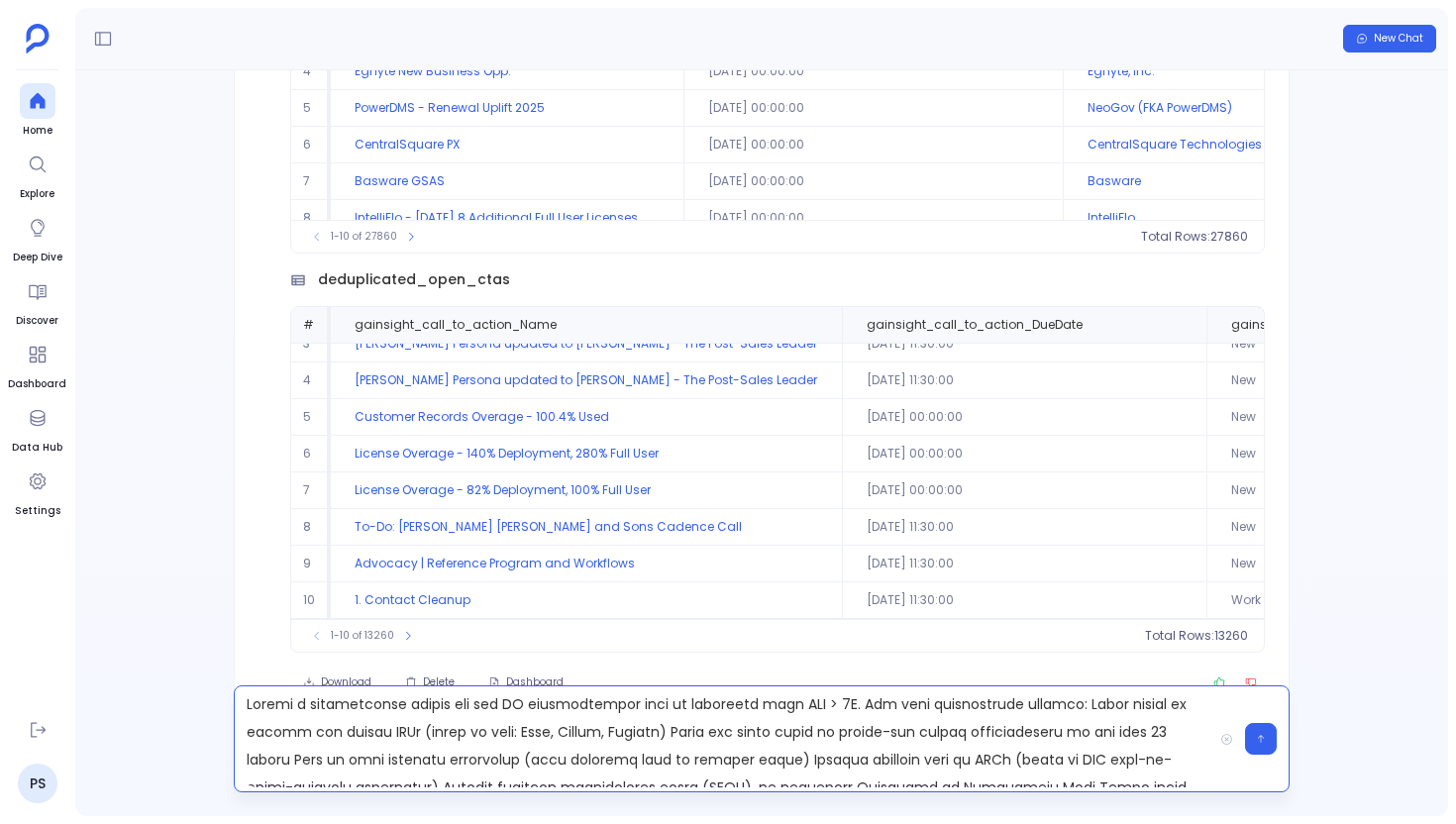 click at bounding box center [723, 739] 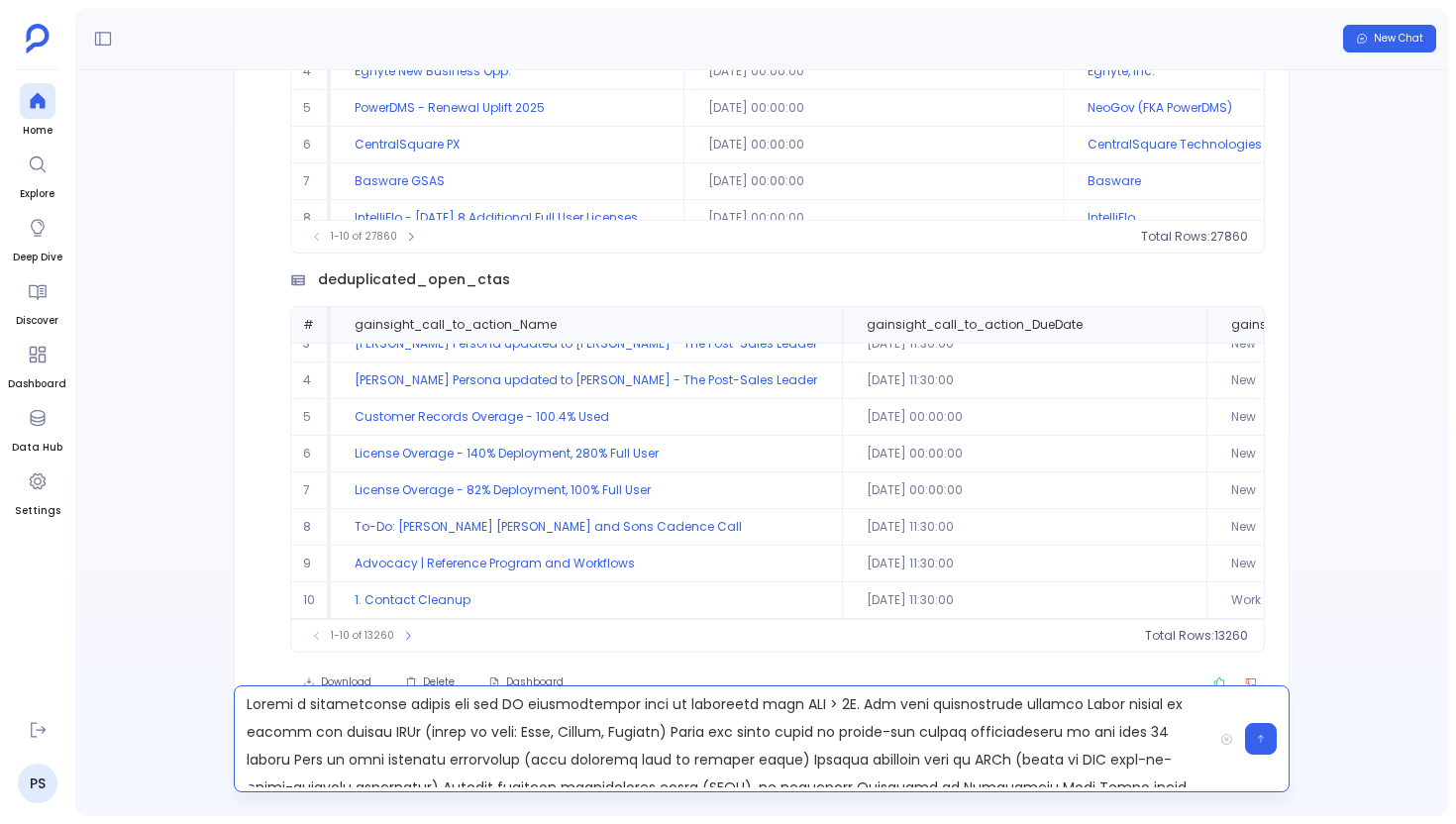 click at bounding box center [723, 739] 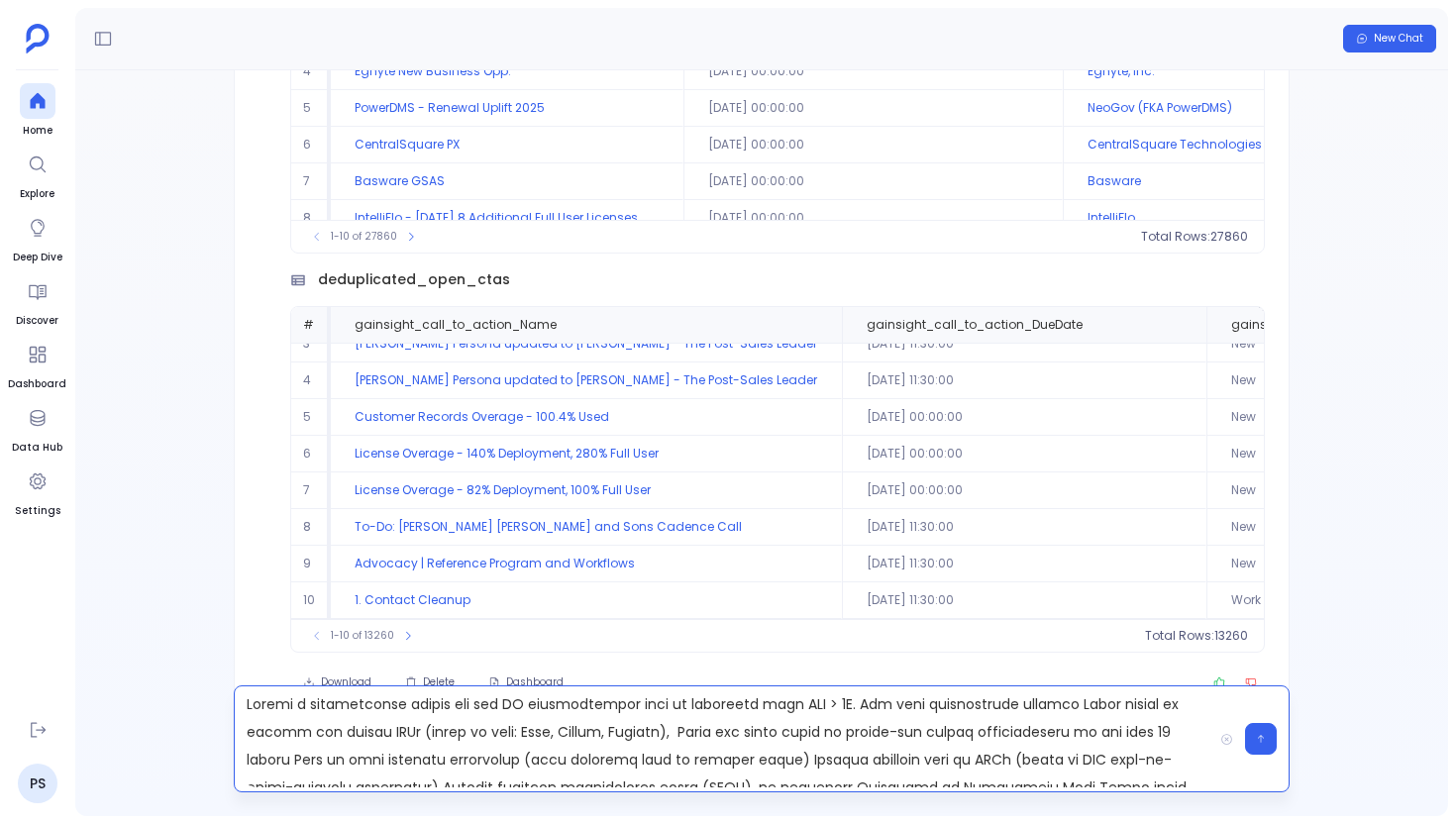 click at bounding box center (723, 739) 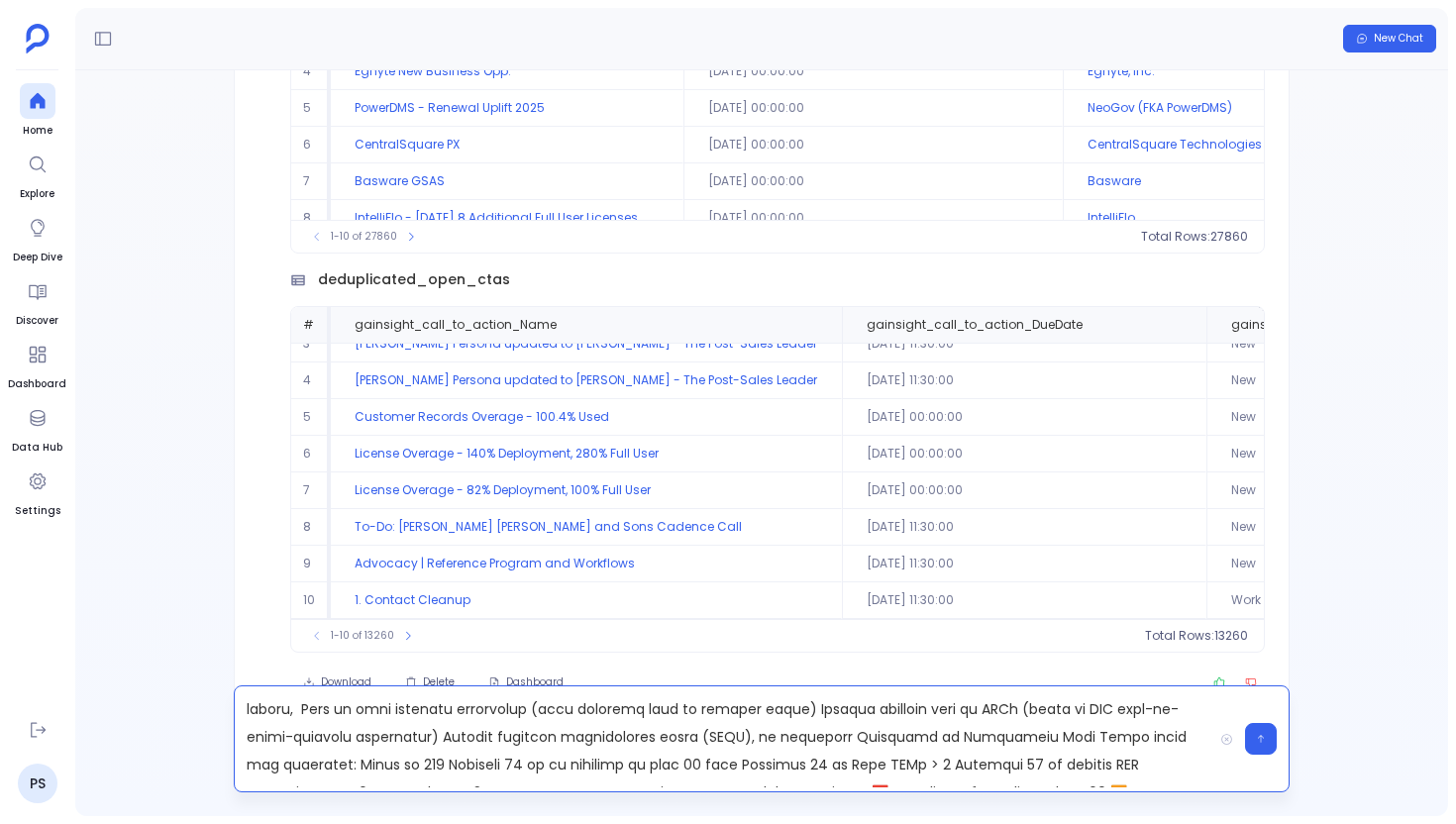 scroll, scrollTop: 55, scrollLeft: 0, axis: vertical 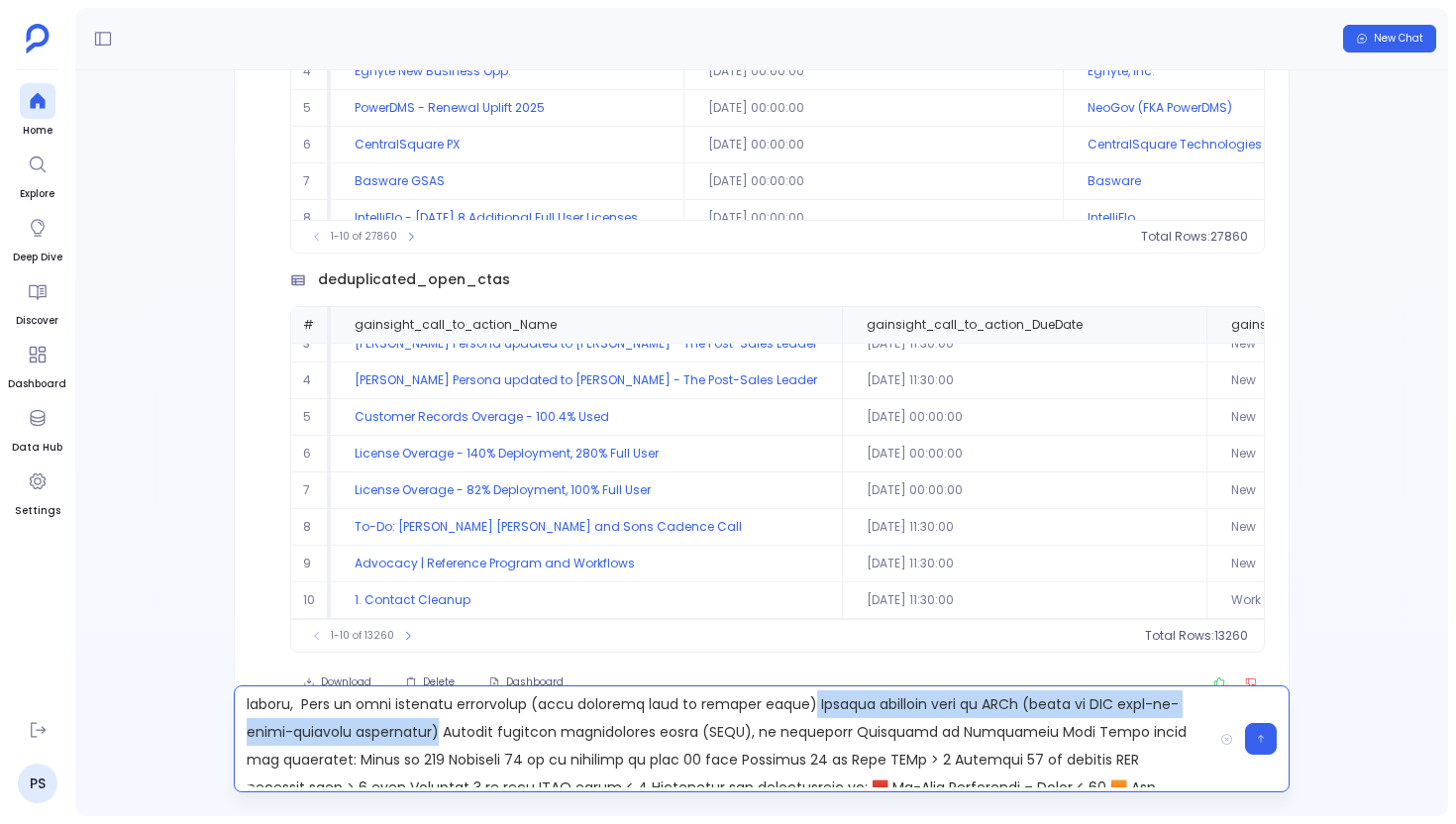 drag, startPoint x: 733, startPoint y: 705, endPoint x: 405, endPoint y: 734, distance: 329.27952 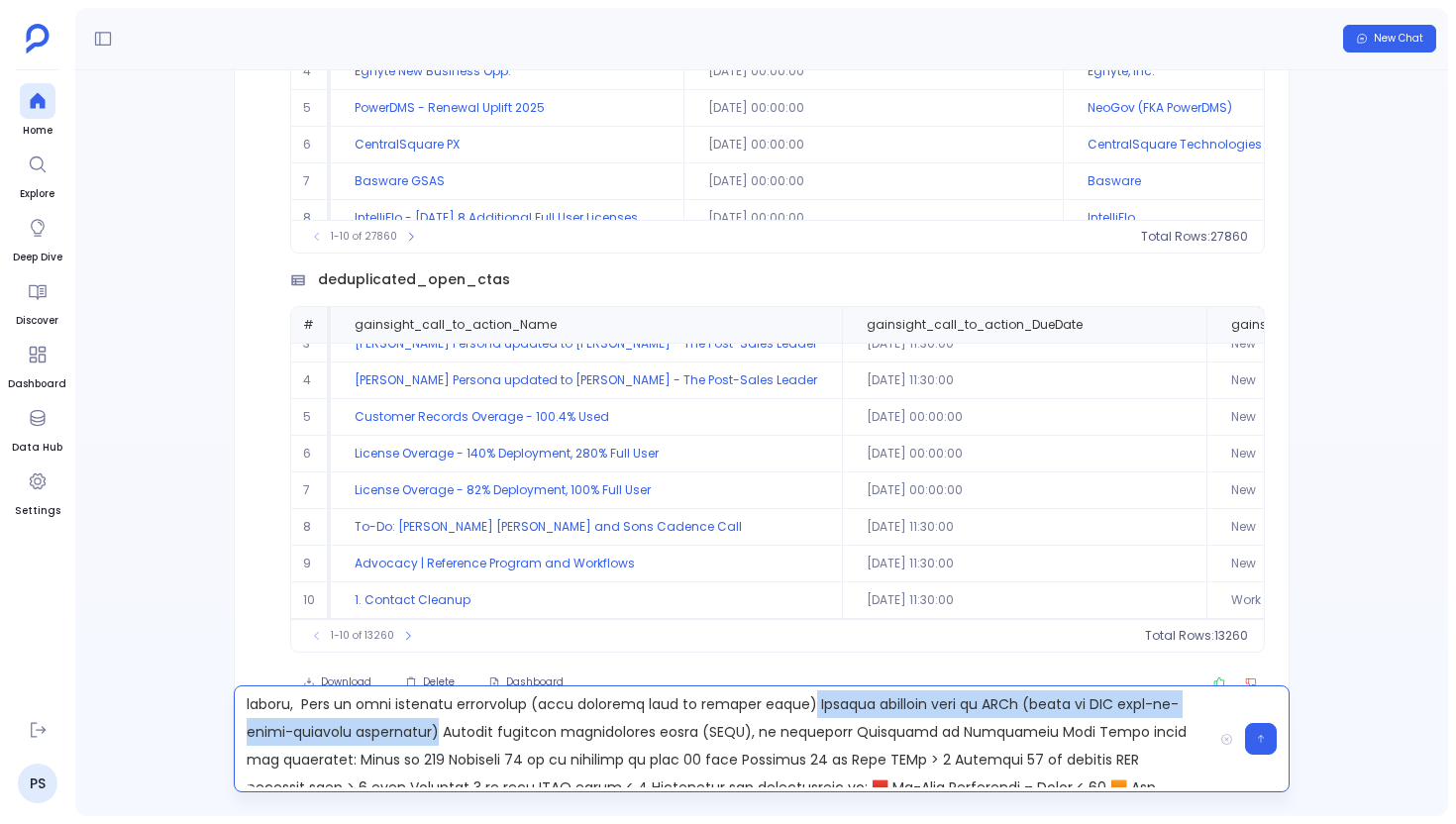 click at bounding box center [723, 739] 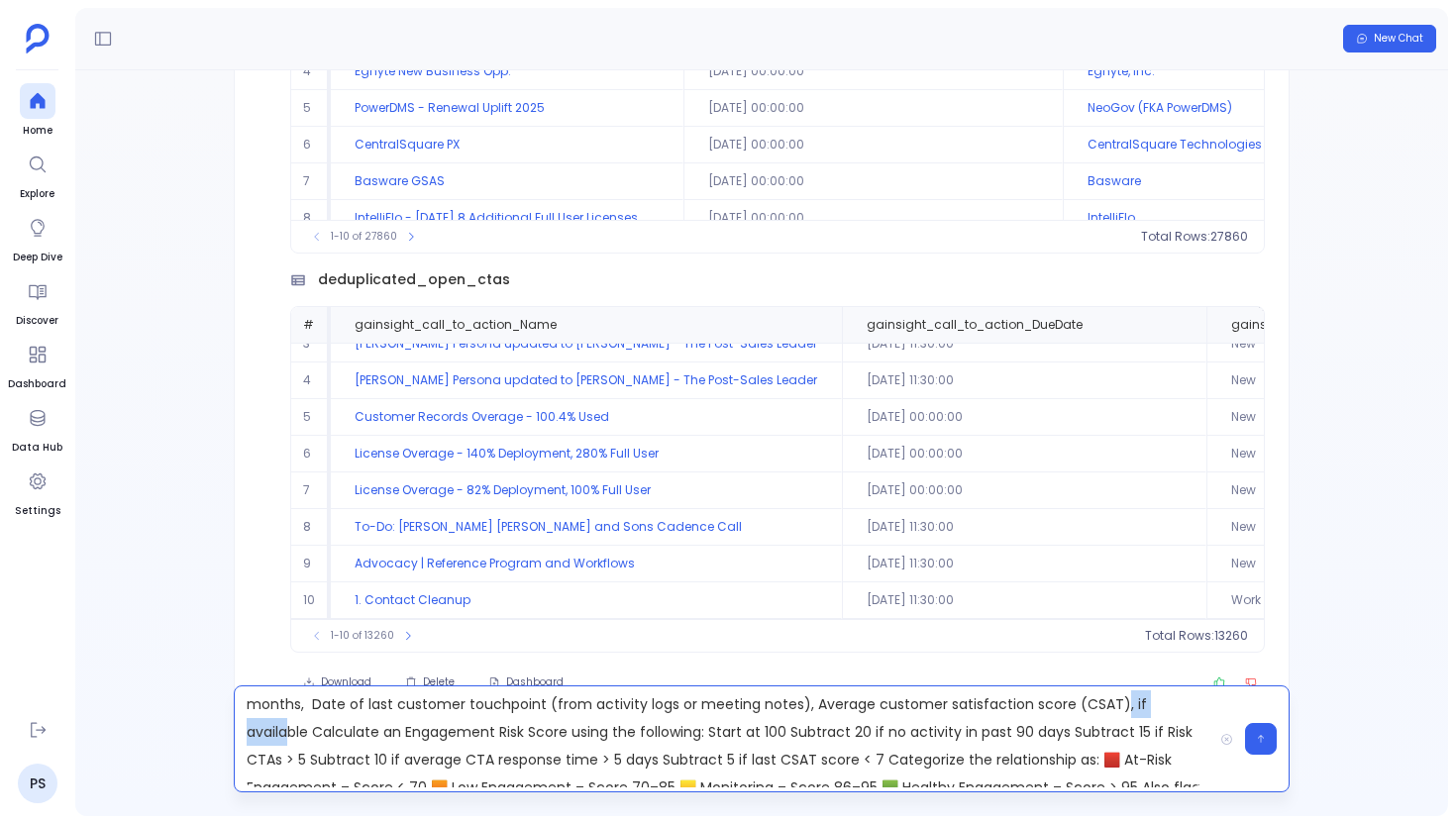 drag, startPoint x: 1047, startPoint y: 704, endPoint x: 1138, endPoint y: 706, distance: 91.021975 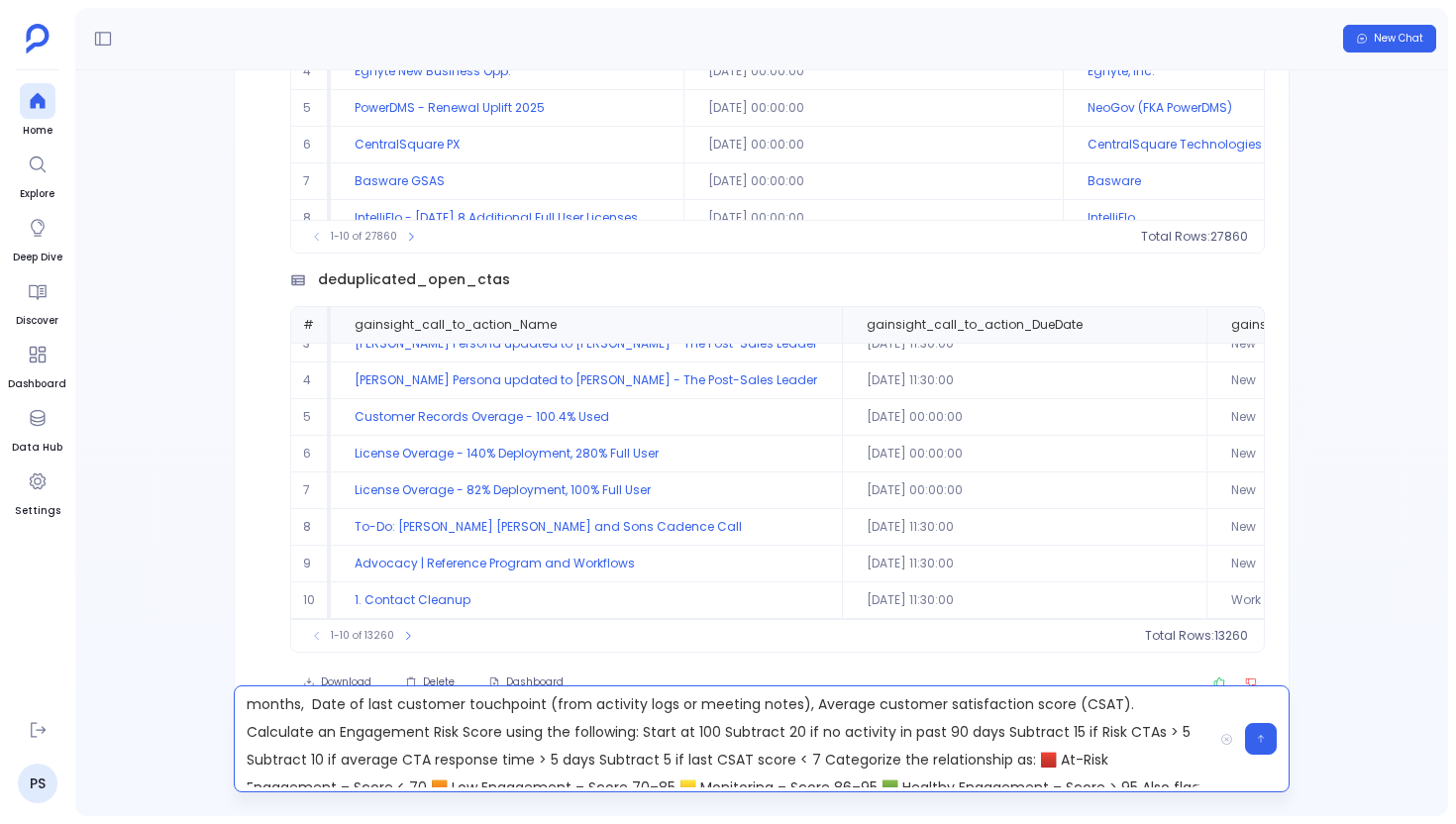click on "Create a consolidated report for all CS relationships tied to companies with ARR > 1M. For each relationship include Total number of active and closed CTAs (split by type: Risk, Upsell, Renewal),  Count and total value of closed-won upsell opportunities in the past 18 months,  Date of last customer touchpoint (from activity logs or meeting notes), Average customer satisfaction score (CSAT). Calculate an Engagement Risk Score using the following:
Start at 100
Subtract 20 if no activity in past 90 days
Subtract 15 if Risk CTAs > 5
Subtract 10 if average CTA response time > 5 days
Subtract 5 if last CSAT score < 7
Categorize the relationship as:
🟥 At-Risk Engagement – Score < 70
🟧 Low Engagement – Score 70–85
🟨 Monitoring – Score 86–95
🟩 Healthy Engagement – Score > 95
Also flag relationships as 'Upsell Opportunity' if:
They had 1+ upsell CTA in the last 6 months AND
CSAT ≥ 8 and last touchpoint < 30 days ago" at bounding box center (723, 739) 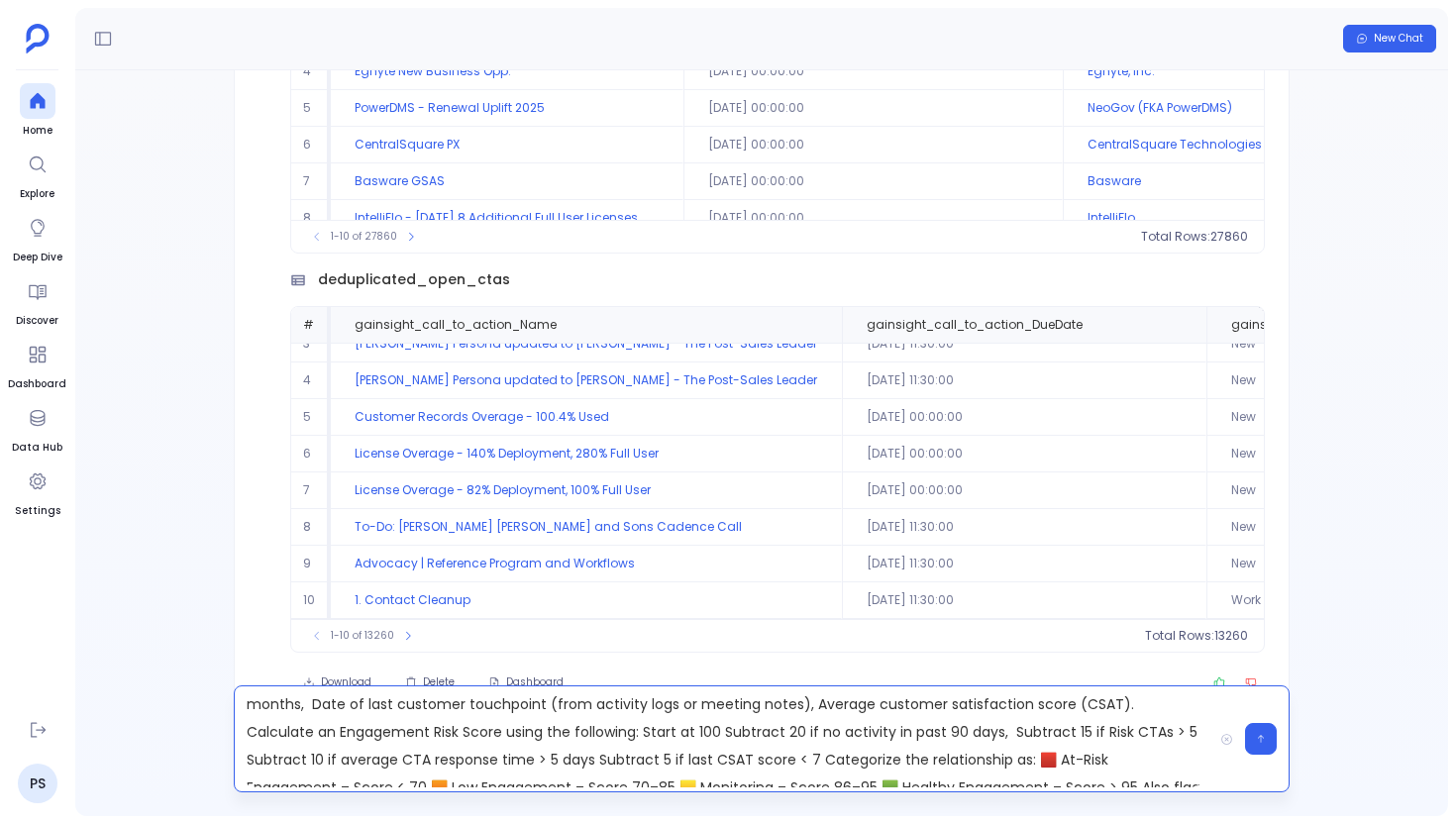 click on "Create a consolidated report for all CS relationships tied to companies with ARR > 1M. For each relationship include Total number of active and closed CTAs (split by type: Risk, Upsell, Renewal),  Count and total value of closed-won upsell opportunities in the past 18 months,  Date of last customer touchpoint (from activity logs or meeting notes), Average customer satisfaction score (CSAT). Calculate an Engagement Risk Score using the following:
Start at 100
Subtract 20 if no activity in past 90 days,  Subtract 15 if Risk CTAs > 5
Subtract 10 if average CTA response time > 5 days
Subtract 5 if last CSAT score < 7
Categorize the relationship as:
🟥 At-Risk Engagement – Score < 70
🟧 Low Engagement – Score 70–85
🟨 Monitoring – Score 86–95
🟩 Healthy Engagement – Score > 95
Also flag relationships as 'Upsell Opportunity' if:
They had 1+ upsell CTA in the last 6 months AND
CSAT ≥ 8 and last touchpoint < 30 days ago" at bounding box center (723, 739) 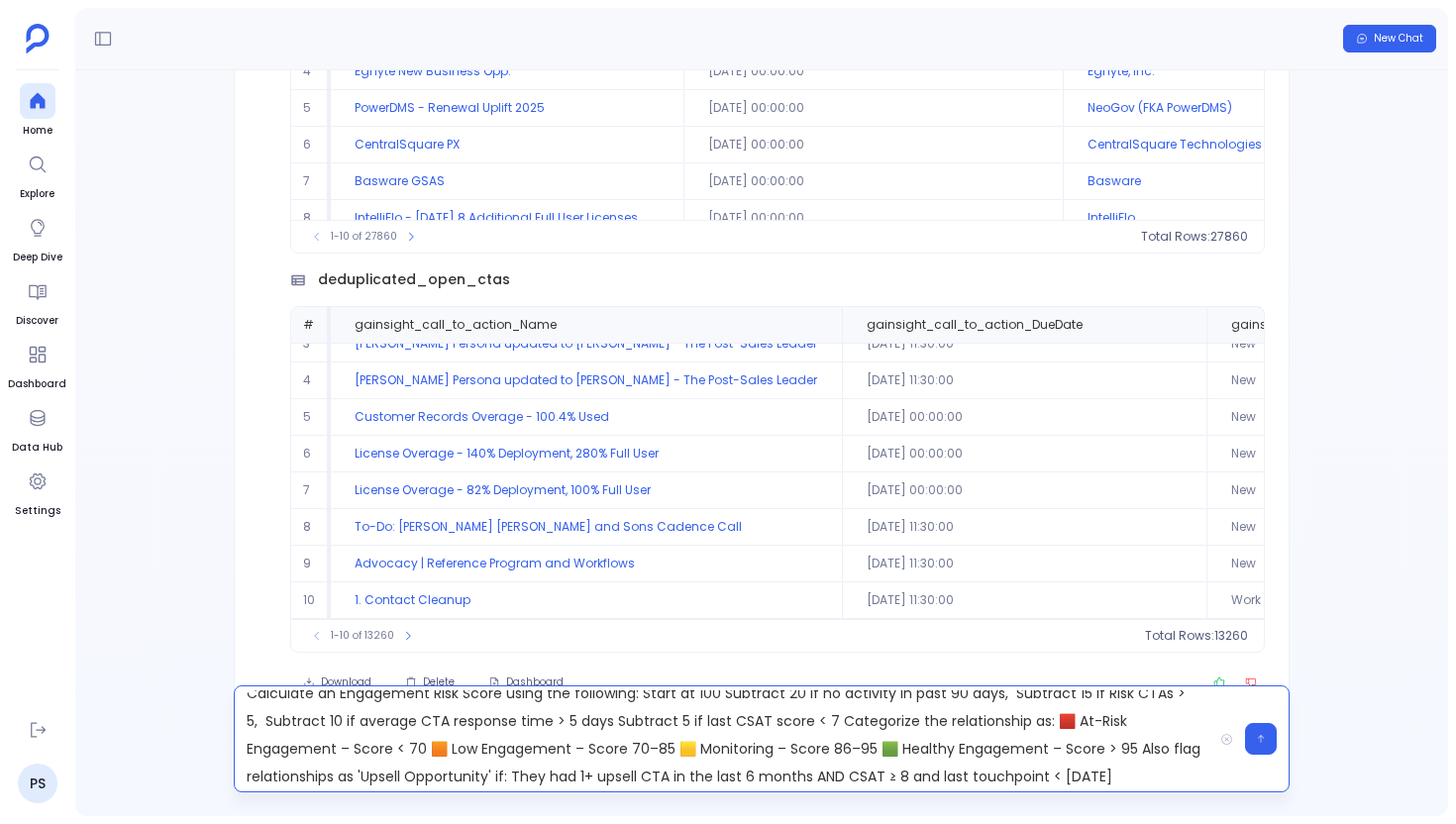 scroll, scrollTop: 97, scrollLeft: 0, axis: vertical 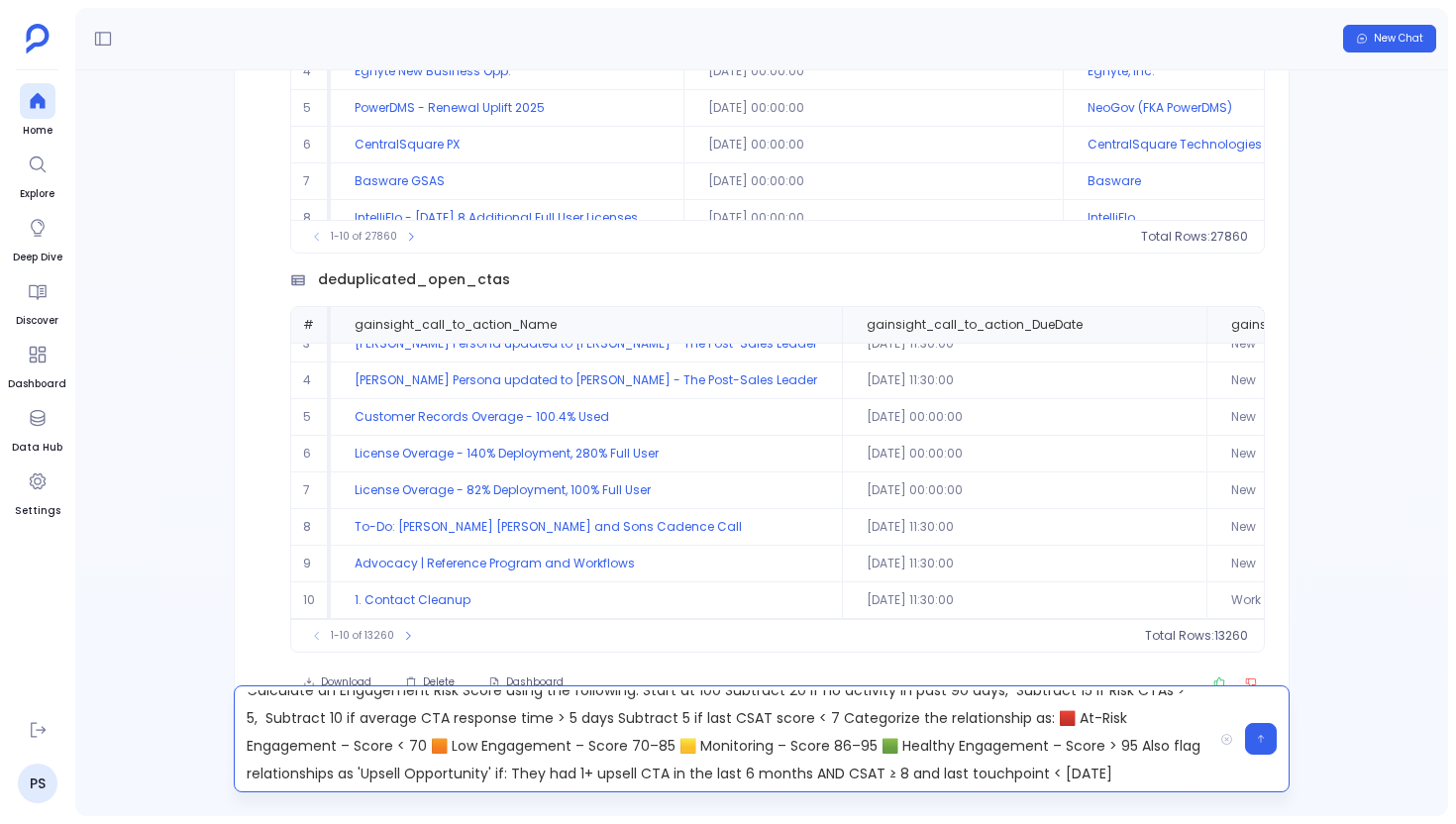 click on "Create a consolidated report for all CS relationships tied to companies with ARR > 1M. For each relationship include Total number of active and closed CTAs (split by type: Risk, Upsell, Renewal),  Count and total value of closed-won upsell opportunities in the past 18 months,  Date of last customer touchpoint (from activity logs or meeting notes), Average customer satisfaction score (CSAT). Calculate an Engagement Risk Score using the following:
Start at 100
Subtract 20 if no activity in past 90 days,  Subtract 15 if Risk CTAs > 5,  Subtract 10 if average CTA response time > 5 days
Subtract 5 if last CSAT score < 7
Categorize the relationship as:
🟥 At-Risk Engagement – Score < 70
🟧 Low Engagement – Score 70–85
🟨 Monitoring – Score 86–95
🟩 Healthy Engagement – Score > 95
Also flag relationships as 'Upsell Opportunity' if:
They had 1+ upsell CTA in the last 6 months AND
CSAT ≥ 8 and last touchpoint < 30 days ago" at bounding box center (723, 739) 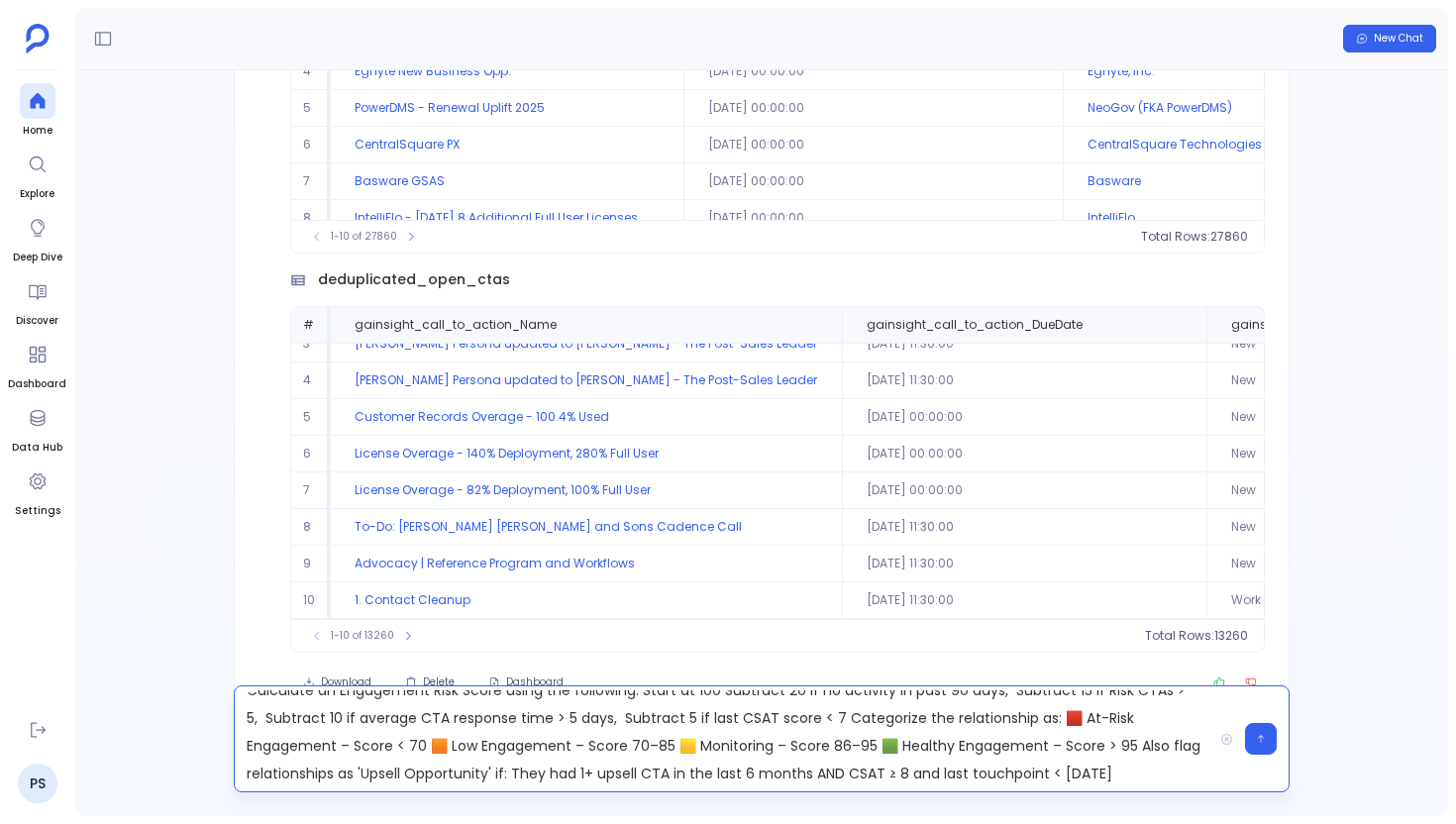 click on "Create a consolidated report for all CS relationships tied to companies with ARR > 1M. For each relationship include Total number of active and closed CTAs (split by type: Risk, Upsell, Renewal),  Count and total value of closed-won upsell opportunities in the past 18 months,  Date of last customer touchpoint (from activity logs or meeting notes), Average customer satisfaction score (CSAT). Calculate an Engagement Risk Score using the following:
Start at 100
Subtract 20 if no activity in past 90 days,  Subtract 15 if Risk CTAs > 5,  Subtract 10 if average CTA response time > 5 days,  Subtract 5 if last CSAT score < 7
Categorize the relationship as:
🟥 At-Risk Engagement – Score < 70
🟧 Low Engagement – Score 70–85
🟨 Monitoring – Score 86–95
🟩 Healthy Engagement – Score > 95
Also flag relationships as 'Upsell Opportunity' if:
They had 1+ upsell CTA in the last 6 months AND
CSAT ≥ 8 and last touchpoint < 30 days ago" at bounding box center (723, 739) 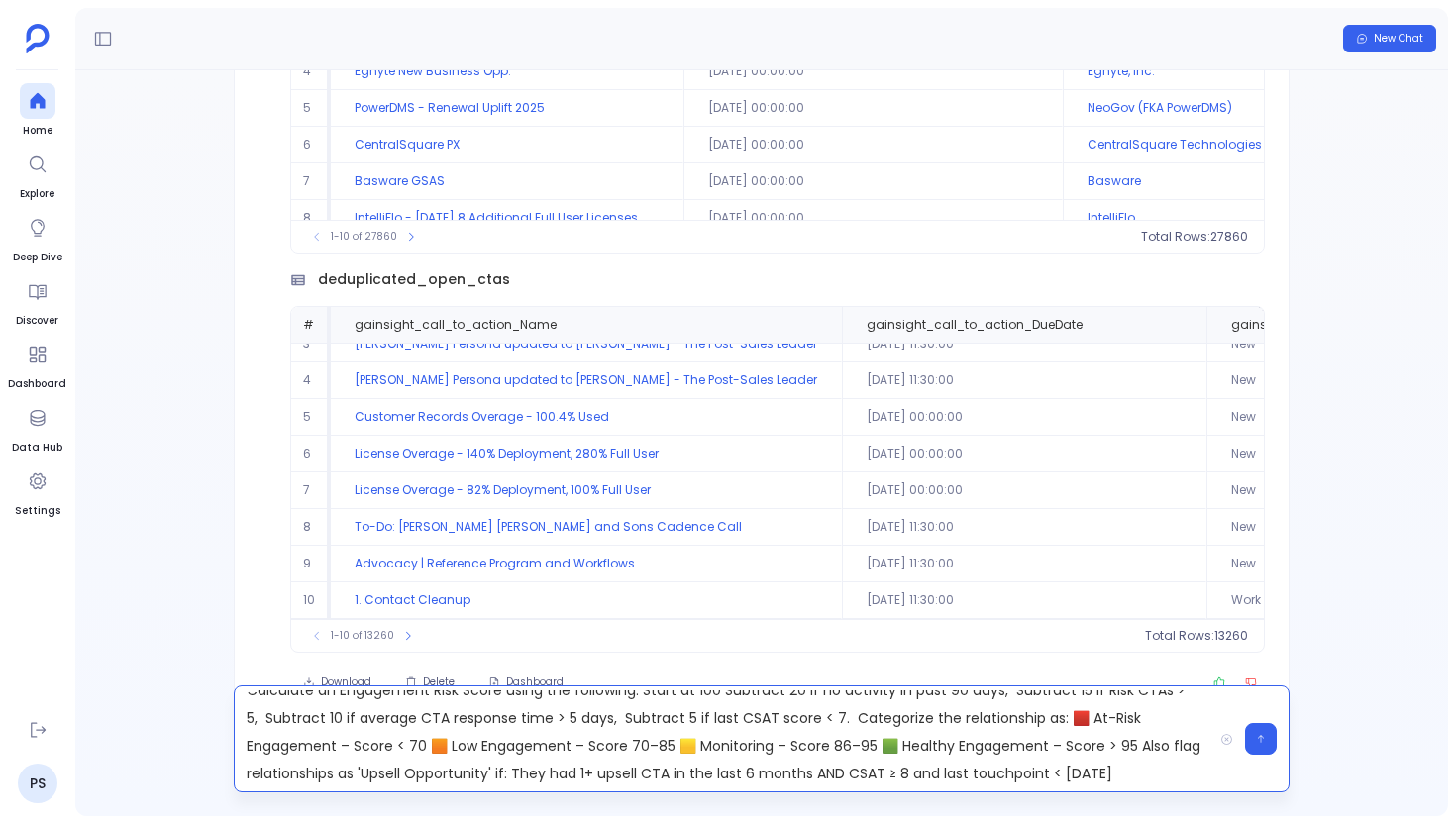 click on "Create a consolidated report for all CS relationships tied to companies with ARR > 1M. For each relationship include Total number of active and closed CTAs (split by type: Risk, Upsell, Renewal),  Count and total value of closed-won upsell opportunities in the past 18 months,  Date of last customer touchpoint (from activity logs or meeting notes), Average customer satisfaction score (CSAT). Calculate an Engagement Risk Score using the following:
Start at 100
Subtract 20 if no activity in past 90 days,  Subtract 15 if Risk CTAs > 5,  Subtract 10 if average CTA response time > 5 days,  Subtract 5 if last CSAT score < 7.  Categorize the relationship as:
🟥 At-Risk Engagement – Score < 70
🟧 Low Engagement – Score 70–85
🟨 Monitoring – Score 86–95
🟩 Healthy Engagement – Score > 95
Also flag relationships as 'Upsell Opportunity' if:
They had 1+ upsell CTA in the last 6 months AND
CSAT ≥ 8 and last touchpoint < 30 days ago" at bounding box center [723, 739] 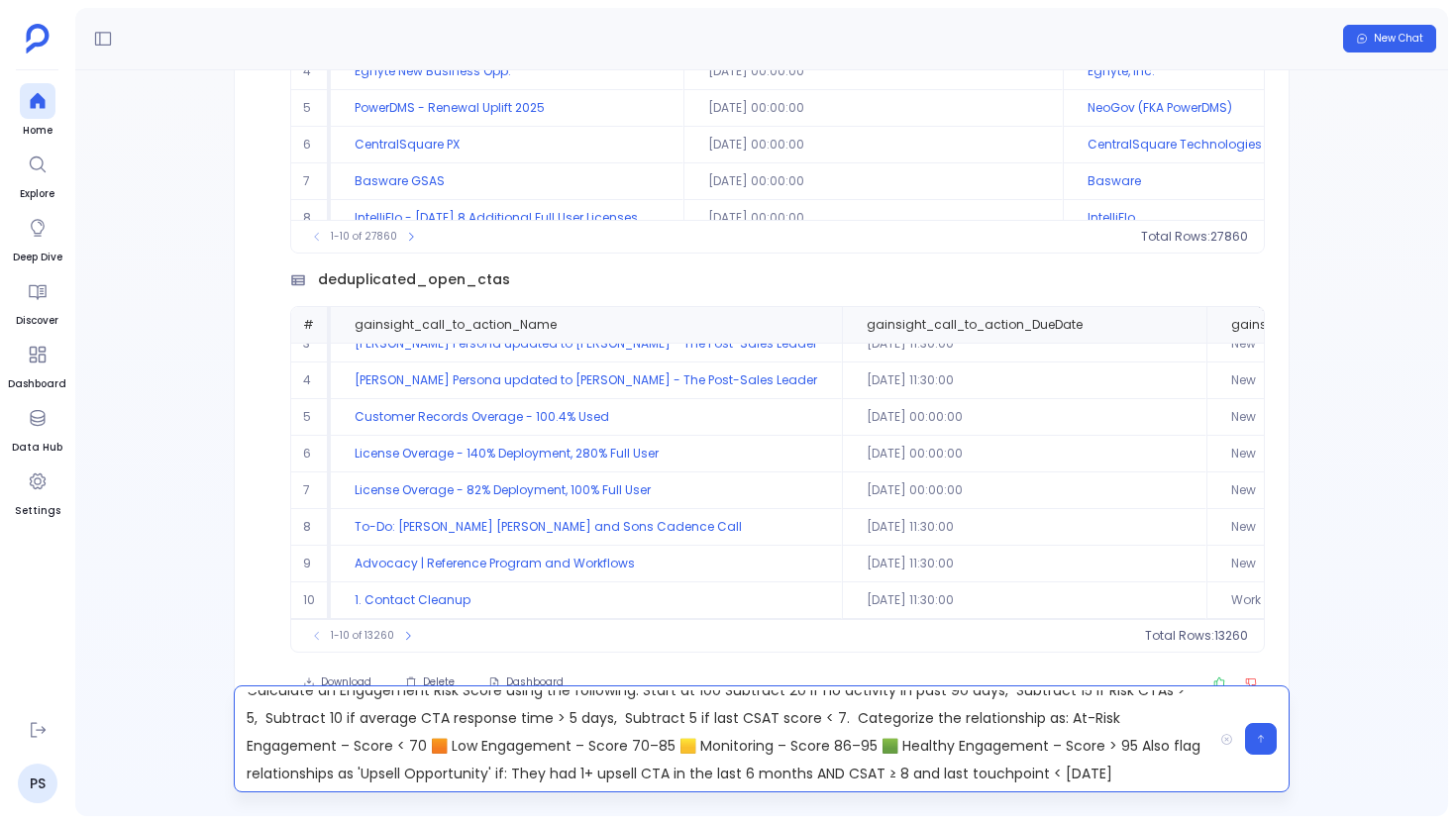 click on "Create a consolidated report for all CS relationships tied to companies with ARR > 1M. For each relationship include Total number of active and closed CTAs (split by type: Risk, Upsell, Renewal),  Count and total value of closed-won upsell opportunities in the past 18 months,  Date of last customer touchpoint (from activity logs or meeting notes), Average customer satisfaction score (CSAT). Calculate an Engagement Risk Score using the following:
Start at 100
Subtract 20 if no activity in past 90 days,  Subtract 15 if Risk CTAs > 5,  Subtract 10 if average CTA response time > 5 days,  Subtract 5 if last CSAT score < 7.  Categorize the relationship as: At-Risk Engagement – Score < 70
🟧 Low Engagement – Score 70–85
🟨 Monitoring – Score 86–95
🟩 Healthy Engagement – Score > 95
Also flag relationships as 'Upsell Opportunity' if:
They had 1+ upsell CTA in the last 6 months AND
CSAT ≥ 8 and last touchpoint < 30 days ago" at bounding box center [723, 739] 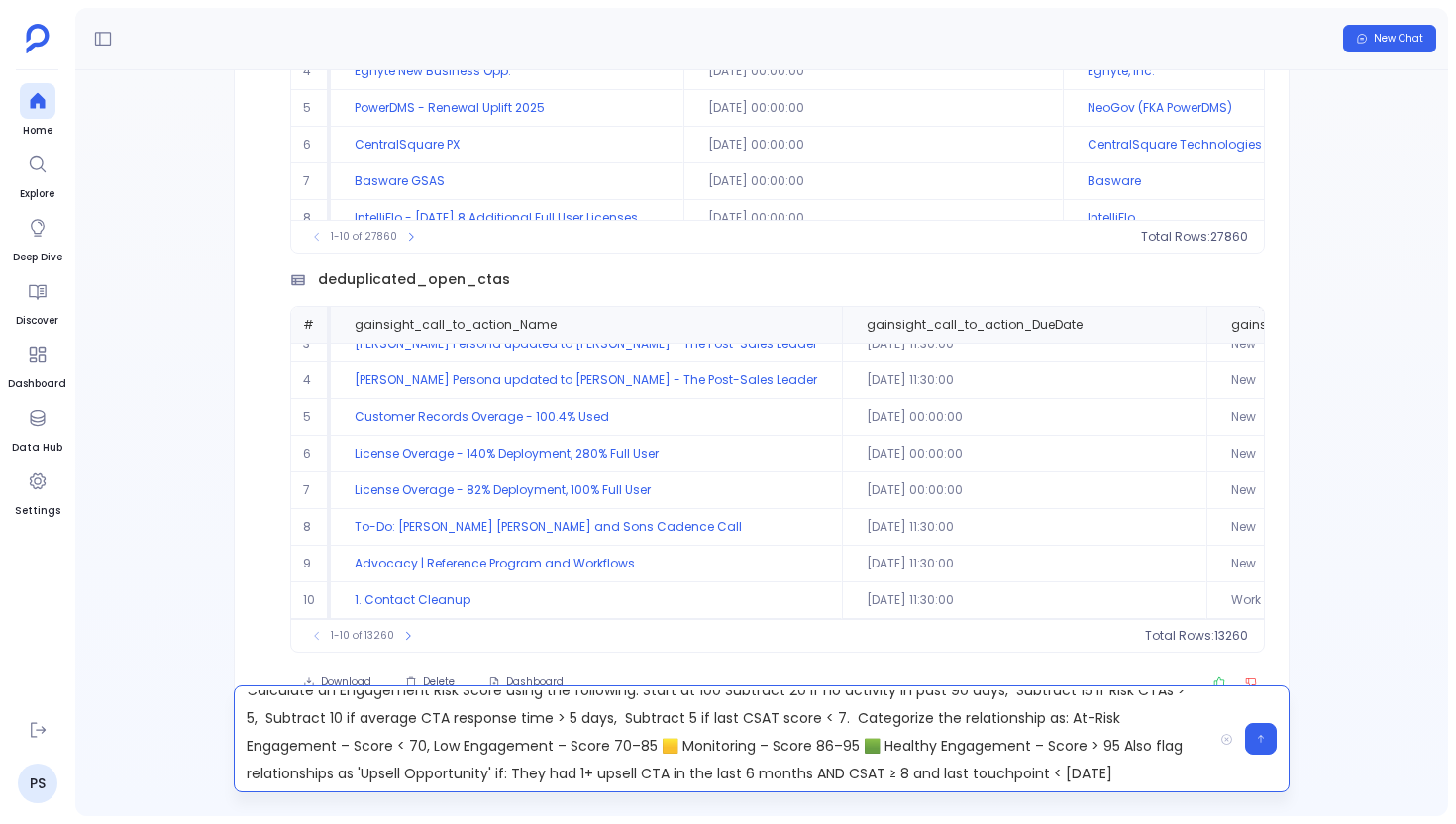 click on "Create a consolidated report for all CS relationships tied to companies with ARR > 1M. For each relationship include Total number of active and closed CTAs (split by type: Risk, Upsell, Renewal),  Count and total value of closed-won upsell opportunities in the past 18 months,  Date of last customer touchpoint (from activity logs or meeting notes), Average customer satisfaction score (CSAT). Calculate an Engagement Risk Score using the following:
Start at 100
Subtract 20 if no activity in past 90 days,  Subtract 15 if Risk CTAs > 5,  Subtract 10 if average CTA response time > 5 days,  Subtract 5 if last CSAT score < 7.  Categorize the relationship as: At-Risk Engagement – Score < 70, Low Engagement – Score 70–85
🟨 Monitoring – Score 86–95
🟩 Healthy Engagement – Score > 95
Also flag relationships as 'Upsell Opportunity' if:
They had 1+ upsell CTA in the last 6 months AND
CSAT ≥ 8 and last touchpoint < 30 days ago" at bounding box center (723, 739) 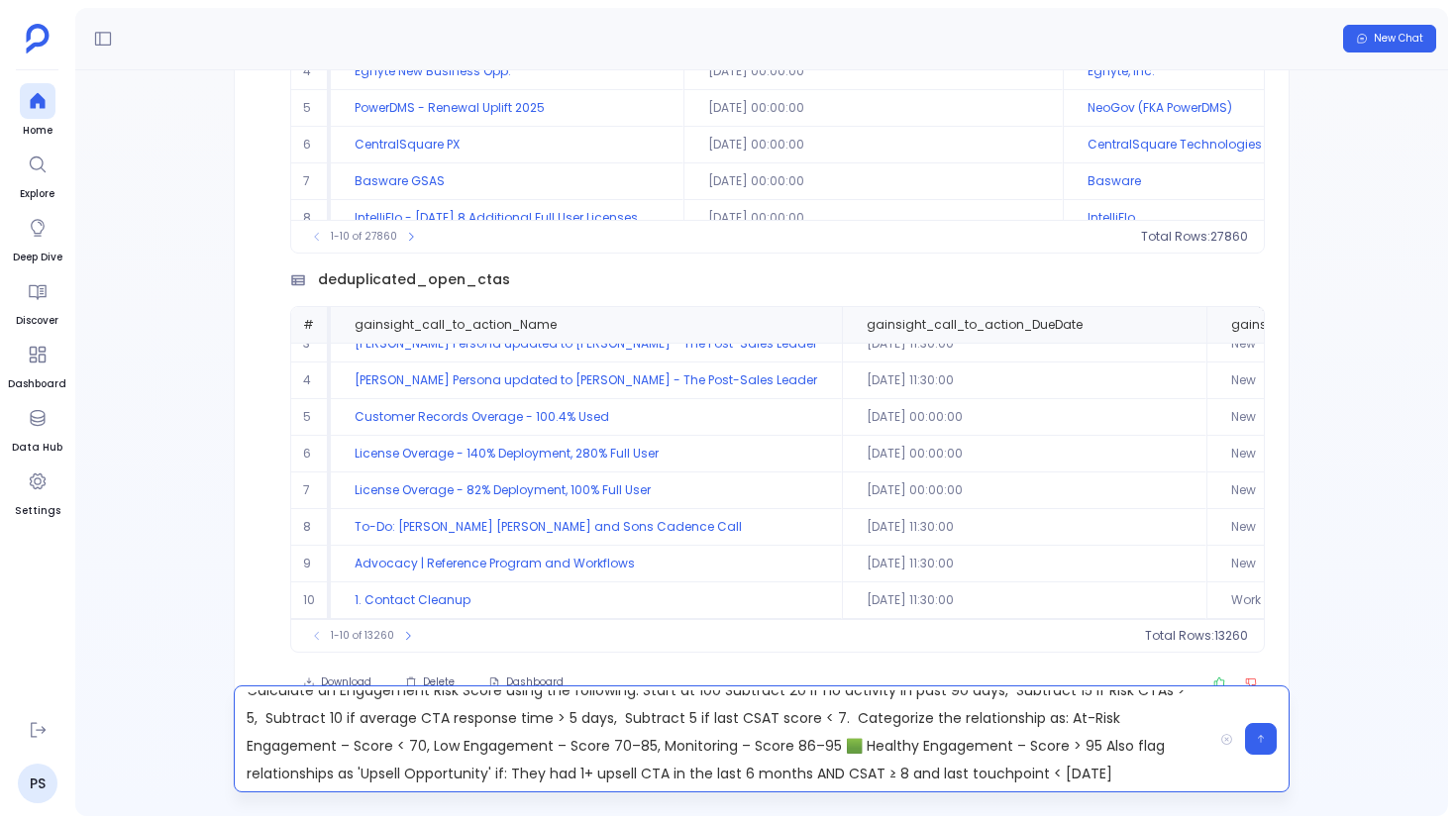 click on "Create a consolidated report for all CS relationships tied to companies with ARR > 1M. For each relationship include Total number of active and closed CTAs (split by type: Risk, Upsell, Renewal),  Count and total value of closed-won upsell opportunities in the past 18 months,  Date of last customer touchpoint (from activity logs or meeting notes), Average customer satisfaction score (CSAT). Calculate an Engagement Risk Score using the following:
Start at 100
Subtract 20 if no activity in past 90 days,  Subtract 15 if Risk CTAs > 5,  Subtract 10 if average CTA response time > 5 days,  Subtract 5 if last CSAT score < 7.  Categorize the relationship as: At-Risk Engagement – Score < 70, Low Engagement – Score 70–85, Monitoring – Score 86–95
🟩 Healthy Engagement – Score > 95
Also flag relationships as 'Upsell Opportunity' if:
They had 1+ upsell CTA in the last 6 months AND
CSAT ≥ 8 and last touchpoint < 30 days ago" at bounding box center (723, 739) 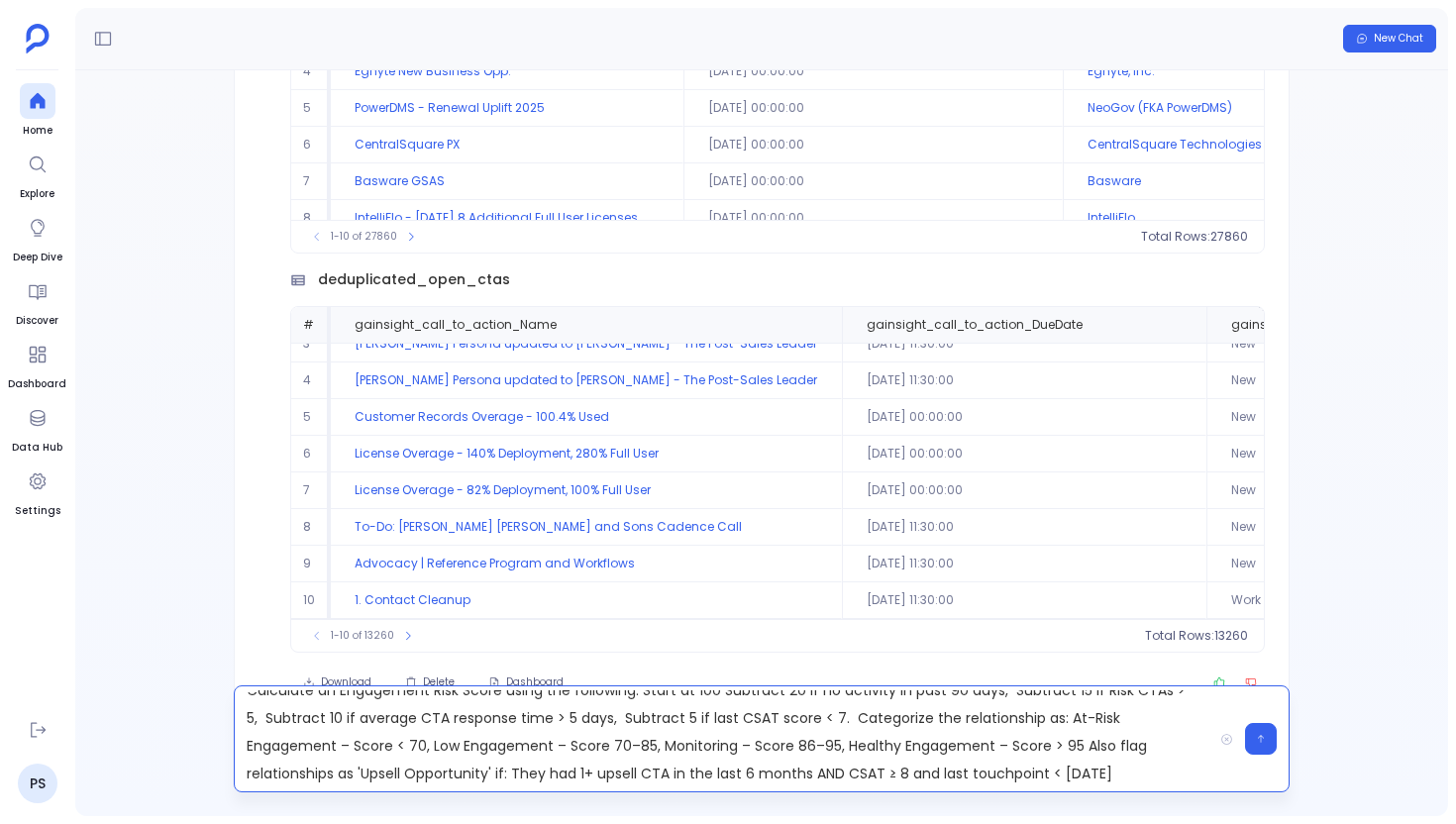 click on "Create a consolidated report for all CS relationships tied to companies with ARR > 1M. For each relationship include Total number of active and closed CTAs (split by type: Risk, Upsell, Renewal),  Count and total value of closed-won upsell opportunities in the past 18 months,  Date of last customer touchpoint (from activity logs or meeting notes), Average customer satisfaction score (CSAT). Calculate an Engagement Risk Score using the following:
Start at 100
Subtract 20 if no activity in past 90 days,  Subtract 15 if Risk CTAs > 5,  Subtract 10 if average CTA response time > 5 days,  Subtract 5 if last CSAT score < 7.  Categorize the relationship as: At-Risk Engagement – Score < 70, Low Engagement – Score 70–85, Monitoring – Score 86–95, Healthy Engagement – Score > 95
Also flag relationships as 'Upsell Opportunity' if:
They had 1+ upsell CTA in the last 6 months AND
CSAT ≥ 8 and last touchpoint < 30 days ago" at bounding box center (723, 739) 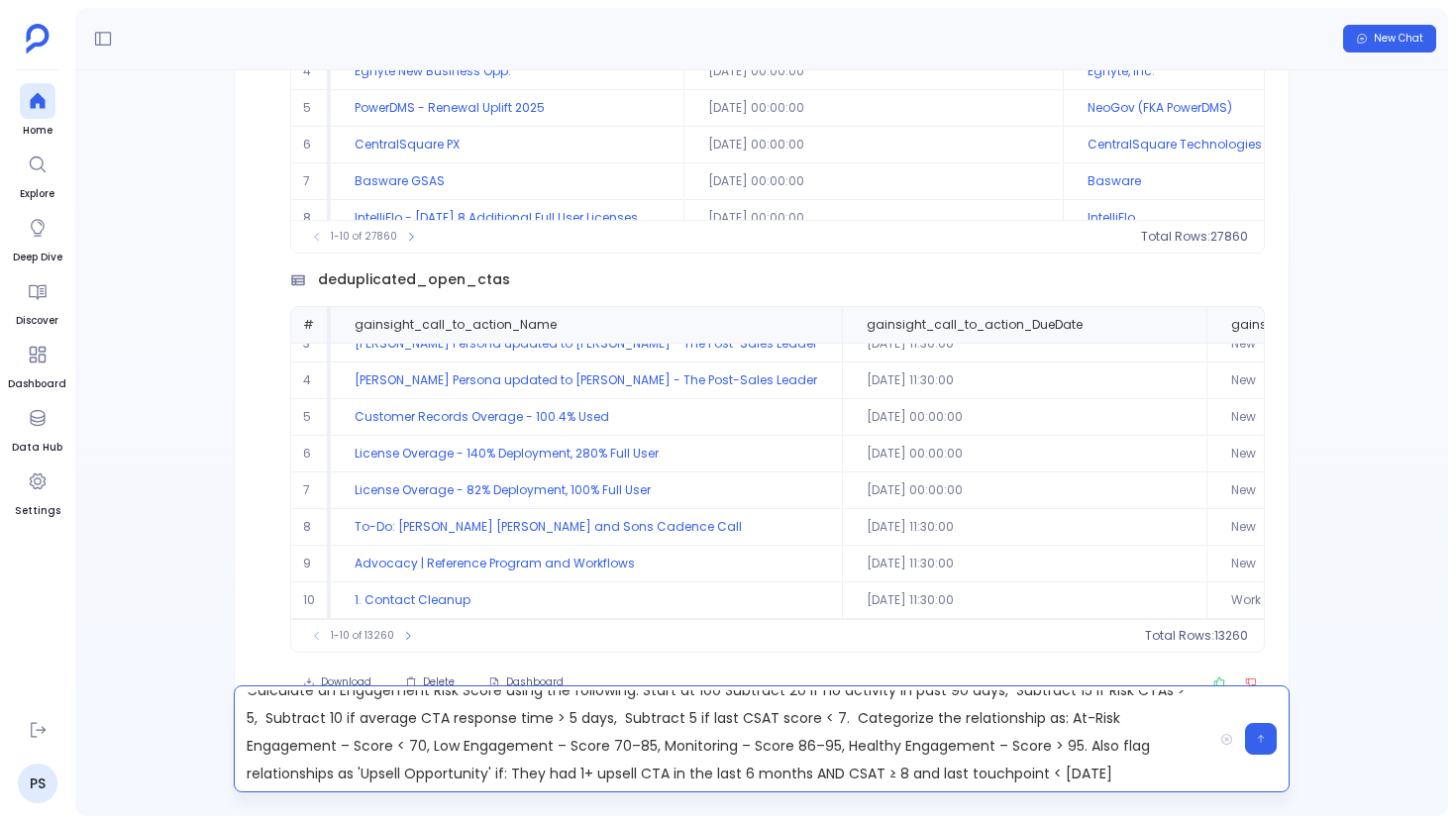 click on "Create a consolidated report for all CS relationships tied to companies with ARR > 1M. For each relationship include Total number of active and closed CTAs (split by type: Risk, Upsell, Renewal),  Count and total value of closed-won upsell opportunities in the past 18 months,  Date of last customer touchpoint (from activity logs or meeting notes), Average customer satisfaction score (CSAT). Calculate an Engagement Risk Score using the following:
Start at 100
Subtract 20 if no activity in past 90 days,  Subtract 15 if Risk CTAs > 5,  Subtract 10 if average CTA response time > 5 days,  Subtract 5 if last CSAT score < 7.  Categorize the relationship as: At-Risk Engagement – Score < 70, Low Engagement – Score 70–85, Monitoring – Score 86–95, Healthy Engagement – Score > 95. Also flag relationships as 'Upsell Opportunity' if:
They had 1+ upsell CTA in the last 6 months AND
CSAT ≥ 8 and last touchpoint < 30 days ago" at bounding box center [723, 739] 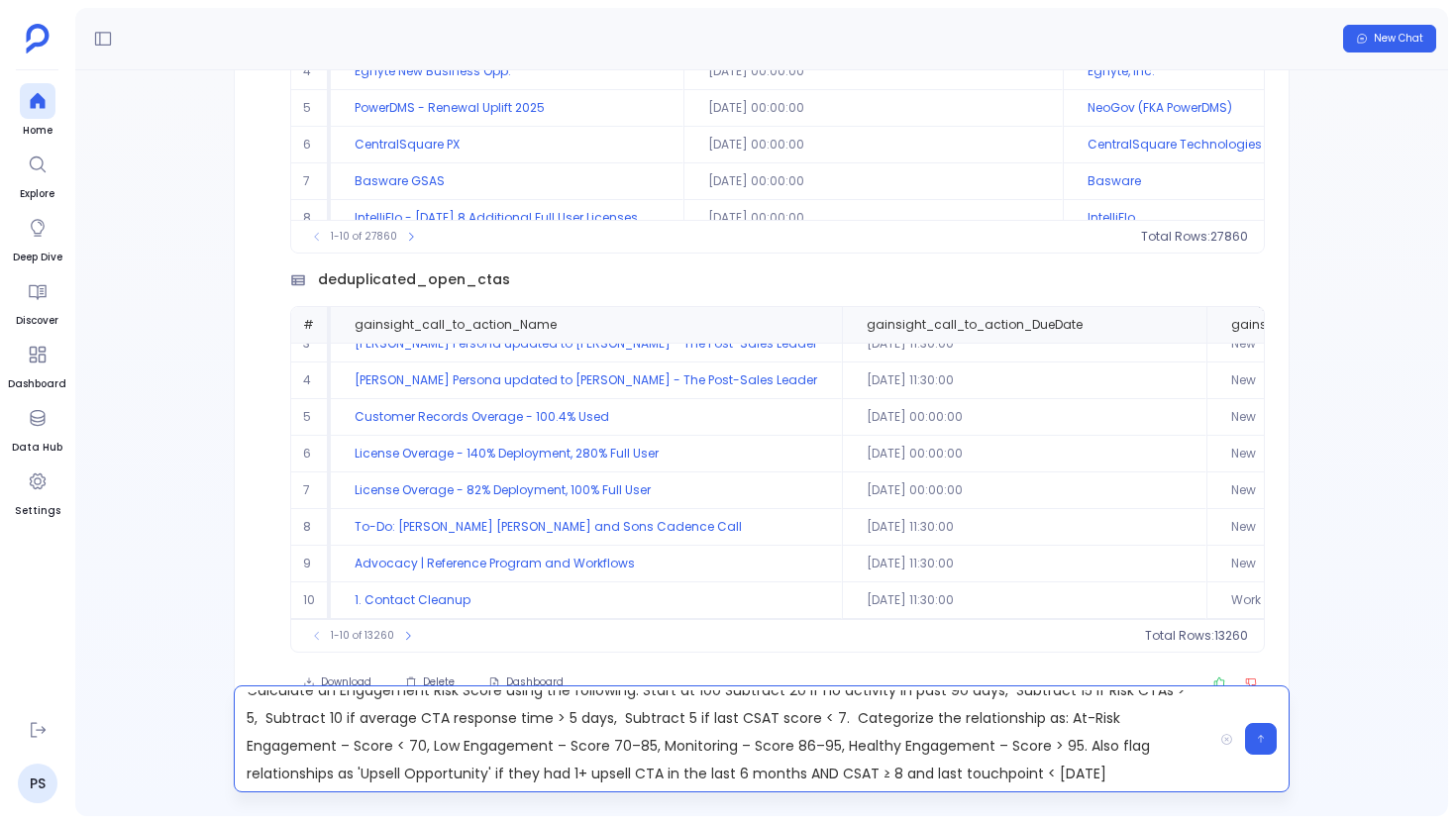 click on "Create a consolidated report for all CS relationships tied to companies with ARR > 1M. For each relationship include Total number of active and closed CTAs (split by type: Risk, Upsell, Renewal),  Count and total value of closed-won upsell opportunities in the past 18 months,  Date of last customer touchpoint (from activity logs or meeting notes), Average customer satisfaction score (CSAT). Calculate an Engagement Risk Score using the following:
Start at 100
Subtract 20 if no activity in past 90 days,  Subtract 15 if Risk CTAs > 5,  Subtract 10 if average CTA response time > 5 days,  Subtract 5 if last CSAT score < 7.  Categorize the relationship as: At-Risk Engagement – Score < 70, Low Engagement – Score 70–85, Monitoring – Score 86–95, Healthy Engagement – Score > 95. Also flag relationships as 'Upsell Opportunity' if they had 1+ upsell CTA in the last 6 months AND
CSAT ≥ 8 and last touchpoint < 30 days ago" at bounding box center (723, 739) 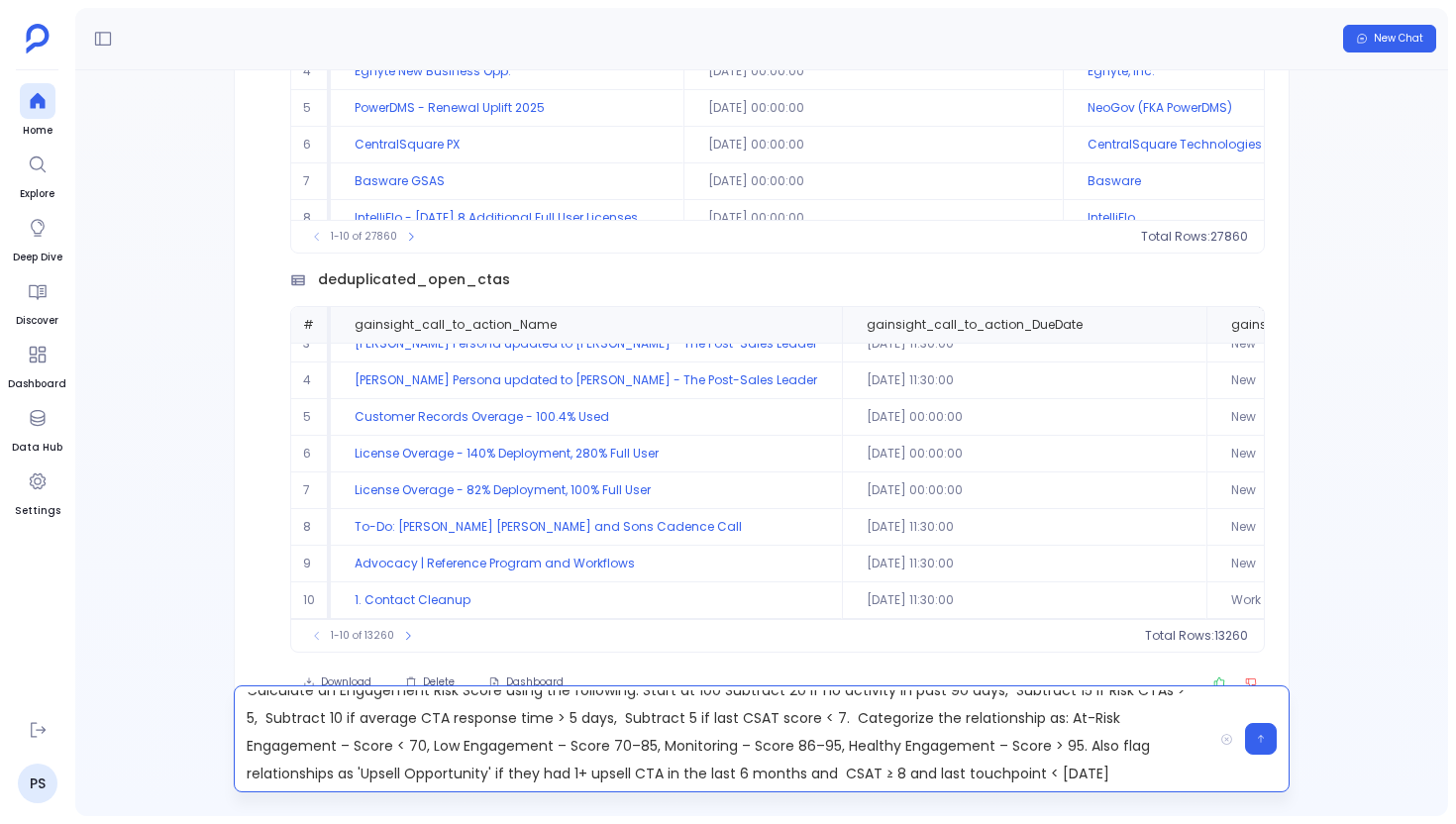 click on "Create a consolidated report for all CS relationships tied to companies with ARR > 1M. For each relationship include Total number of active and closed CTAs (split by type: Risk, Upsell, Renewal),  Count and total value of closed-won upsell opportunities in the past 18 months,  Date of last customer touchpoint (from activity logs or meeting notes), Average customer satisfaction score (CSAT). Calculate an Engagement Risk Score using the following:
Start at 100
Subtract 20 if no activity in past 90 days,  Subtract 15 if Risk CTAs > 5,  Subtract 10 if average CTA response time > 5 days,  Subtract 5 if last CSAT score < 7.  Categorize the relationship as: At-Risk Engagement – Score < 70, Low Engagement – Score 70–85, Monitoring – Score 86–95, Healthy Engagement – Score > 95. Also flag relationships as 'Upsell Opportunity' if they had 1+ upsell CTA in the last 6 months and  CSAT ≥ 8 and last touchpoint < 30 days ago" at bounding box center (723, 739) 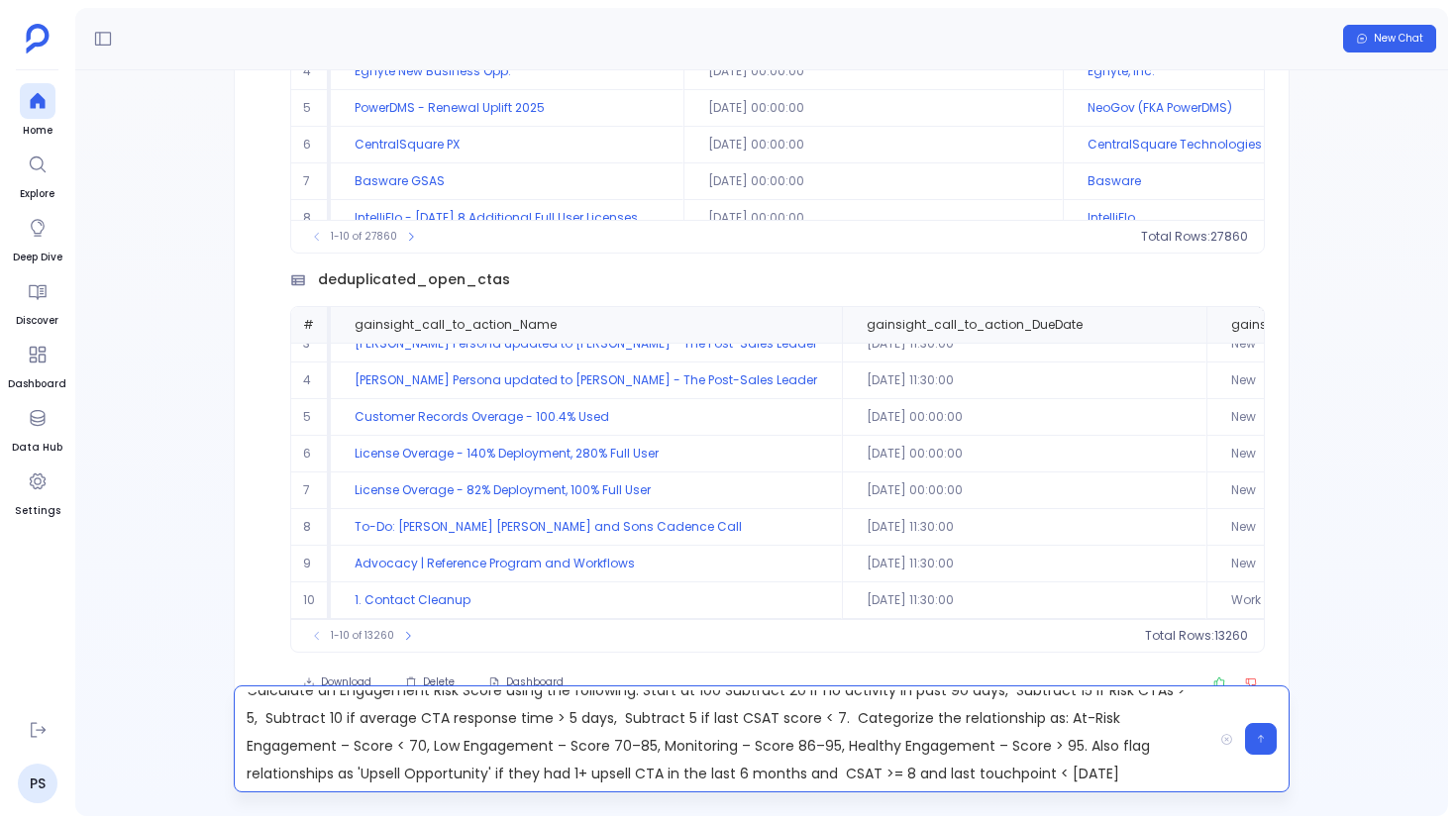 click on "Create a consolidated report for all CS relationships tied to companies with ARR > 1M. For each relationship include Total number of active and closed CTAs (split by type: Risk, Upsell, Renewal),  Count and total value of closed-won upsell opportunities in the past 18 months,  Date of last customer touchpoint (from activity logs or meeting notes), Average customer satisfaction score (CSAT). Calculate an Engagement Risk Score using the following:
Start at 100
Subtract 20 if no activity in past 90 days,  Subtract 15 if Risk CTAs > 5,  Subtract 10 if average CTA response time > 5 days,  Subtract 5 if last CSAT score < 7.  Categorize the relationship as: At-Risk Engagement – Score < 70, Low Engagement – Score 70–85, Monitoring – Score 86–95, Healthy Engagement – Score > 95. Also flag relationships as 'Upsell Opportunity' if they had 1+ upsell CTA in the last 6 months and  CSAT >= 8 and last touchpoint < 30 days ago" at bounding box center (723, 739) 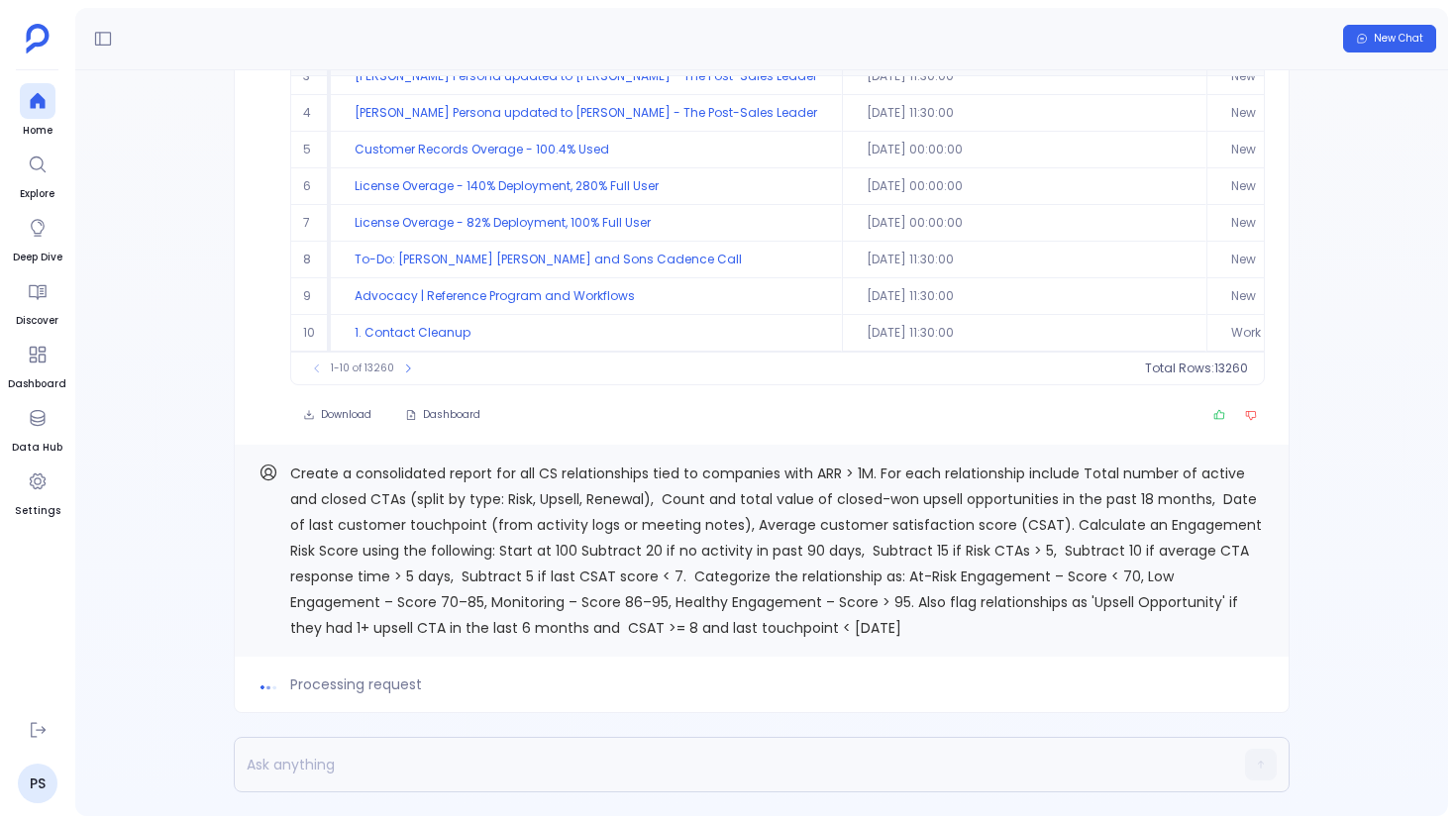 scroll, scrollTop: 0, scrollLeft: 0, axis: both 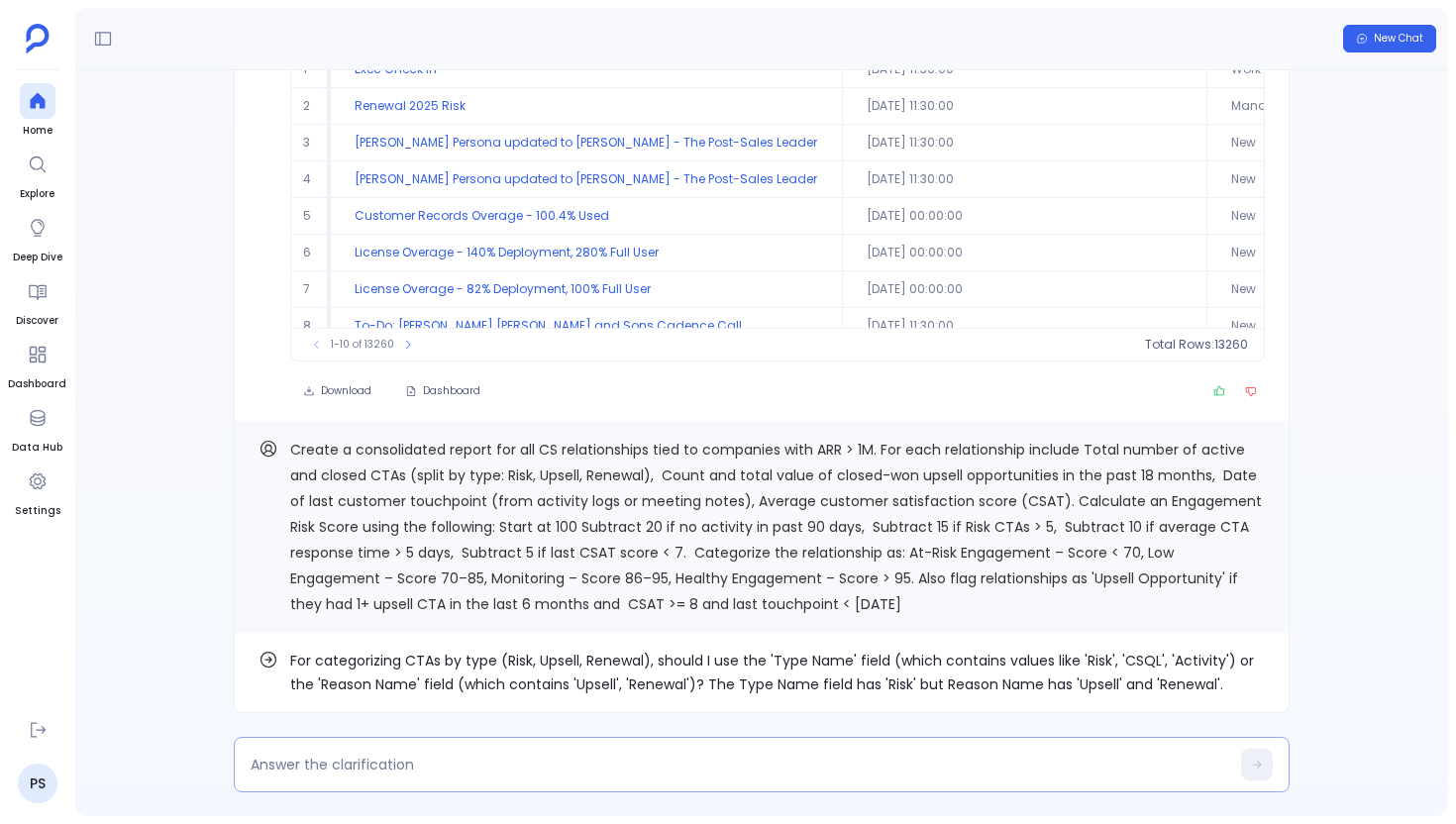 click at bounding box center (740, 765) 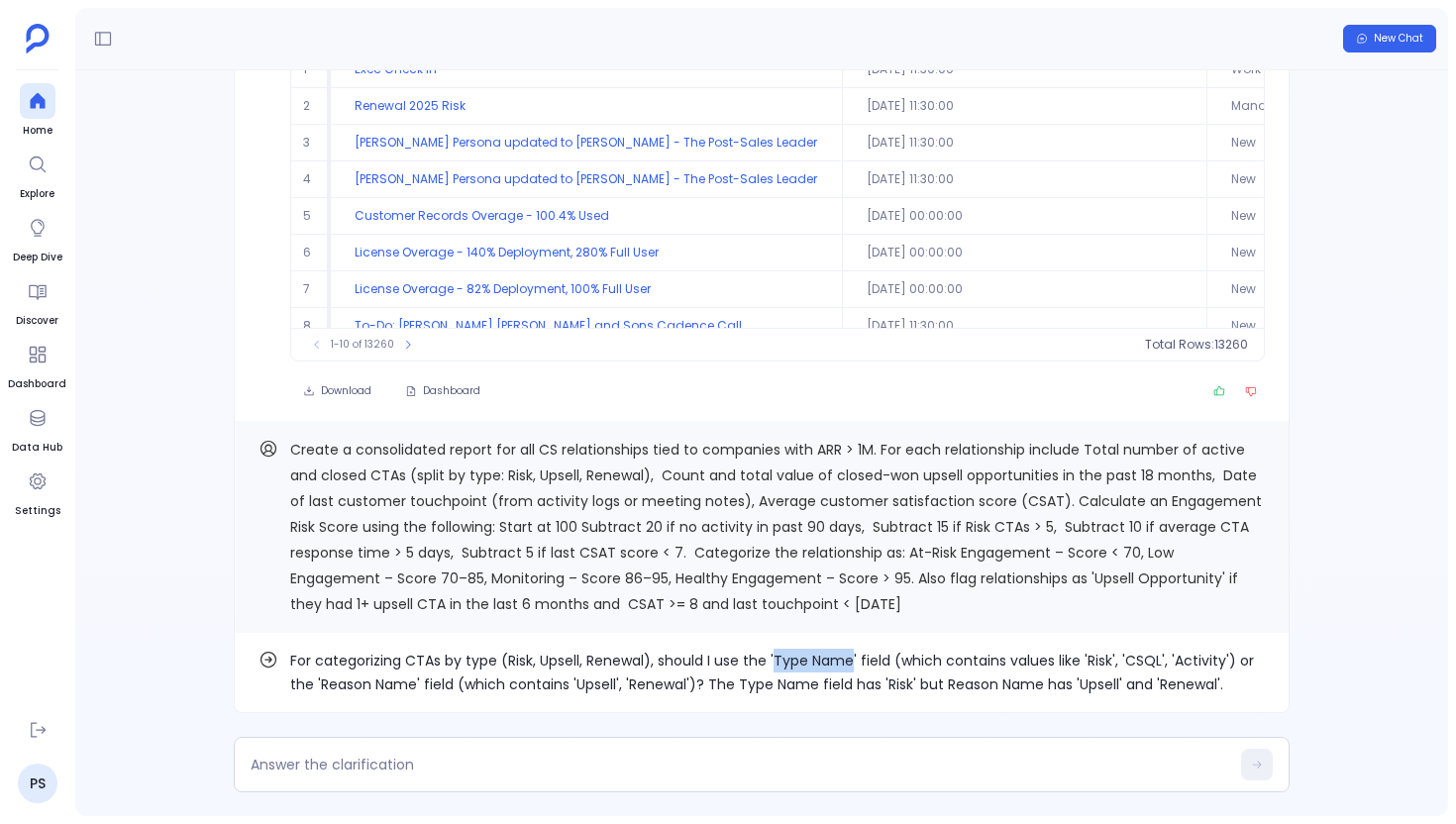 drag, startPoint x: 771, startPoint y: 657, endPoint x: 848, endPoint y: 666, distance: 77.52419 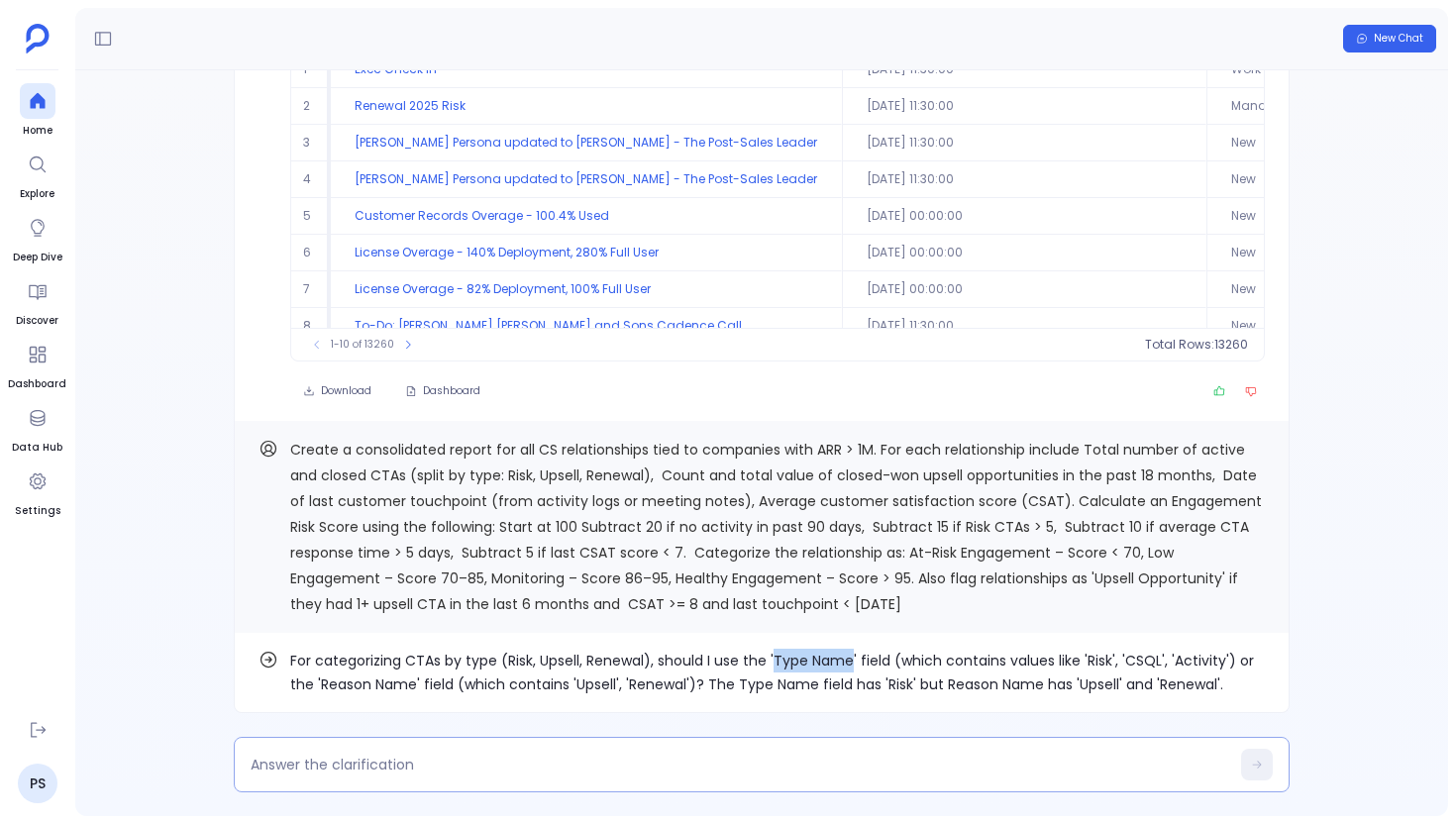 click at bounding box center [762, 765] 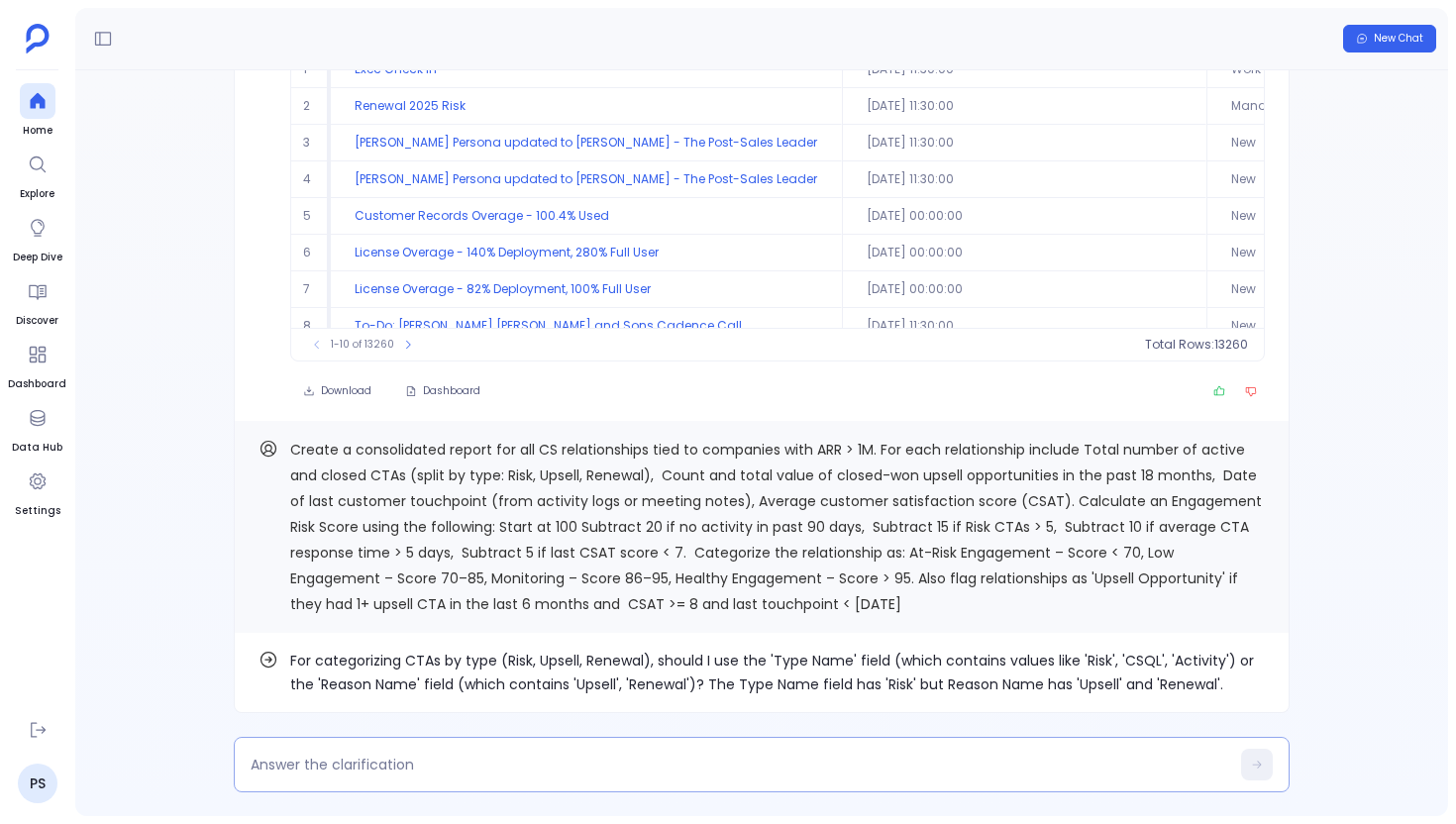 click at bounding box center (740, 765) 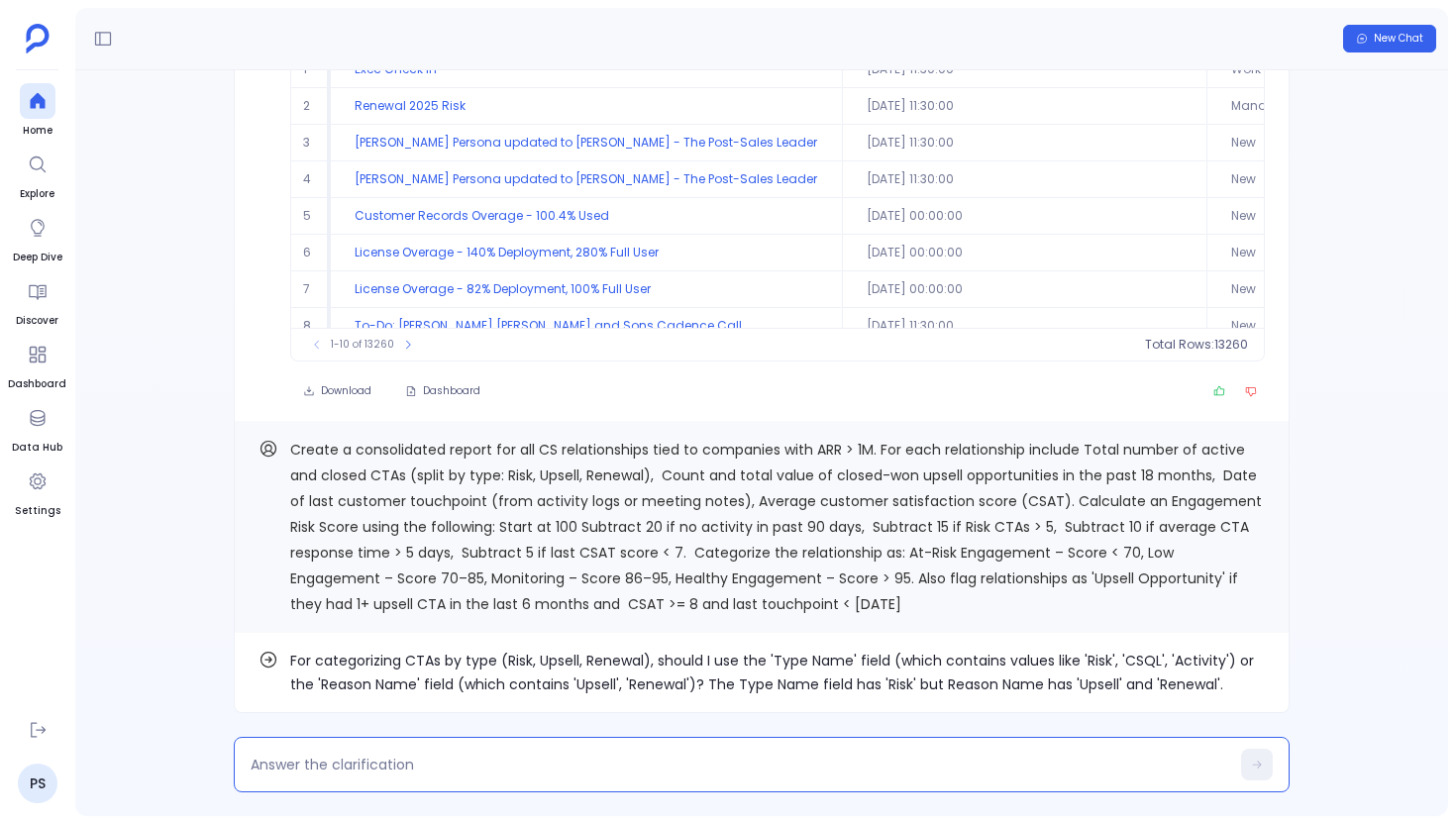 type on "Type Name" 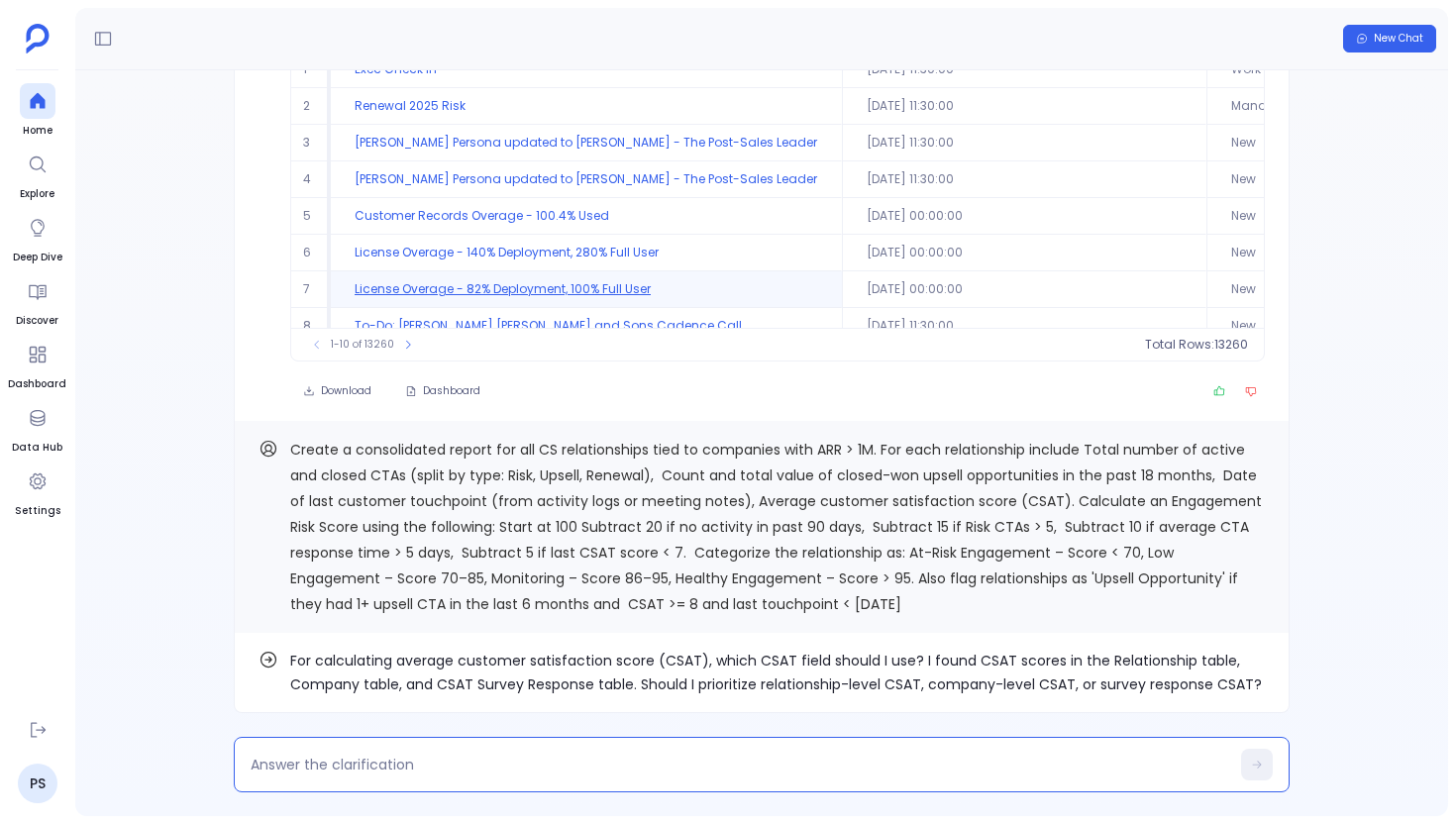 scroll, scrollTop: 95, scrollLeft: 0, axis: vertical 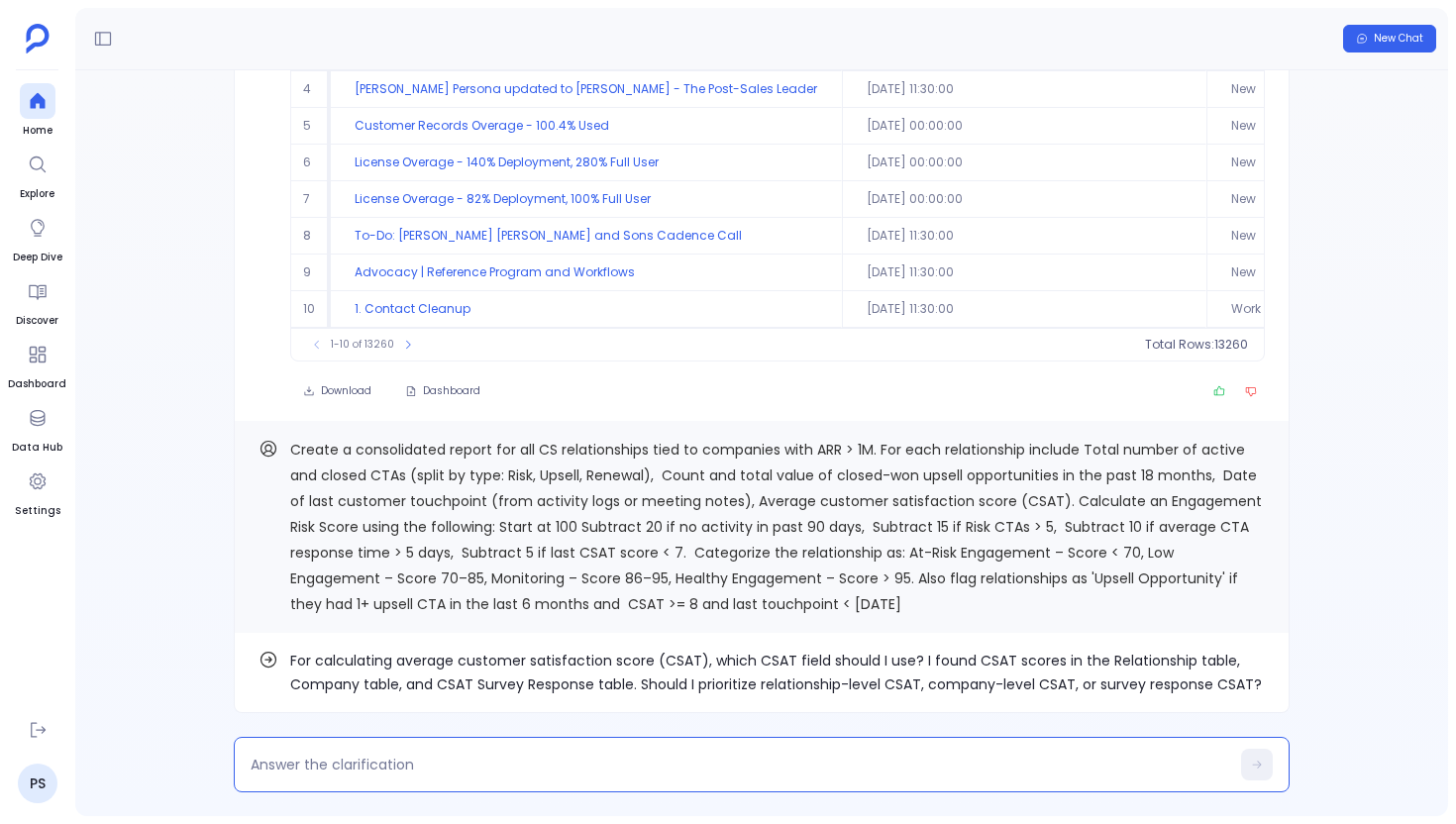 click on "Create a consolidated report for all CS relationships tied to companies with ARR > 1M. For each relationship include Total number of active and closed CTAs (split by type: Risk, Upsell, Renewal),  Count and total value of closed-won upsell opportunities in the past 18 months,  Date of last customer touchpoint (from activity logs or meeting notes), Average customer satisfaction score (CSAT). Calculate an Engagement Risk Score using the following:
Start at 100
Subtract 20 if no activity in past 90 days,  Subtract 15 if Risk CTAs > 5,  Subtract 10 if average CTA response time > 5 days,  Subtract 5 if last CSAT score < 7.  Categorize the relationship as: At-Risk Engagement – Score < 70, Low Engagement – Score 70–85, Monitoring – Score 86–95, Healthy Engagement – Score > 95. Also flag relationships as 'Upsell Opportunity' if they had 1+ upsell CTA in the last 6 months and  CSAT >= 8 and last touchpoint < 30 days ago" at bounding box center [776, 527] 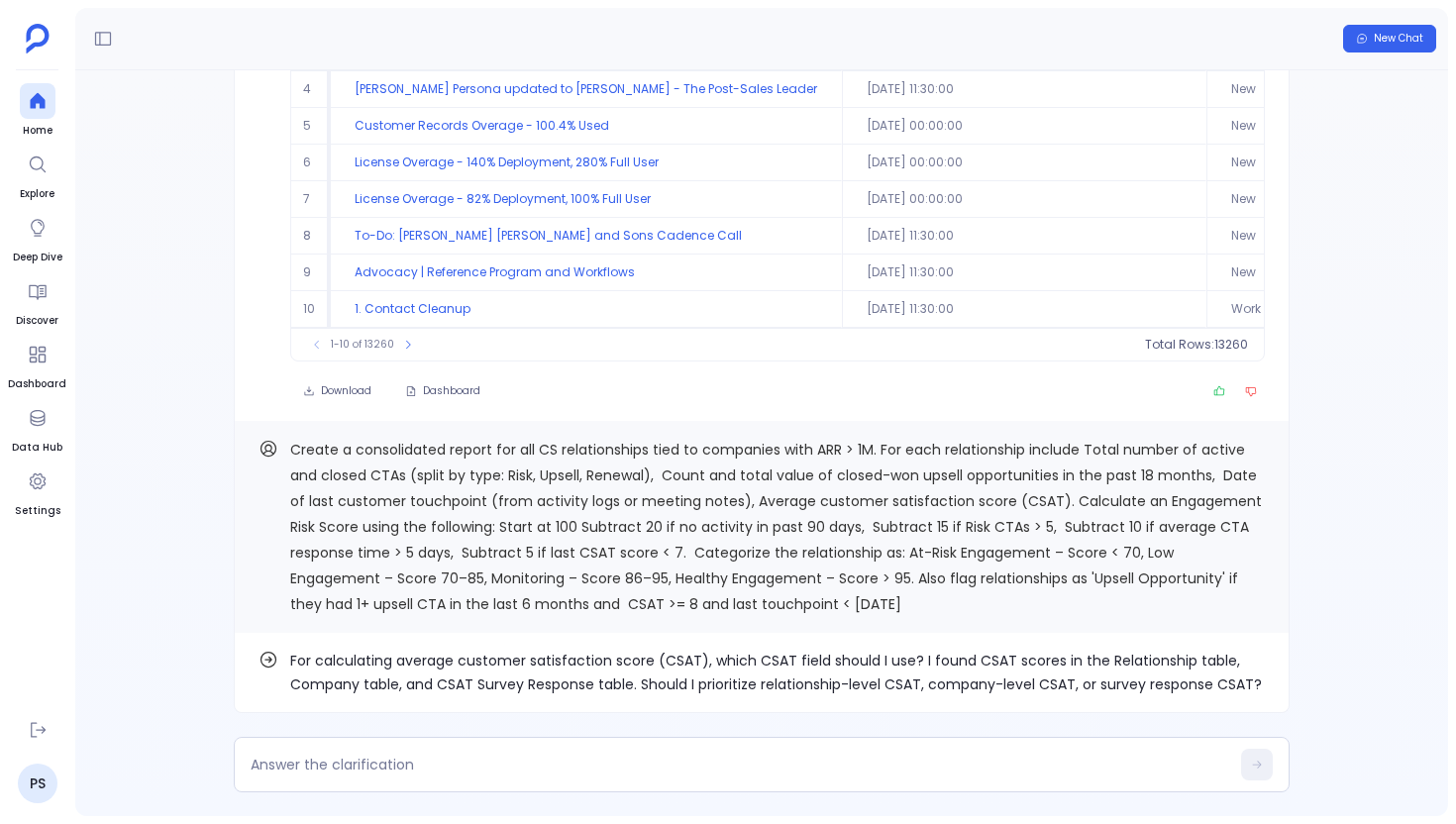 click on "Create a consolidated report for all CS relationships tied to companies with ARR > 1M. For each relationship include Total number of active and closed CTAs (split by type: Risk, Upsell, Renewal),  Count and total value of closed-won upsell opportunities in the past 18 months,  Date of last customer touchpoint (from activity logs or meeting notes), Average customer satisfaction score (CSAT). Calculate an Engagement Risk Score using the following:
Start at 100
Subtract 20 if no activity in past 90 days,  Subtract 15 if Risk CTAs > 5,  Subtract 10 if average CTA response time > 5 days,  Subtract 5 if last CSAT score < 7.  Categorize the relationship as: At-Risk Engagement – Score < 70, Low Engagement – Score 70–85, Monitoring – Score 86–95, Healthy Engagement – Score > 95. Also flag relationships as 'Upsell Opportunity' if they had 1+ upsell CTA in the last 6 months and  CSAT >= 8 and last touchpoint < 30 days ago" at bounding box center [776, 527] 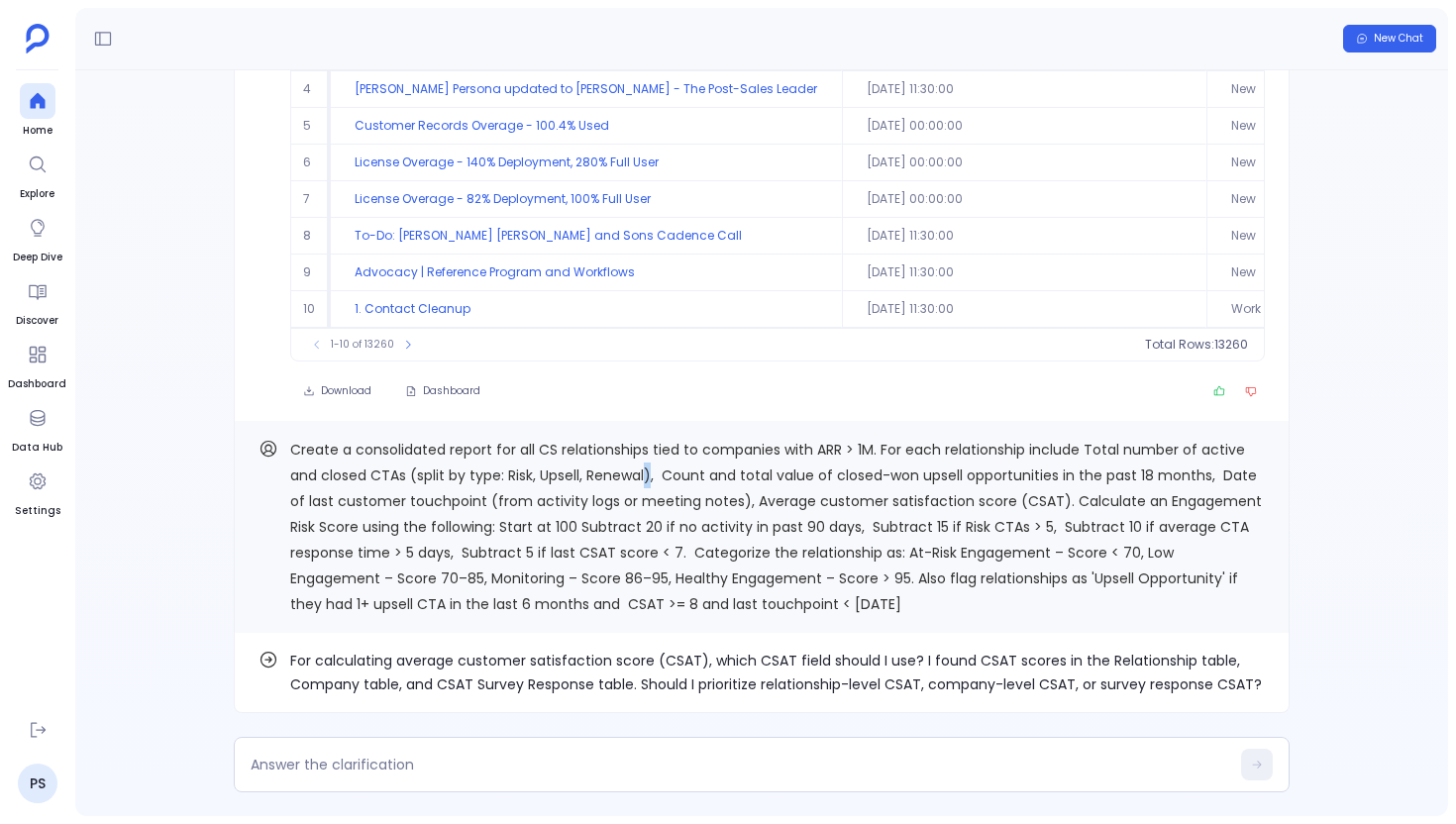 click on "Create a consolidated report for all CS relationships tied to companies with ARR > 1M. For each relationship include Total number of active and closed CTAs (split by type: Risk, Upsell, Renewal),  Count and total value of closed-won upsell opportunities in the past 18 months,  Date of last customer touchpoint (from activity logs or meeting notes), Average customer satisfaction score (CSAT). Calculate an Engagement Risk Score using the following:
Start at 100
Subtract 20 if no activity in past 90 days,  Subtract 15 if Risk CTAs > 5,  Subtract 10 if average CTA response time > 5 days,  Subtract 5 if last CSAT score < 7.  Categorize the relationship as: At-Risk Engagement – Score < 70, Low Engagement – Score 70–85, Monitoring – Score 86–95, Healthy Engagement – Score > 95. Also flag relationships as 'Upsell Opportunity' if they had 1+ upsell CTA in the last 6 months and  CSAT >= 8 and last touchpoint < 30 days ago" at bounding box center (776, 527) 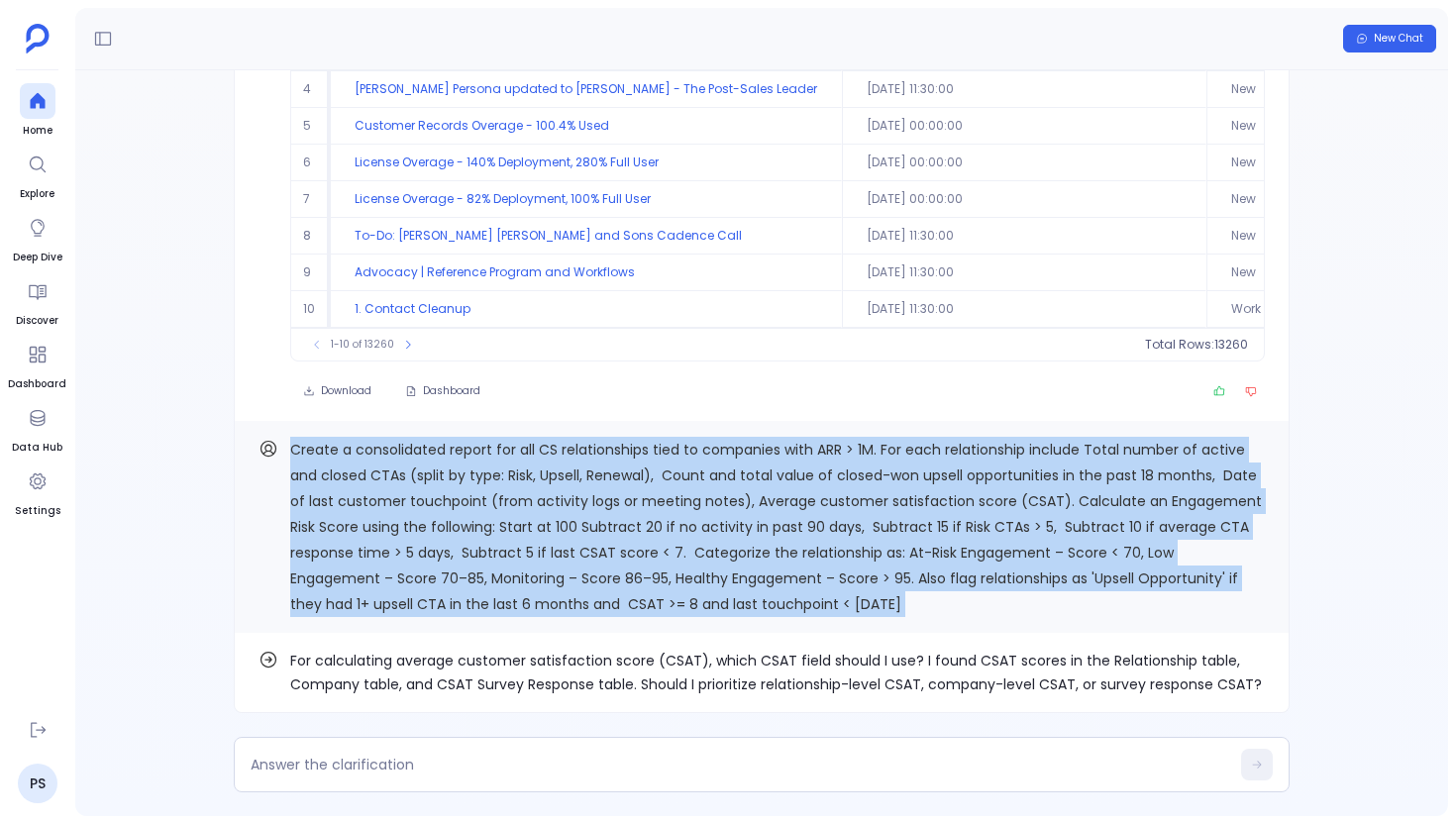 copy on "Create a consolidated report for all CS relationships tied to companies with ARR > 1M. For each relationship include Total number of active and closed CTAs (split by type: Risk, Upsell, Renewal),  Count and total value of closed-won upsell opportunities in the past 18 months,  Date of last customer touchpoint (from activity logs or meeting notes), Average customer satisfaction score (CSAT). Calculate an Engagement Risk Score using the following:
Start at 100
Subtract 20 if no activity in past 90 days,  Subtract 15 if Risk CTAs > 5,  Subtract 10 if average CTA response time > 5 days,  Subtract 5 if last CSAT score < 7.  Categorize the relationship as: At-Risk Engagement – Score < 70, Low Engagement – Score 70–85, Monitoring – Score 86–95, Healthy Engagement – Score > 95. Also flag relationships as 'Upsell Opportunity' if they had 1+ upsell CTA in the last 6 months and  CSAT >= 8 and last touchpoint < 30 days ago Find out how" 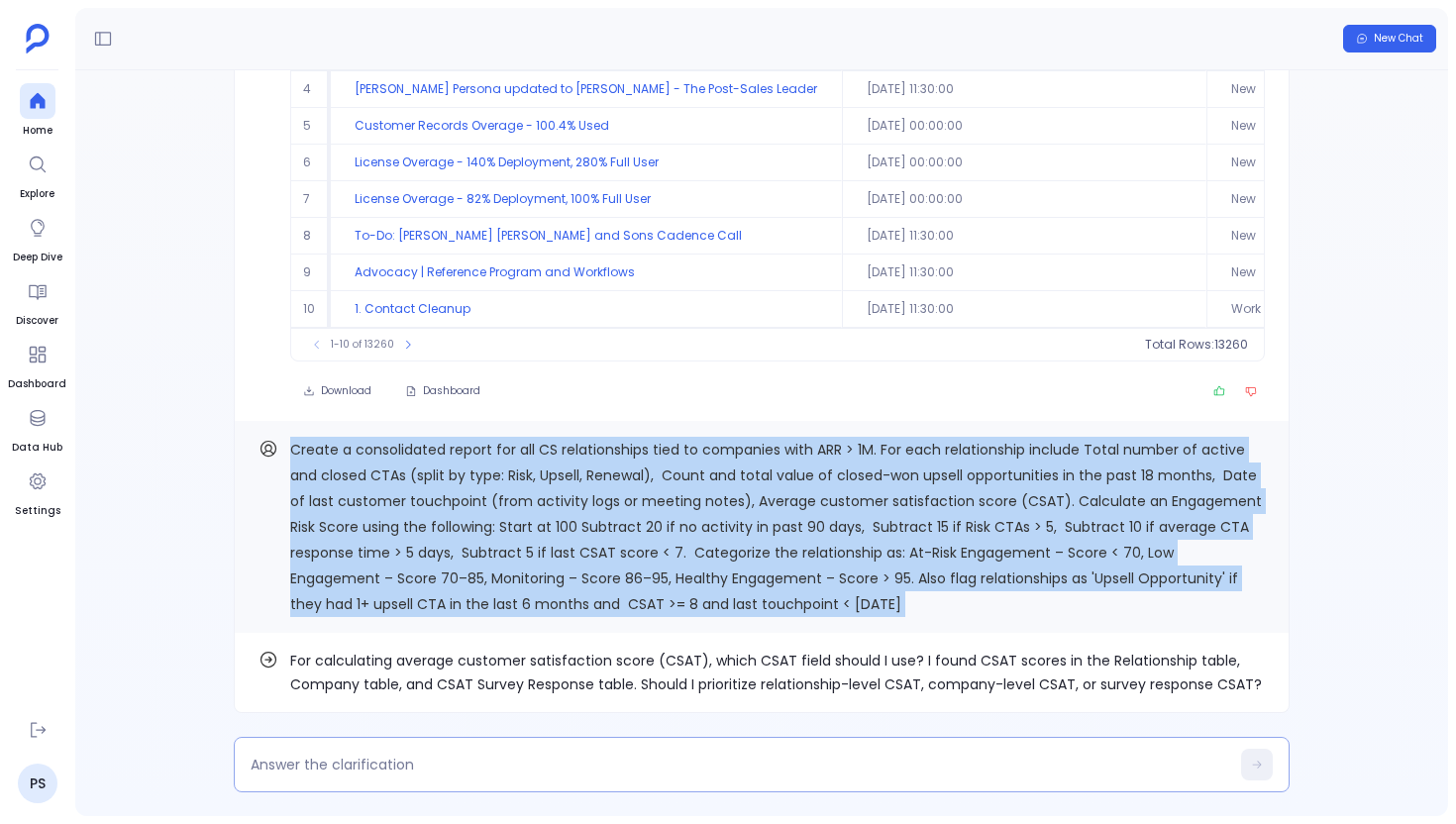 click at bounding box center [740, 765] 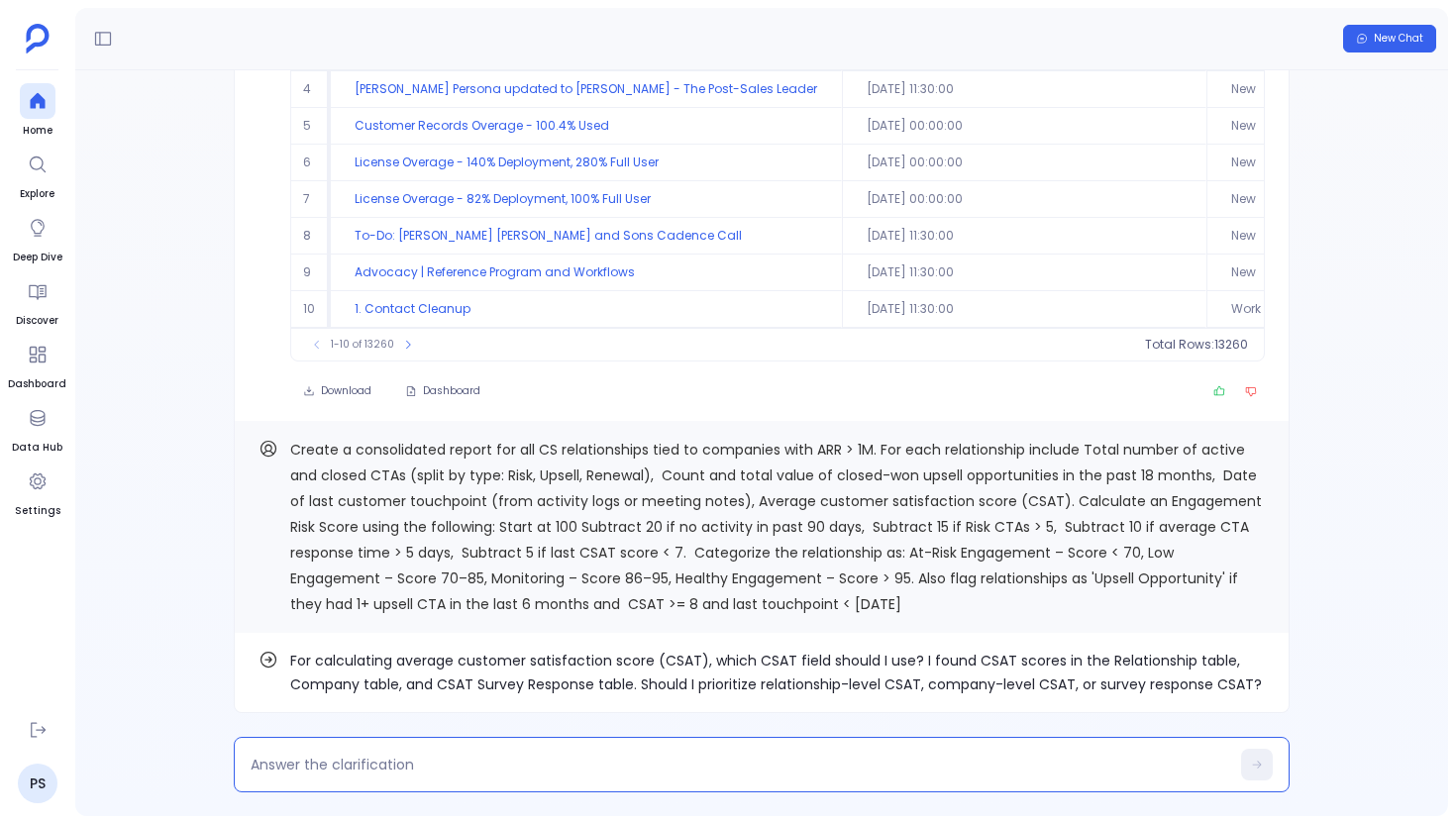 type on "d" 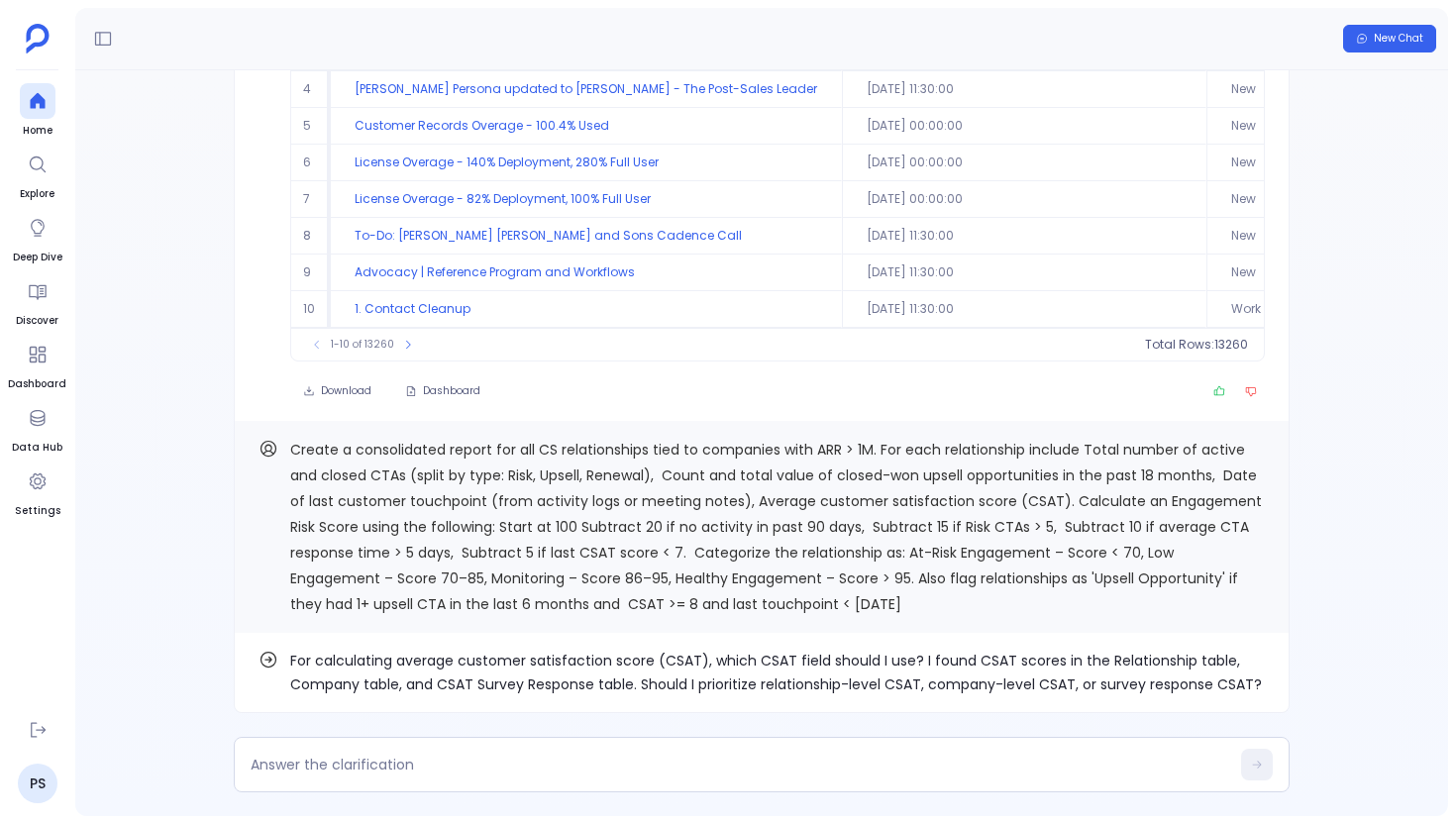 drag, startPoint x: 1100, startPoint y: 686, endPoint x: 1249, endPoint y: 682, distance: 149.05368 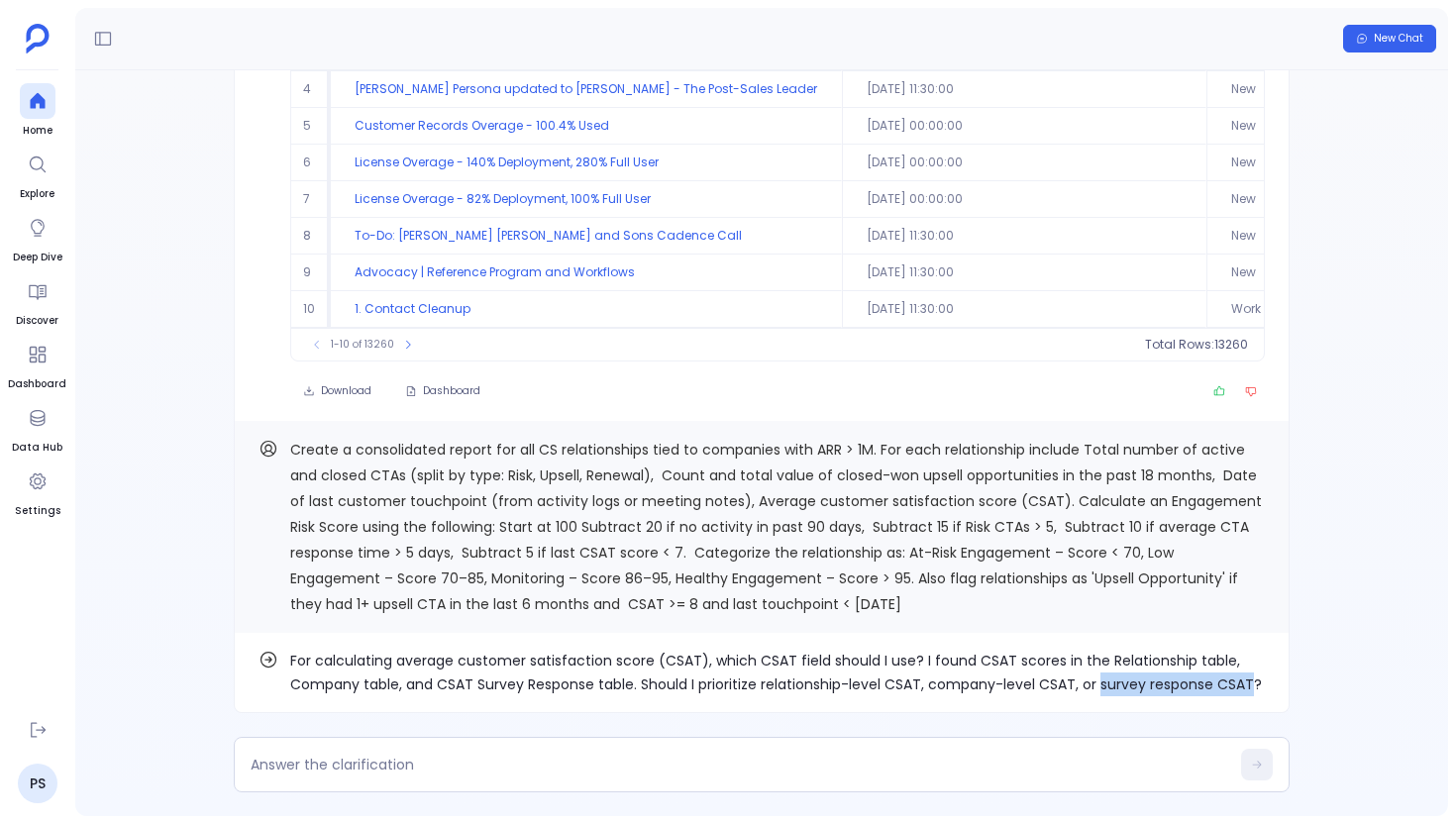 drag, startPoint x: 1249, startPoint y: 682, endPoint x: 1097, endPoint y: 682, distance: 152 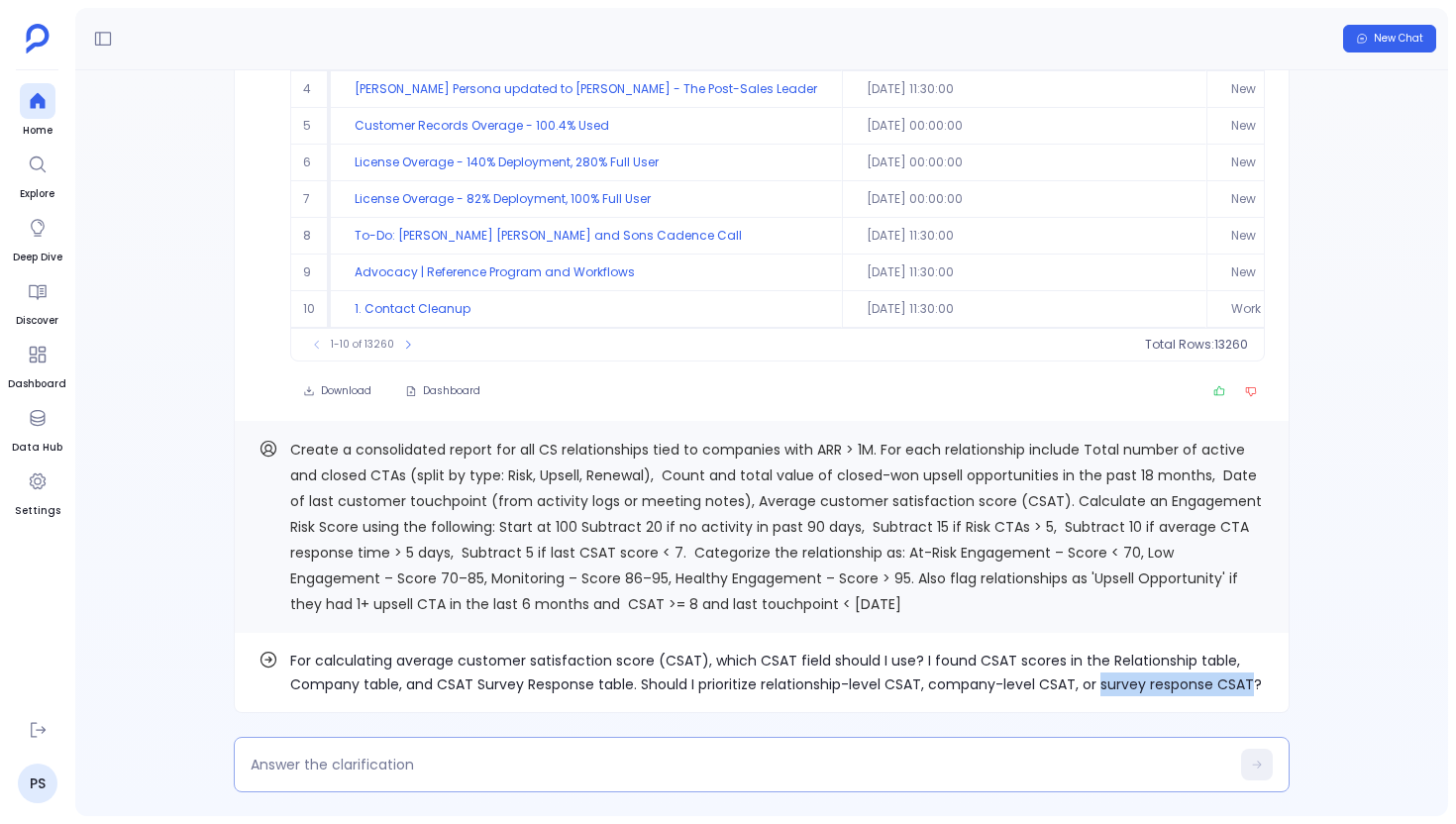 click at bounding box center [740, 765] 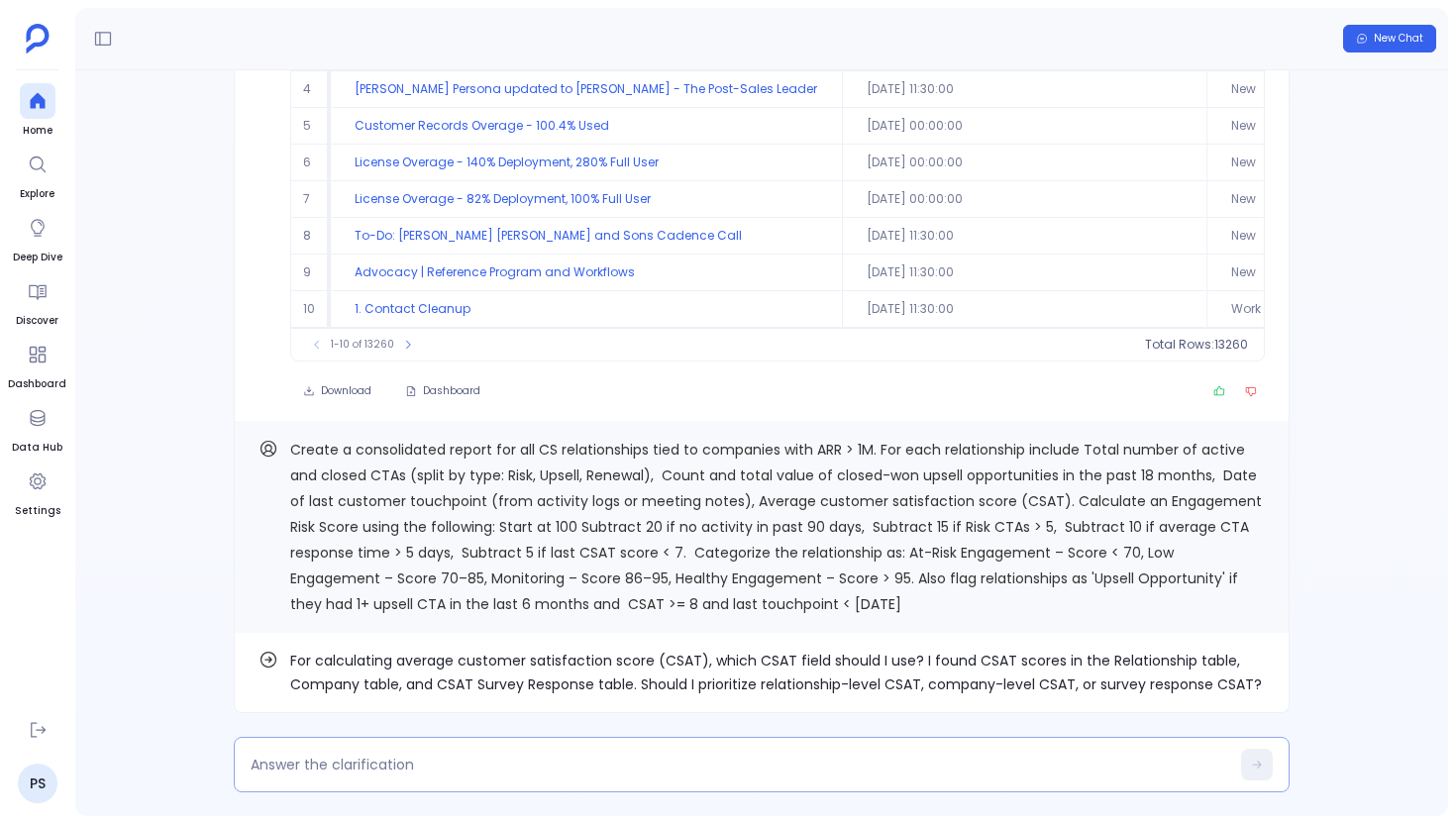 type on "survey response CSAT" 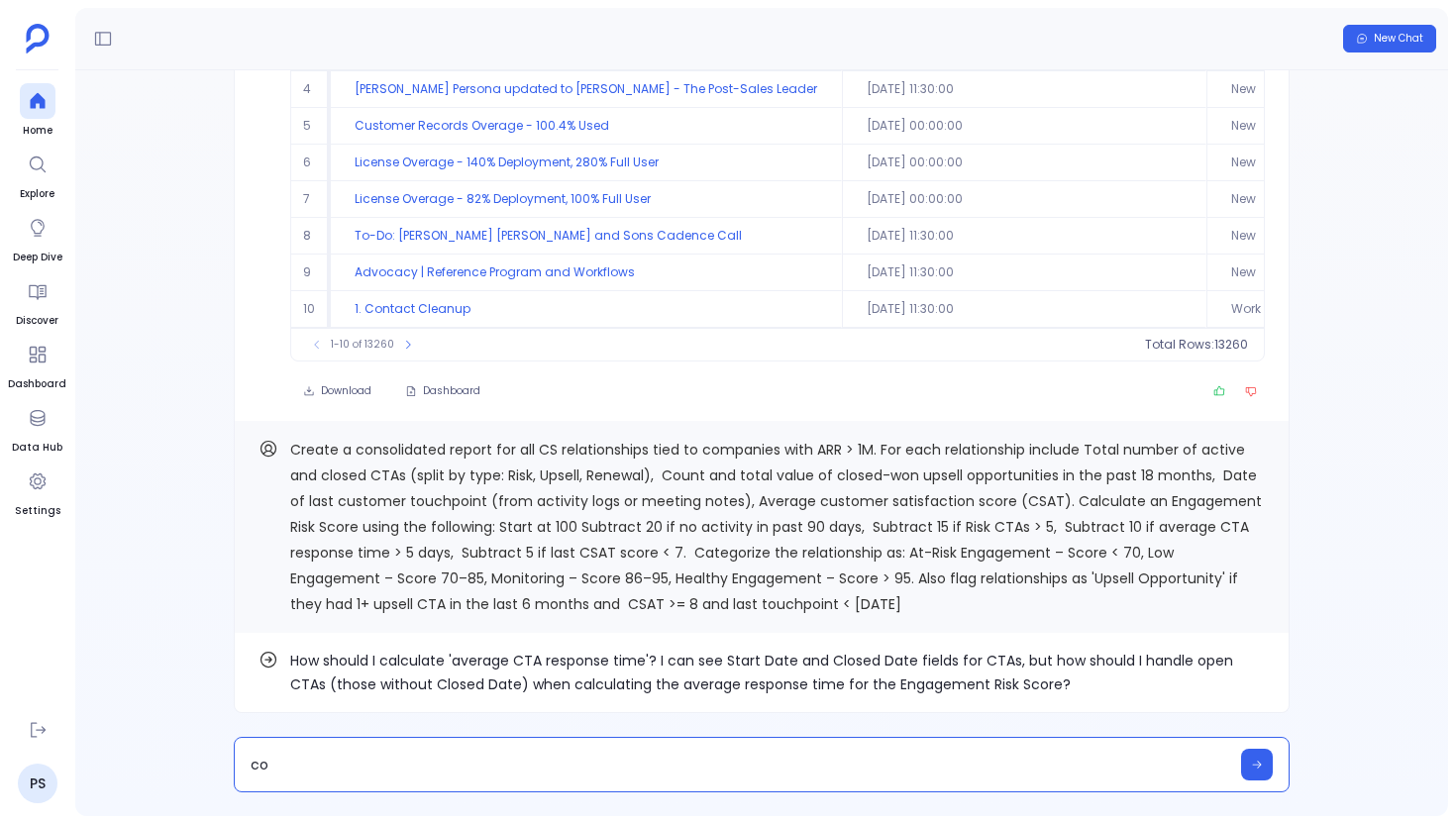 type on "c" 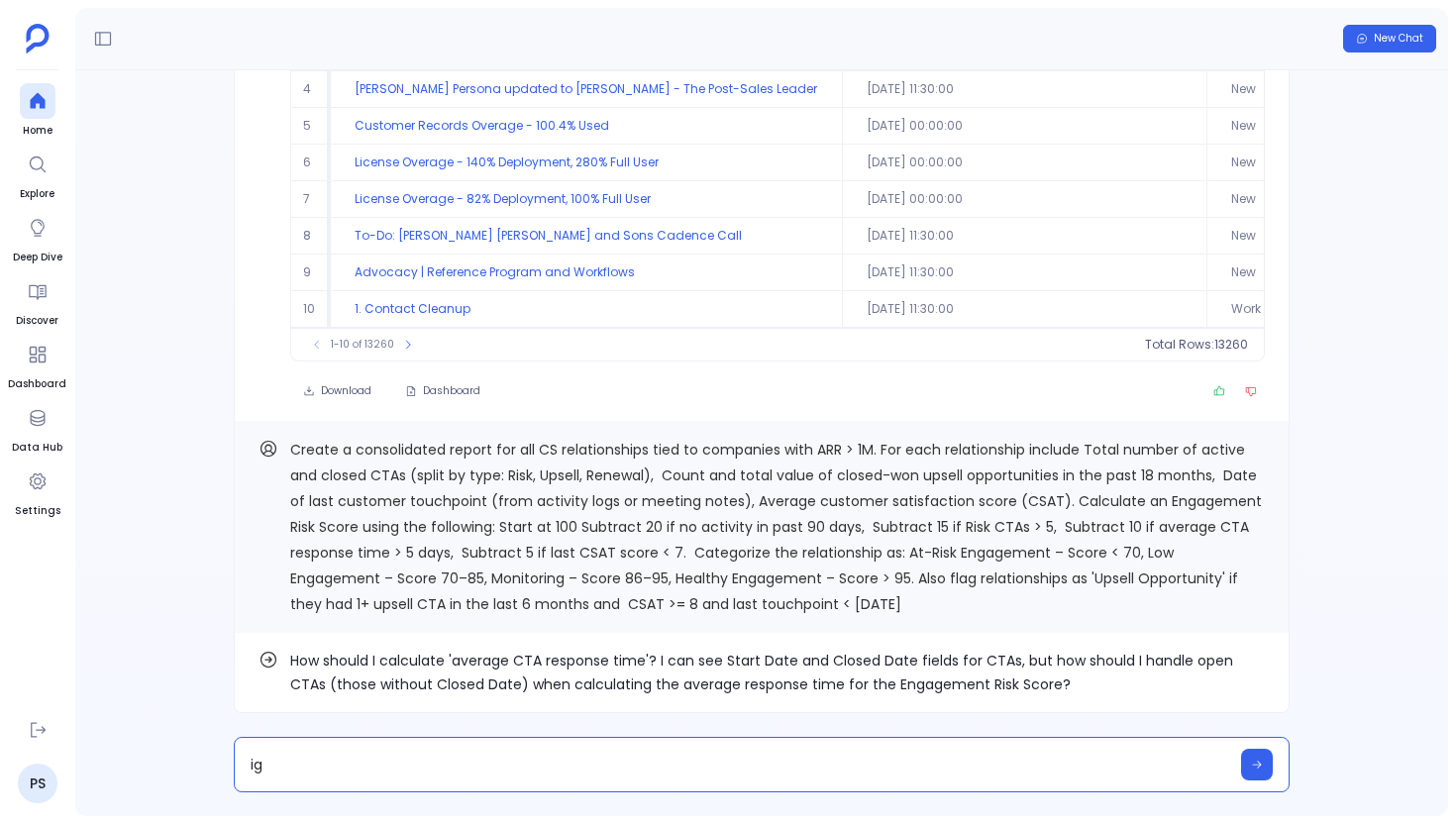 type on "i" 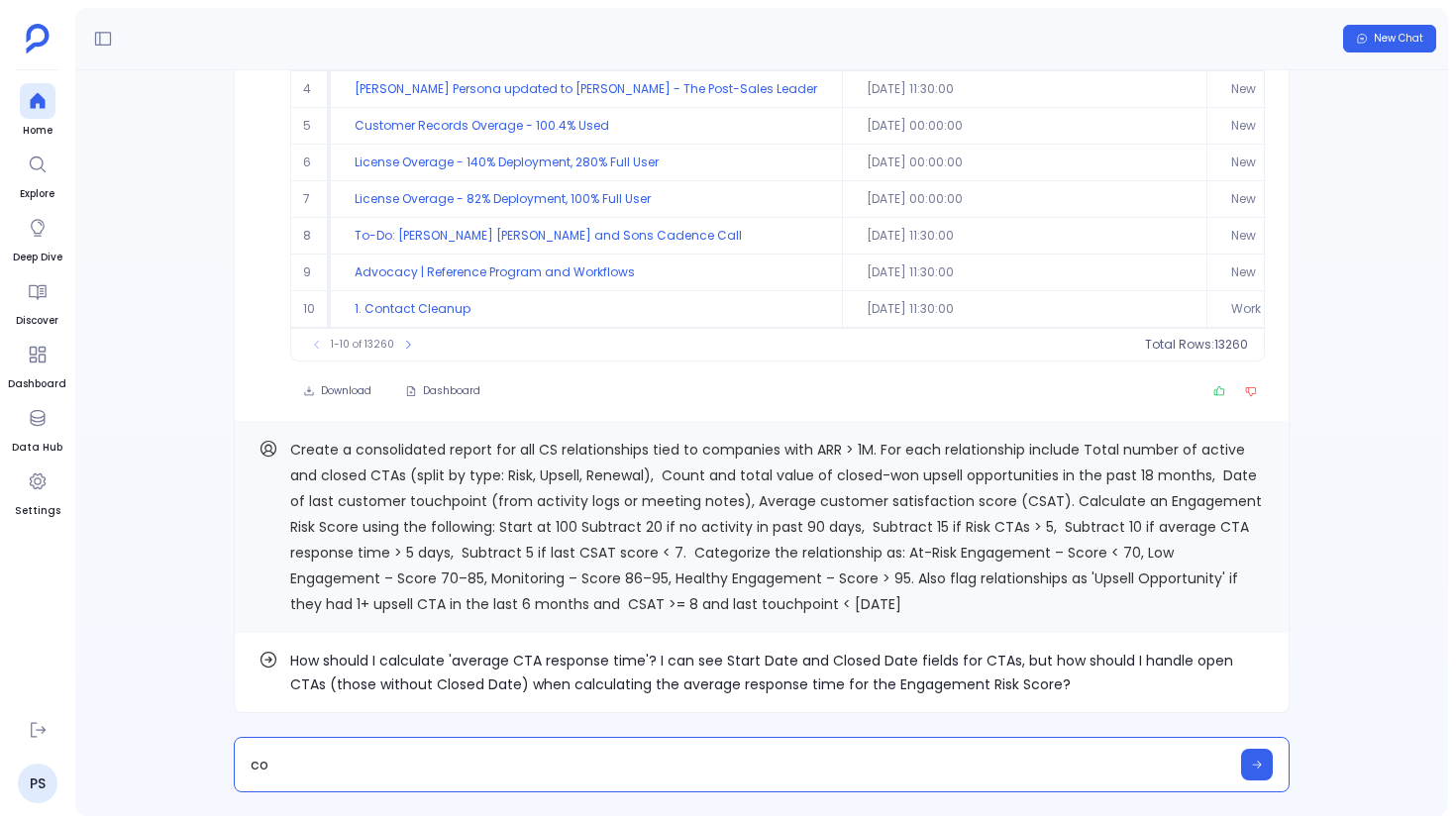 type on "c" 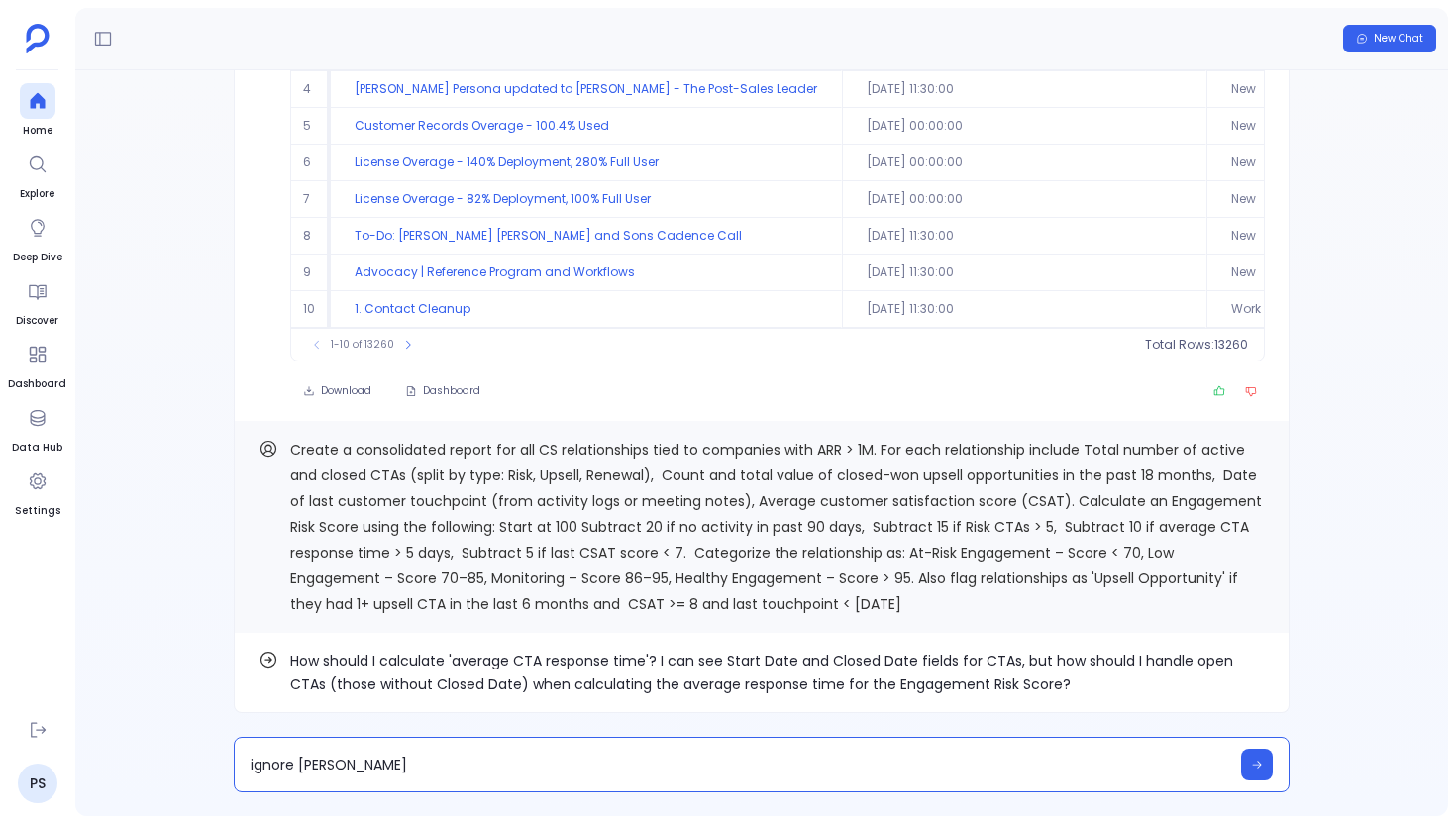type on "ignore those" 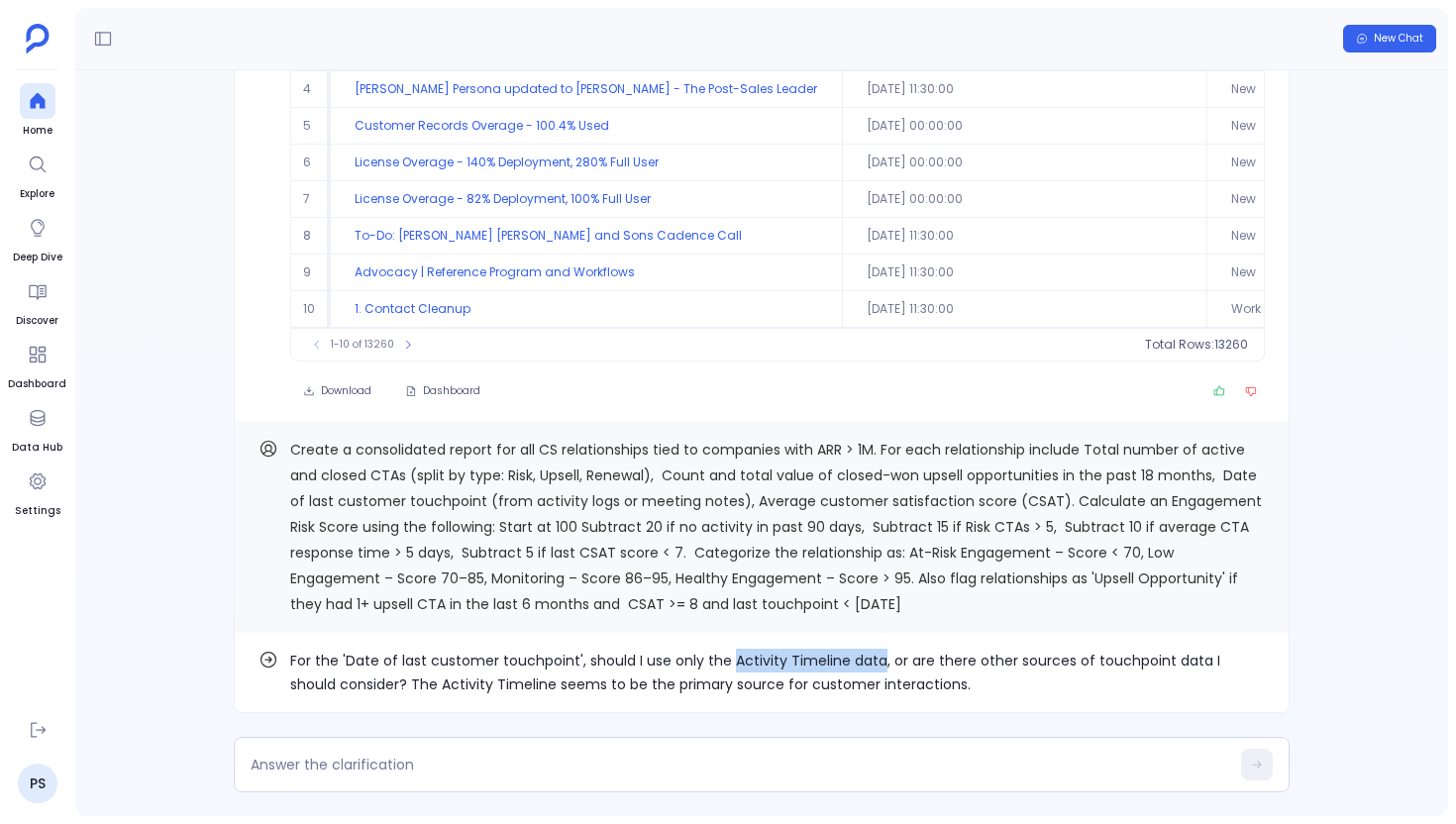 drag, startPoint x: 725, startPoint y: 661, endPoint x: 872, endPoint y: 660, distance: 147.0034 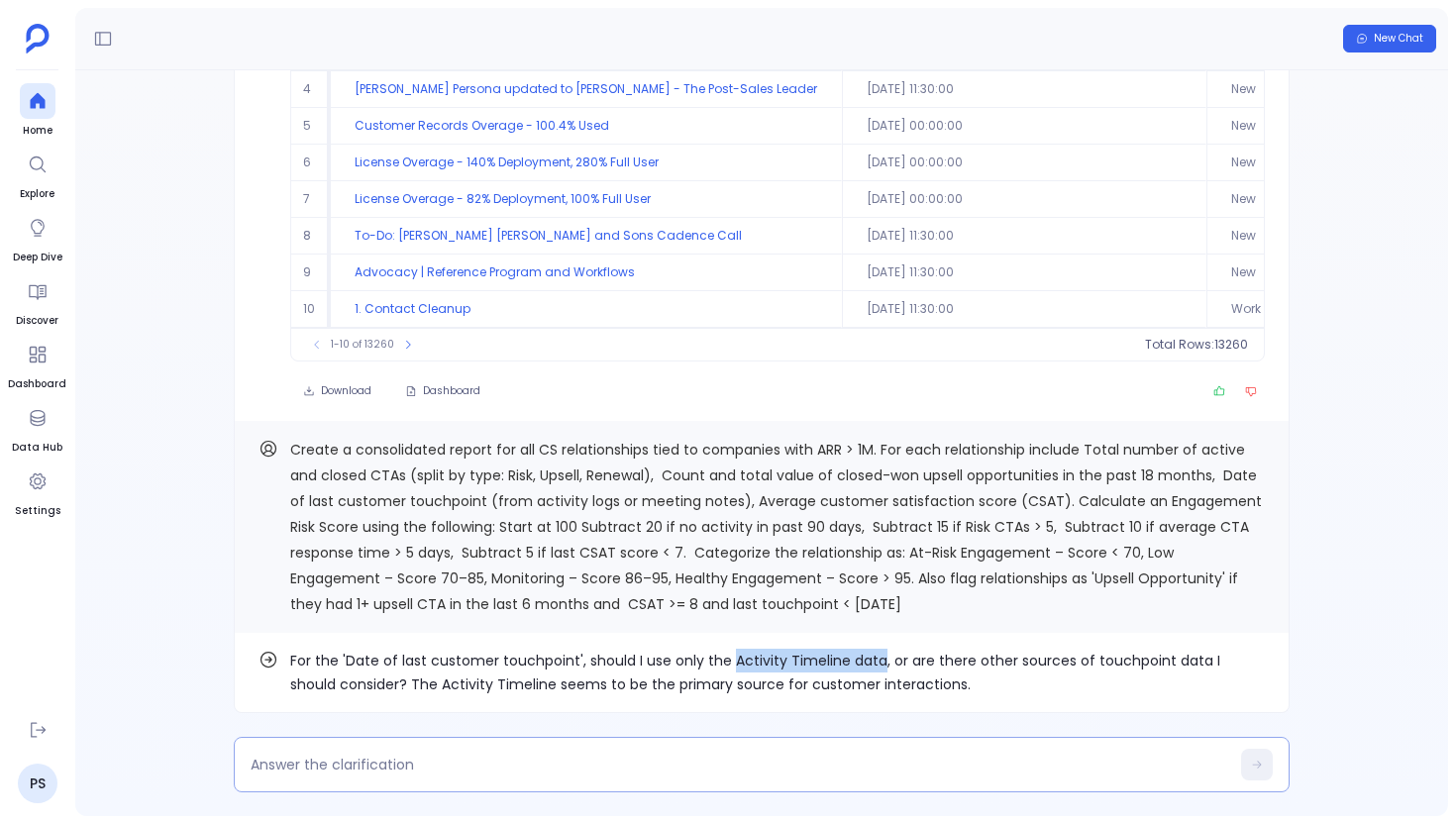 click at bounding box center (740, 765) 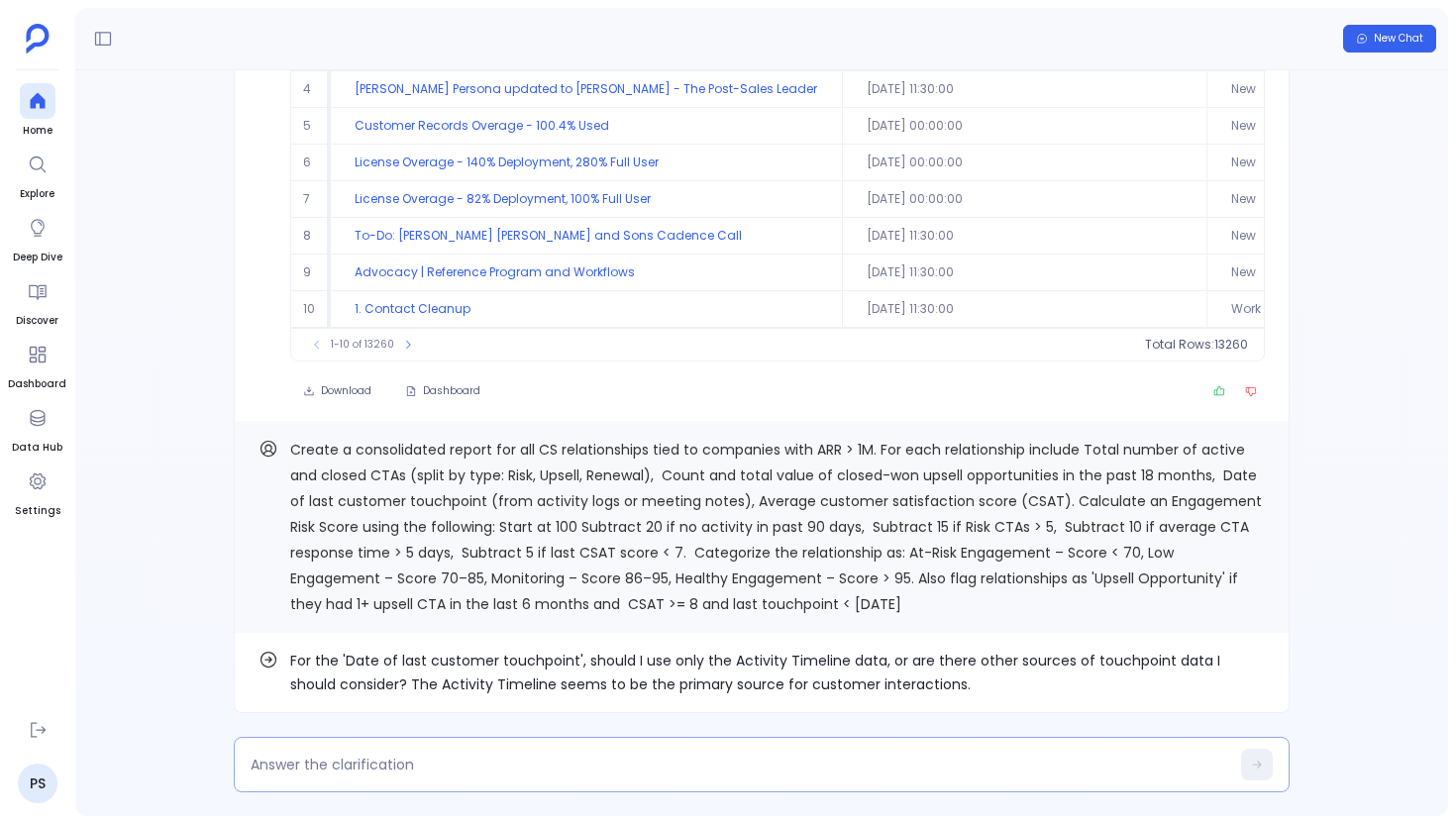 type on "Activity Timeline data" 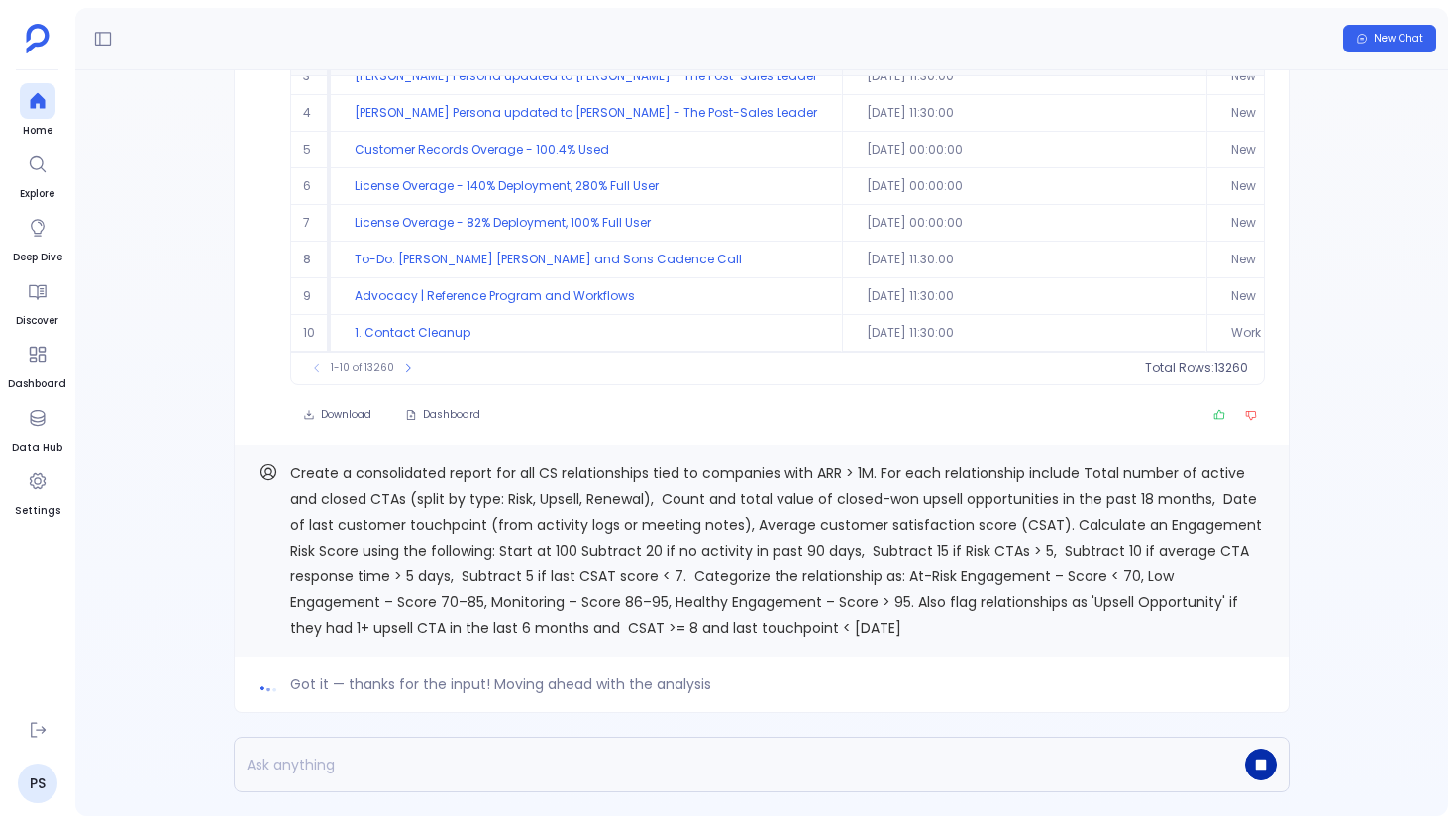 click 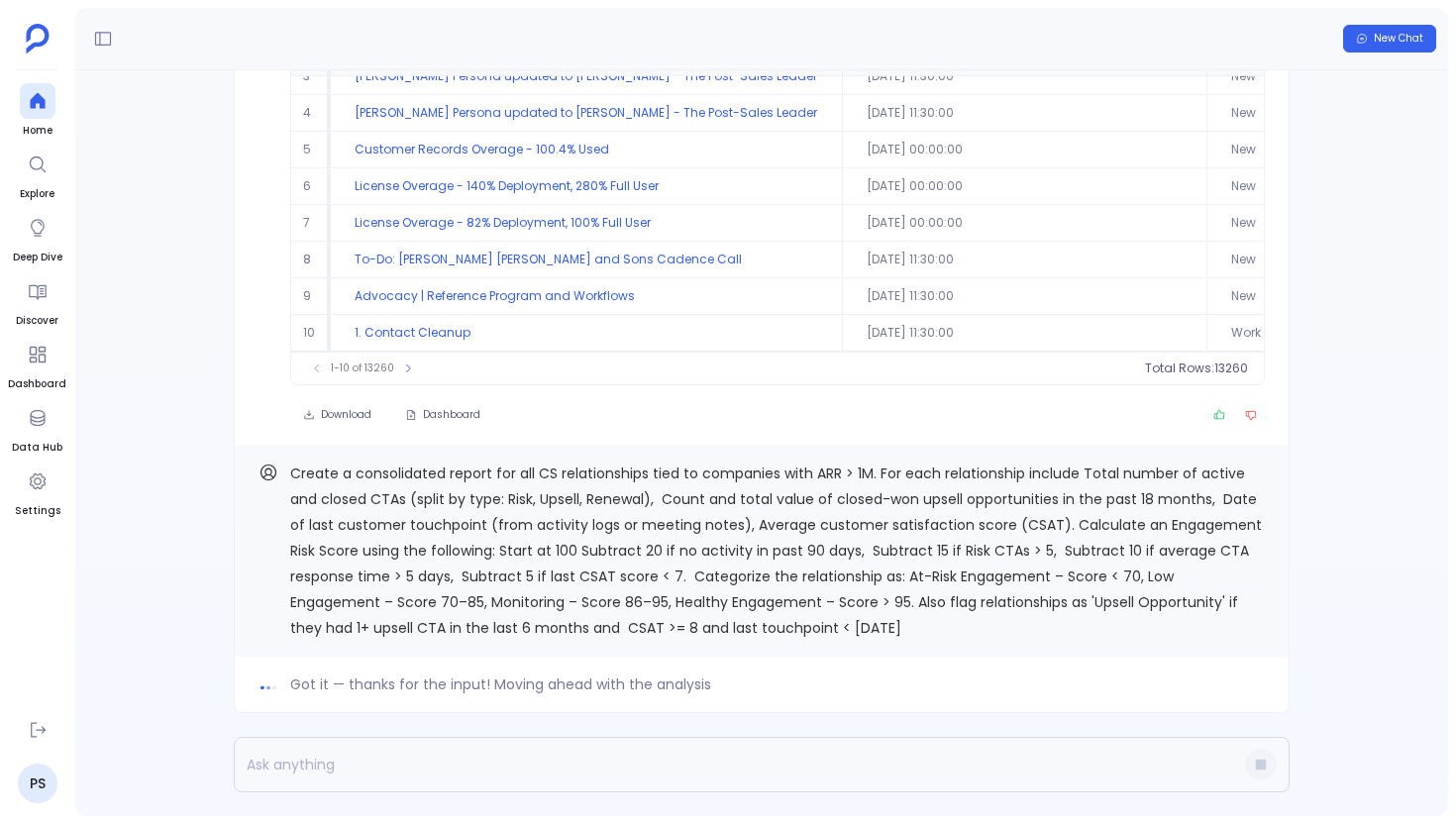 click on "Create a consolidated report for all CS relationships tied to companies with ARR > 1M. For each relationship include Total number of active and closed CTAs (split by type: Risk, Upsell, Renewal),  Count and total value of closed-won upsell opportunities in the past 18 months,  Date of last customer touchpoint (from activity logs or meeting notes), Average customer satisfaction score (CSAT). Calculate an Engagement Risk Score using the following:
Start at 100
Subtract 20 if no activity in past 90 days,  Subtract 15 if Risk CTAs > 5,  Subtract 10 if average CTA response time > 5 days,  Subtract 5 if last CSAT score < 7.  Categorize the relationship as: At-Risk Engagement – Score < 70, Low Engagement – Score 70–85, Monitoring – Score 86–95, Healthy Engagement – Score > 95. Also flag relationships as 'Upsell Opportunity' if they had 1+ upsell CTA in the last 6 months and  CSAT >= 8 and last touchpoint < 30 days ago" at bounding box center (776, 551) 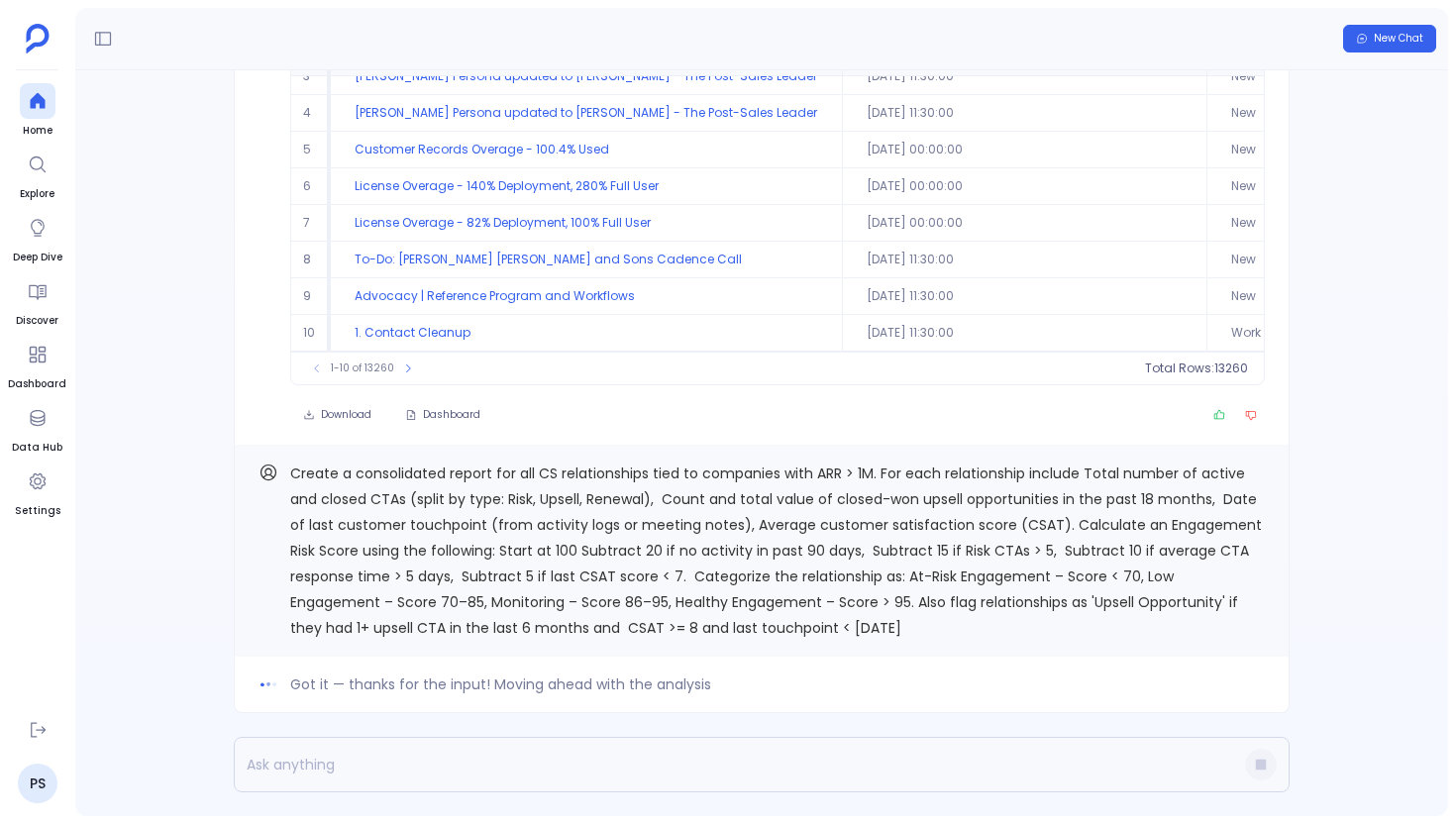 click on "Create a consolidated report for all CS relationships tied to companies with ARR > 1M. For each relationship include Total number of active and closed CTAs (split by type: Risk, Upsell, Renewal),  Count and total value of closed-won upsell opportunities in the past 18 months,  Date of last customer touchpoint (from activity logs or meeting notes), Average customer satisfaction score (CSAT). Calculate an Engagement Risk Score using the following:
Start at 100
Subtract 20 if no activity in past 90 days,  Subtract 15 if Risk CTAs > 5,  Subtract 10 if average CTA response time > 5 days,  Subtract 5 if last CSAT score < 7.  Categorize the relationship as: At-Risk Engagement – Score < 70, Low Engagement – Score 70–85, Monitoring – Score 86–95, Healthy Engagement – Score > 95. Also flag relationships as 'Upsell Opportunity' if they had 1+ upsell CTA in the last 6 months and  CSAT >= 8 and last touchpoint < 30 days ago" at bounding box center (776, 551) 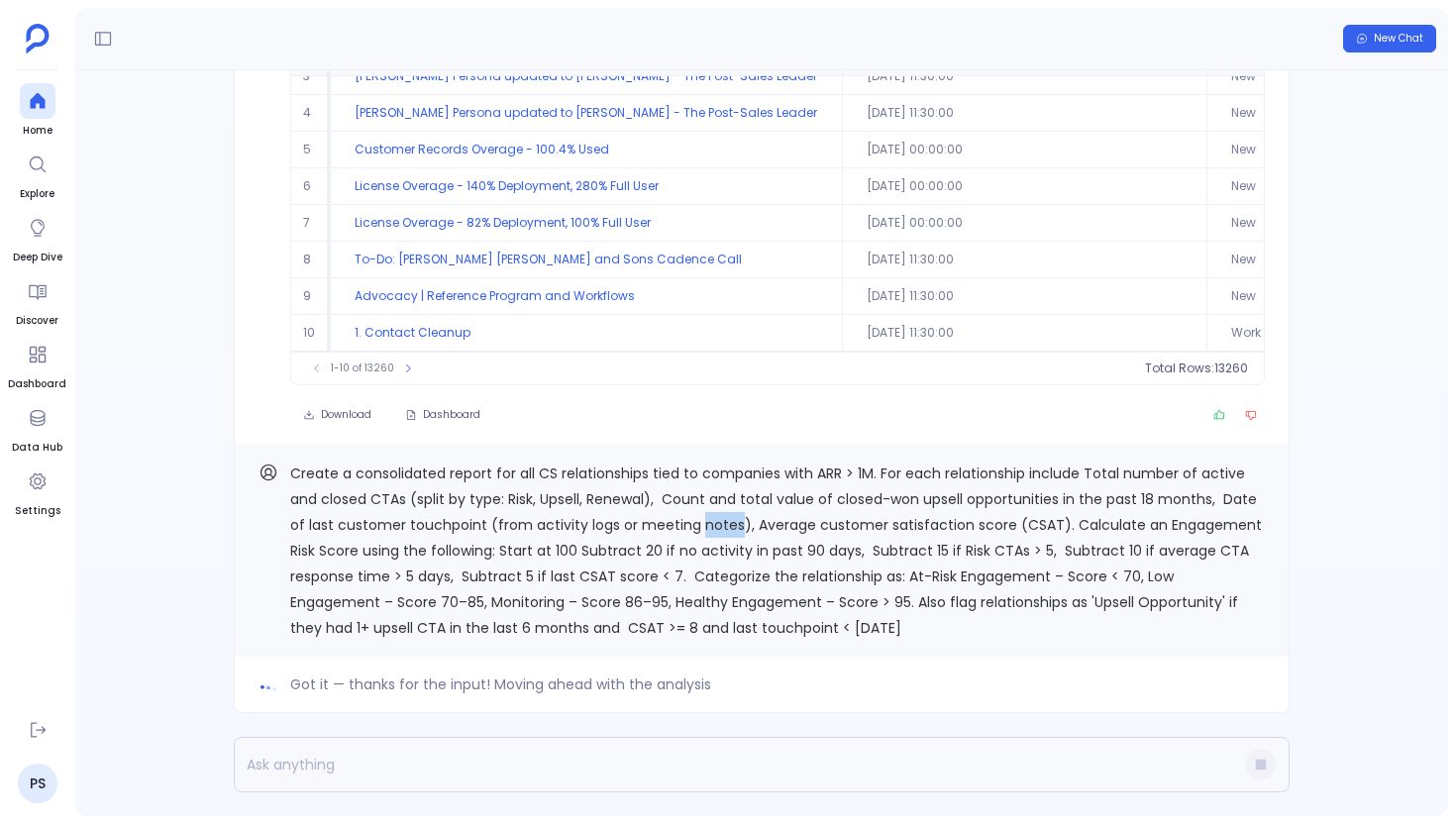 click on "Create a consolidated report for all CS relationships tied to companies with ARR > 1M. For each relationship include Total number of active and closed CTAs (split by type: Risk, Upsell, Renewal),  Count and total value of closed-won upsell opportunities in the past 18 months,  Date of last customer touchpoint (from activity logs or meeting notes), Average customer satisfaction score (CSAT). Calculate an Engagement Risk Score using the following:
Start at 100
Subtract 20 if no activity in past 90 days,  Subtract 15 if Risk CTAs > 5,  Subtract 10 if average CTA response time > 5 days,  Subtract 5 if last CSAT score < 7.  Categorize the relationship as: At-Risk Engagement – Score < 70, Low Engagement – Score 70–85, Monitoring – Score 86–95, Healthy Engagement – Score > 95. Also flag relationships as 'Upsell Opportunity' if they had 1+ upsell CTA in the last 6 months and  CSAT >= 8 and last touchpoint < 30 days ago" at bounding box center (776, 551) 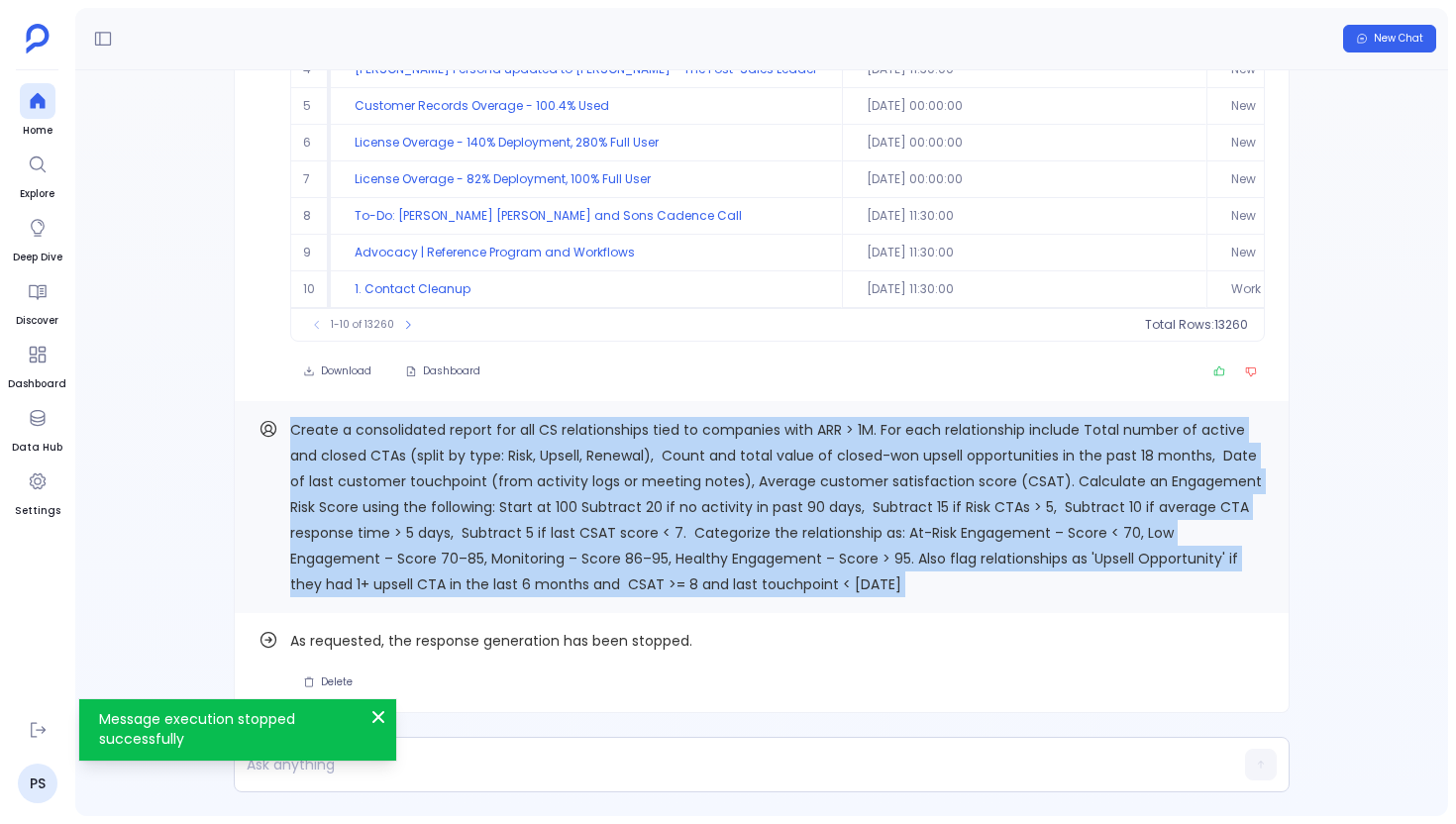 copy on "Create a consolidated report for all CS relationships tied to companies with ARR > 1M. For each relationship include Total number of active and closed CTAs (split by type: Risk, Upsell, Renewal),  Count and total value of closed-won upsell opportunities in the past 18 months,  Date of last customer touchpoint (from activity logs or meeting notes), Average customer satisfaction score (CSAT). Calculate an Engagement Risk Score using the following:
Start at 100
Subtract 20 if no activity in past 90 days,  Subtract 15 if Risk CTAs > 5,  Subtract 10 if average CTA response time > 5 days,  Subtract 5 if last CSAT score < 7.  Categorize the relationship as: At-Risk Engagement – Score < 70, Low Engagement – Score 70–85, Monitoring – Score 86–95, Healthy Engagement – Score > 95. Also flag relationships as 'Upsell Opportunity' if they had 1+ upsell CTA in the last 6 months and  CSAT >= 8 and last touchpoint < 30 days ago Find out how" 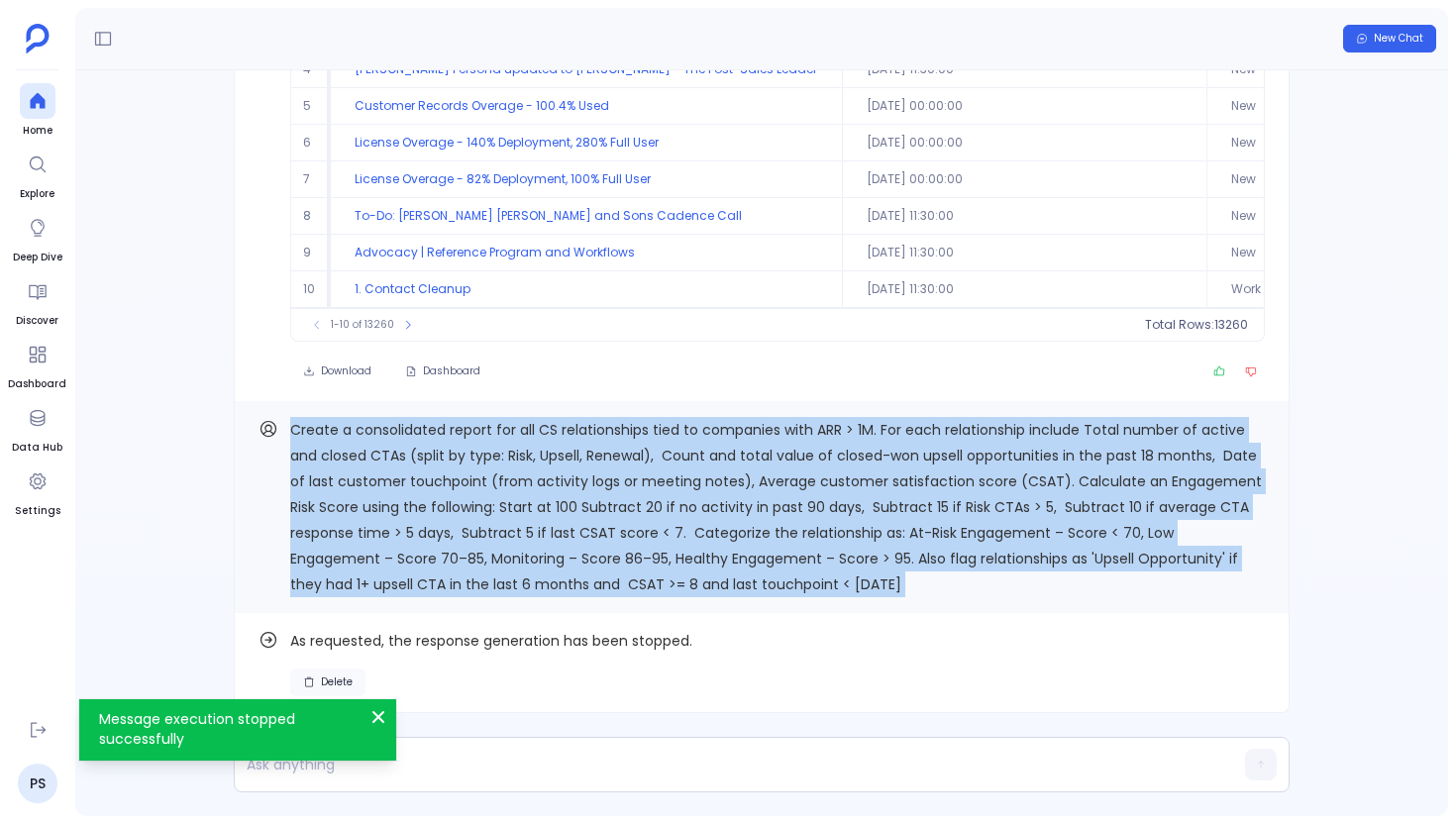click on "Delete" at bounding box center [337, 682] 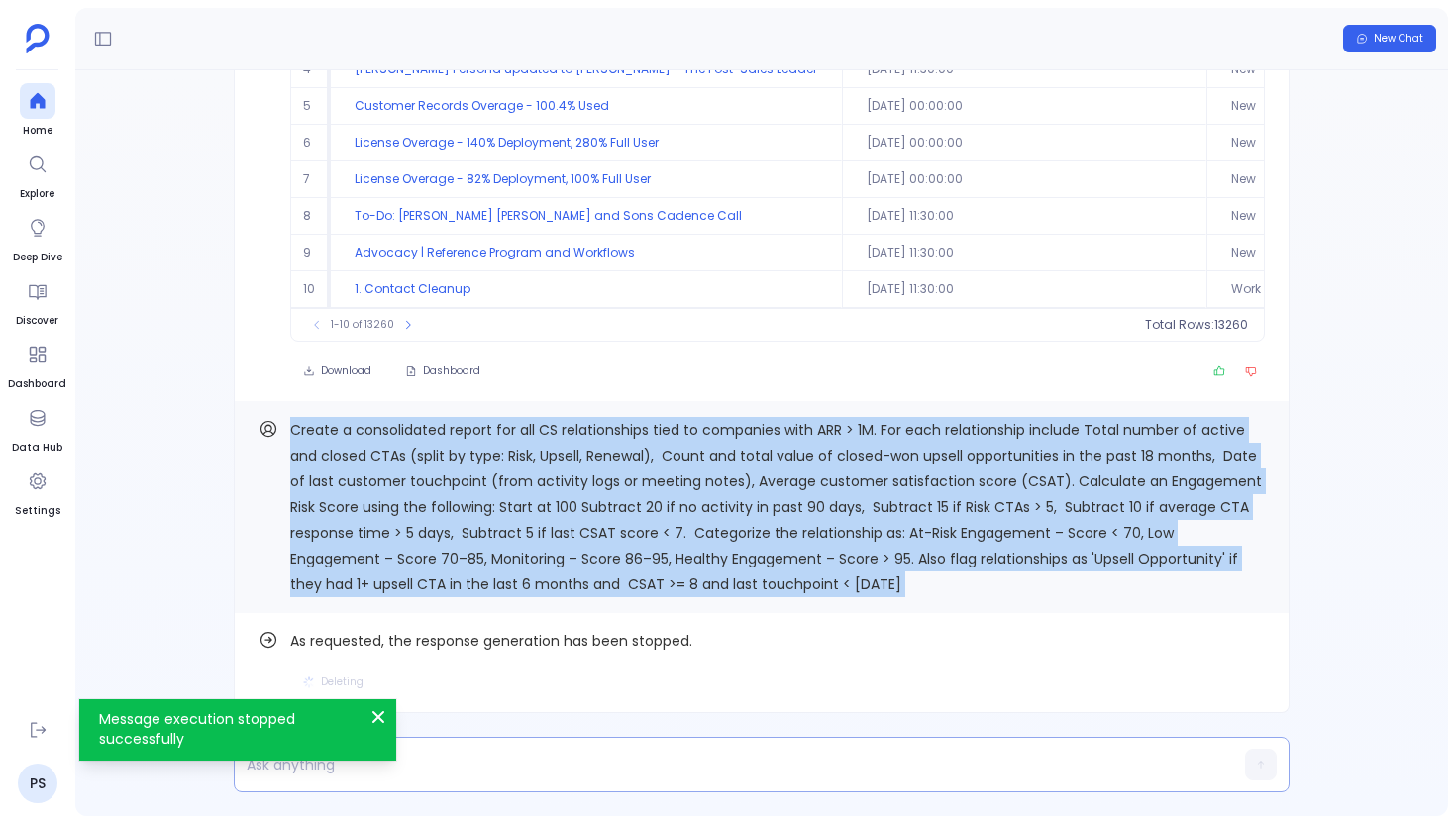 click at bounding box center [723, 765] 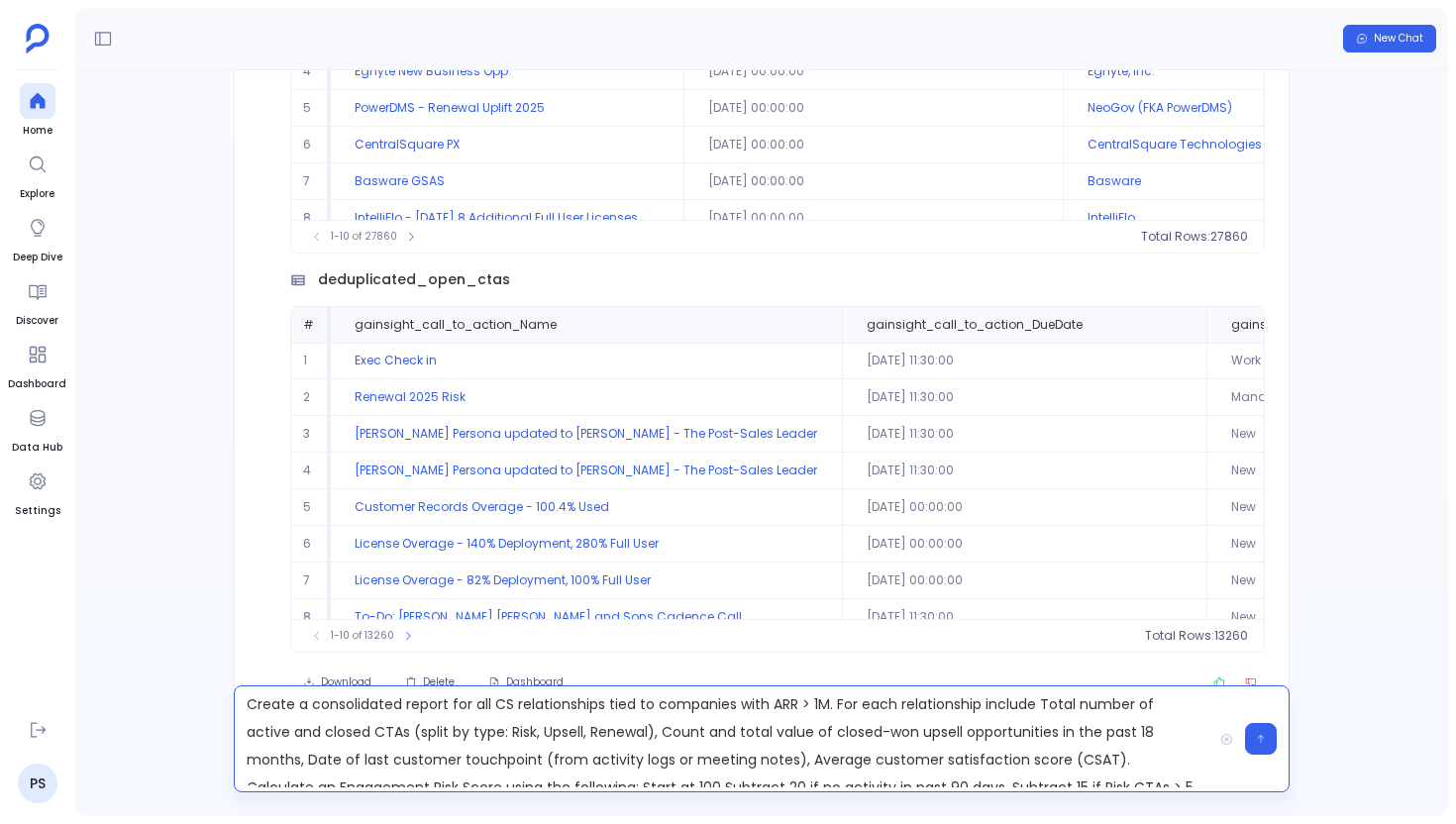 scroll, scrollTop: 50, scrollLeft: 0, axis: vertical 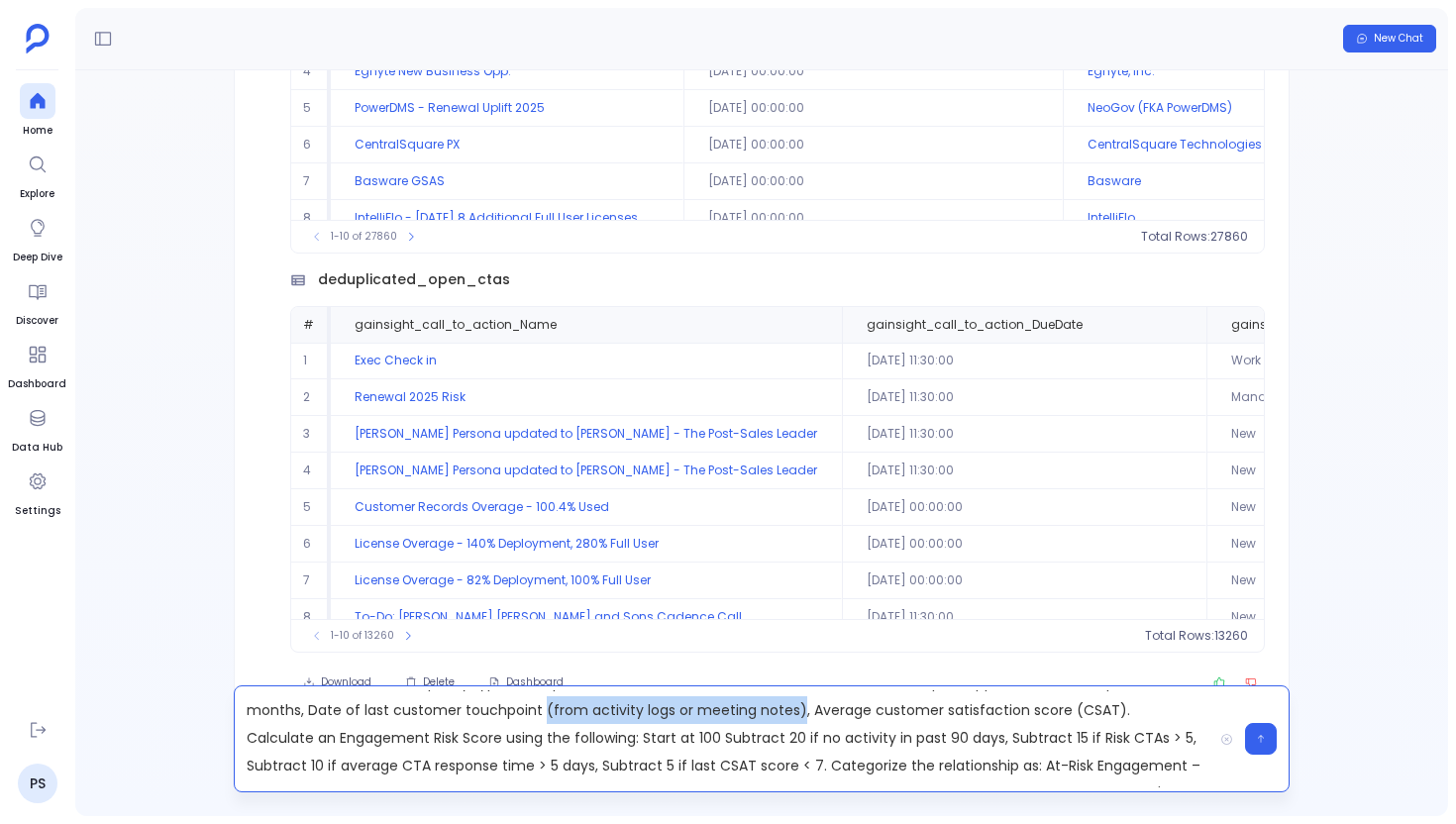 drag, startPoint x: 733, startPoint y: 712, endPoint x: 477, endPoint y: 719, distance: 256.09569 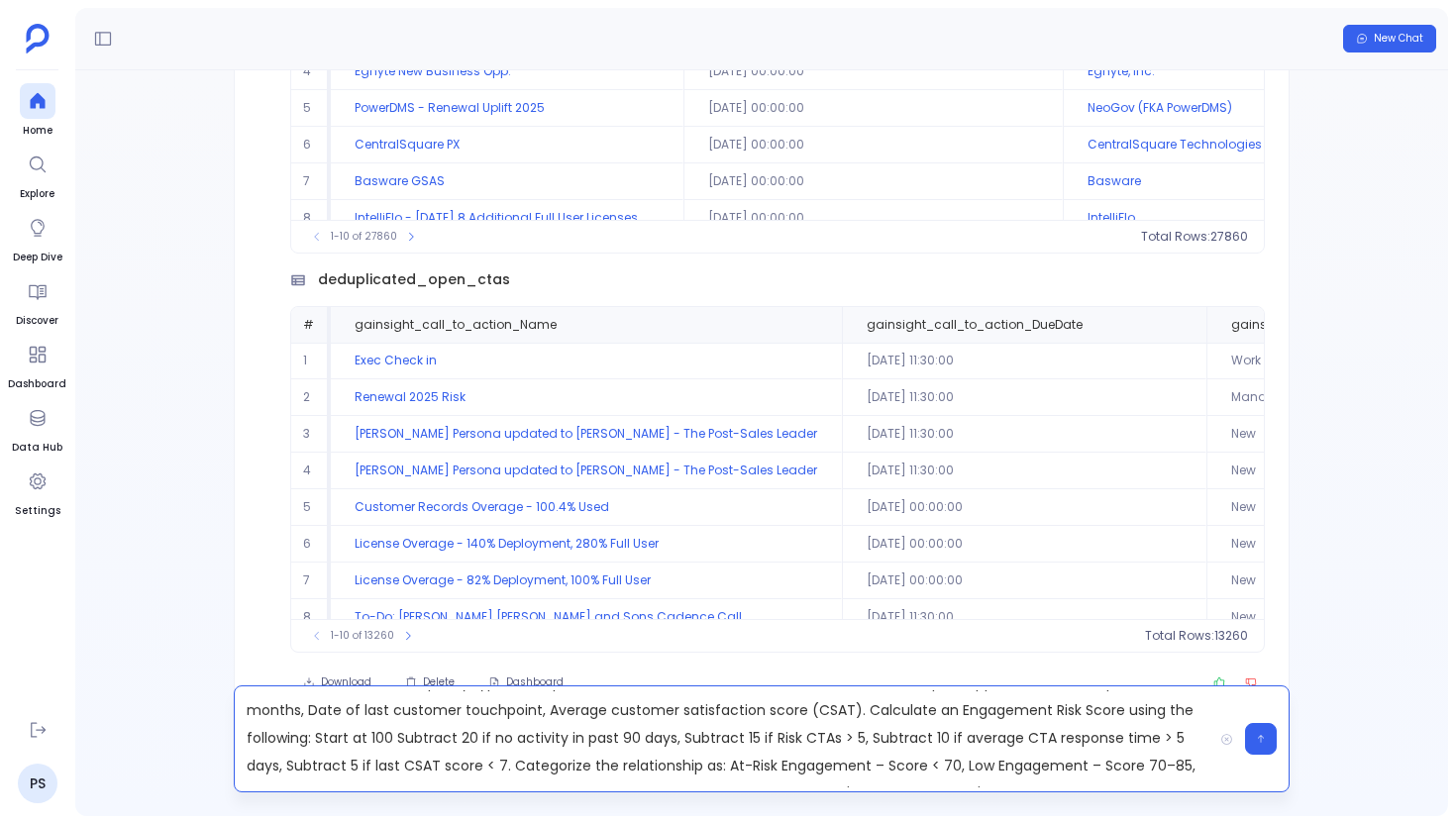 scroll, scrollTop: 0, scrollLeft: 0, axis: both 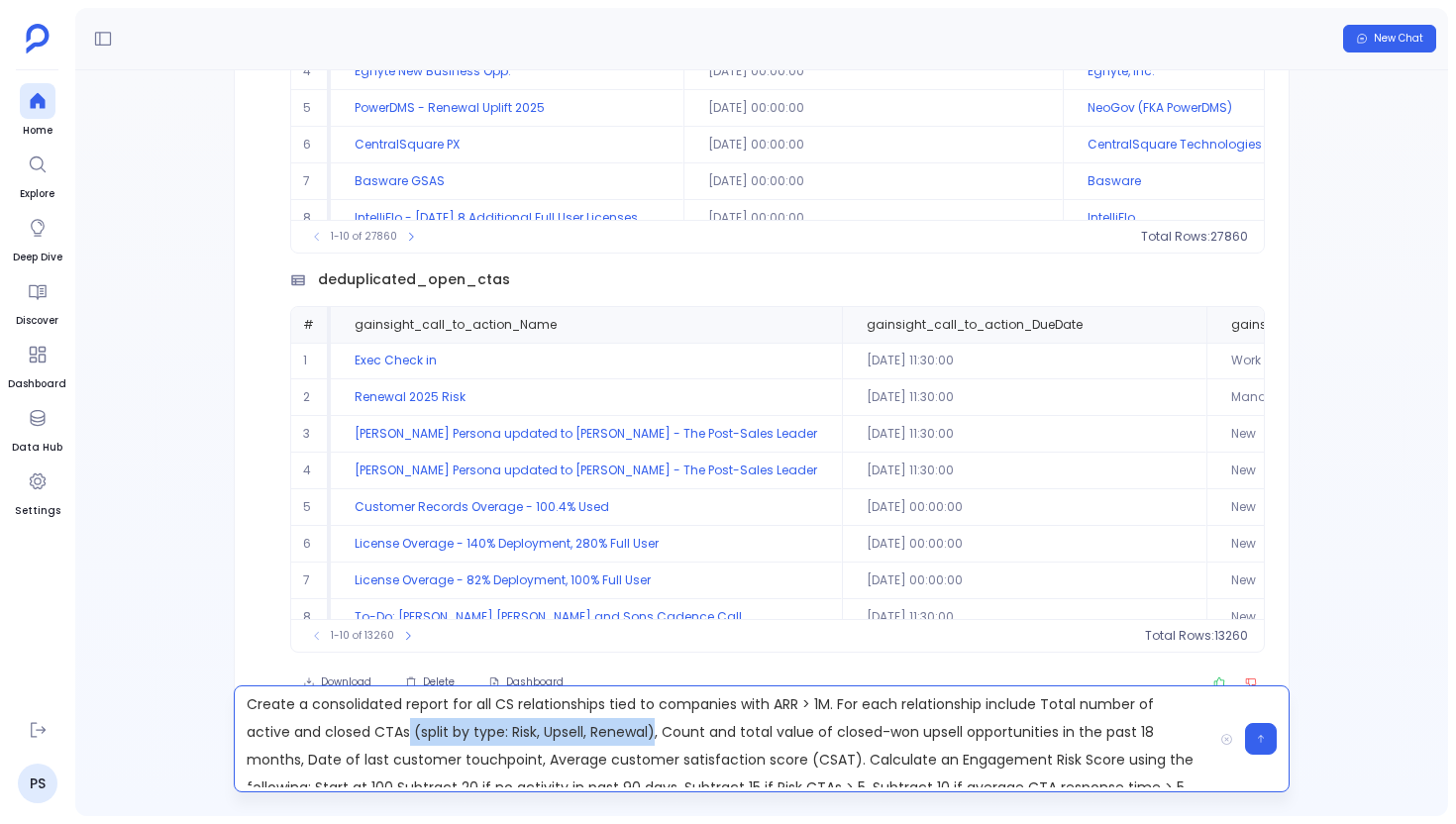 drag, startPoint x: 362, startPoint y: 732, endPoint x: 609, endPoint y: 729, distance: 247.018 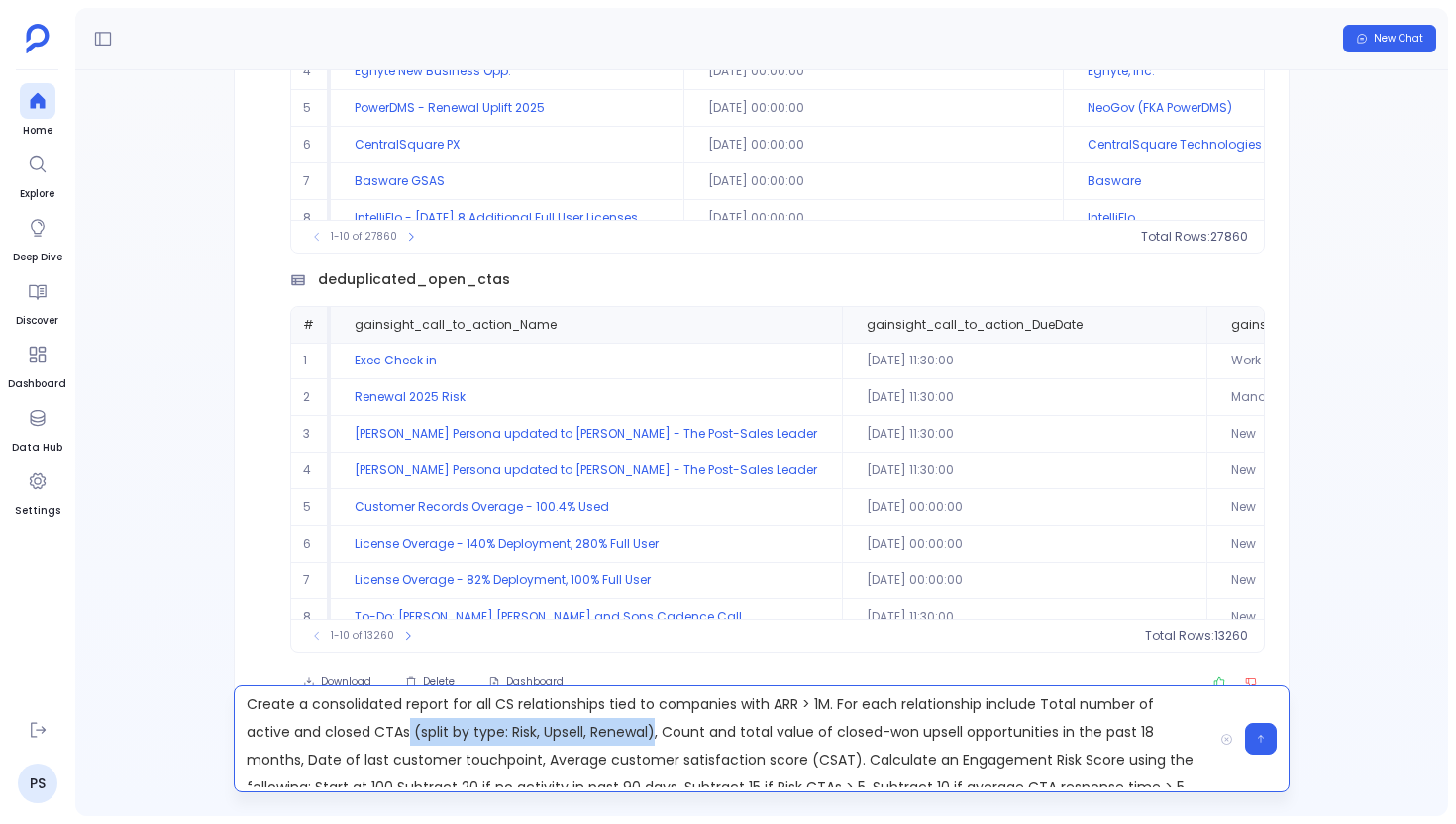 click on "Create a consolidated report for all CS relationships tied to companies with ARR > 1M. For each relationship include Total number of active and closed CTAs (split by type: Risk, Upsell, Renewal),  Count and total value of closed-won upsell opportunities in the past 18 months,  Date of last customer touchpoint, Average customer satisfaction score (CSAT). Calculate an Engagement Risk Score using the following: Start at 100 Subtract 20 if no activity in past 90 days,  Subtract 15 if Risk CTAs > 5,  Subtract 10 if average CTA response time > 5 days,  Subtract 5 if last CSAT score < 7.  Categorize the relationship as: At-Risk Engagement – Score < 70, Low Engagement – Score 70–85, Monitoring – Score 86–95, Healthy Engagement – Score > 95. Also flag relationships as 'Upsell Opportunity' if they had 1+ upsell CTA in the last 6 months and  CSAT >= 8 and last touchpoint < 30 days ago" at bounding box center (723, 739) 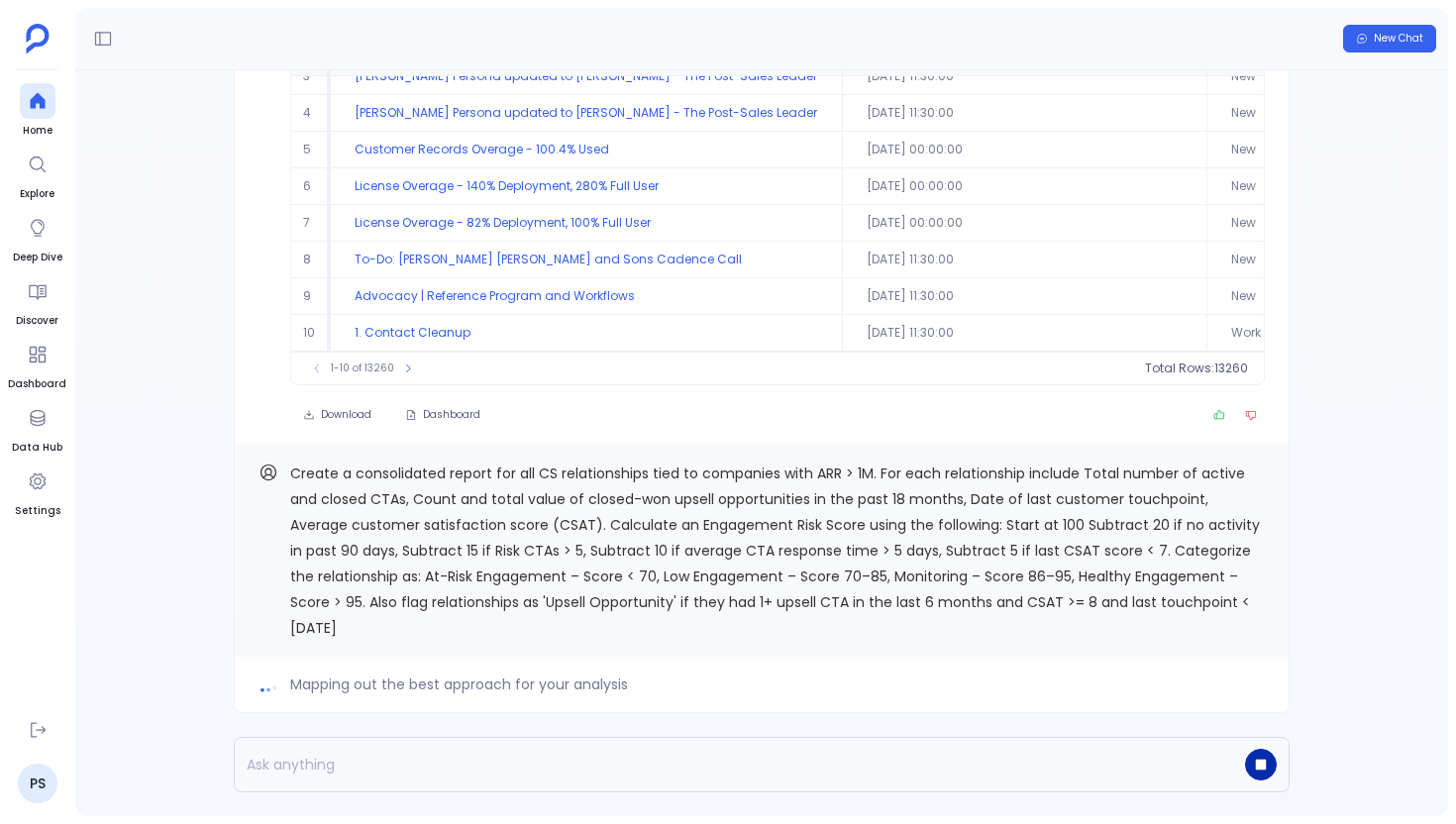 click at bounding box center [1261, 765] 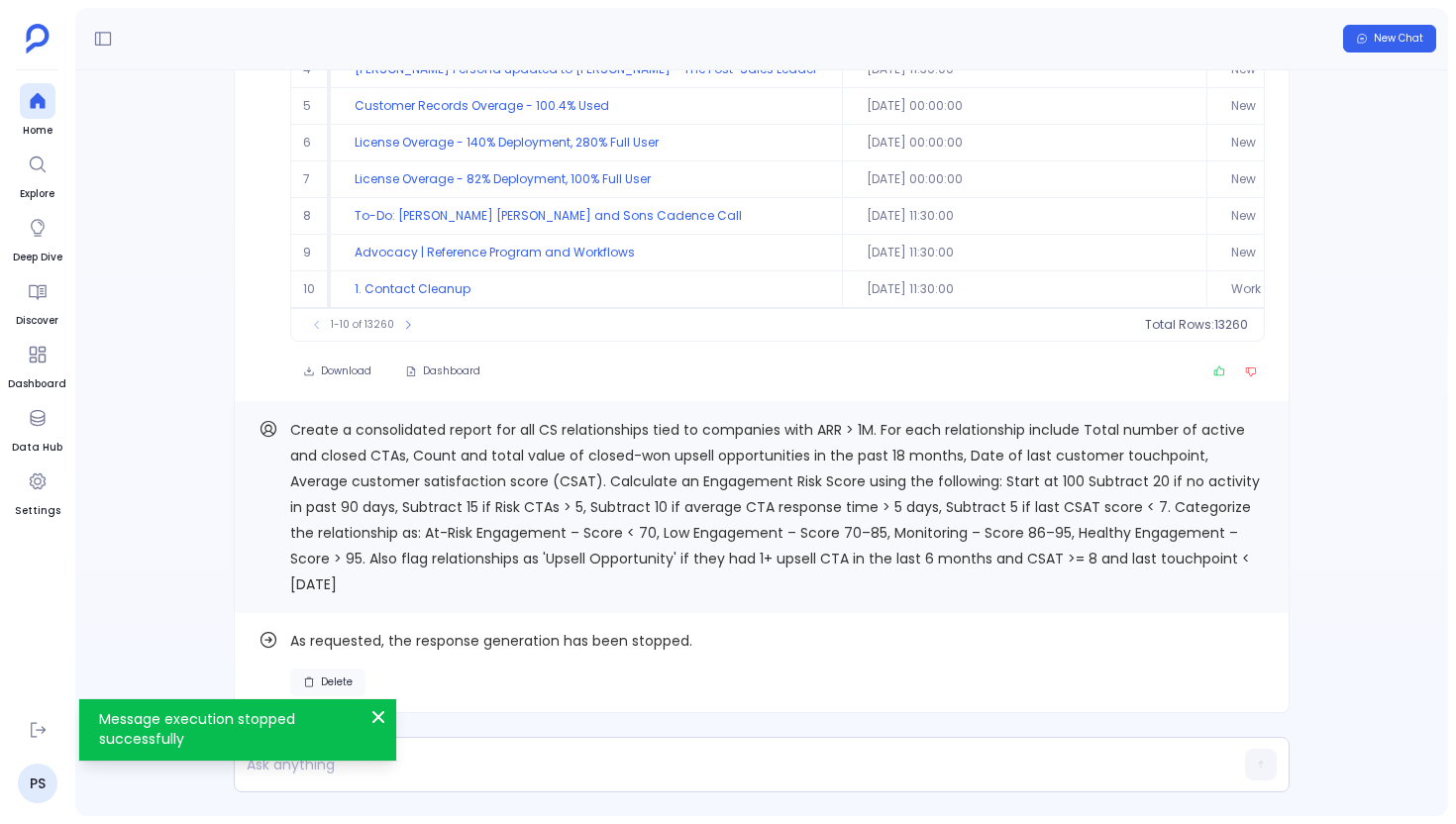 click on "Delete" at bounding box center [337, 682] 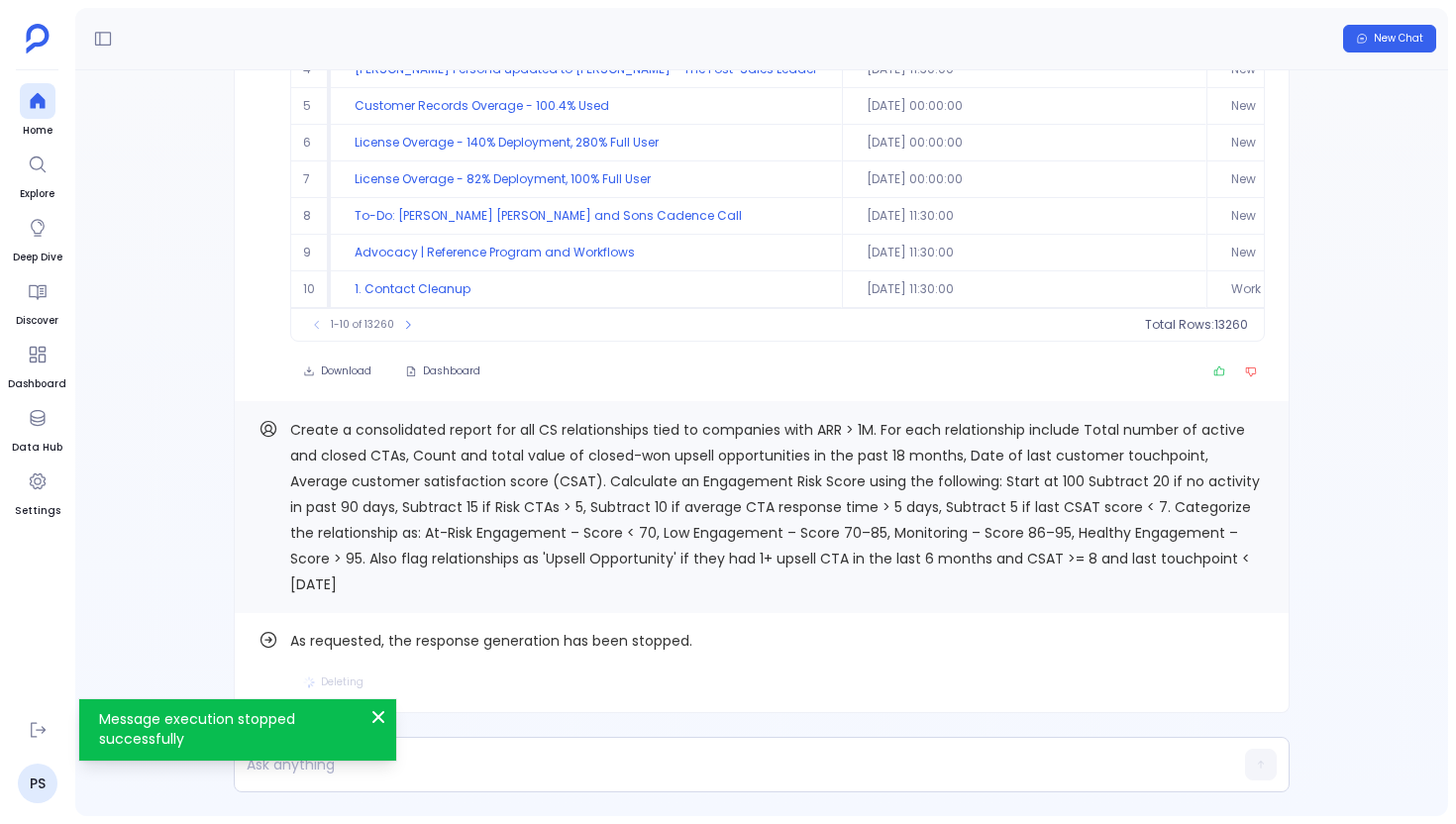click on "Create a consolidated report for all CS relationships tied to companies with ARR > 1M. For each relationship include Total number of active and closed CTAs,  Count and total value of closed-won upsell opportunities in the past 18 months,  Date of last customer touchpoint, Average customer satisfaction score (CSAT). Calculate an Engagement Risk Score using the following: Start at 100 Subtract 20 if no activity in past 90 days,  Subtract 15 if Risk CTAs > 5,  Subtract 10 if average CTA response time > 5 days,  Subtract 5 if last CSAT score < 7.  Categorize the relationship as: At-Risk Engagement – Score < 70, Low Engagement – Score 70–85, Monitoring – Score 86–95, Healthy Engagement – Score > 95. Also flag relationships as 'Upsell Opportunity' if they had 1+ upsell CTA in the last 6 months and  CSAT >= 8 and last touchpoint < 30 days ago" at bounding box center [775, 507] 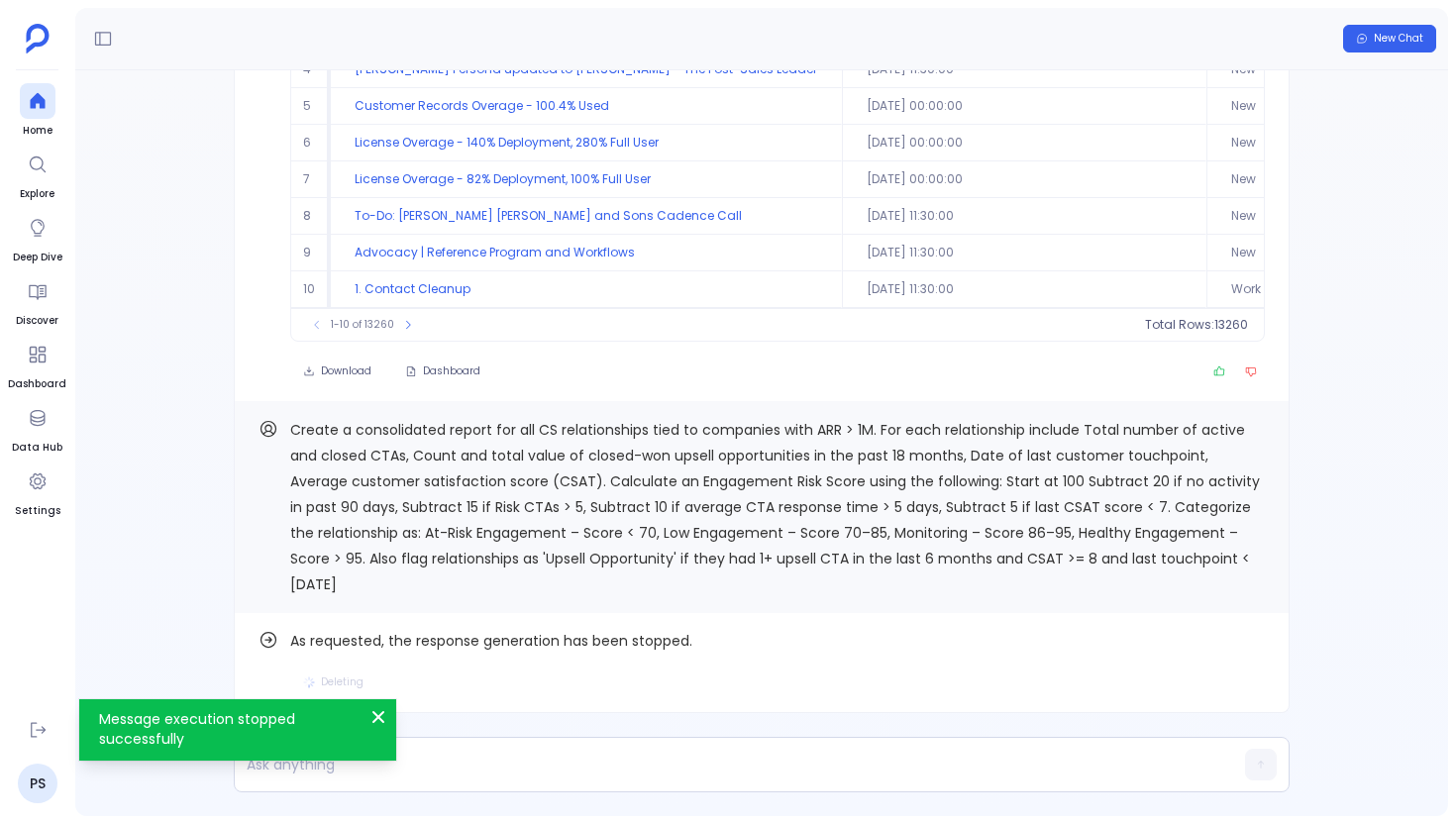 click on "Create a consolidated report for all CS relationships tied to companies with ARR > 1M. For each relationship include Total number of active and closed CTAs,  Count and total value of closed-won upsell opportunities in the past 18 months,  Date of last customer touchpoint, Average customer satisfaction score (CSAT). Calculate an Engagement Risk Score using the following: Start at 100 Subtract 20 if no activity in past 90 days,  Subtract 15 if Risk CTAs > 5,  Subtract 10 if average CTA response time > 5 days,  Subtract 5 if last CSAT score < 7.  Categorize the relationship as: At-Risk Engagement – Score < 70, Low Engagement – Score 70–85, Monitoring – Score 86–95, Healthy Engagement – Score > 95. Also flag relationships as 'Upsell Opportunity' if they had 1+ upsell CTA in the last 6 months and  CSAT >= 8 and last touchpoint < 30 days ago" at bounding box center [775, 507] 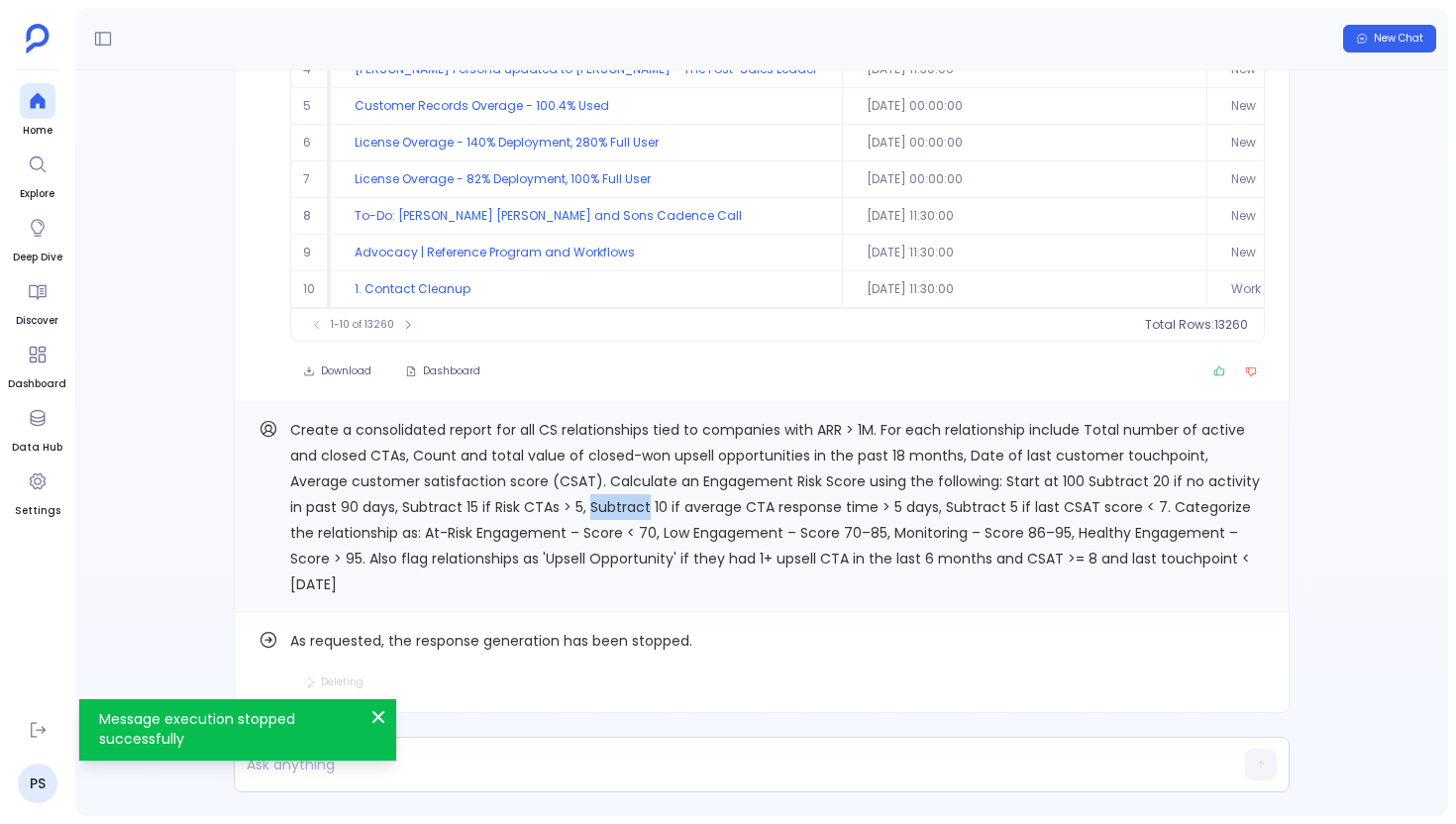 click on "Create a consolidated report for all CS relationships tied to companies with ARR > 1M. For each relationship include Total number of active and closed CTAs,  Count and total value of closed-won upsell opportunities in the past 18 months,  Date of last customer touchpoint, Average customer satisfaction score (CSAT). Calculate an Engagement Risk Score using the following: Start at 100 Subtract 20 if no activity in past 90 days,  Subtract 15 if Risk CTAs > 5,  Subtract 10 if average CTA response time > 5 days,  Subtract 5 if last CSAT score < 7.  Categorize the relationship as: At-Risk Engagement – Score < 70, Low Engagement – Score 70–85, Monitoring – Score 86–95, Healthy Engagement – Score > 95. Also flag relationships as 'Upsell Opportunity' if they had 1+ upsell CTA in the last 6 months and  CSAT >= 8 and last touchpoint < 30 days ago" at bounding box center (775, 507) 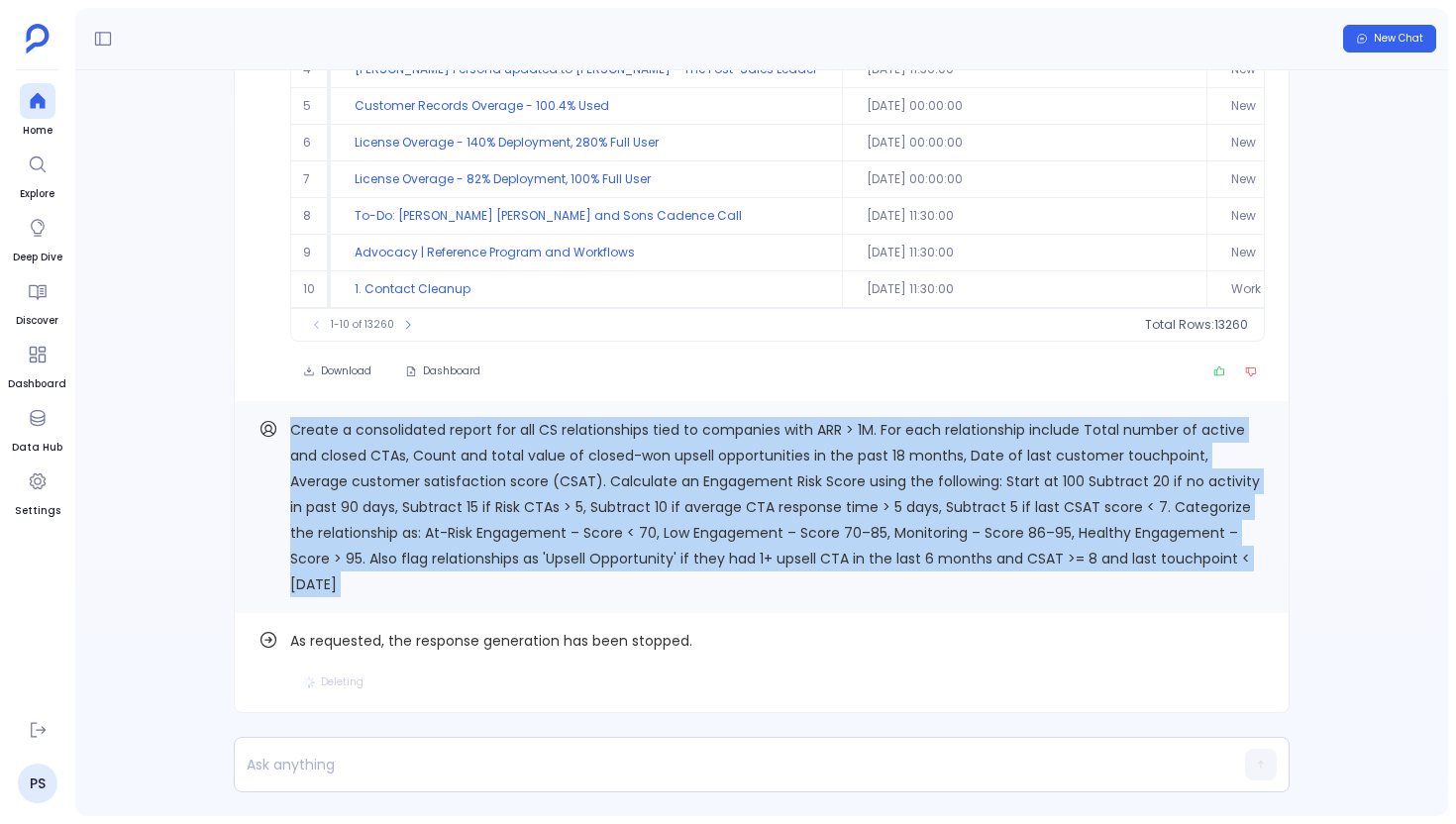 copy on "Create a consolidated report for all CS relationships tied to companies with ARR > 1M. For each relationship include Total number of active and closed CTAs,  Count and total value of closed-won upsell opportunities in the past 18 months,  Date of last customer touchpoint, Average customer satisfaction score (CSAT). Calculate an Engagement Risk Score using the following: Start at 100 Subtract 20 if no activity in past 90 days,  Subtract 15 if Risk CTAs > 5,  Subtract 10 if average CTA response time > 5 days,  Subtract 5 if last CSAT score < 7.  Categorize the relationship as: At-Risk Engagement – Score < 70, Low Engagement – Score 70–85, Monitoring – Score 86–95, Healthy Engagement – Score > 95. Also flag relationships as 'Upsell Opportunity' if they had 1+ upsell CTA in the last 6 months and  CSAT >= 8 and last touchpoint < 30 days ago Find out how" 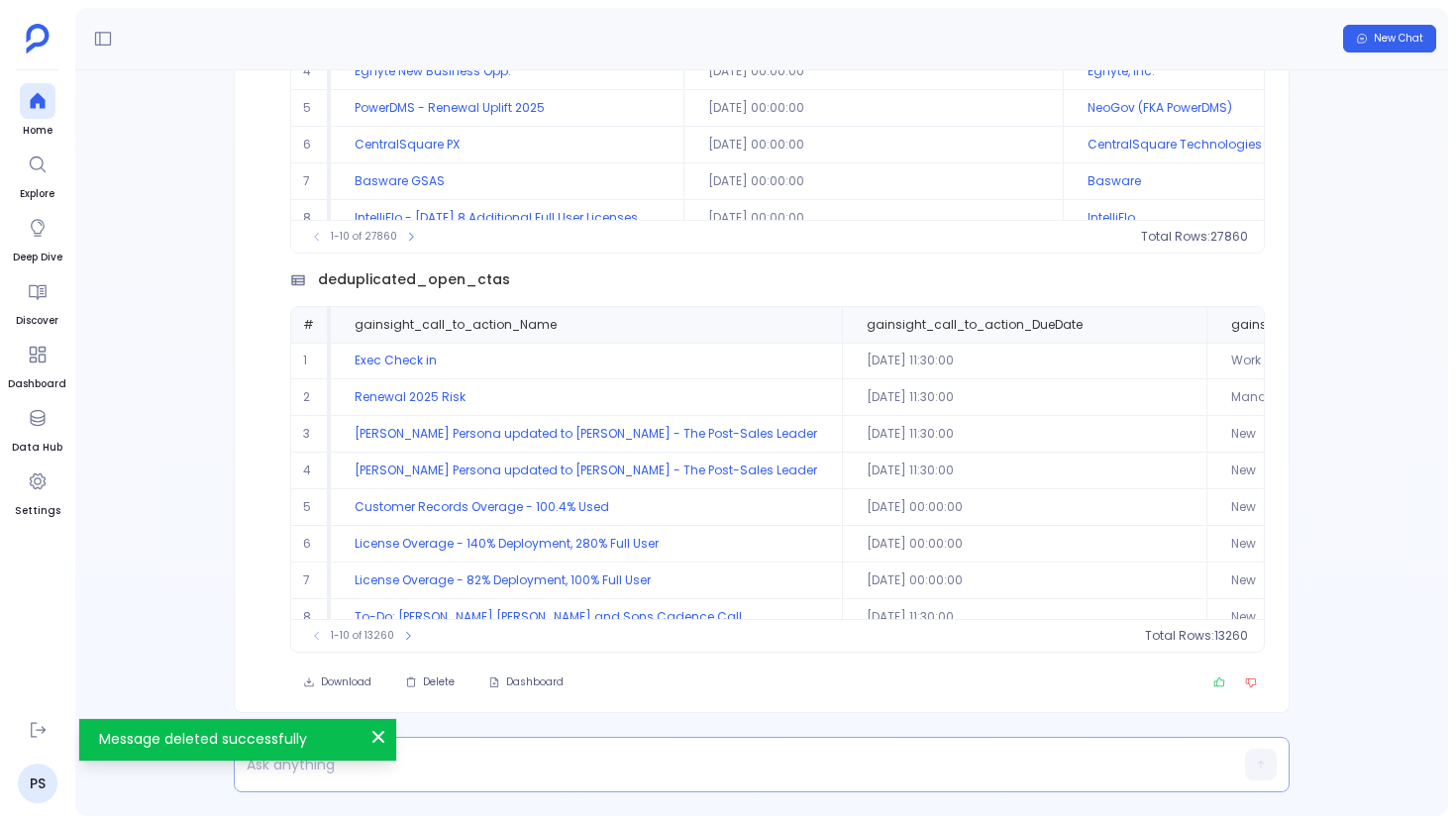 click at bounding box center [723, 765] 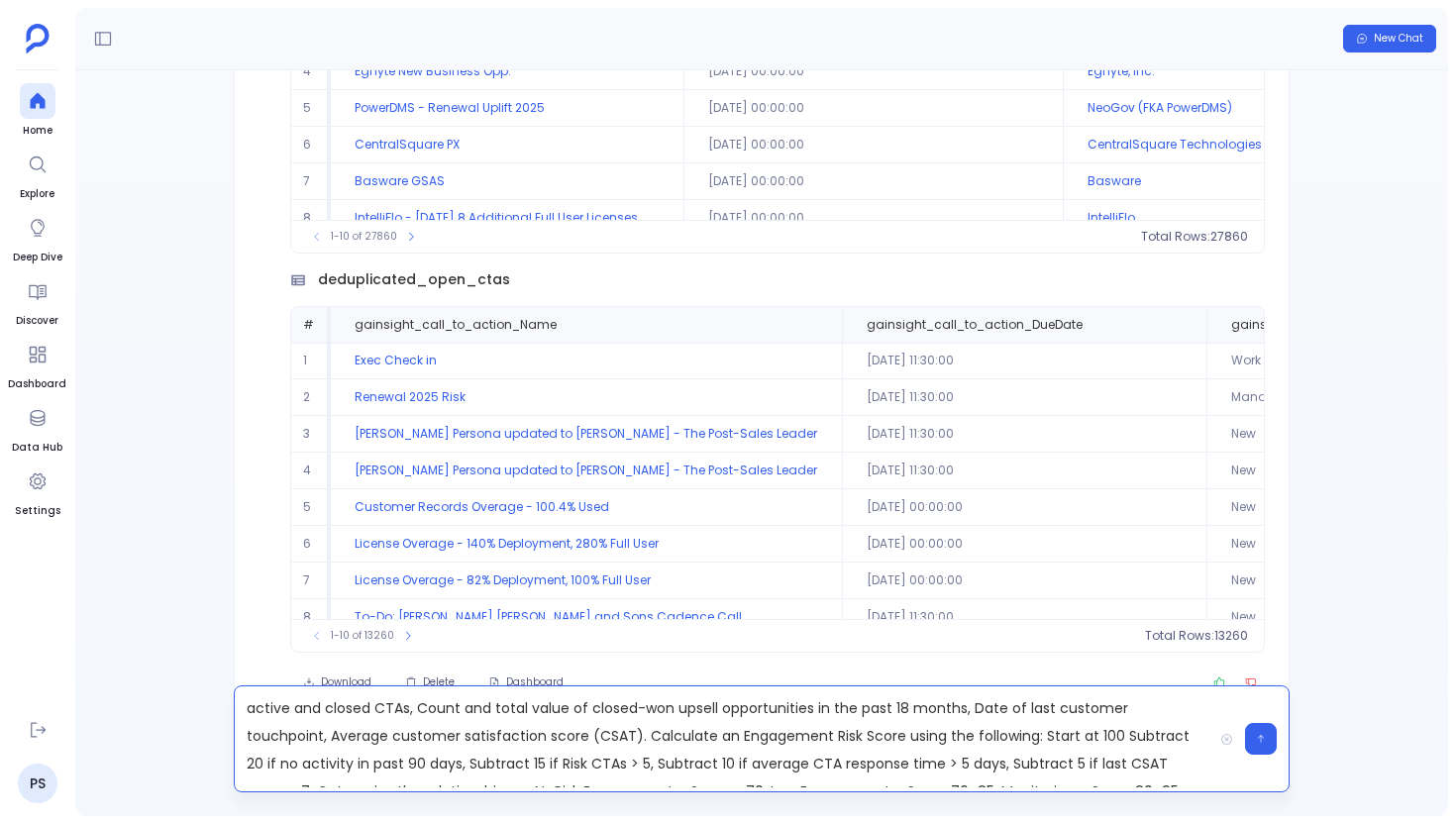 scroll, scrollTop: 30, scrollLeft: 0, axis: vertical 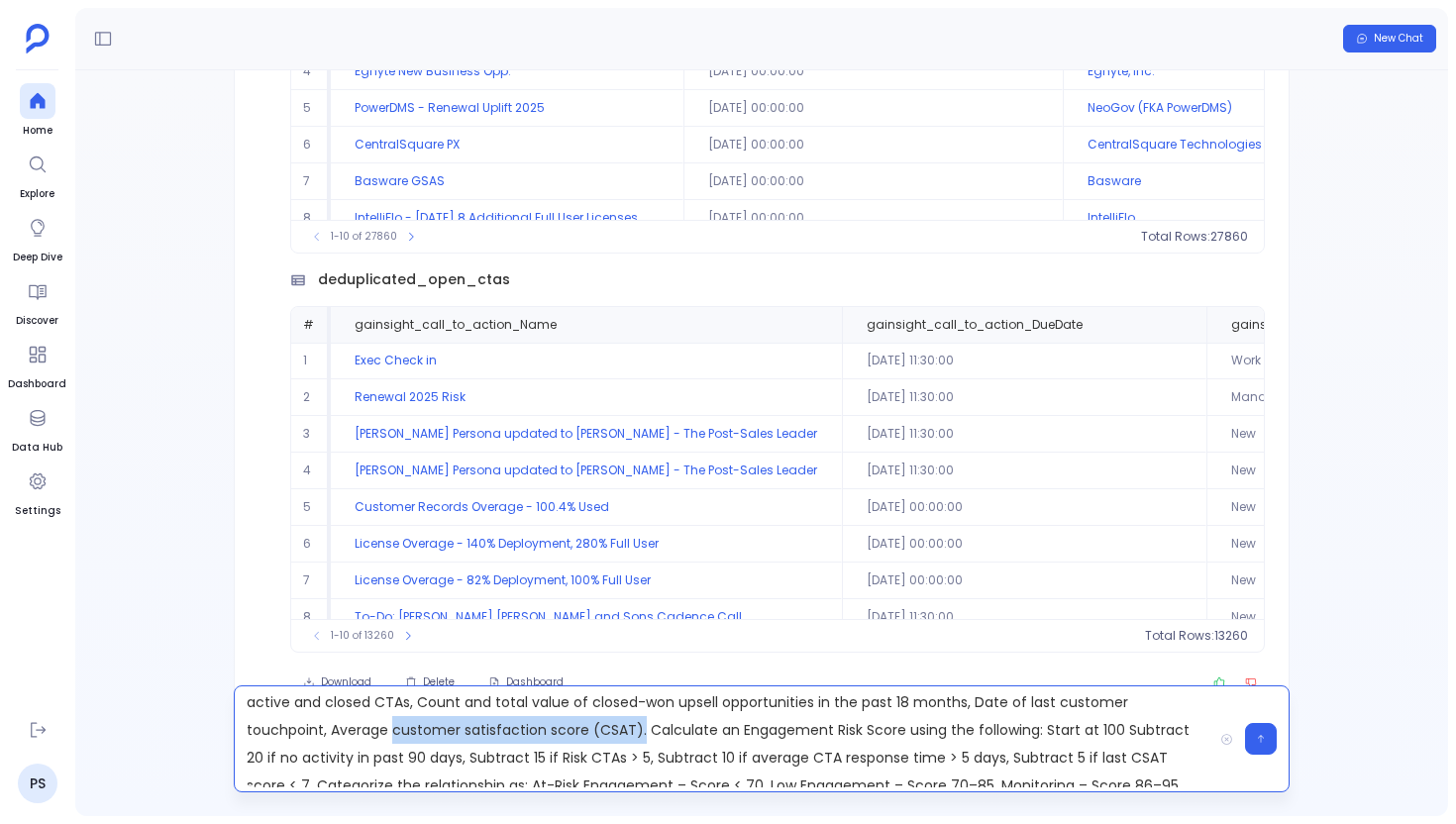 drag, startPoint x: 555, startPoint y: 732, endPoint x: 309, endPoint y: 738, distance: 246.07316 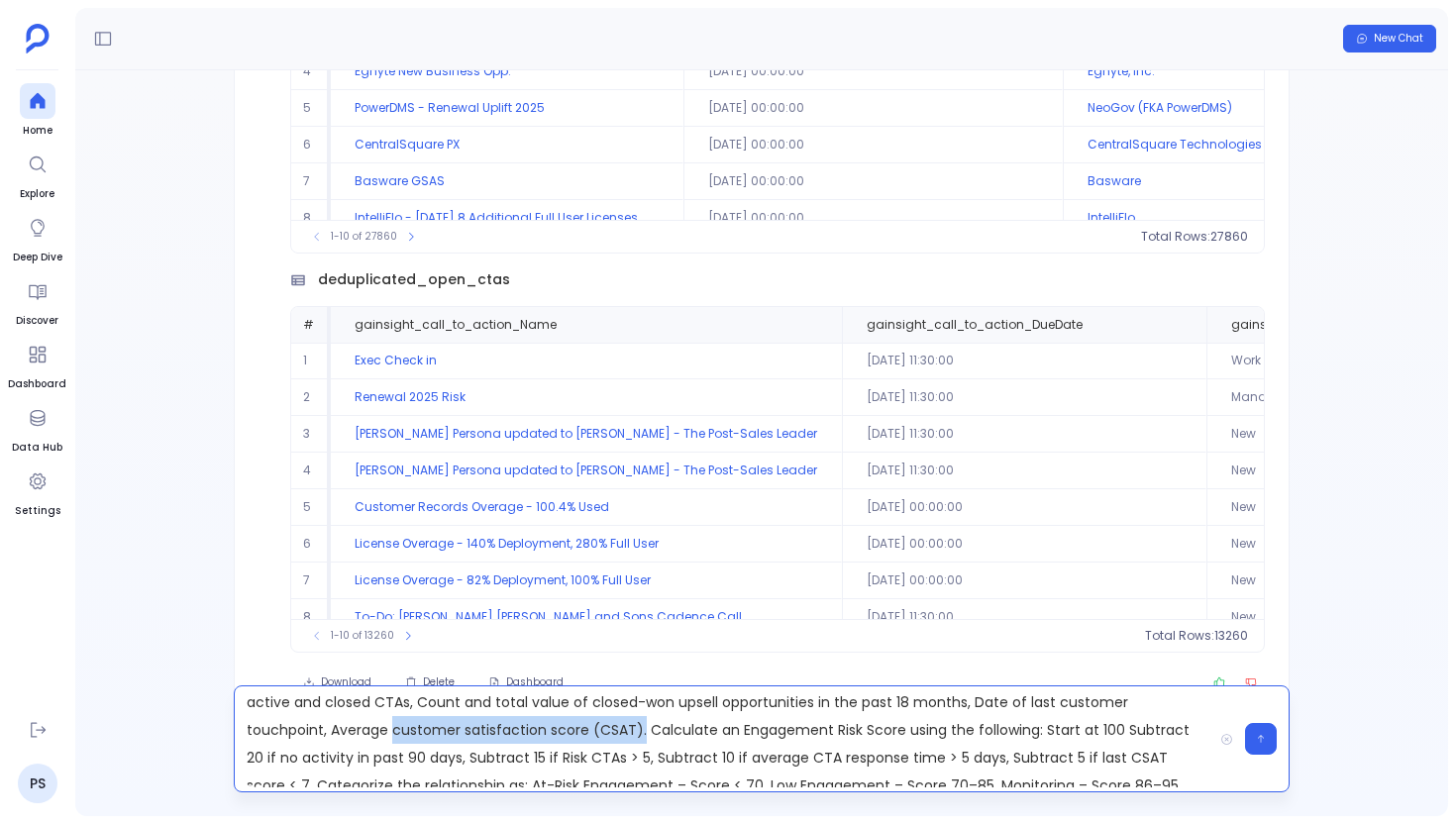 click on "Create a consolidated report for all CS relationships tied to companies with ARR > 1M. For each relationship include Total number of active and closed CTAs, Count and total value of closed-won upsell opportunities in the past 18 months, Date of last customer touchpoint, Average customer satisfaction score (CSAT). Calculate an Engagement Risk Score using the following: Start at 100 Subtract 20 if no activity in past 90 days, Subtract 15 if Risk CTAs > 5, Subtract 10 if average CTA response time > 5 days, Subtract 5 if last CSAT score < 7. Categorize the relationship as: At-Risk Engagement – Score < 70, Low Engagement – Score 70–85, Monitoring – Score 86–95, Healthy Engagement – Score > 95. Also flag relationships as 'Upsell Opportunity' if they had 1+ upsell CTA in the last 6 months and CSAT >= 8 and last touchpoint < 30 days ago" at bounding box center [723, 739] 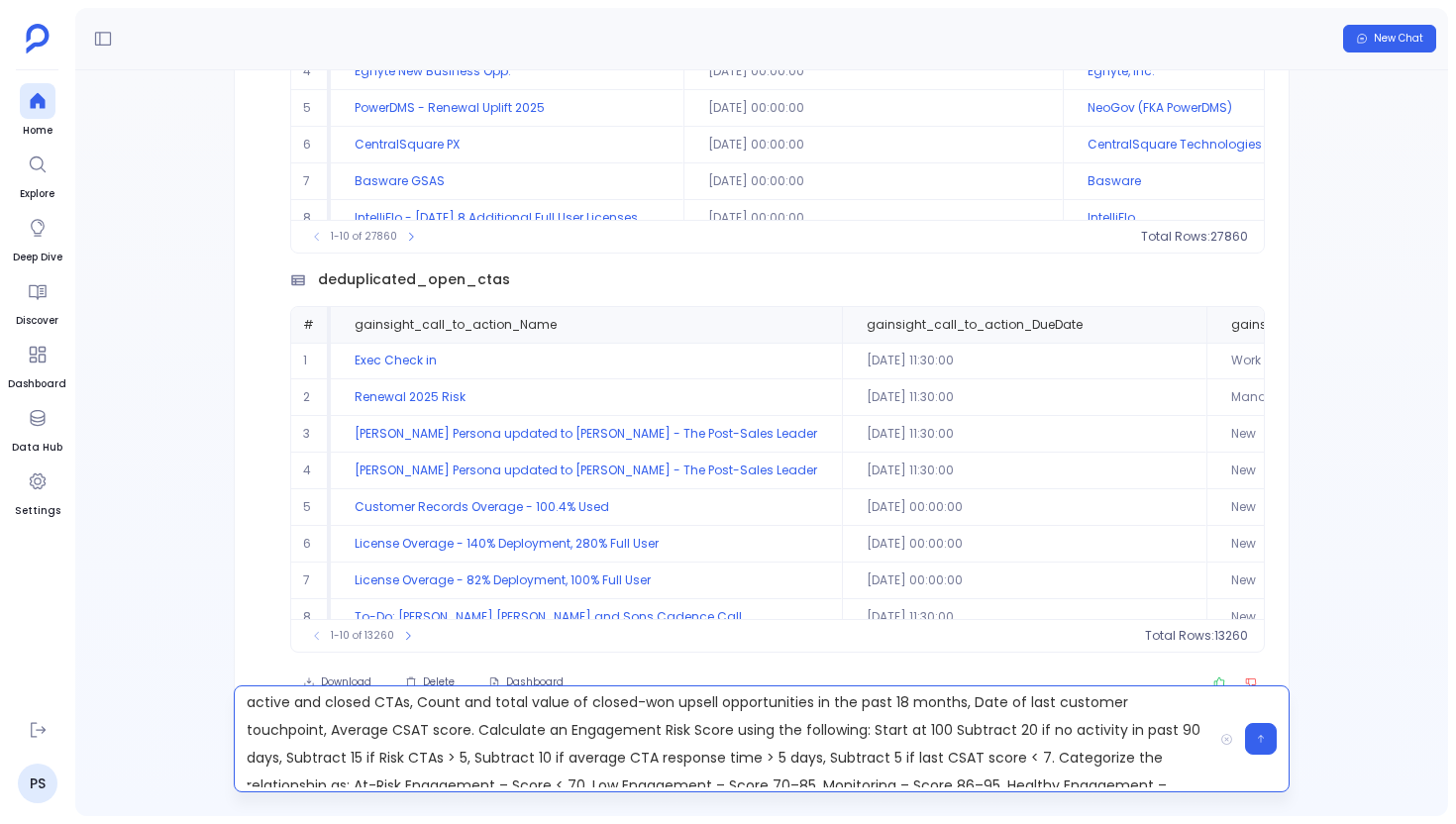 scroll, scrollTop: 0, scrollLeft: 0, axis: both 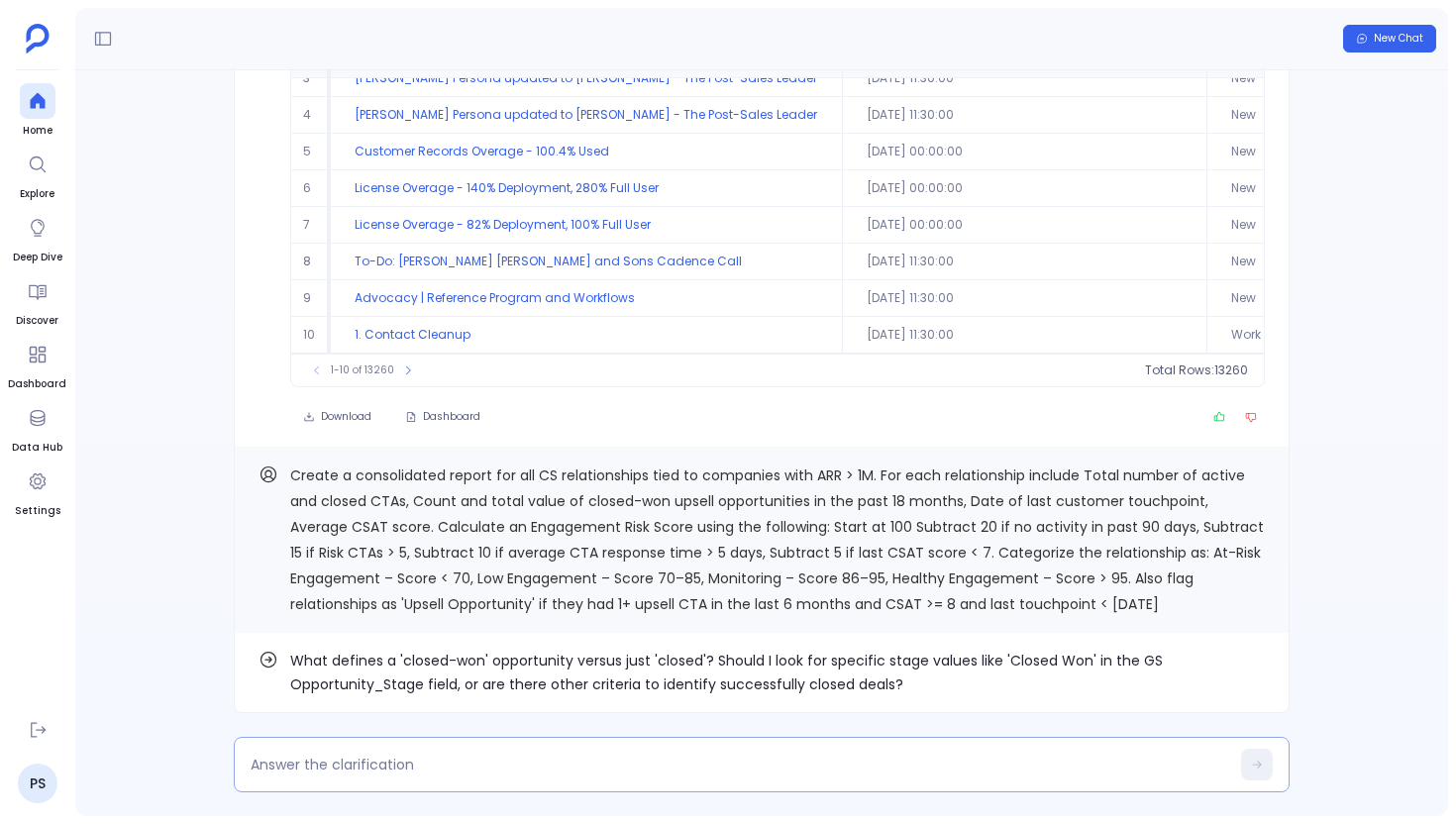 click at bounding box center (740, 765) 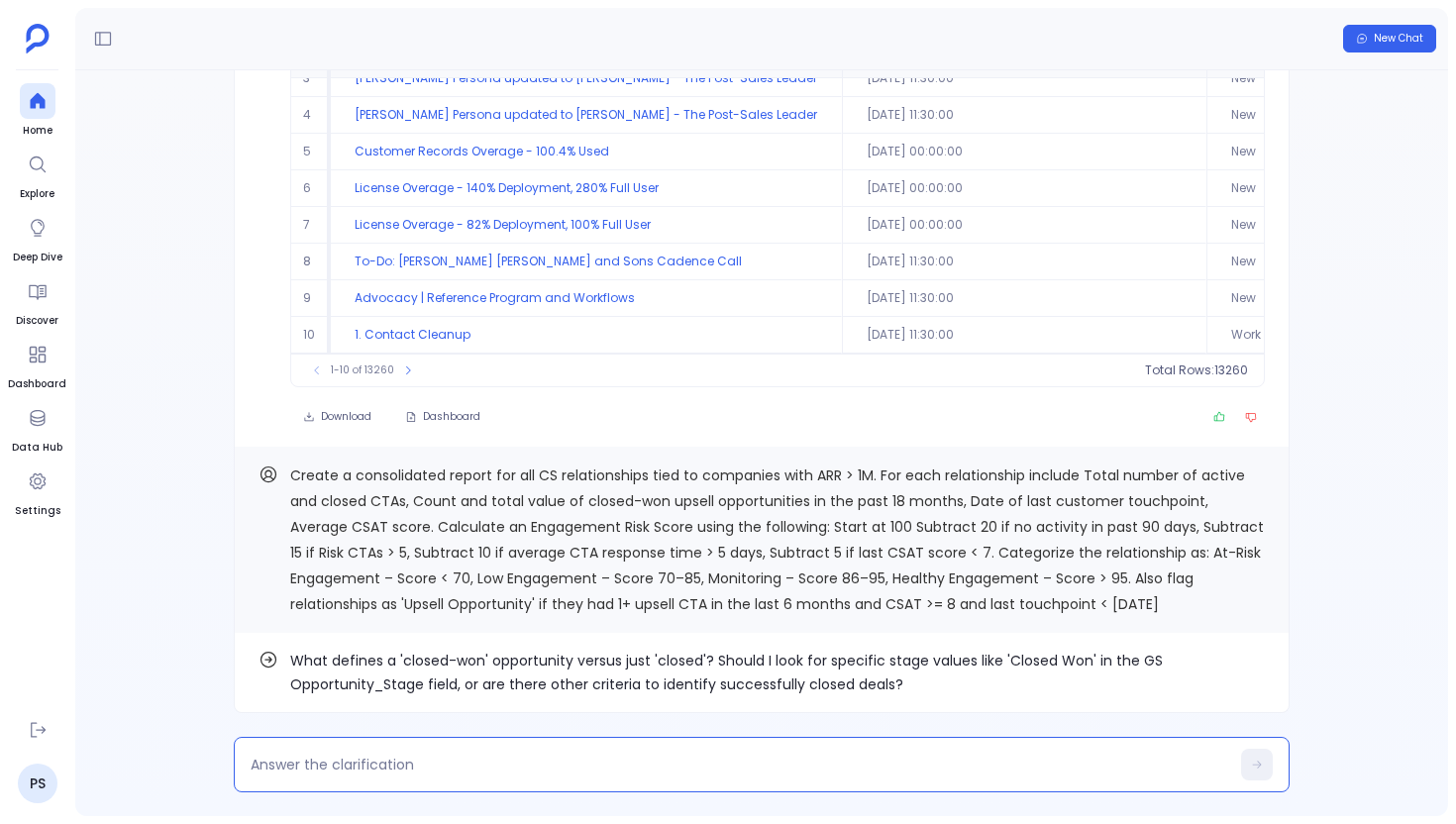 click at bounding box center [762, 765] 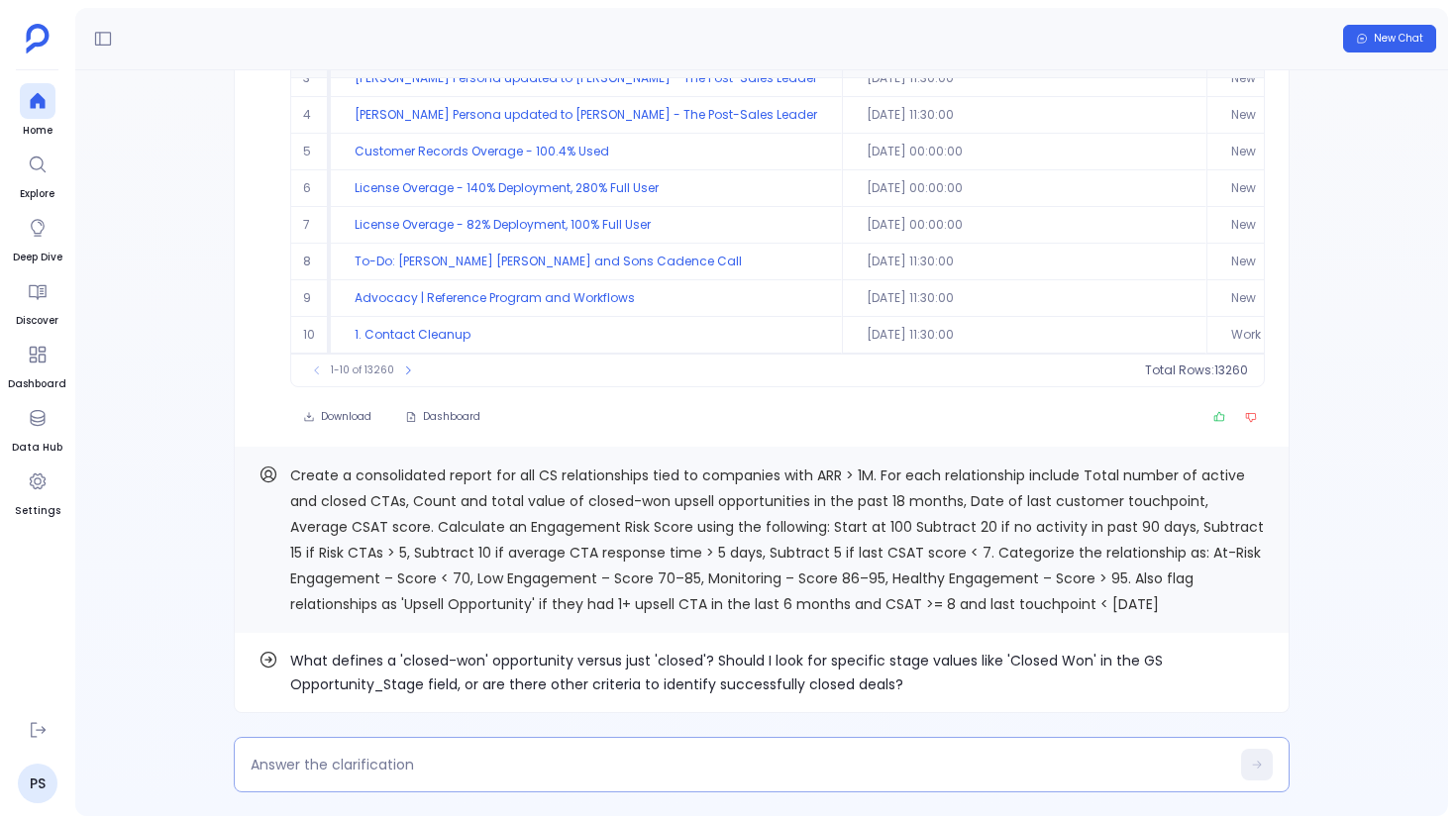 click at bounding box center [740, 765] 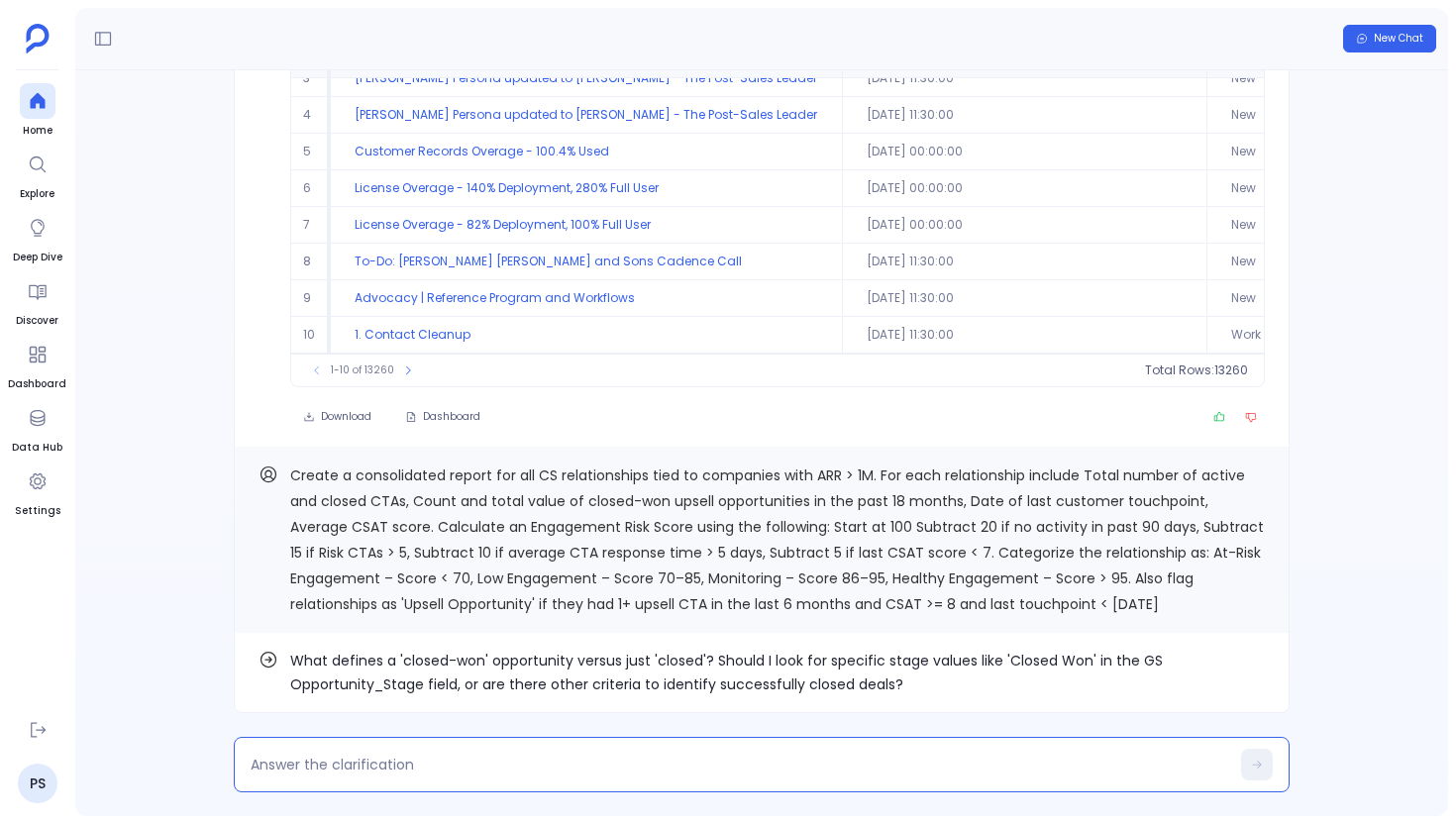 type on "'Closed', 'Won' columns" 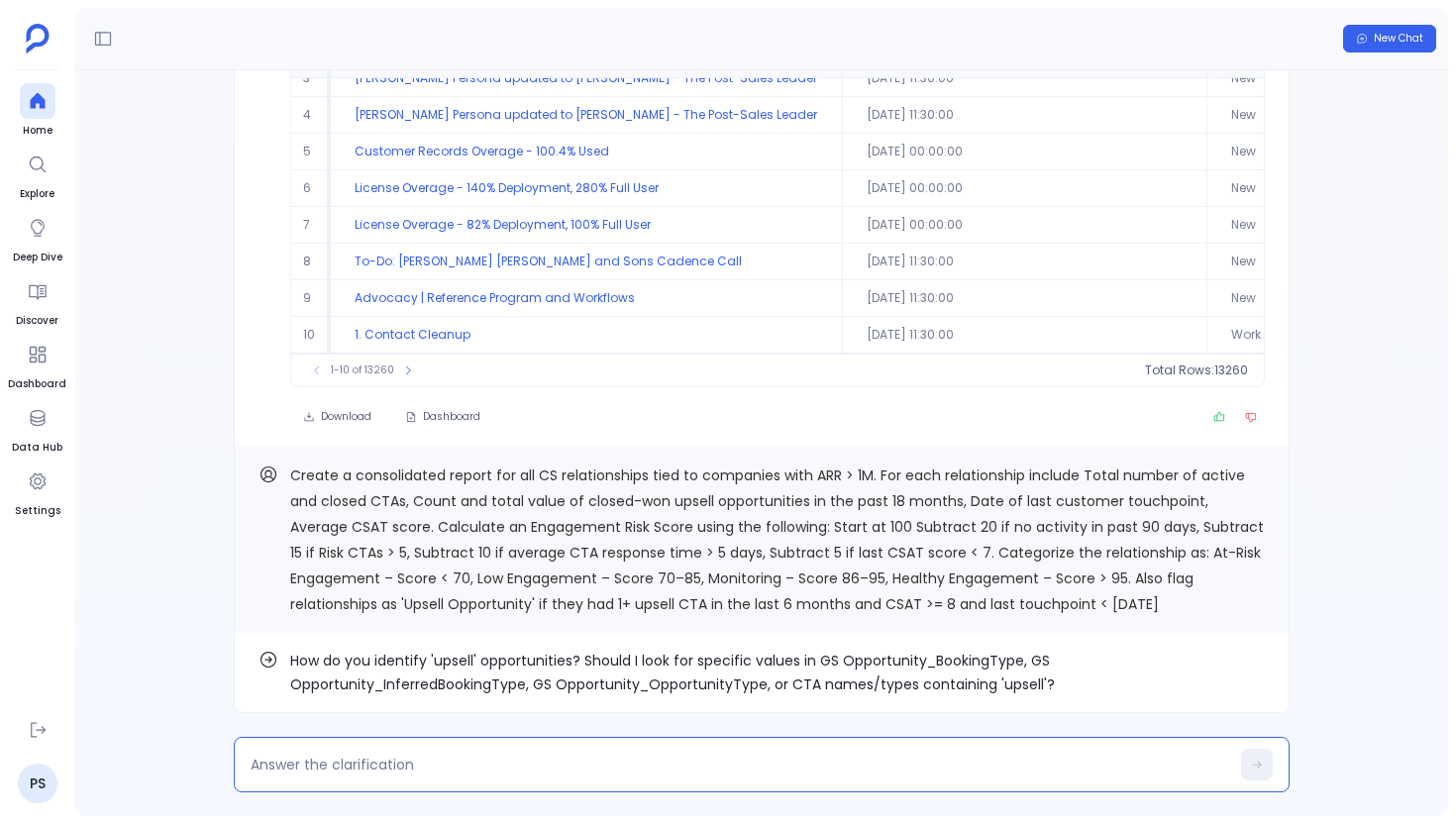 click on "How do you identify 'upsell' opportunities? Should I look for specific values in GS Opportunity_BookingType, GS Opportunity_InferredBookingType, GS Opportunity_OpportunityType, or CTA names/types containing 'upsell'?" at bounding box center (778, 672) 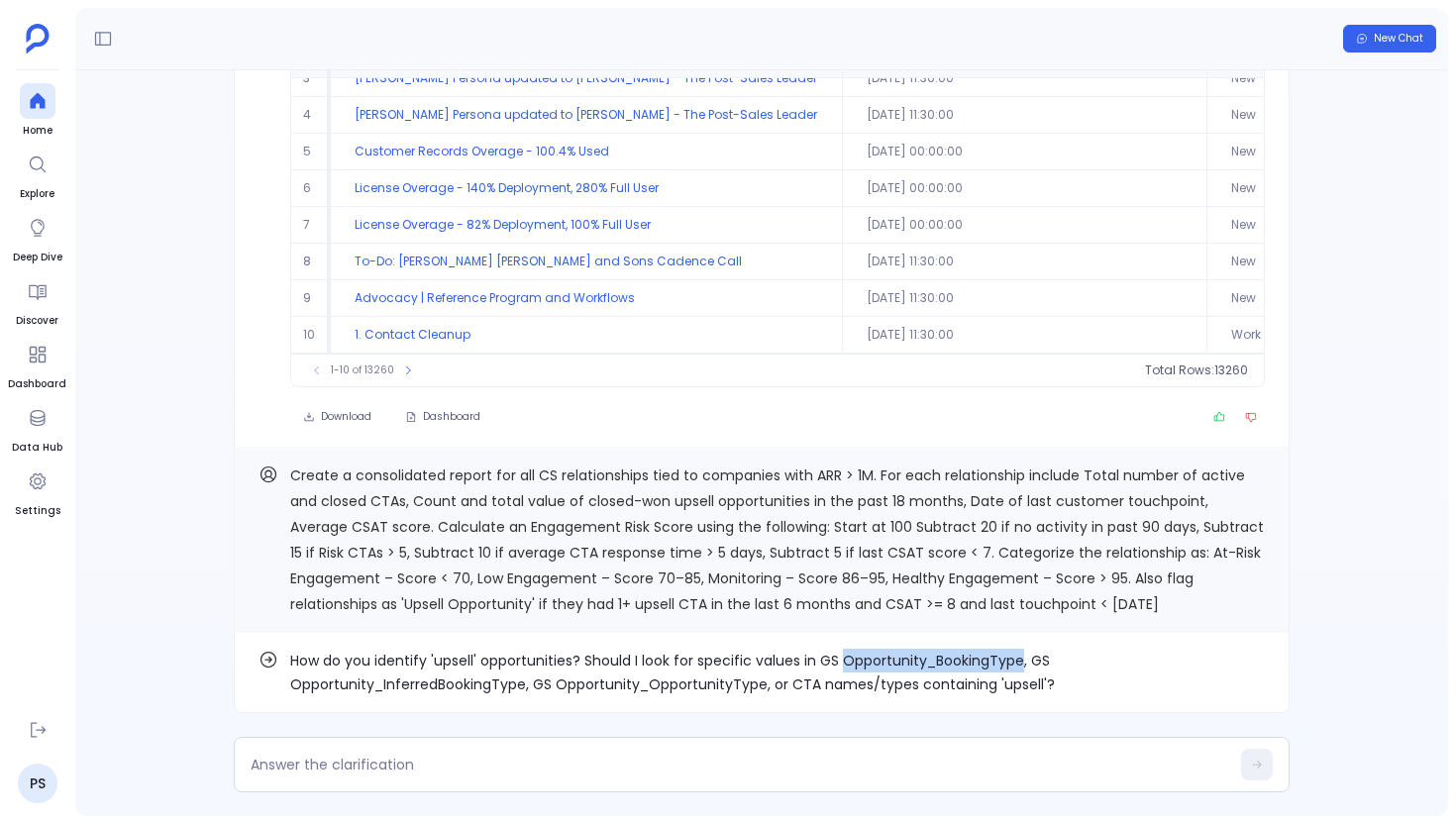 copy on "Opportunity_BookingType" 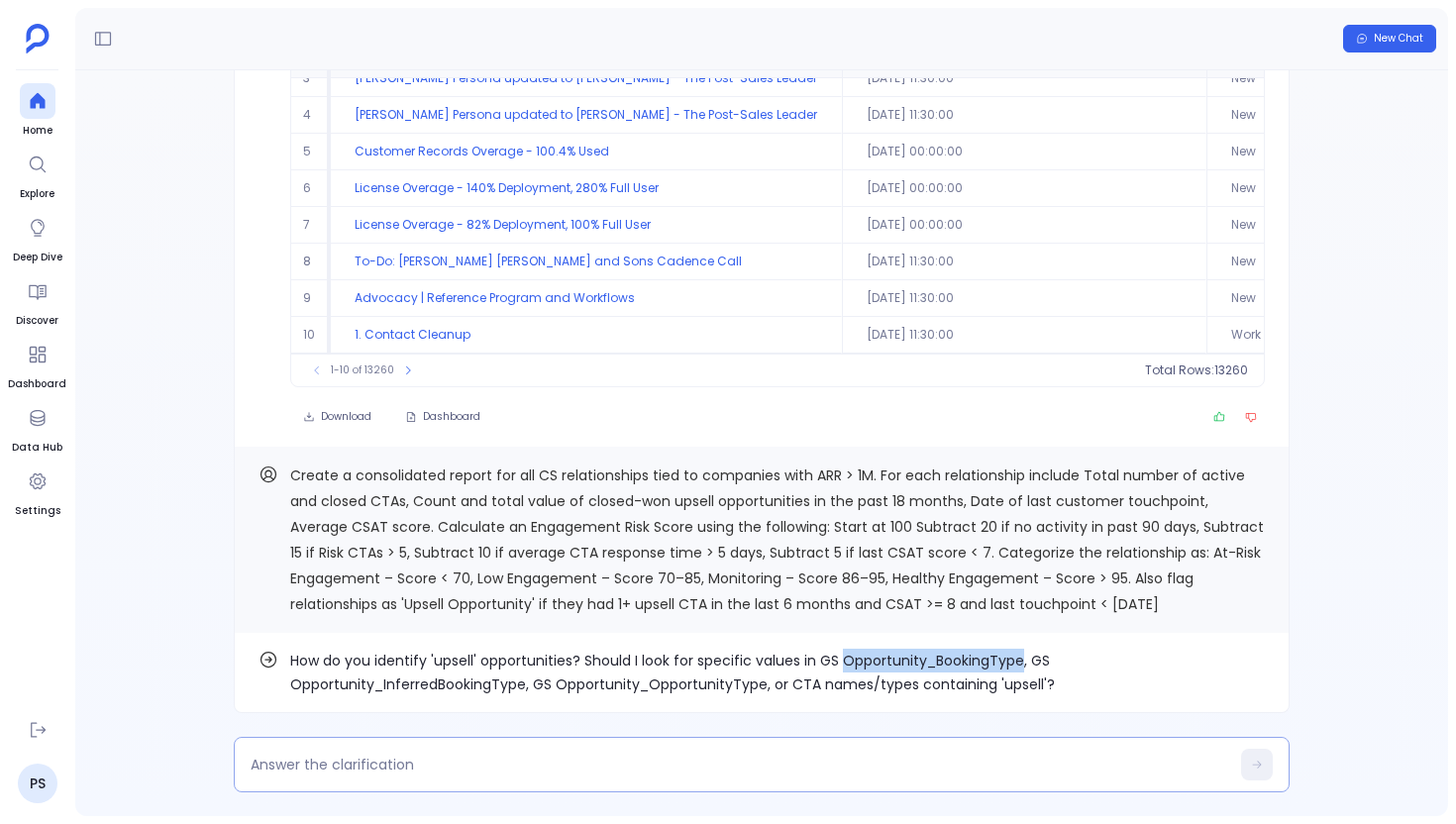 click at bounding box center (740, 765) 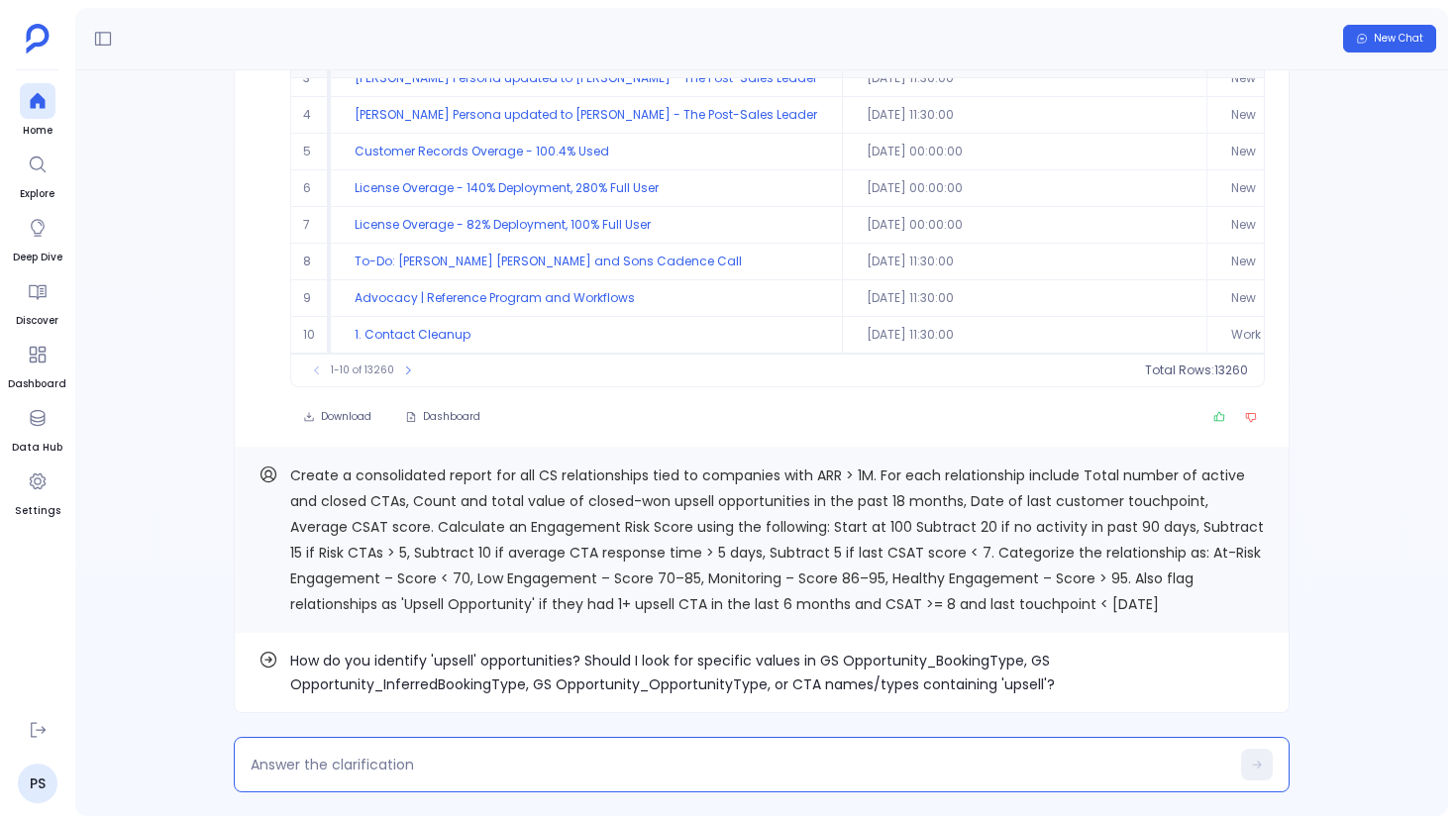 type on "Opportunity_BookingType" 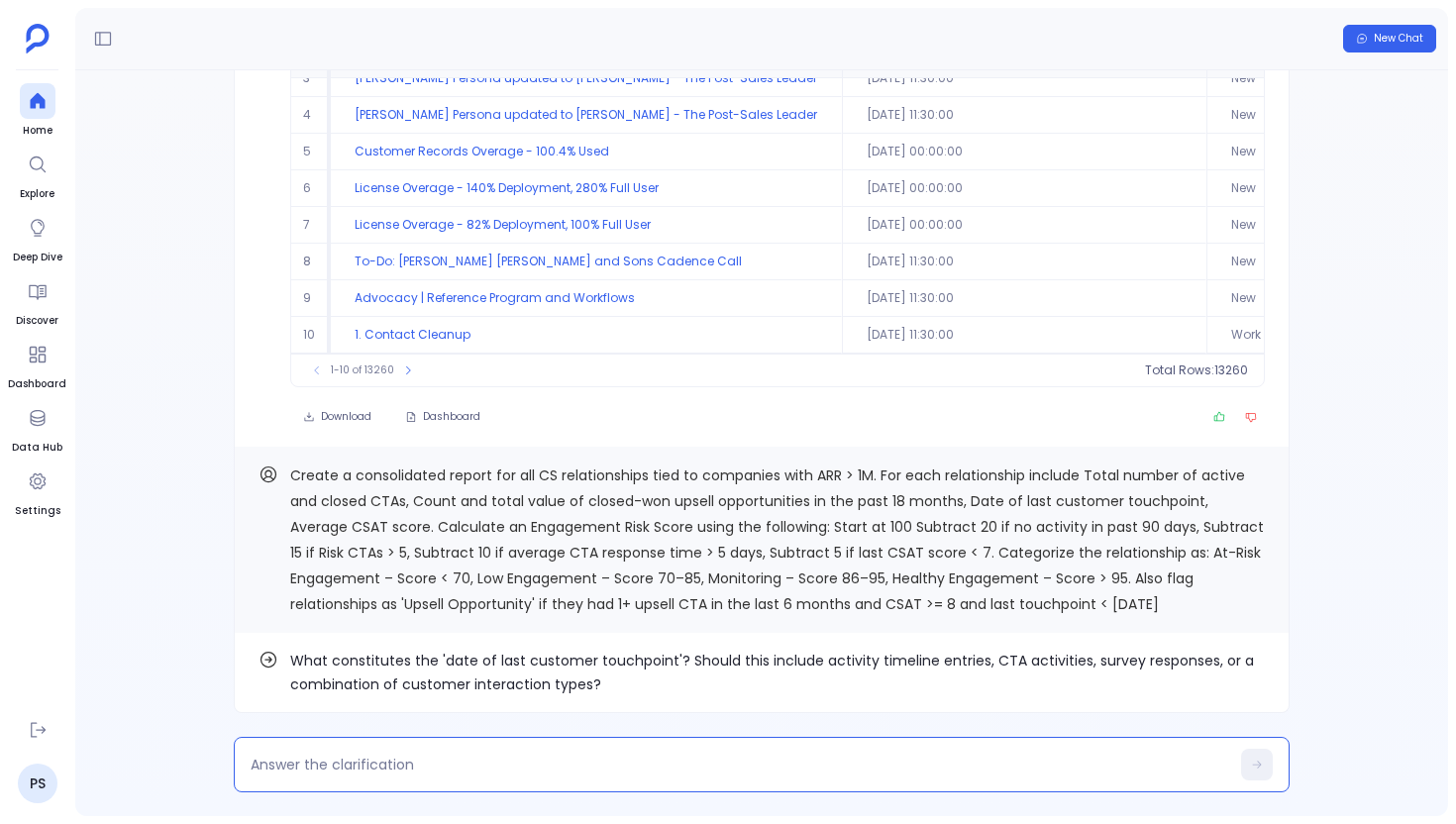 click on "What constitutes the 'date of last customer touchpoint'? Should this include activity timeline entries, CTA activities, survey responses, or a combination of customer interaction types?" at bounding box center (778, 672) 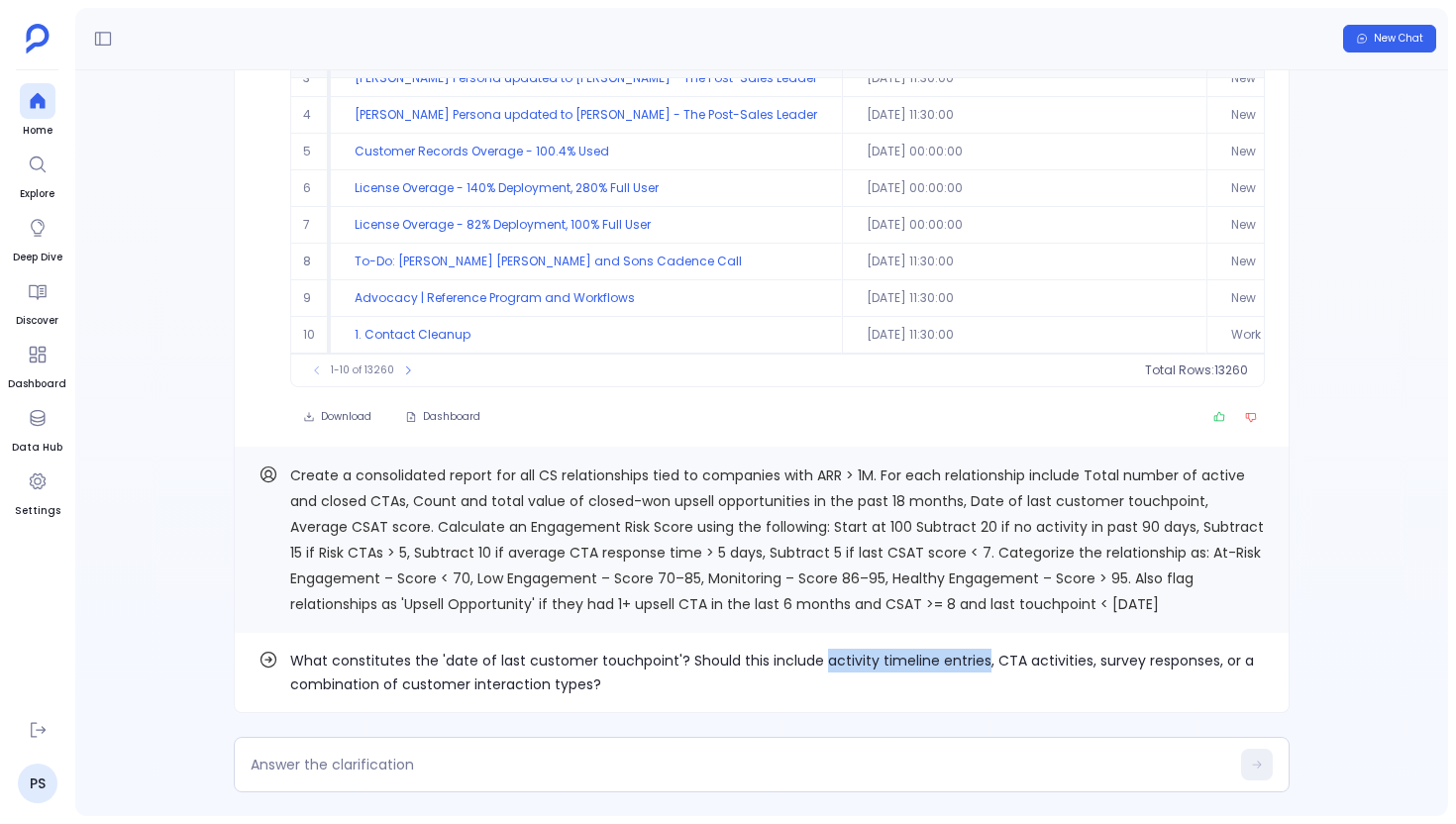 drag, startPoint x: 816, startPoint y: 660, endPoint x: 973, endPoint y: 667, distance: 157.15597 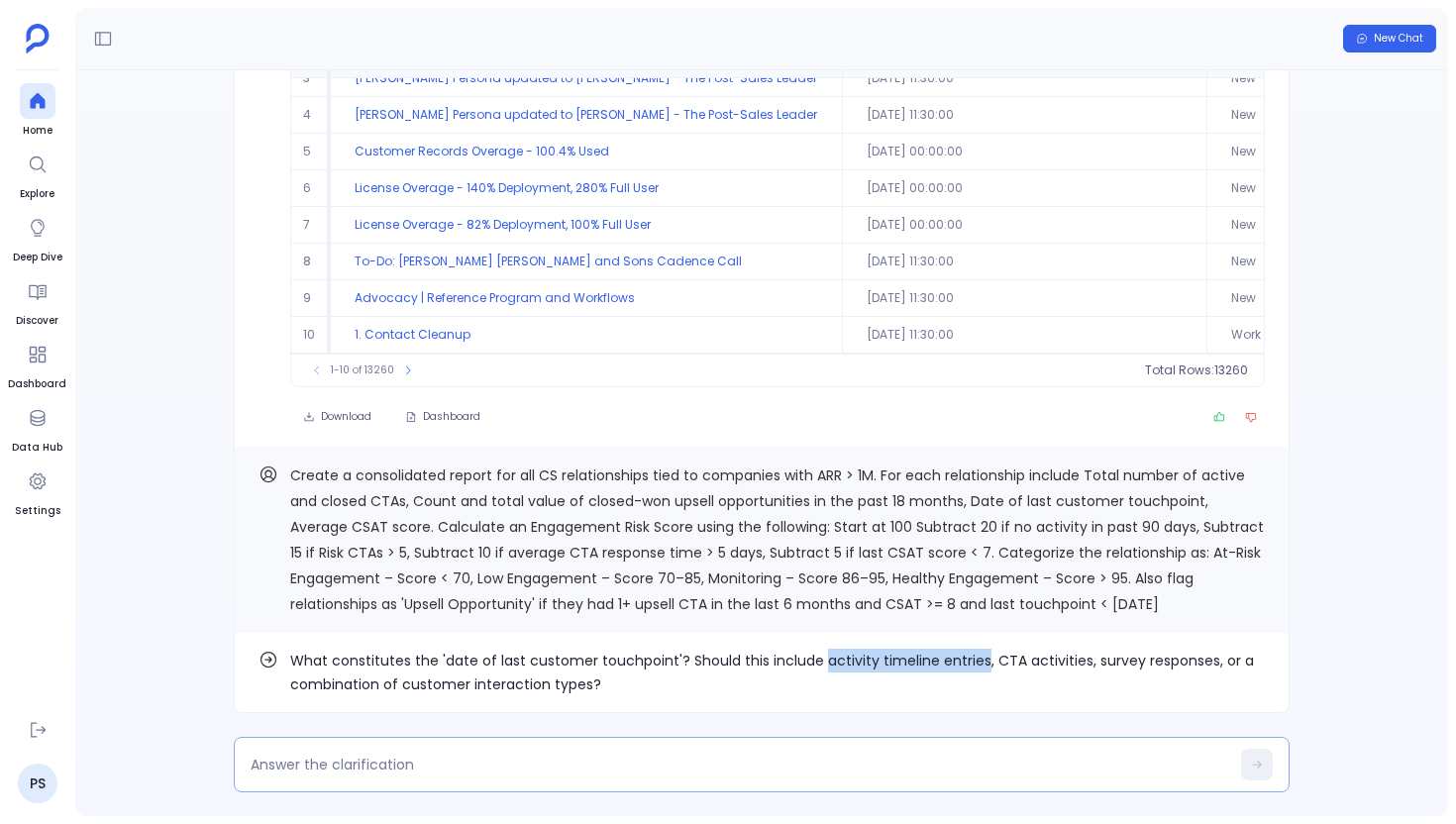 click at bounding box center [762, 765] 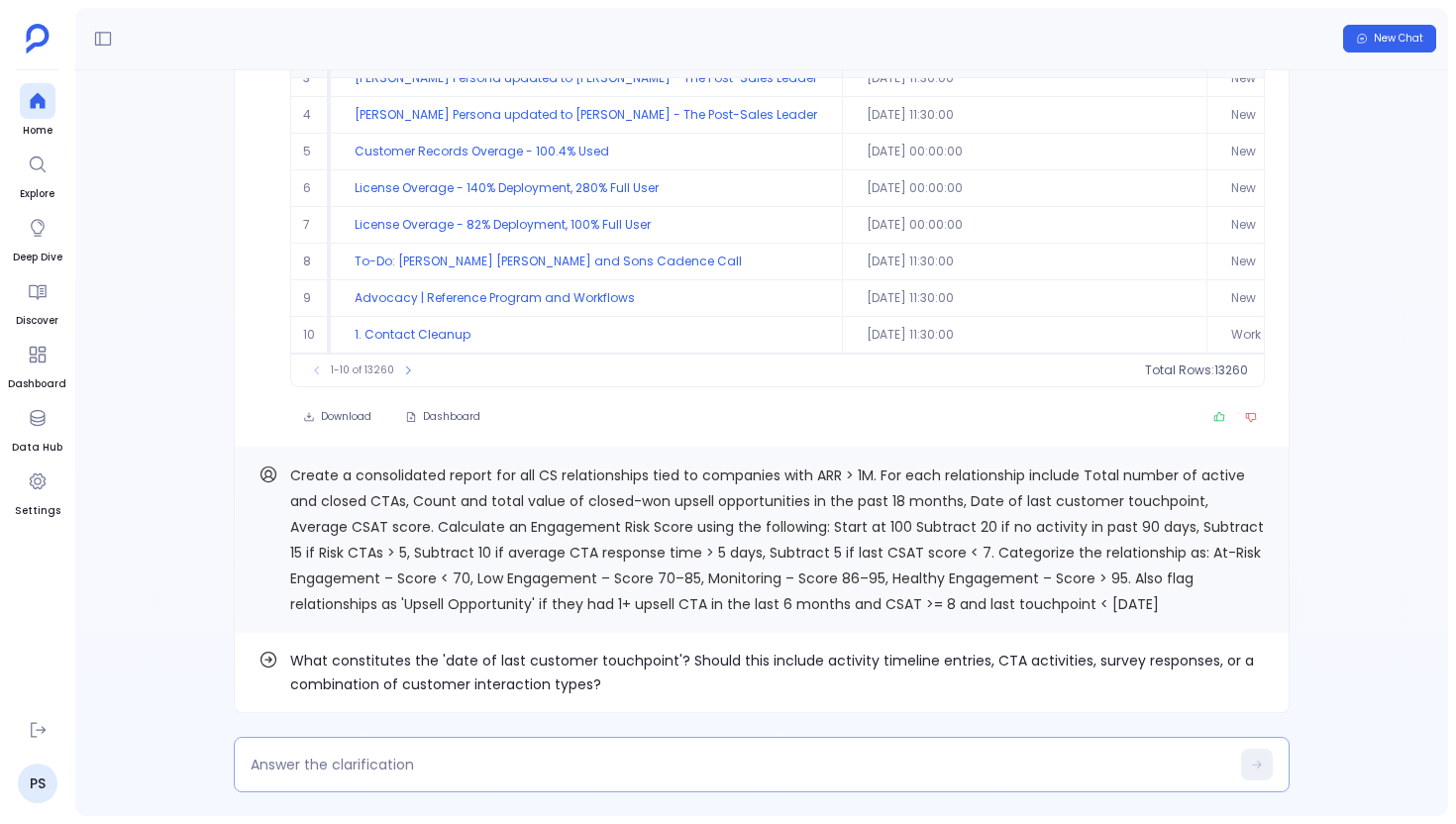 click at bounding box center [740, 765] 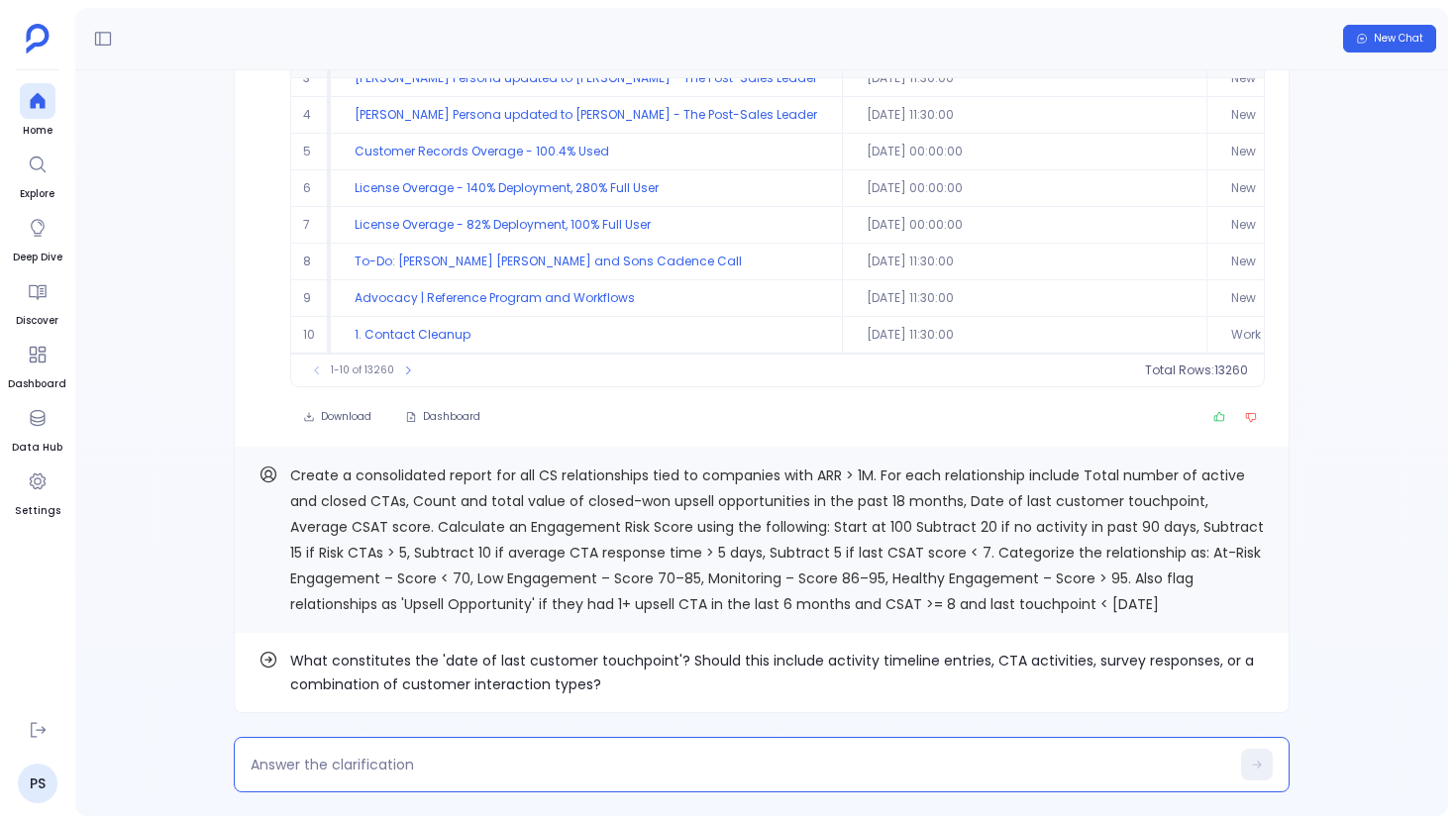 type on "activity timeline entries" 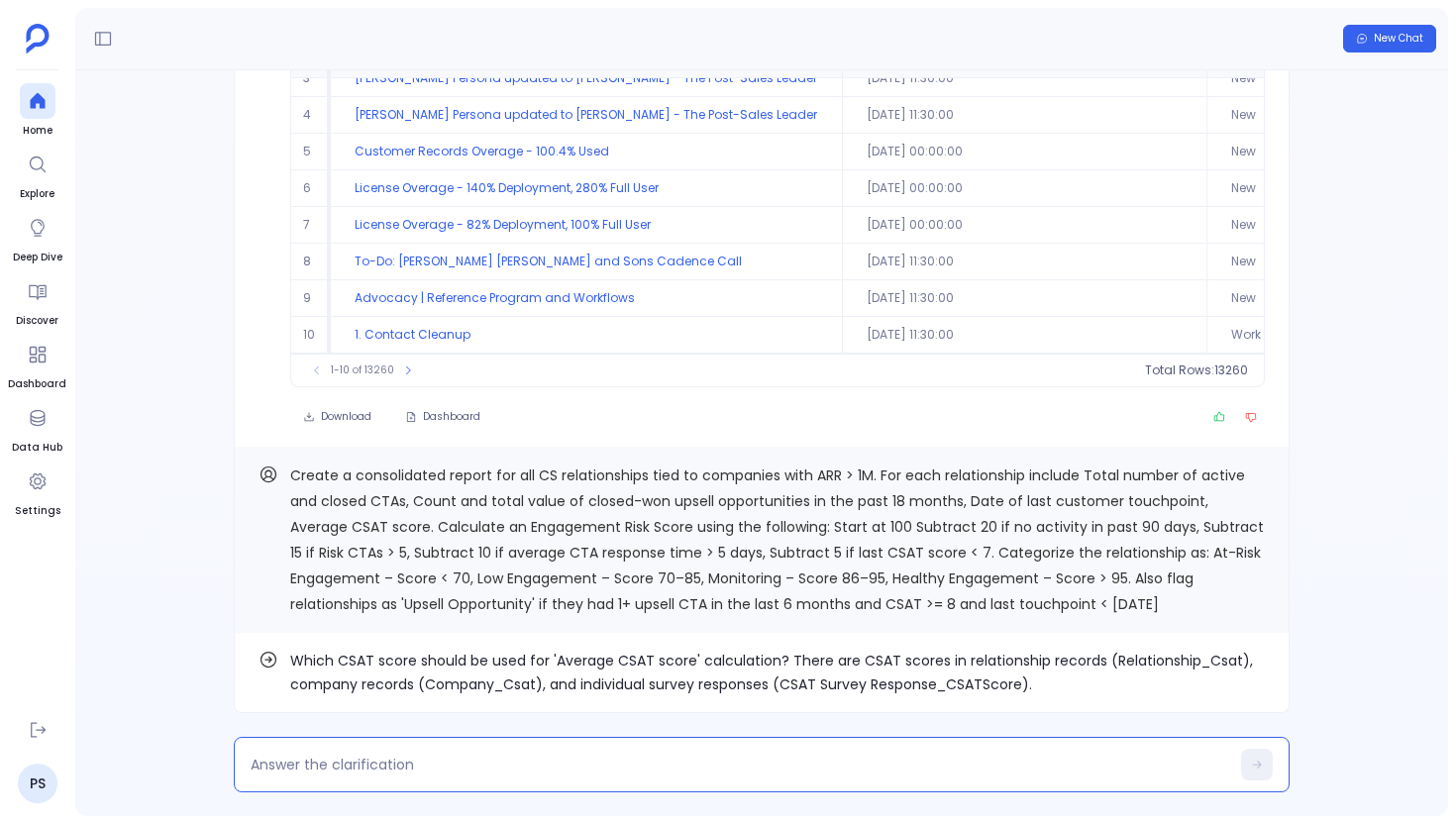 click on "Which CSAT score should be used for 'Average CSAT score' calculation? There are CSAT scores in relationship records (Relationship_Csat), company records (Company_Csat), and individual survey responses (CSAT Survey Response_CSATScore)." at bounding box center (778, 672) 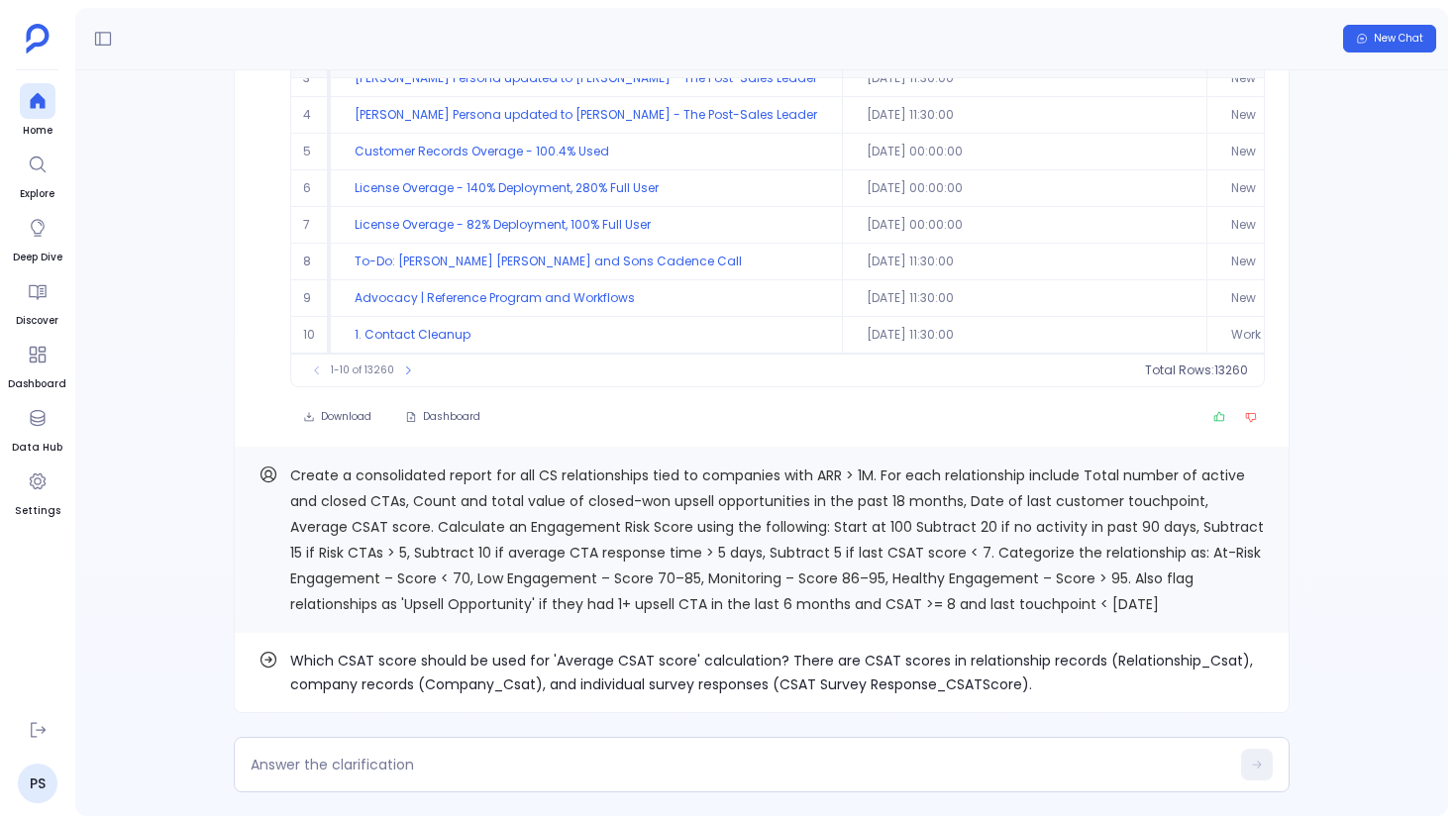 click on "Which CSAT score should be used for 'Average CSAT score' calculation? There are CSAT scores in relationship records (Relationship_Csat), company records (Company_Csat), and individual survey responses (CSAT Survey Response_CSATScore)." at bounding box center [778, 672] 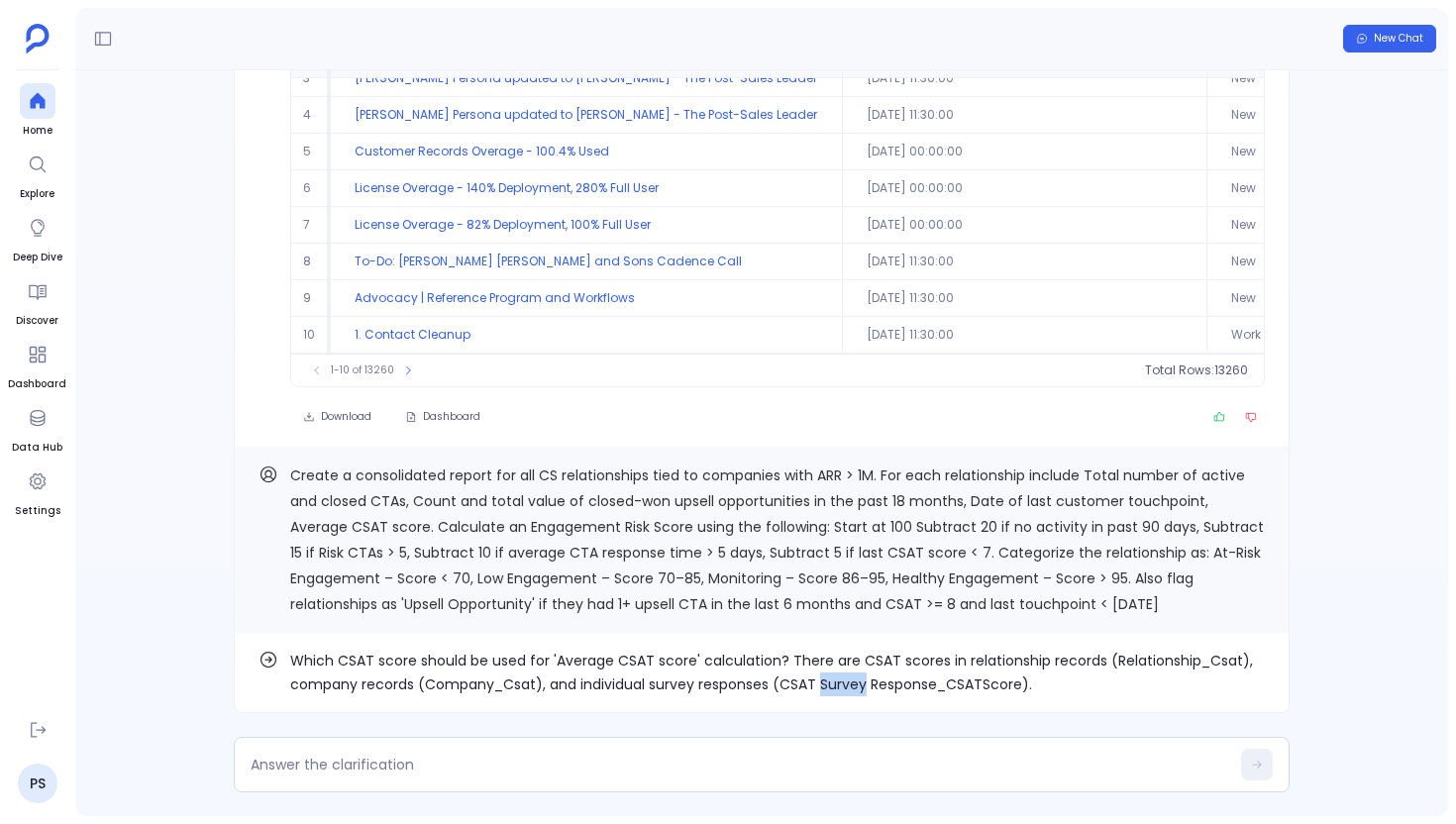 click on "Which CSAT score should be used for 'Average CSAT score' calculation? There are CSAT scores in relationship records (Relationship_Csat), company records (Company_Csat), and individual survey responses (CSAT Survey Response_CSATScore)." at bounding box center [778, 672] 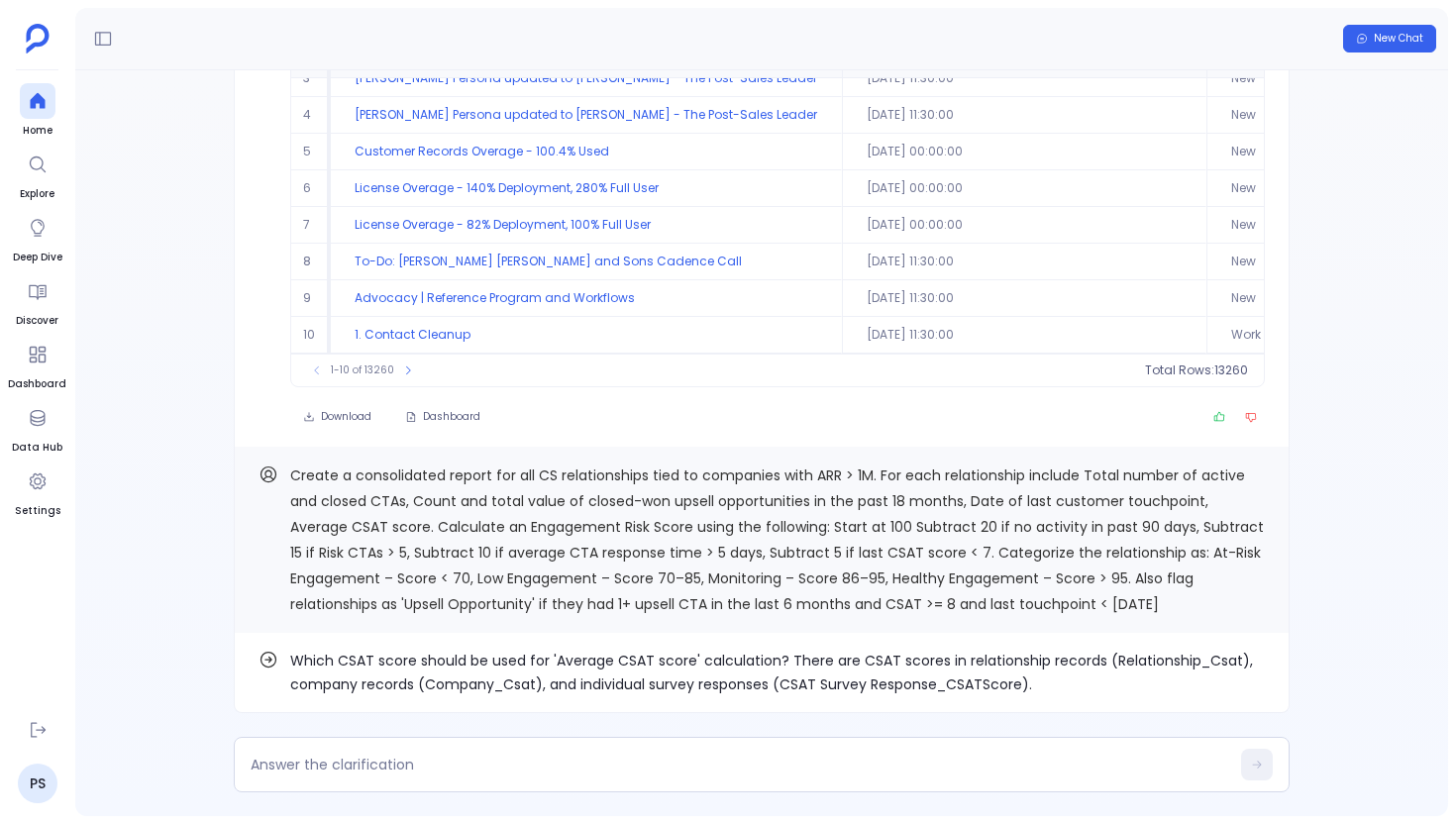 click on "Which CSAT score should be used for 'Average CSAT score' calculation? There are CSAT scores in relationship records (Relationship_Csat), company records (Company_Csat), and individual survey responses (CSAT Survey Response_CSATScore)." at bounding box center (778, 672) 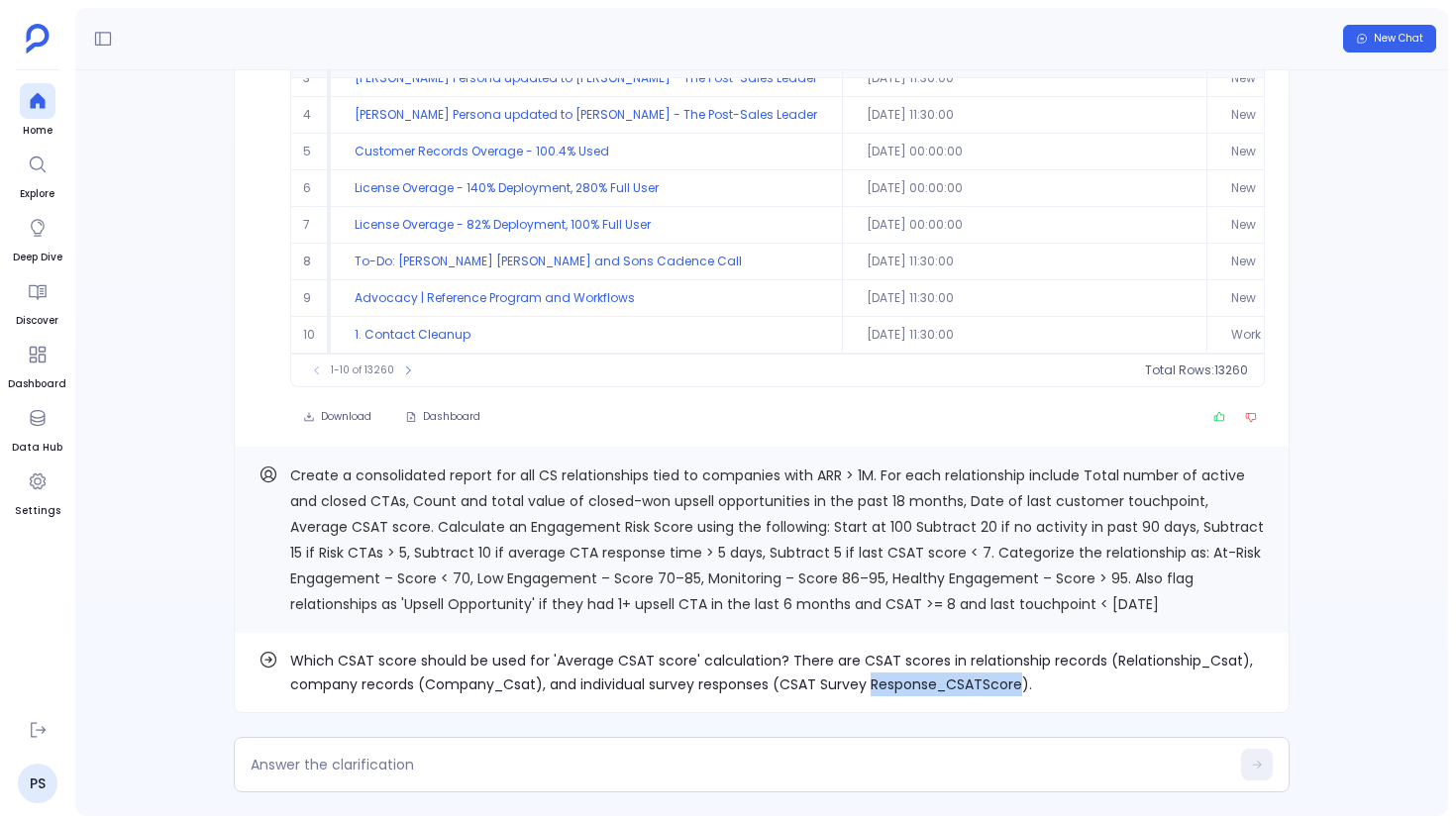 click on "Which CSAT score should be used for 'Average CSAT score' calculation? There are CSAT scores in relationship records (Relationship_Csat), company records (Company_Csat), and individual survey responses (CSAT Survey Response_CSATScore)." at bounding box center [778, 672] 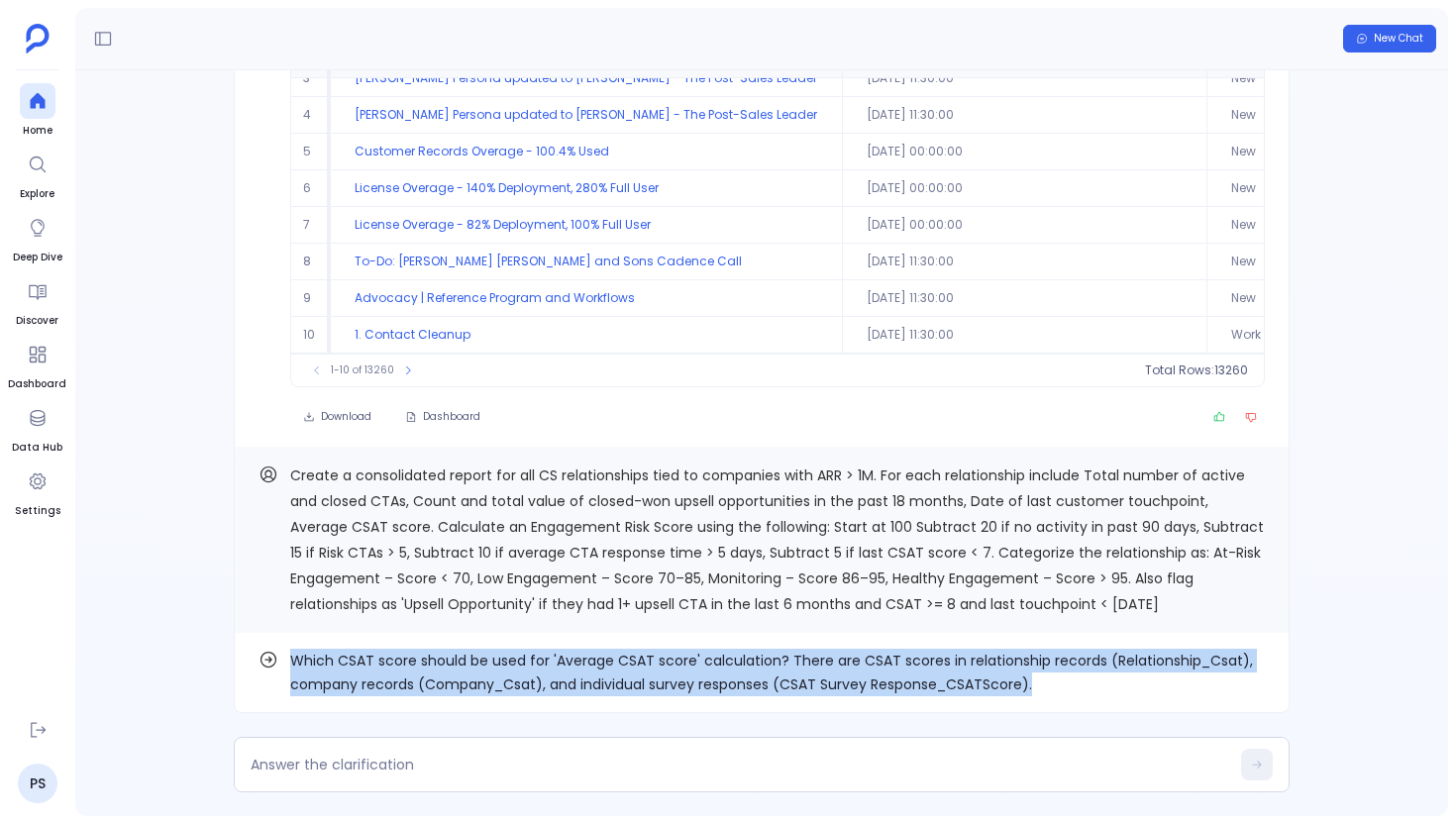 click on "Which CSAT score should be used for 'Average CSAT score' calculation? There are CSAT scores in relationship records (Relationship_Csat), company records (Company_Csat), and individual survey responses (CSAT Survey Response_CSATScore)." at bounding box center (778, 672) 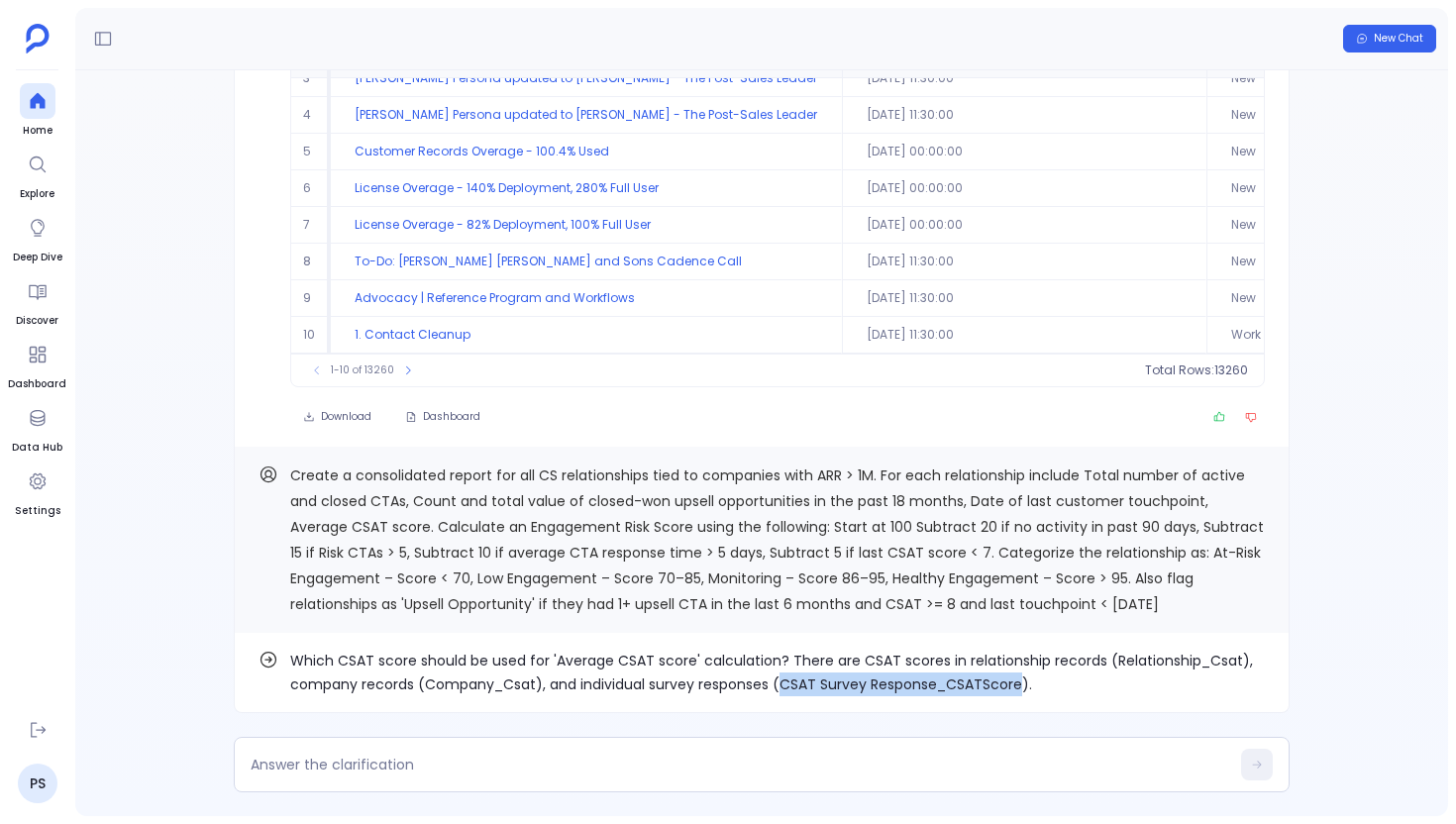 drag, startPoint x: 781, startPoint y: 685, endPoint x: 1020, endPoint y: 677, distance: 239.13385 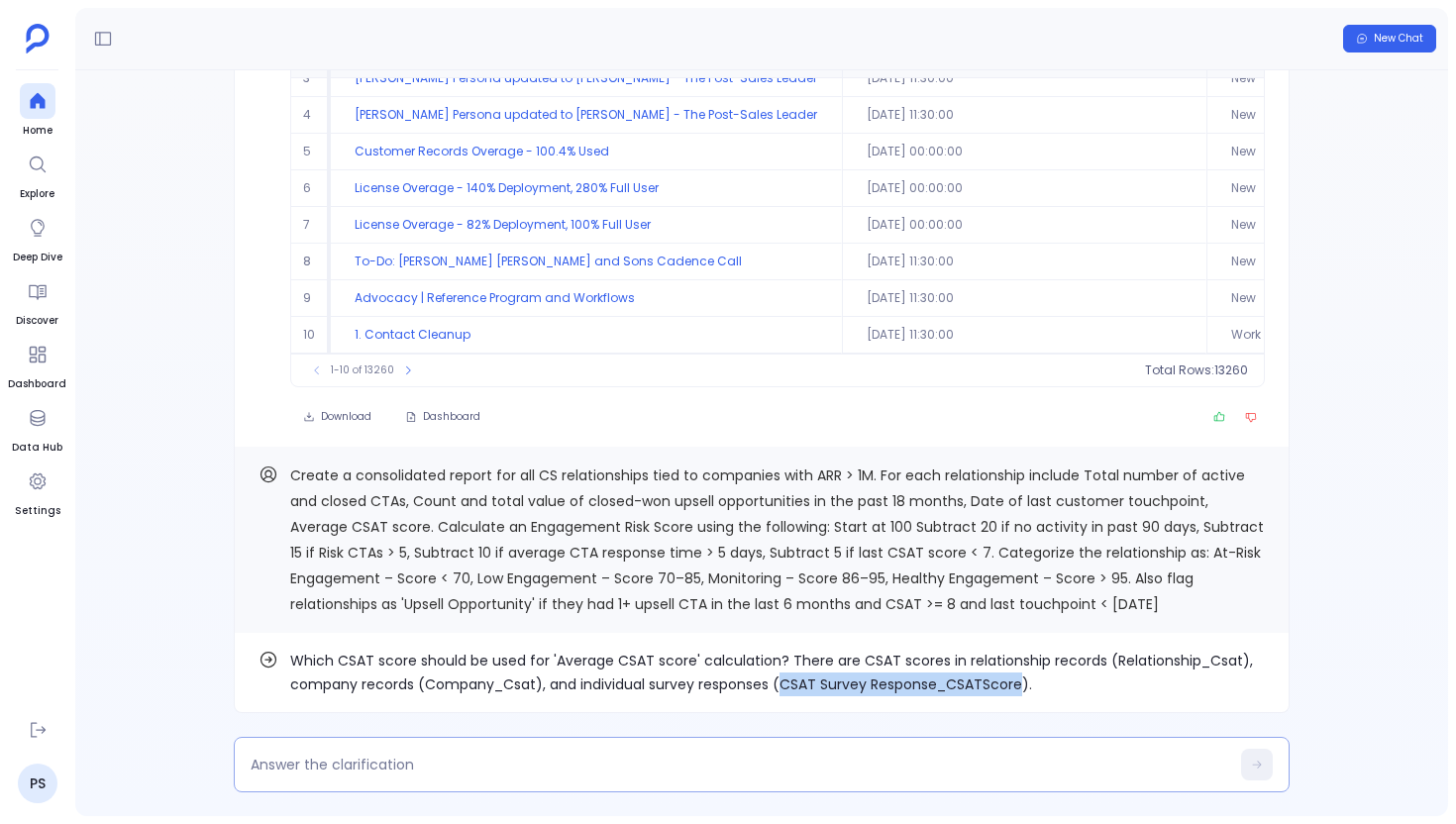 click at bounding box center [740, 765] 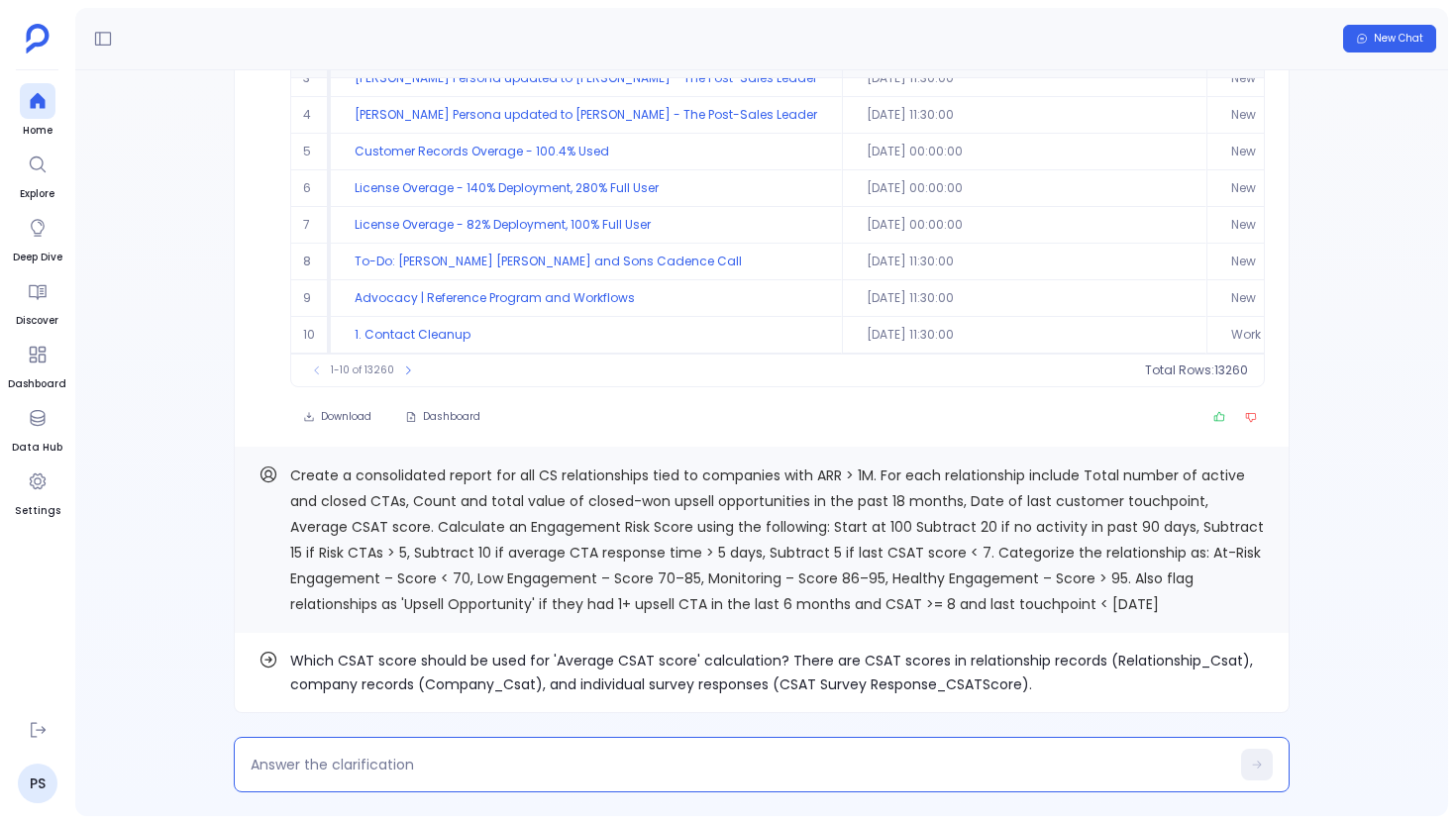 type on "CSAT Survey Response_CSATScore" 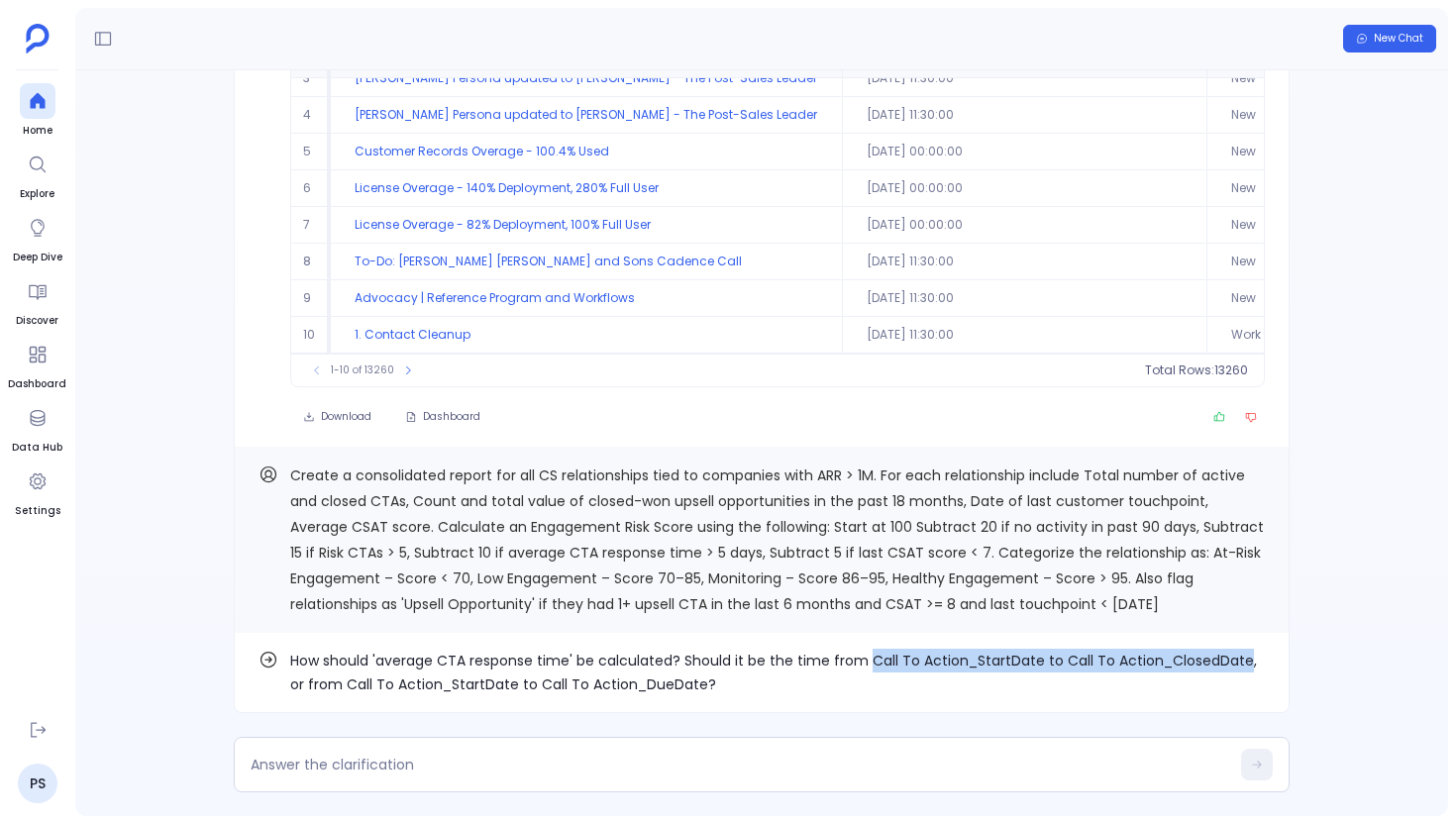 drag, startPoint x: 865, startPoint y: 660, endPoint x: 1240, endPoint y: 665, distance: 375.033 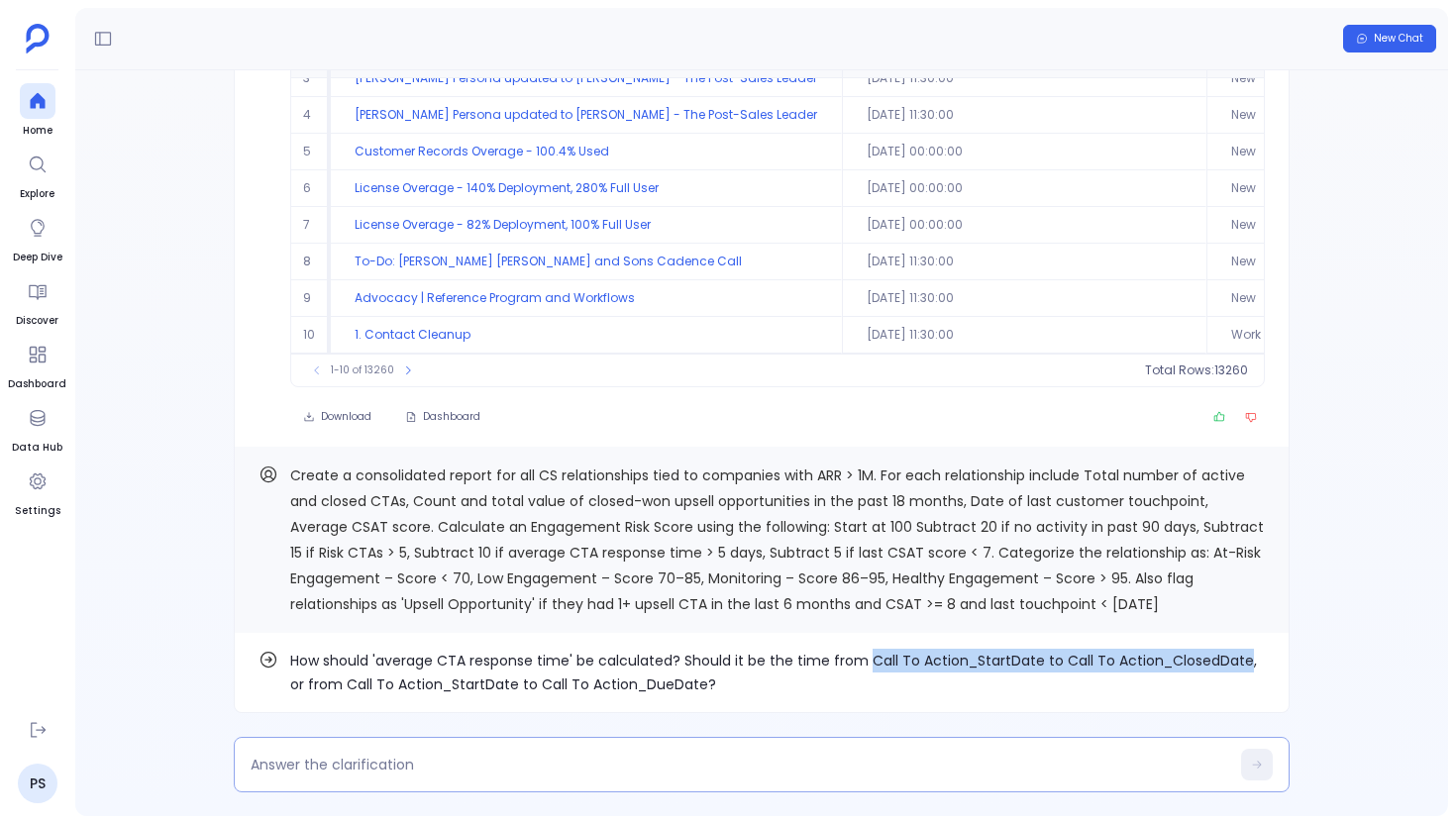 click at bounding box center [740, 765] 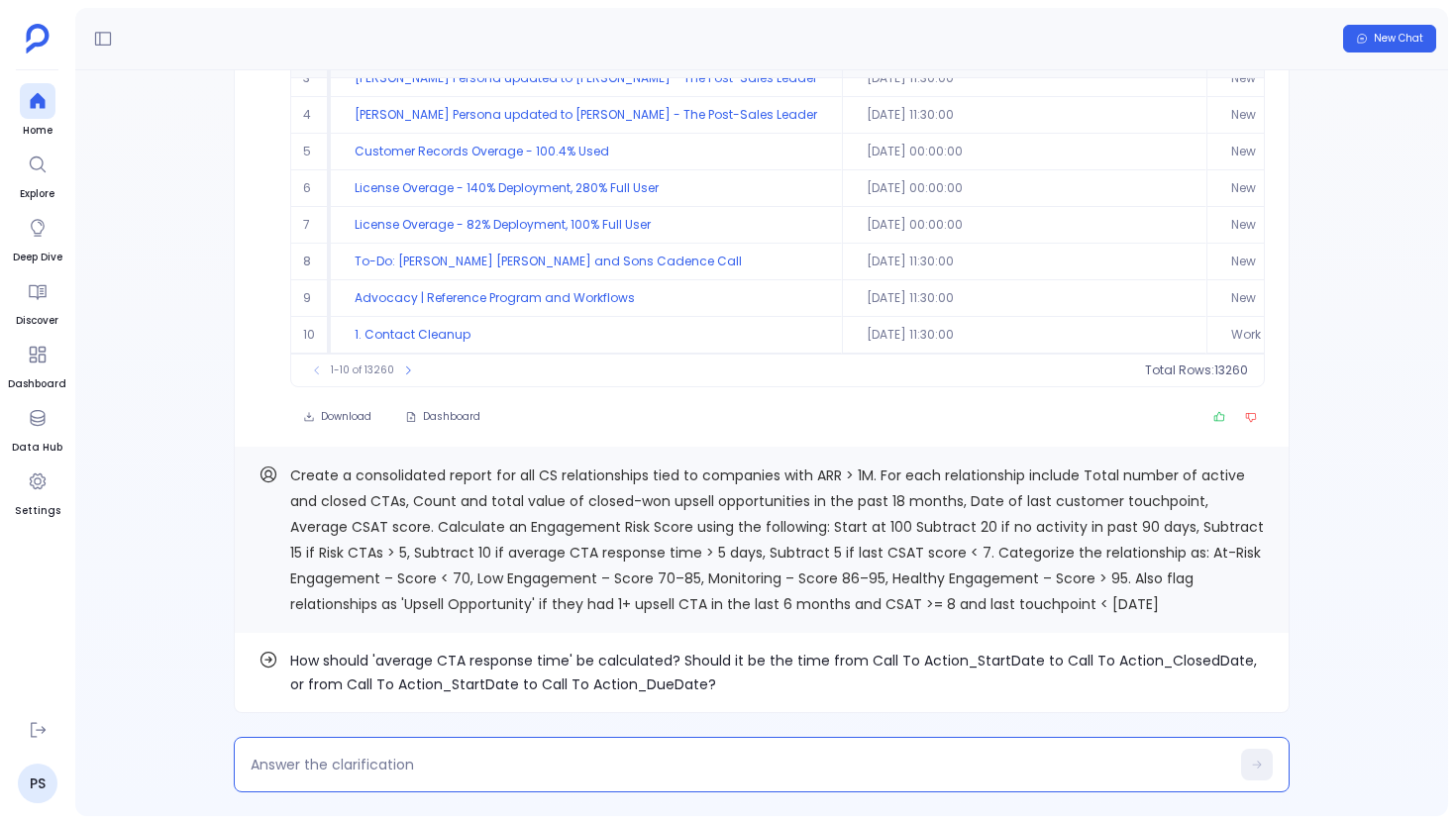 type on "Call To Action_StartDate to Call To Action_ClosedDate" 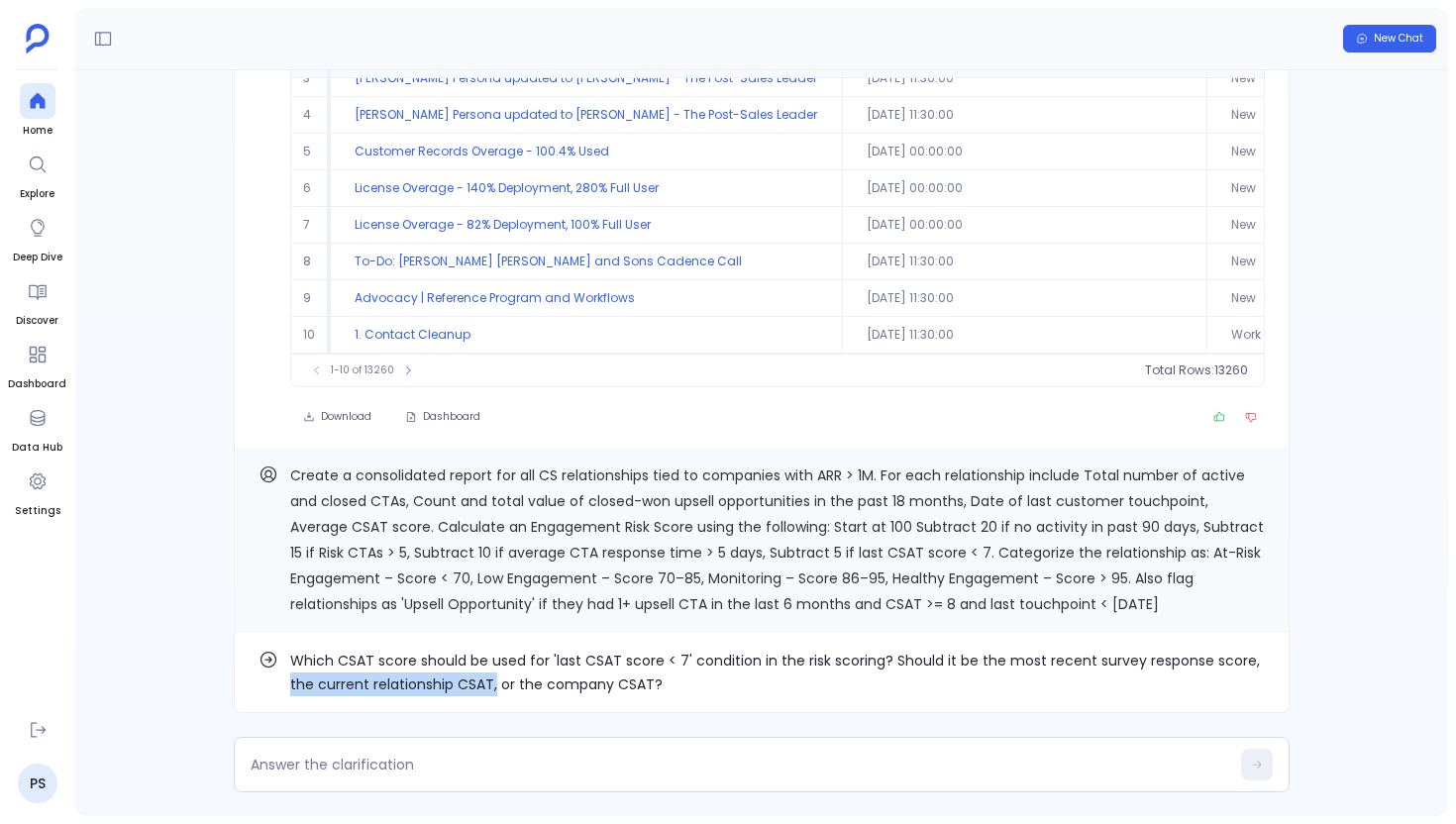 drag, startPoint x: 285, startPoint y: 681, endPoint x: 495, endPoint y: 688, distance: 210.11663 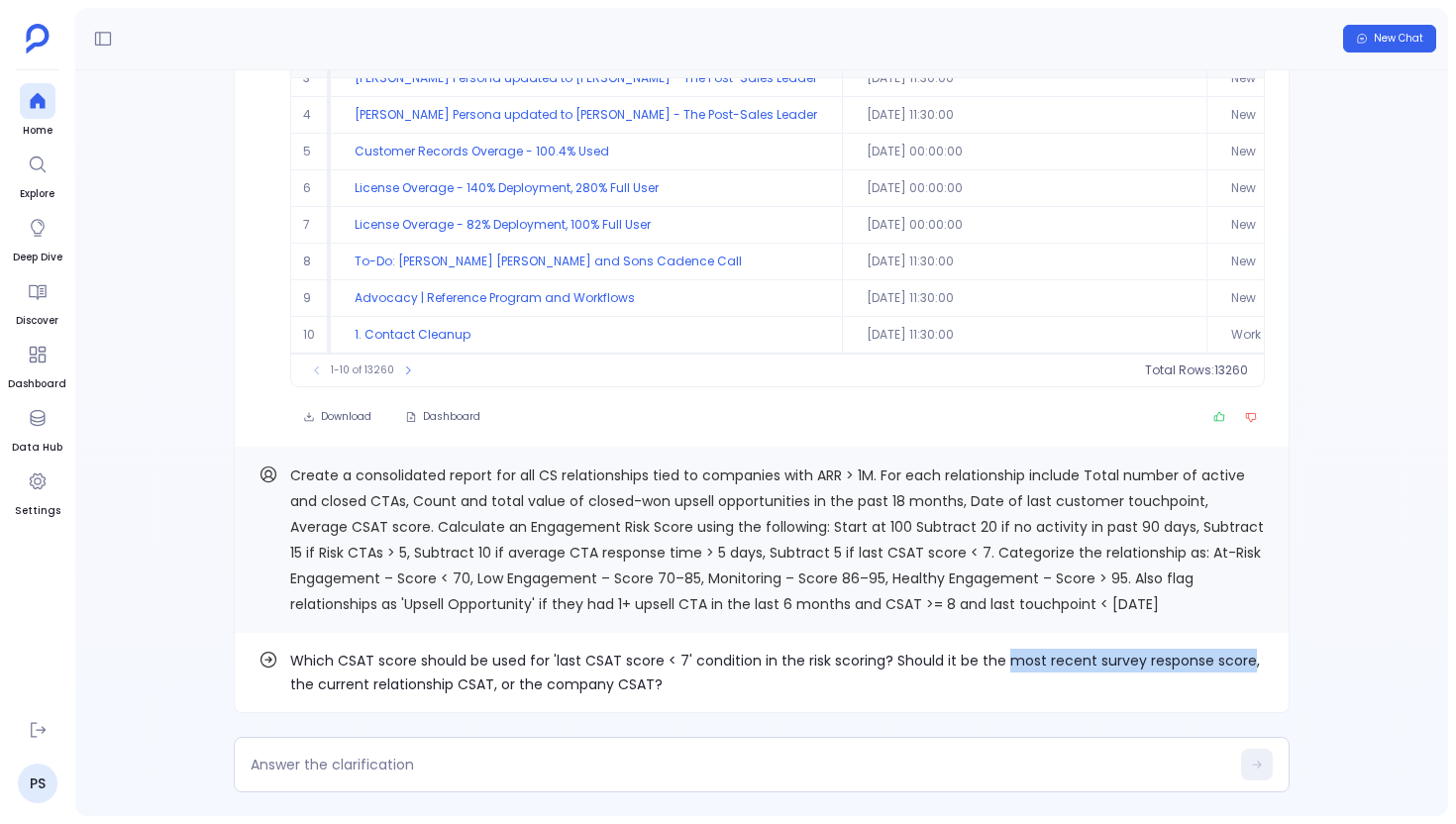 drag, startPoint x: 1001, startPoint y: 659, endPoint x: 1239, endPoint y: 663, distance: 238.03361 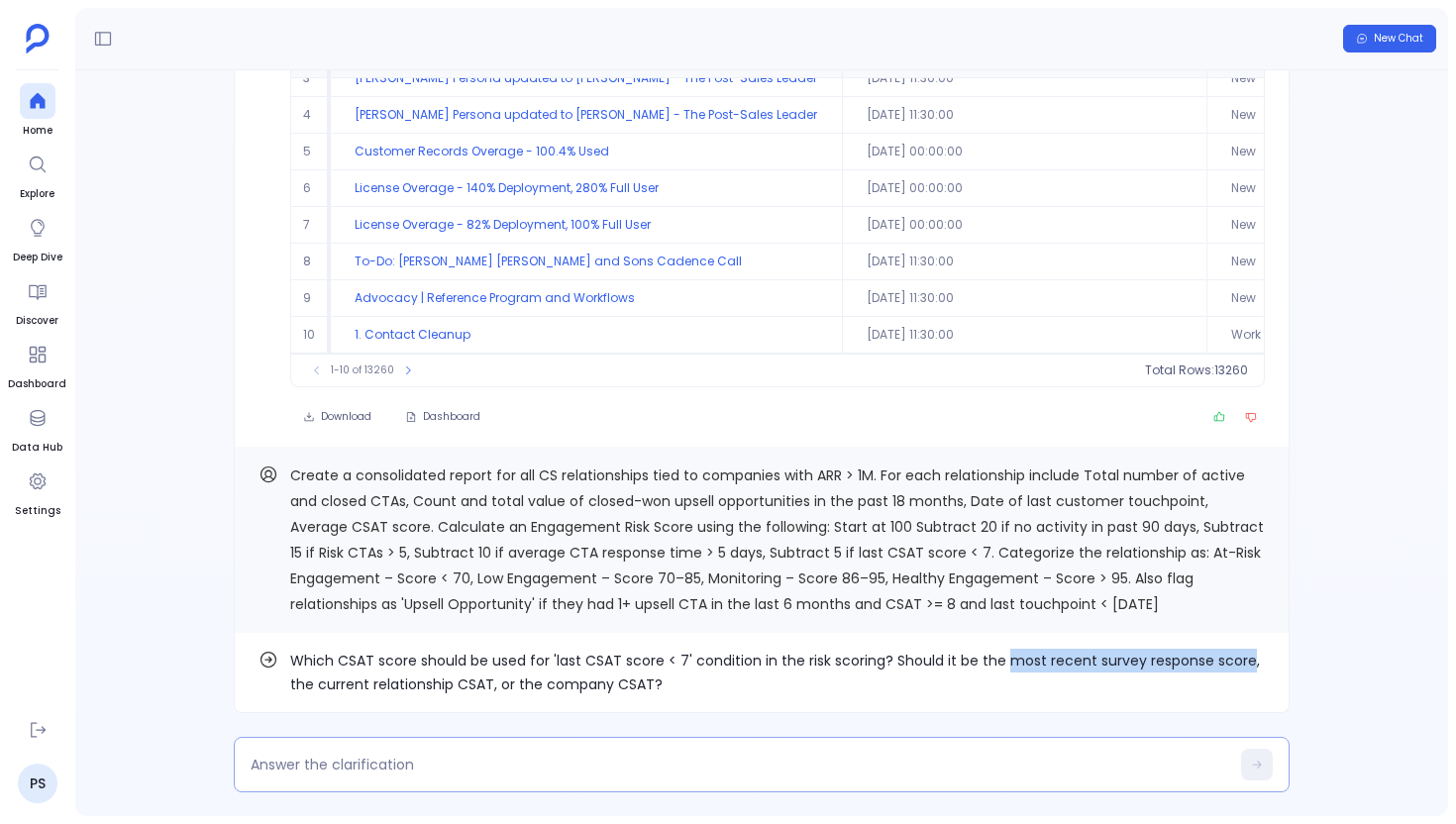 click at bounding box center [740, 765] 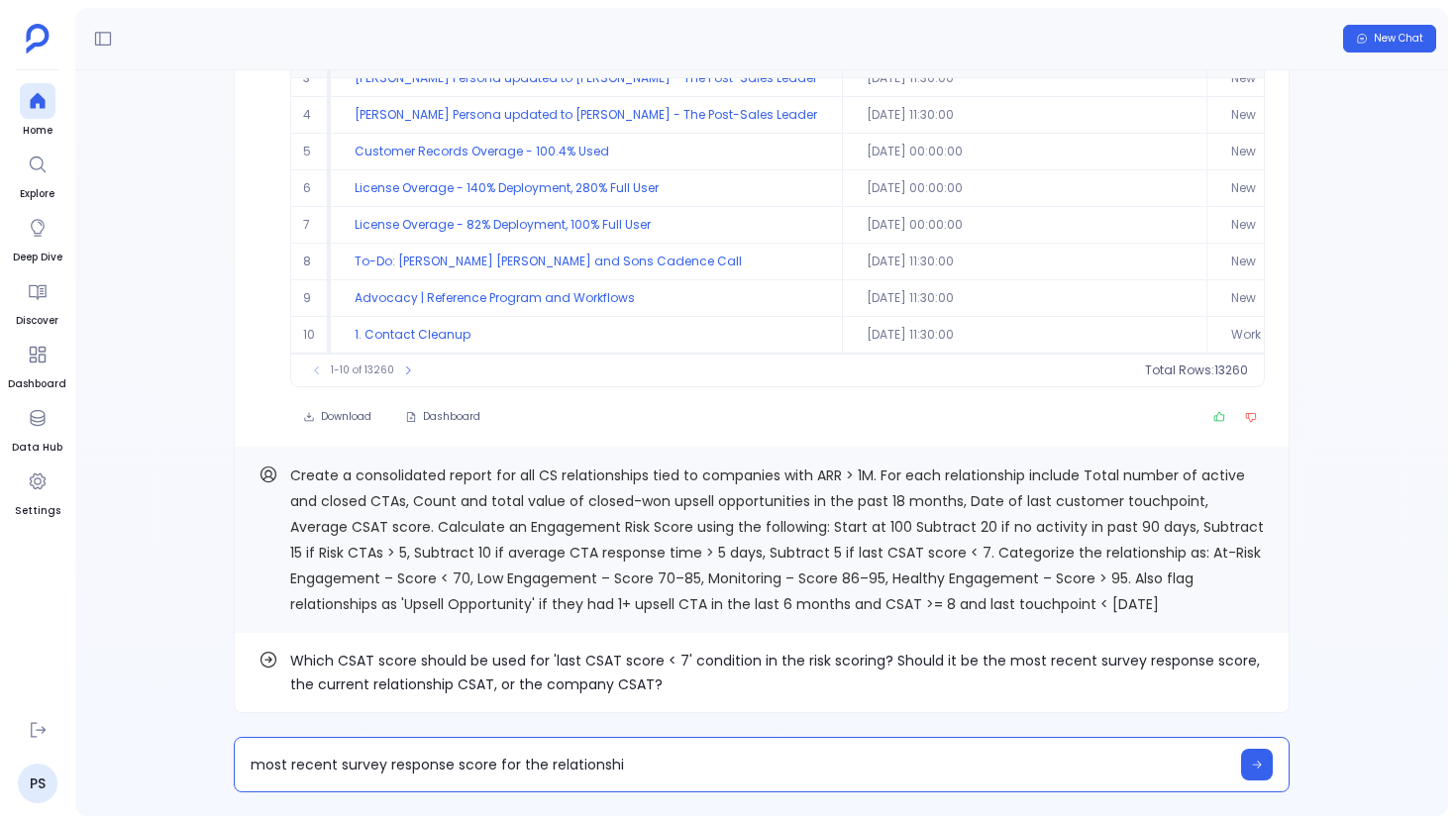 type on "most recent survey response score for the relationship" 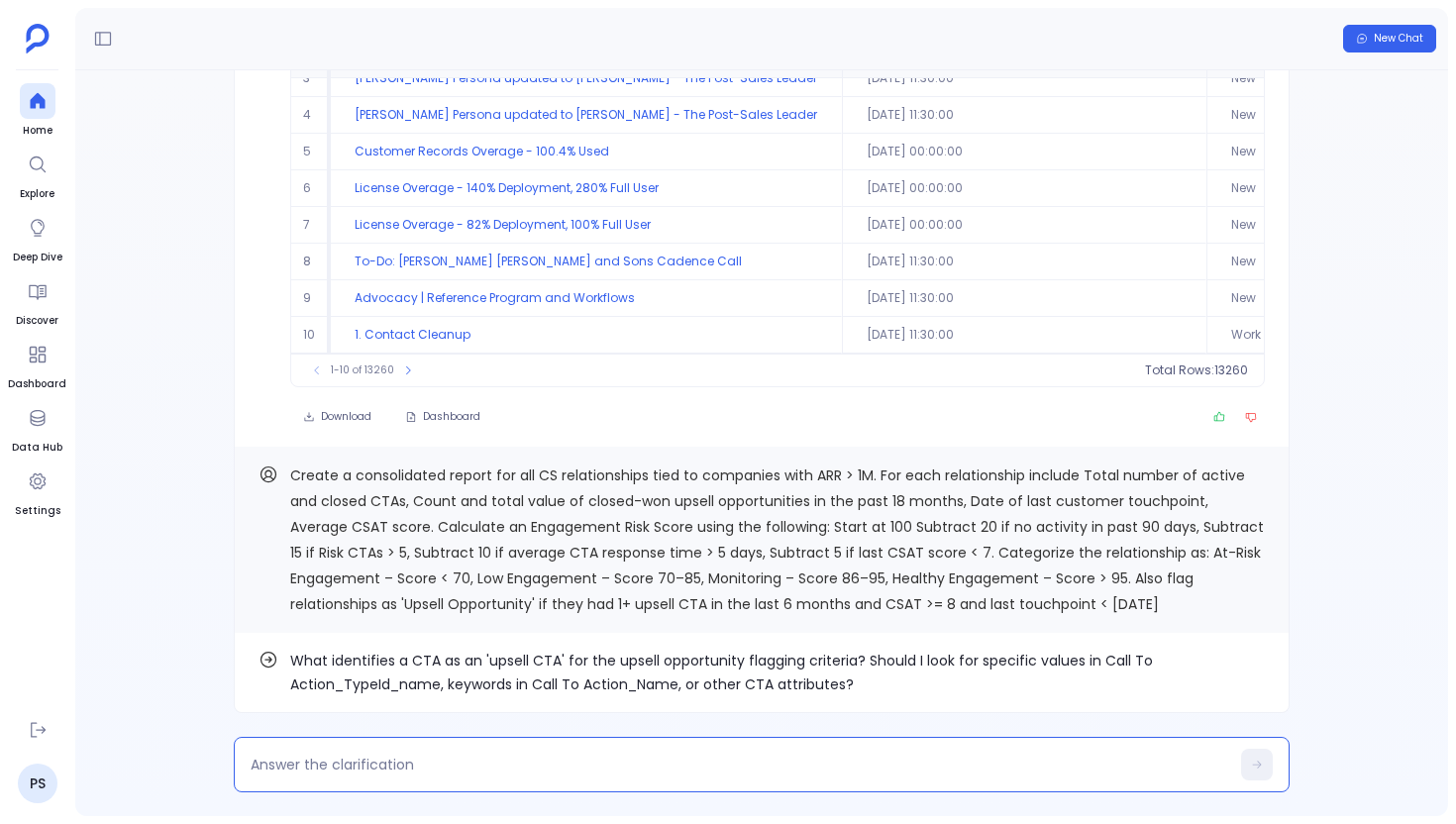 click on "What identifies a CTA as an 'upsell CTA' for the upsell opportunity flagging criteria? Should I look for specific values in Call To Action_TypeId_name, keywords in Call To Action_Name, or other CTA attributes?" at bounding box center [778, 672] 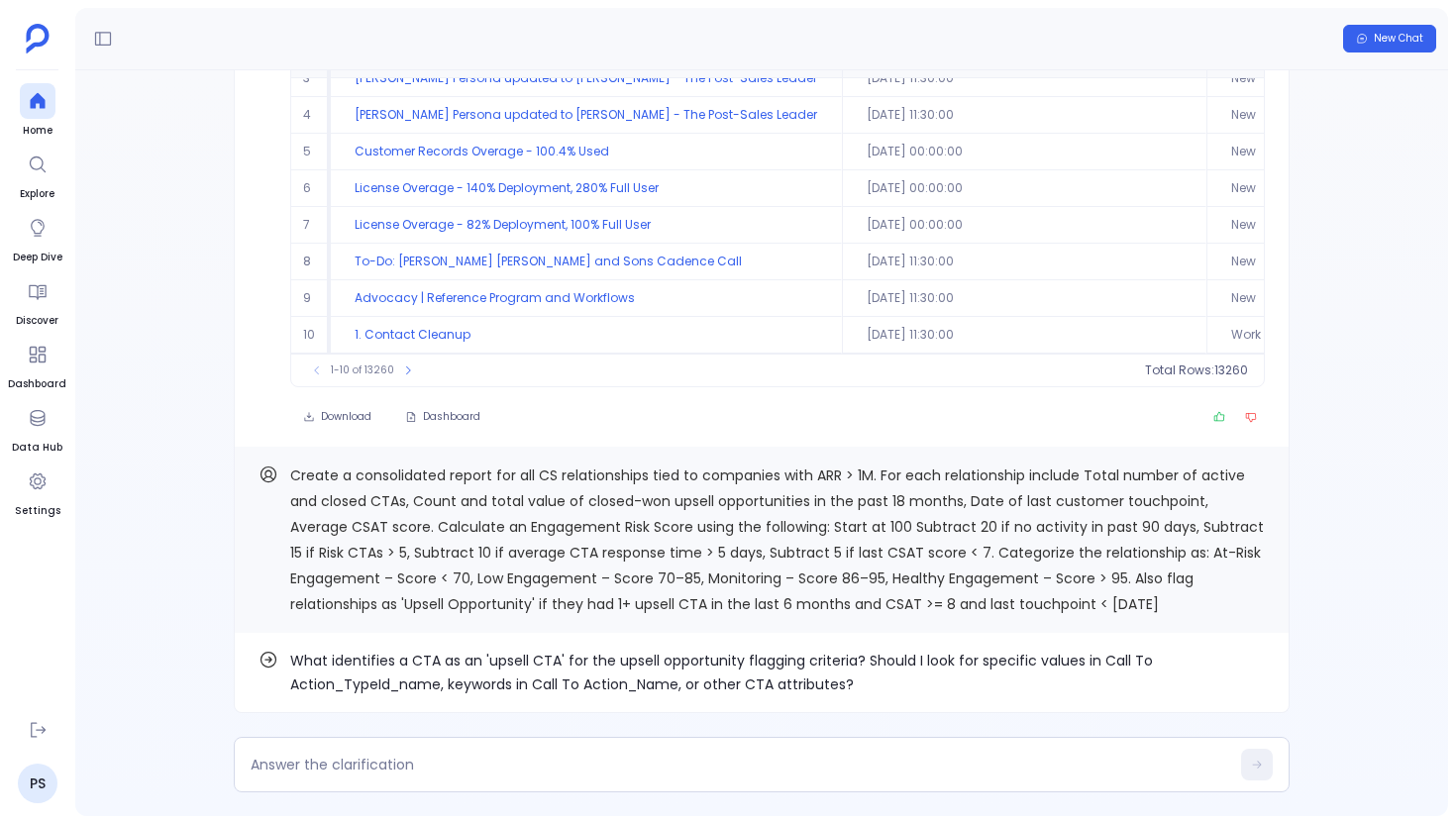 click on "What identifies a CTA as an 'upsell CTA' for the upsell opportunity flagging criteria? Should I look for specific values in Call To Action_TypeId_name, keywords in Call To Action_Name, or other CTA attributes?" at bounding box center (778, 672) 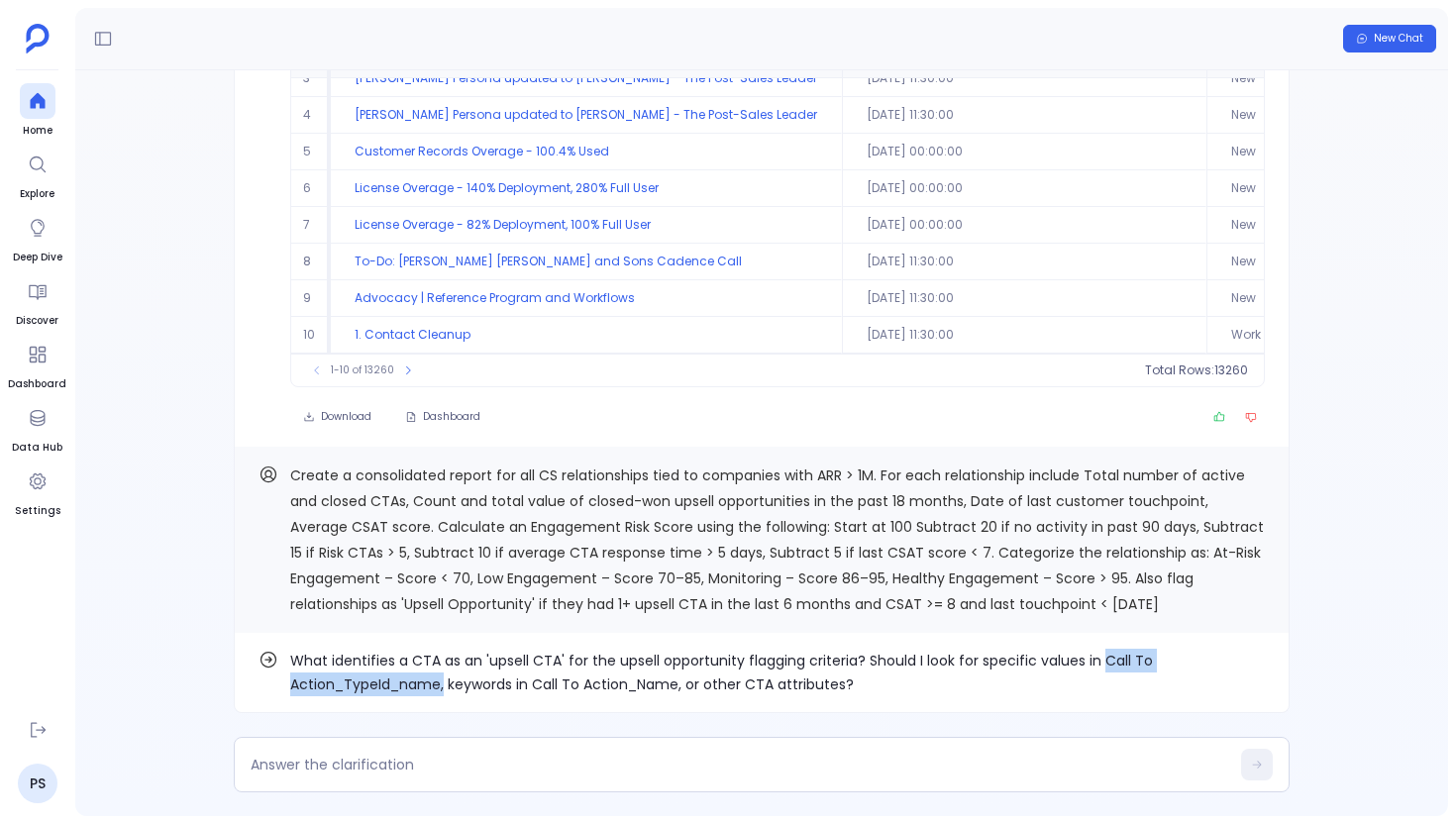 drag, startPoint x: 1096, startPoint y: 664, endPoint x: 446, endPoint y: 685, distance: 650.3391 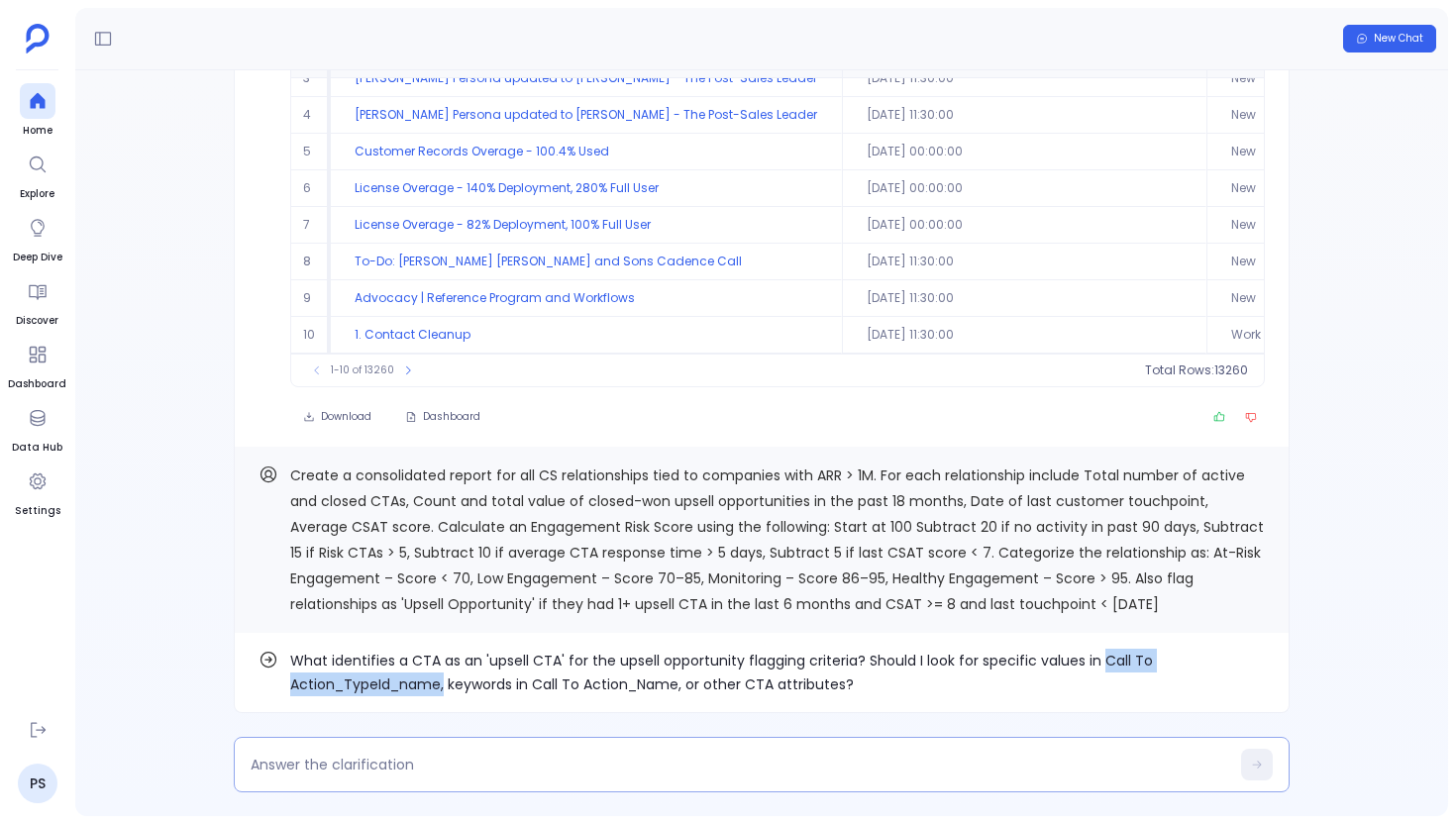 click at bounding box center [740, 765] 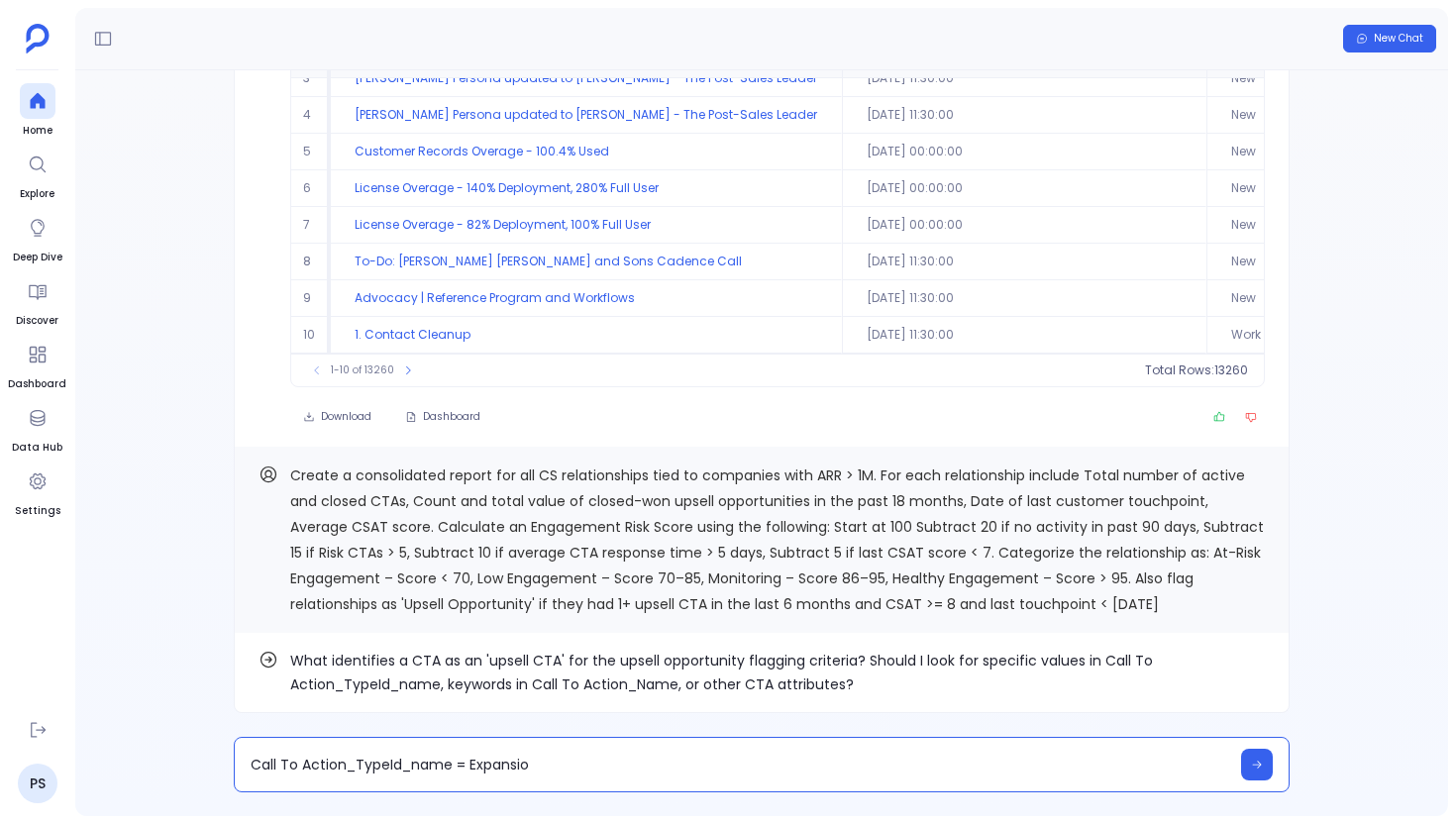 type on "Call To Action_TypeId_name = Expansion" 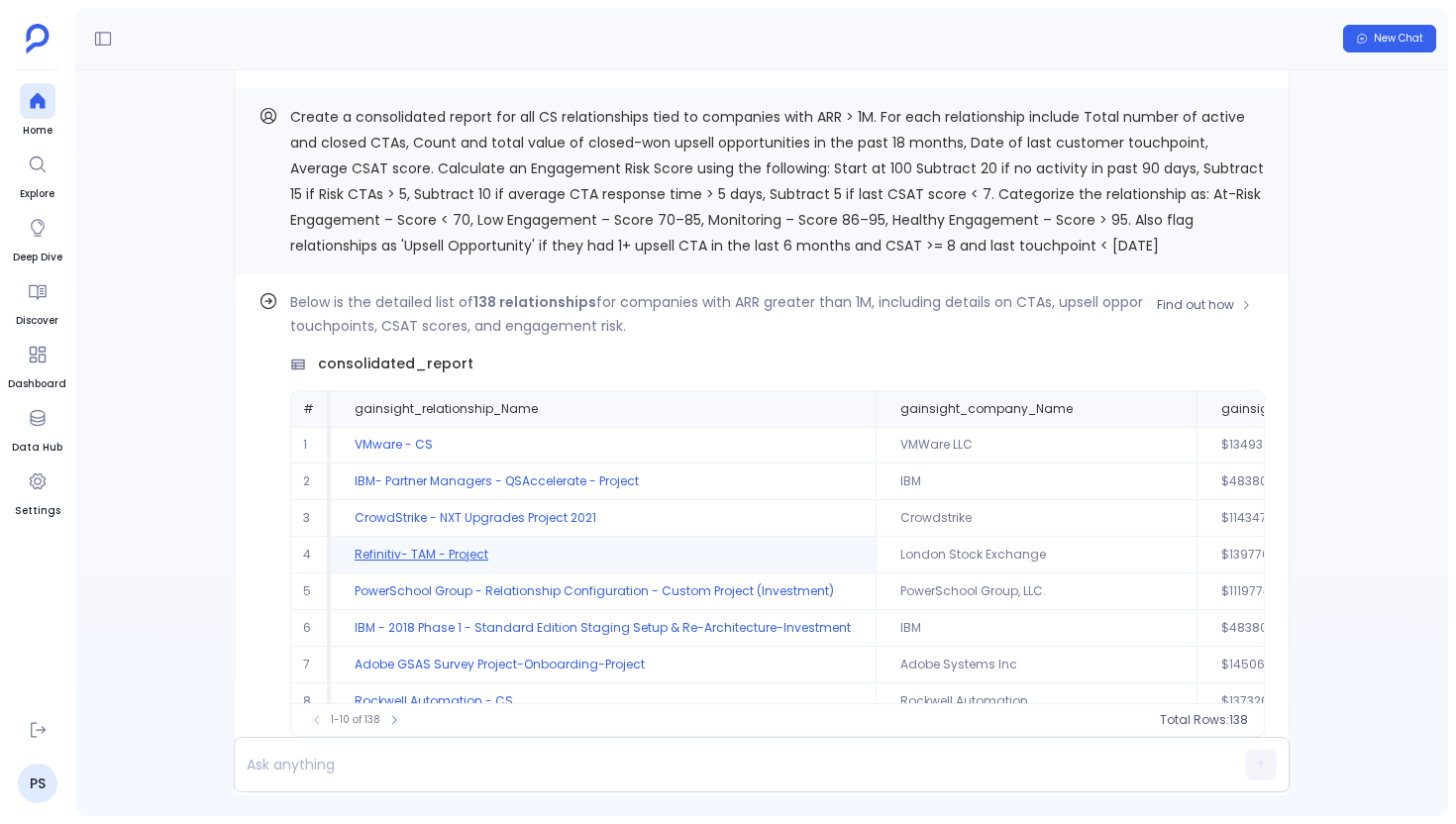 scroll, scrollTop: -89, scrollLeft: 0, axis: vertical 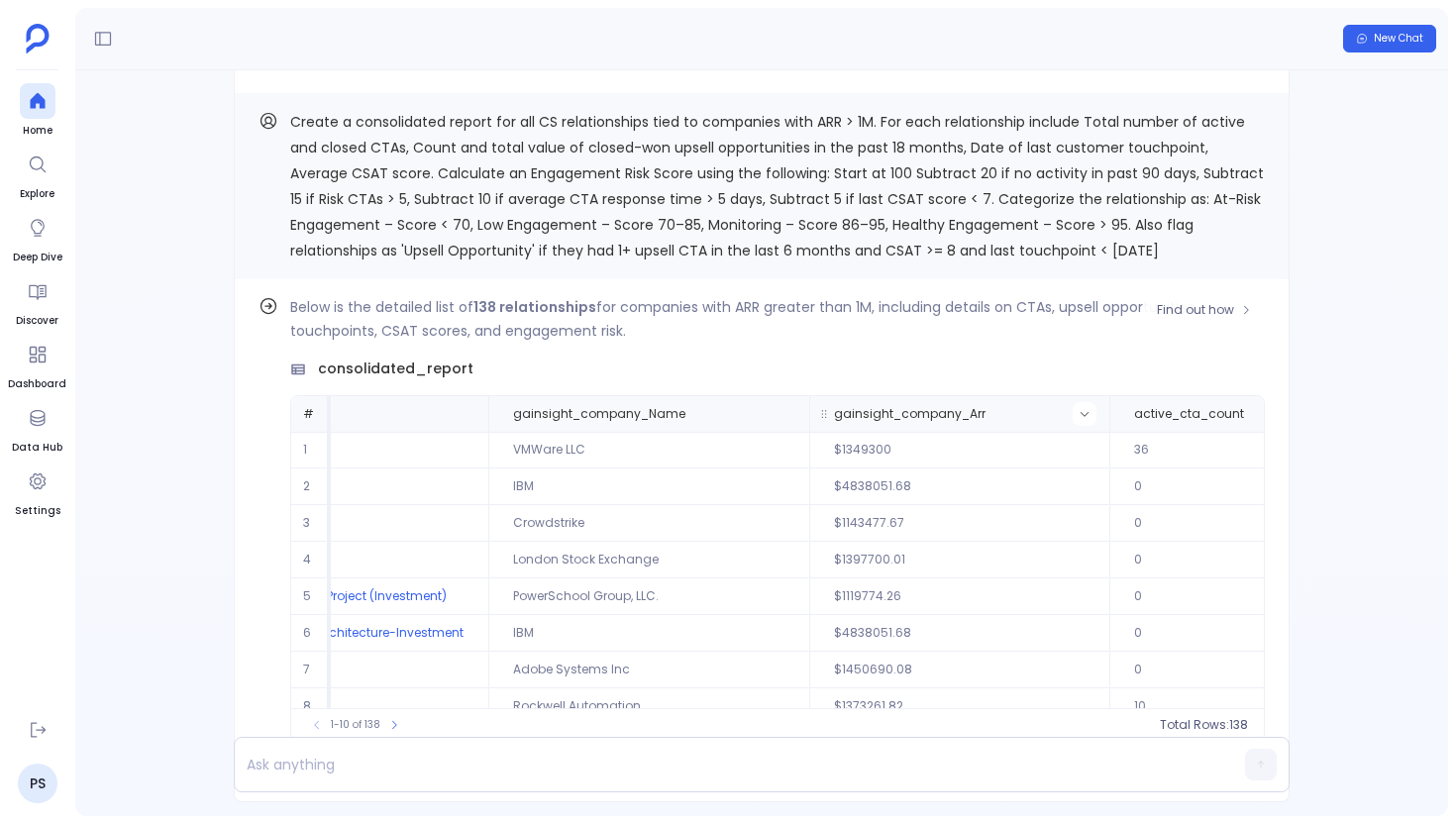 click at bounding box center [1085, 414] 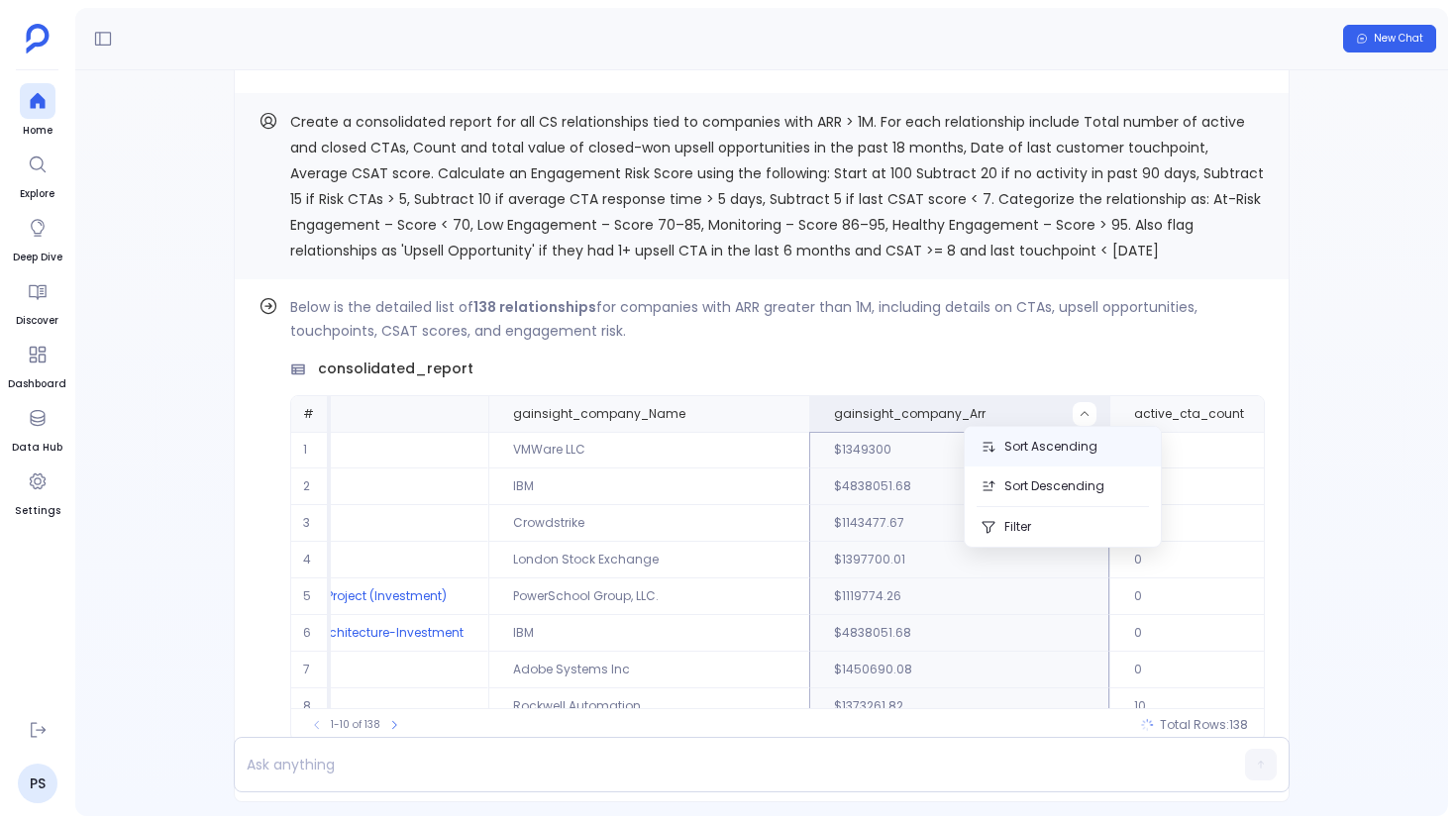click on "Sort Ascending" at bounding box center [1063, 447] 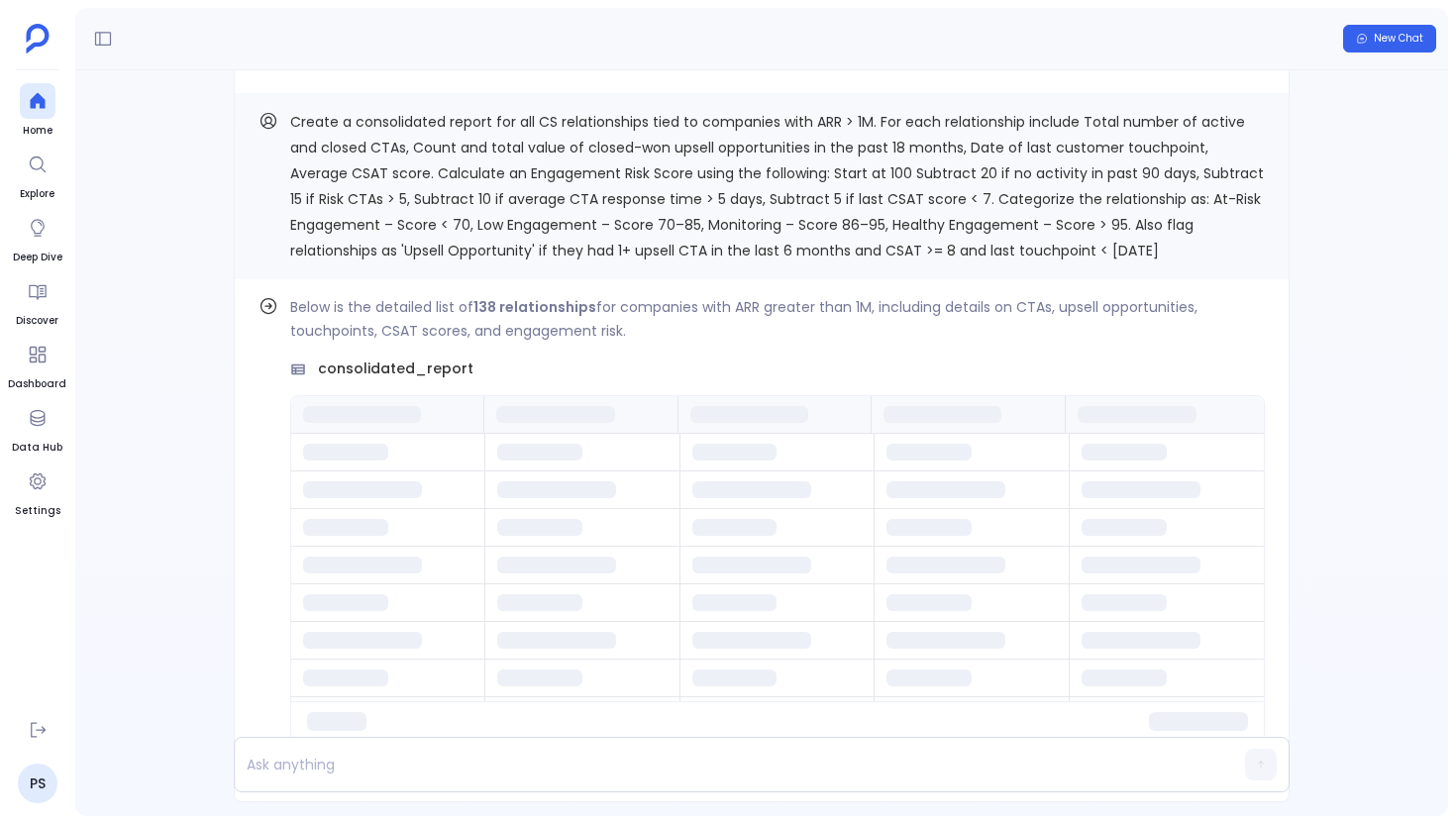 scroll, scrollTop: 0, scrollLeft: 0, axis: both 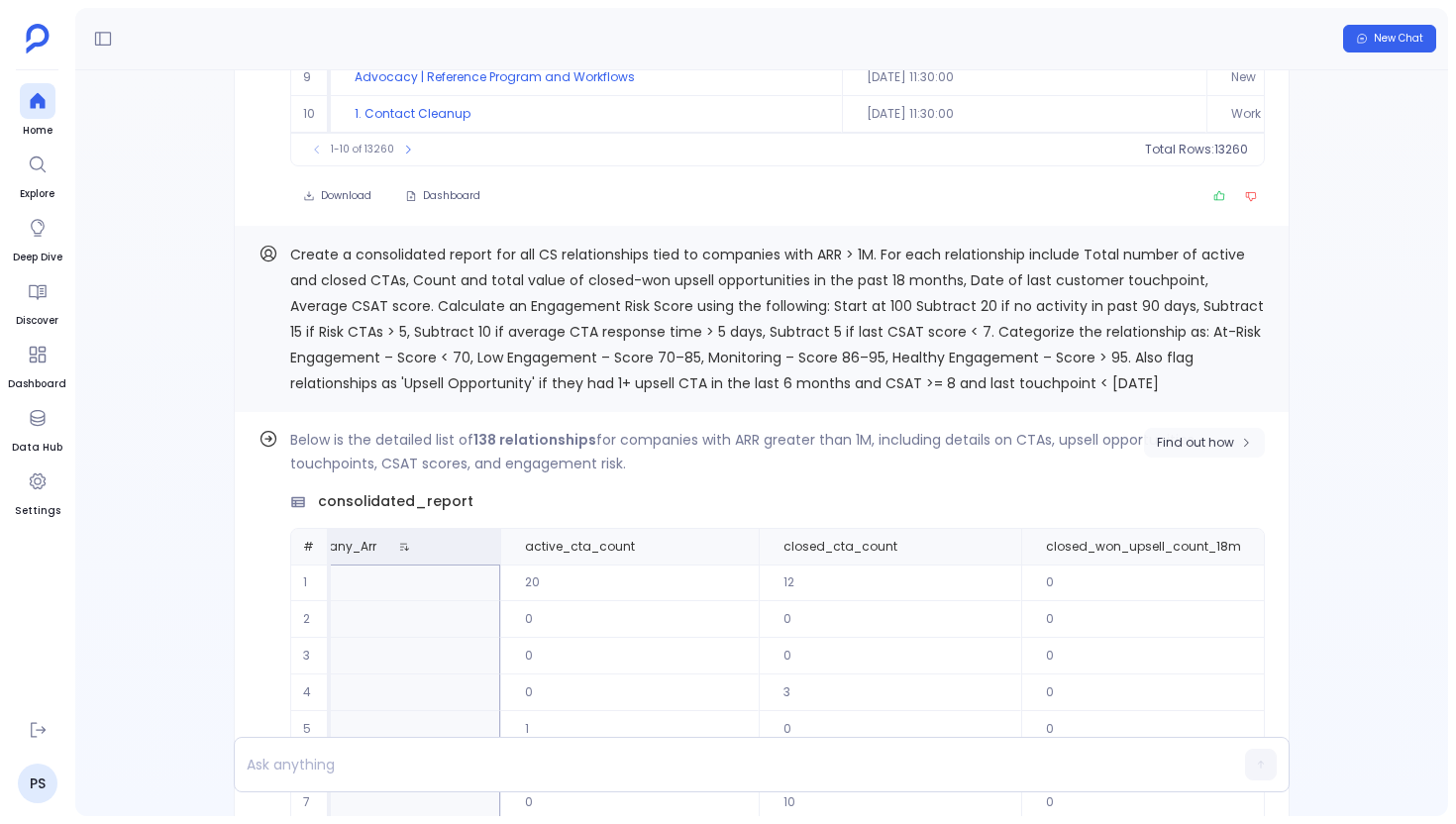 click on "Find out how" at bounding box center (1196, 443) 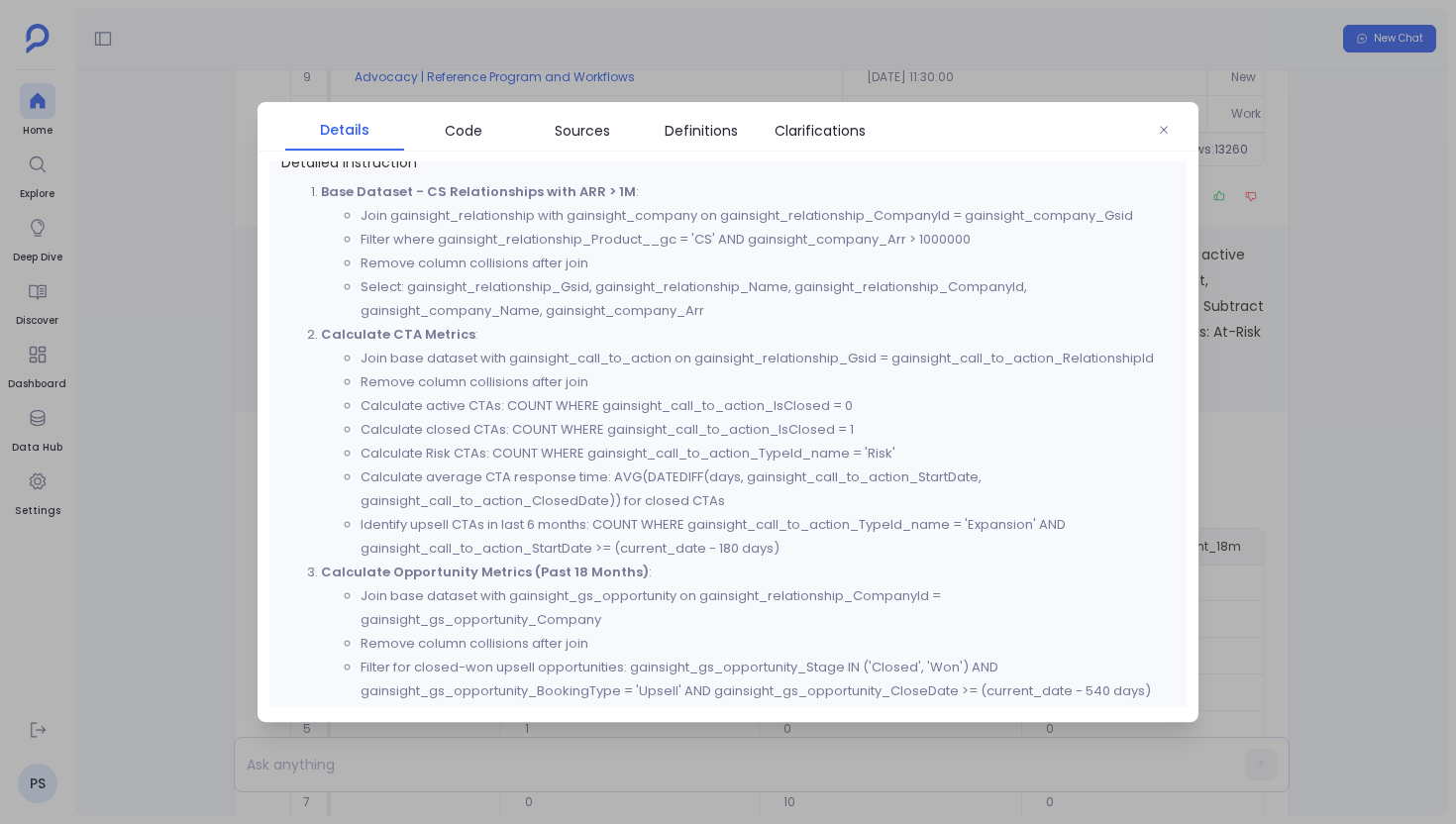 scroll, scrollTop: 650, scrollLeft: 0, axis: vertical 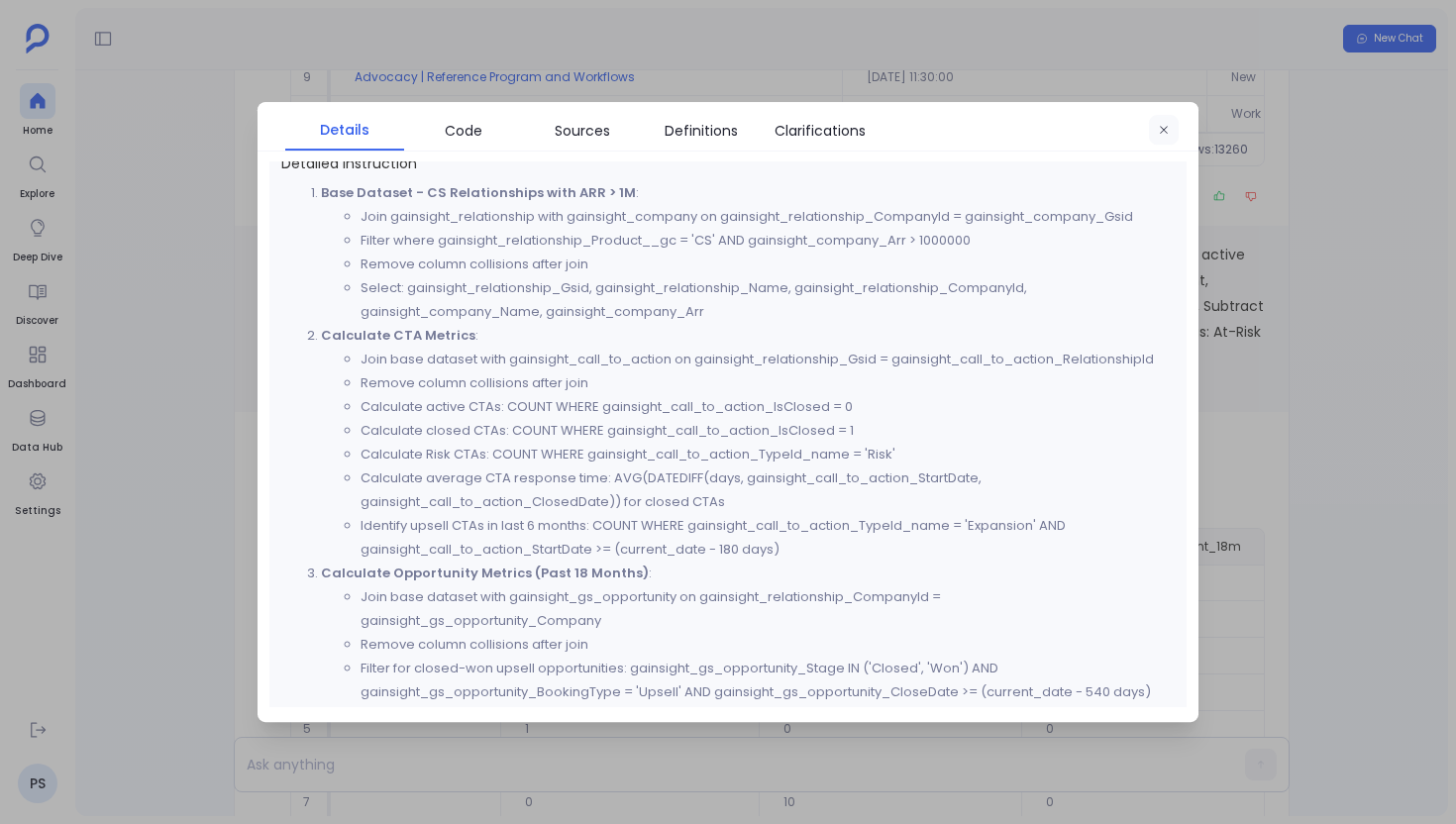click at bounding box center [1164, 131] 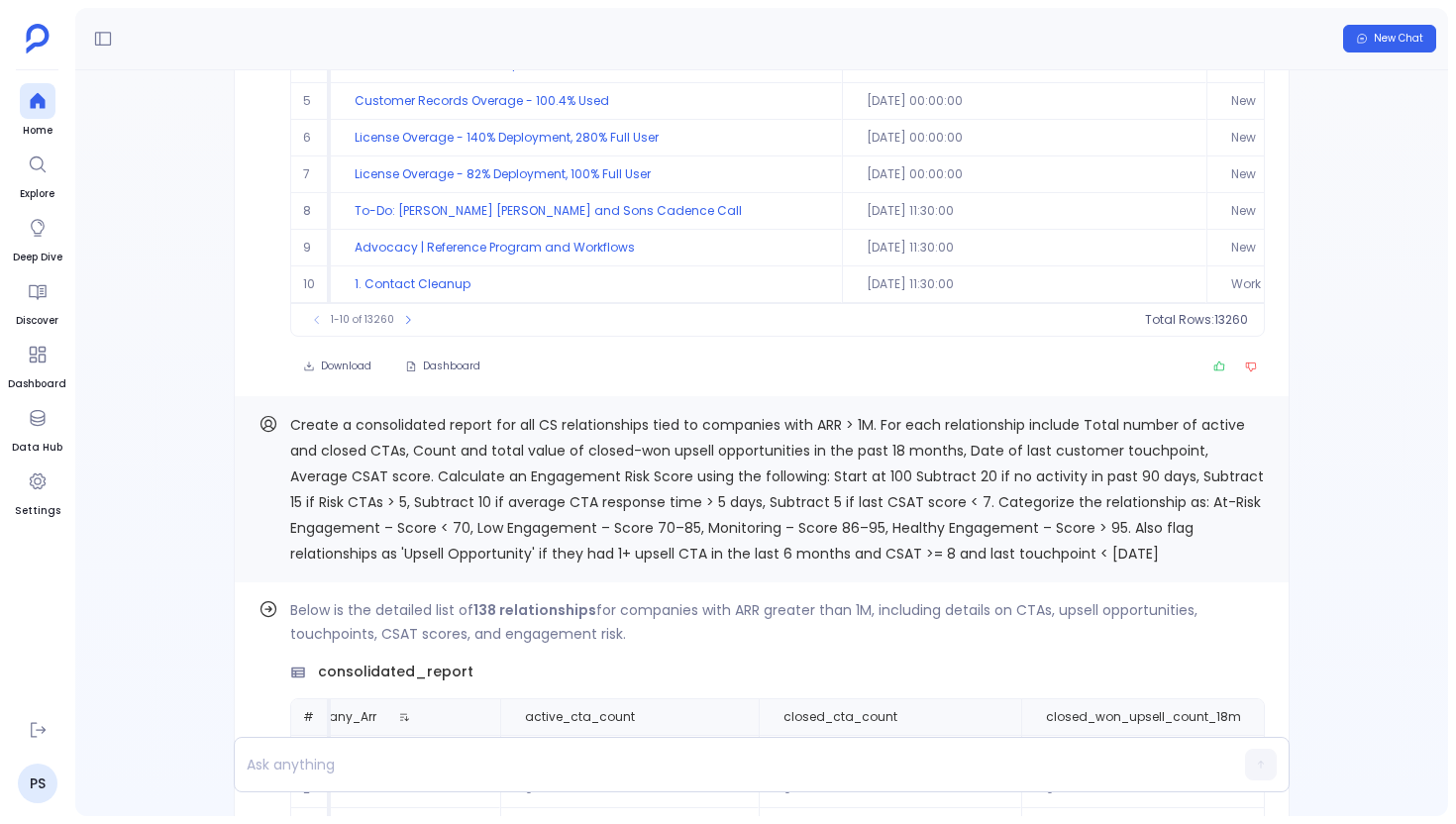 scroll, scrollTop: 0, scrollLeft: 0, axis: both 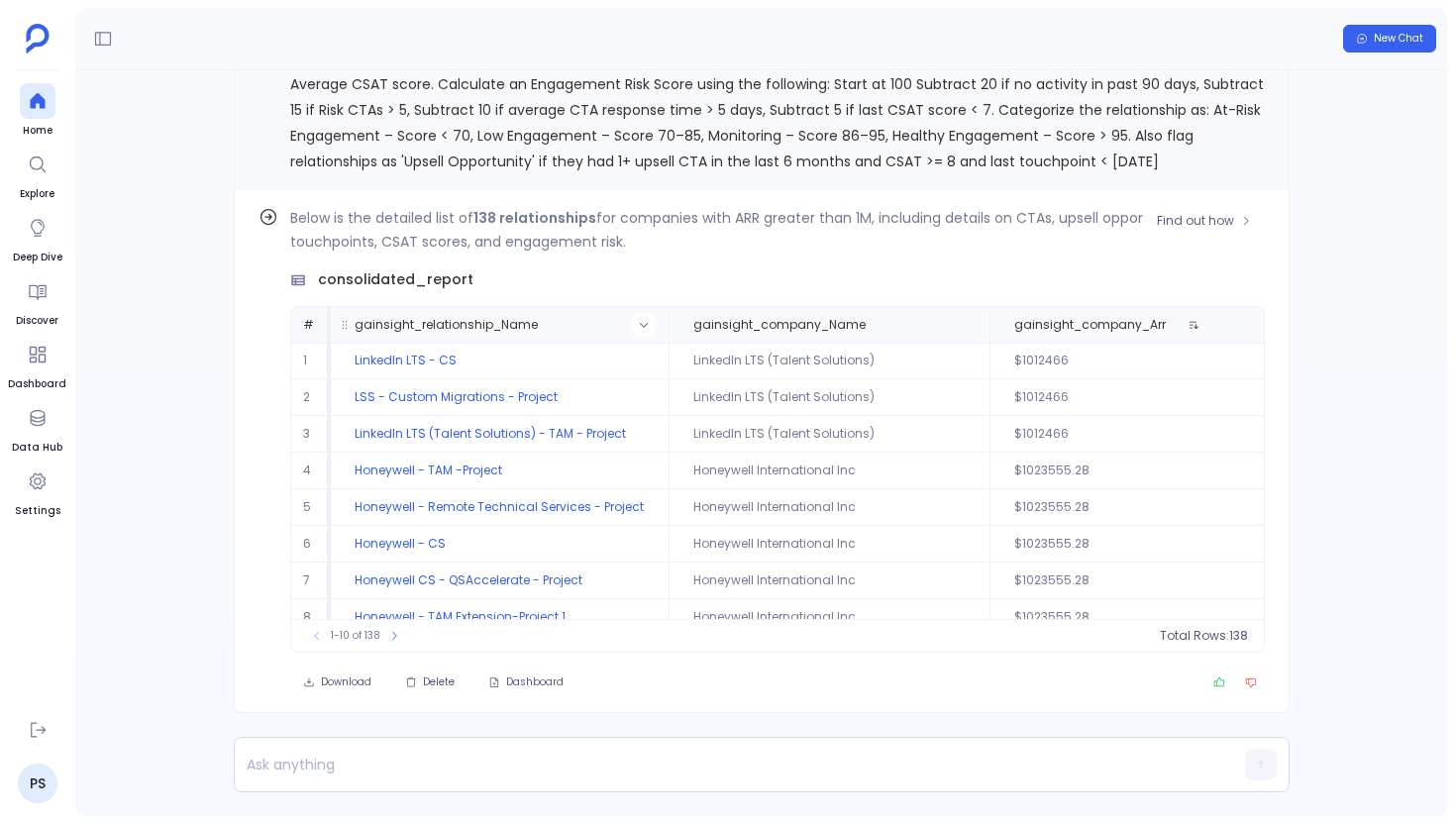 click 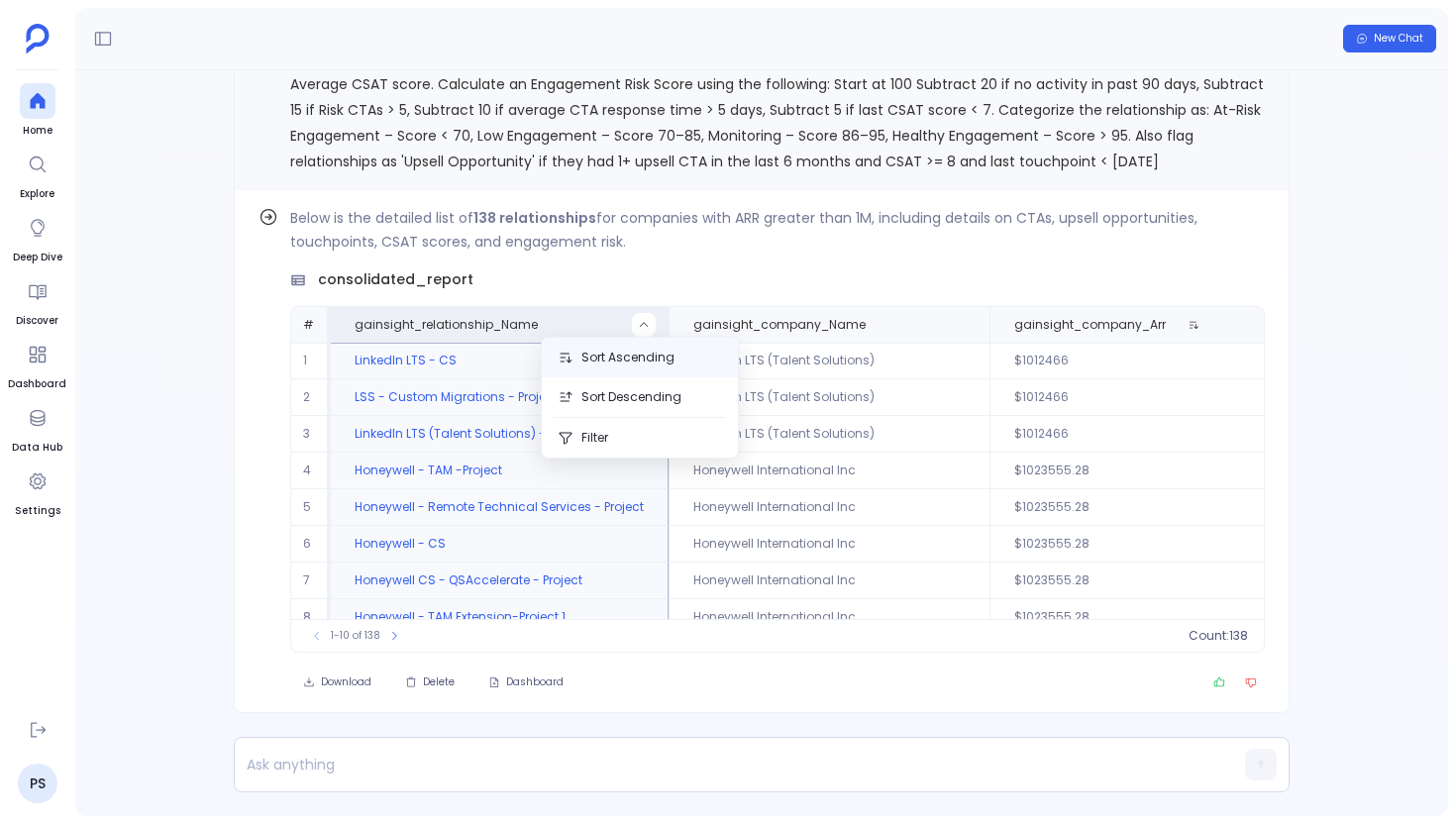 click on "Sort Ascending" at bounding box center (640, 358) 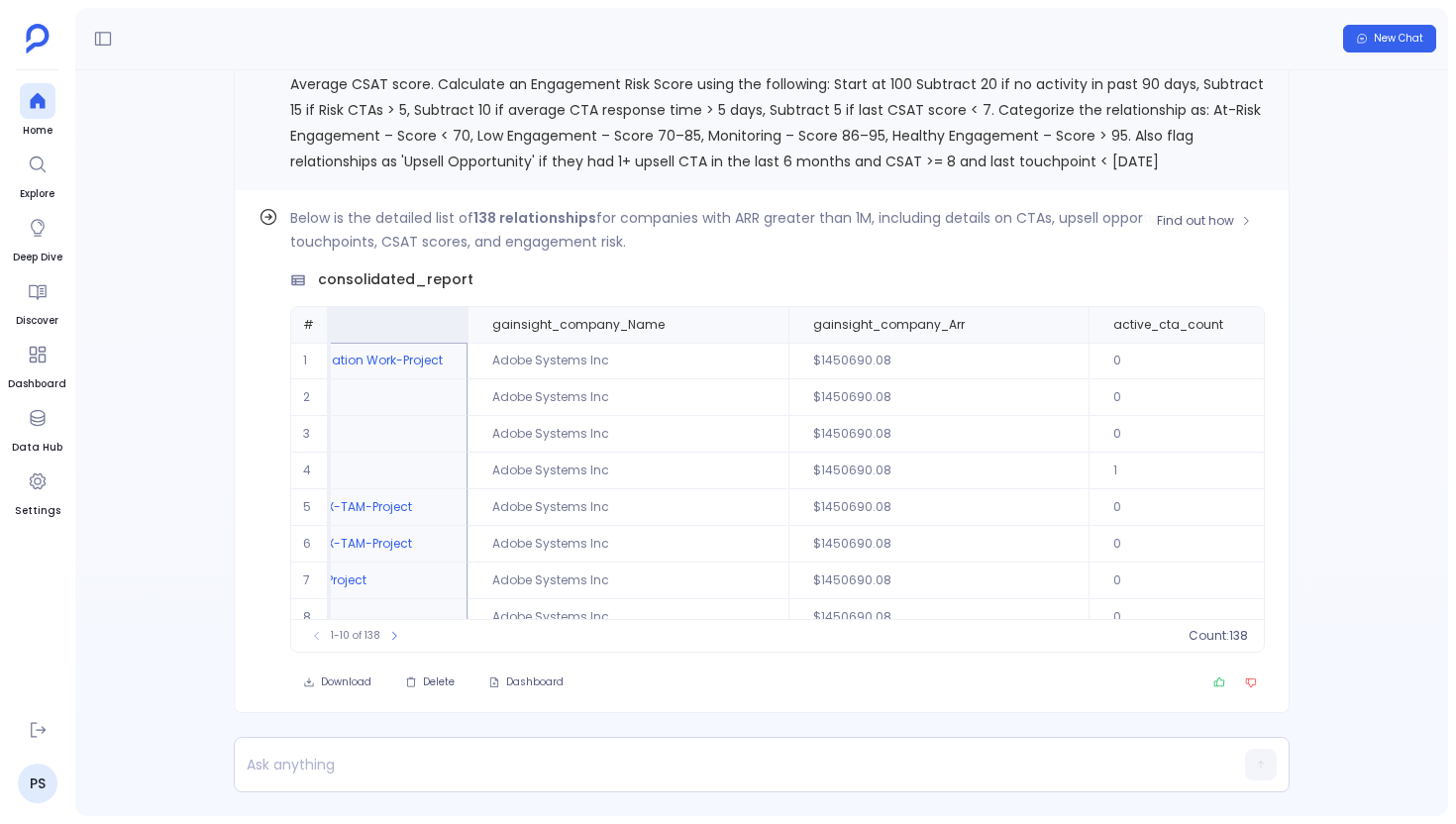 scroll, scrollTop: 0, scrollLeft: 336, axis: horizontal 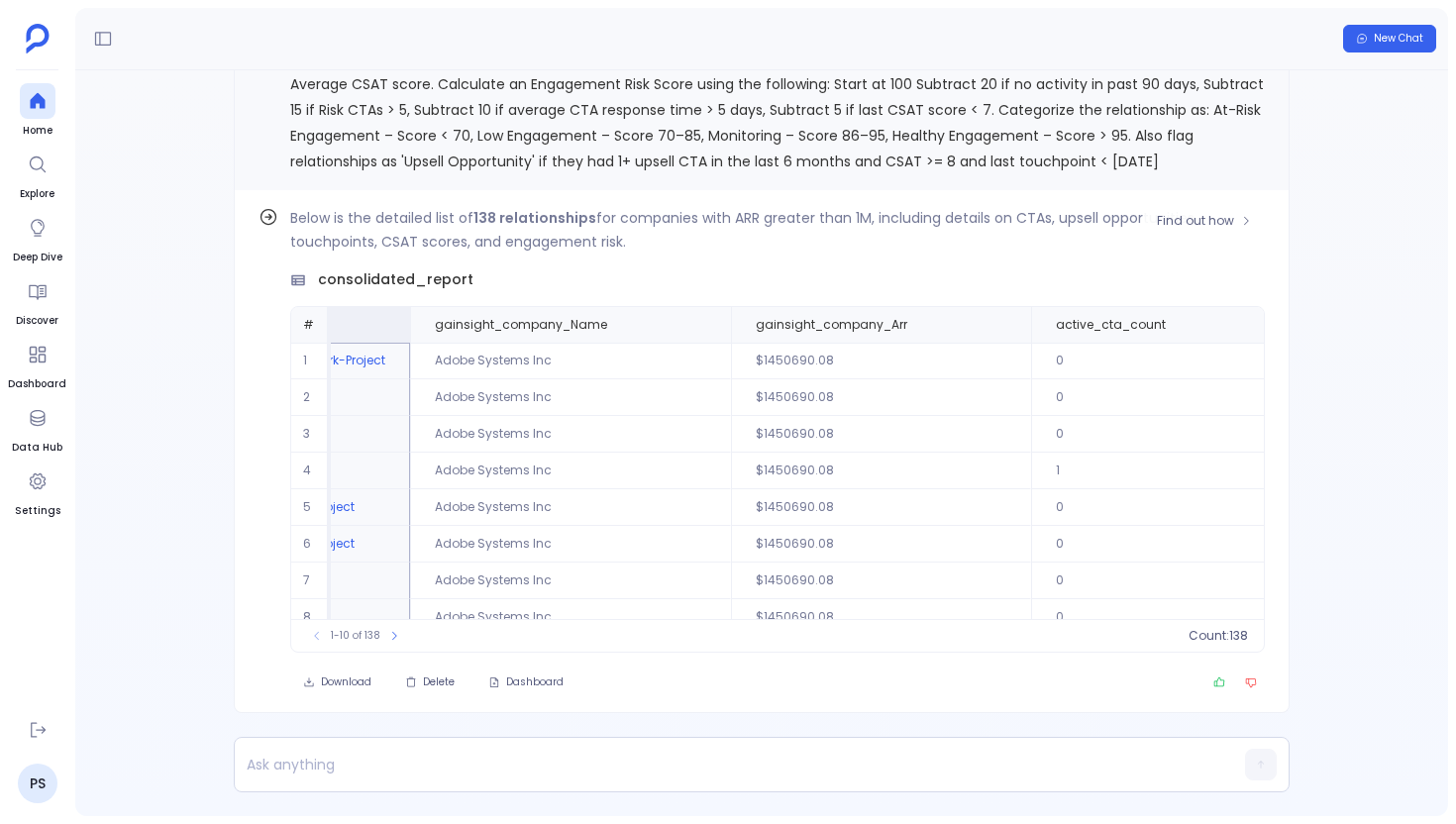click on "Below is the detailed list of  138 relationships  for companies with ARR greater than 1M, including details on CTAs, upsell opportunities, touchpoints, CSAT scores, and engagement risk." at bounding box center (778, 230) 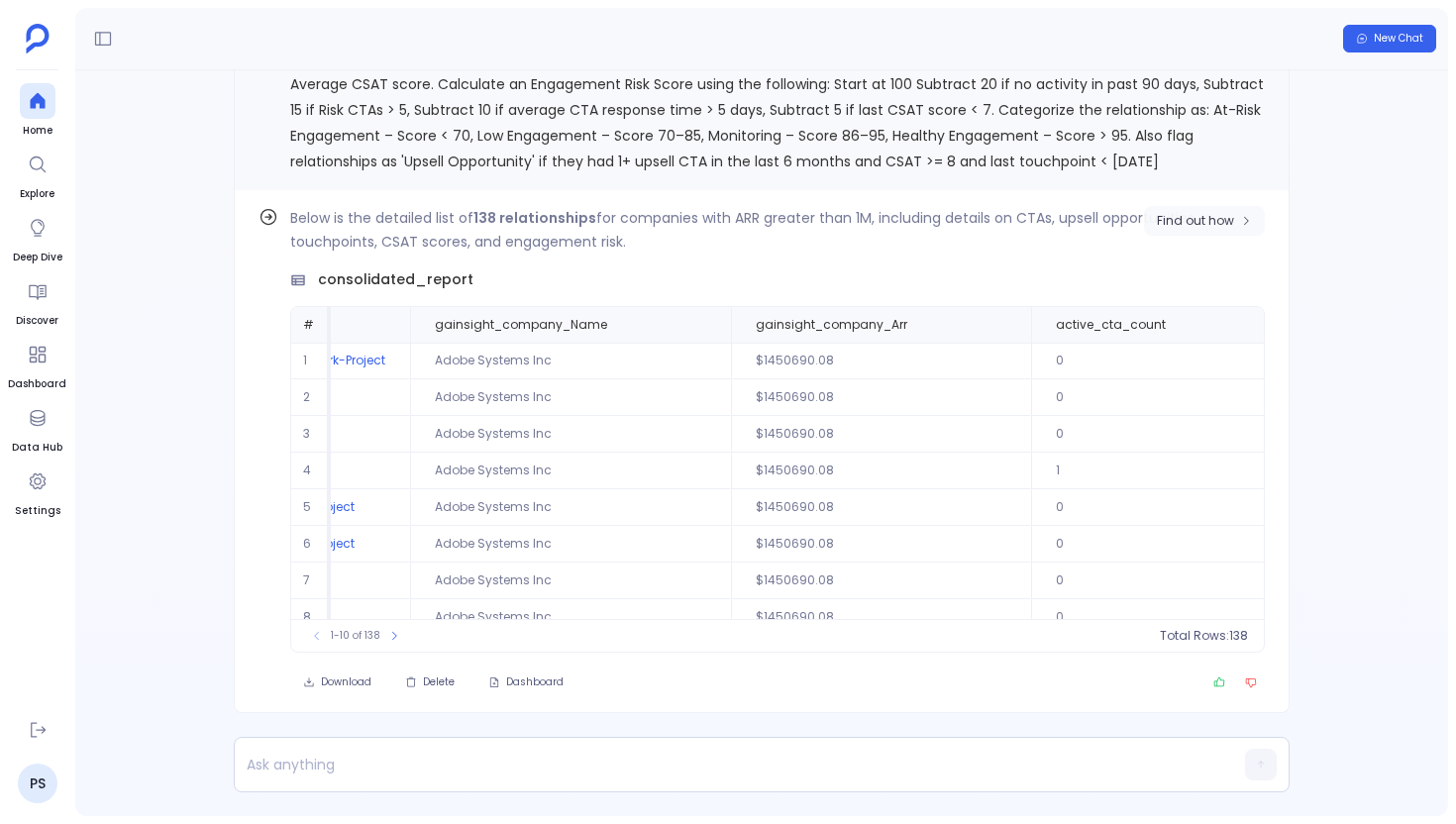 click on "Find out how" at bounding box center (1196, 221) 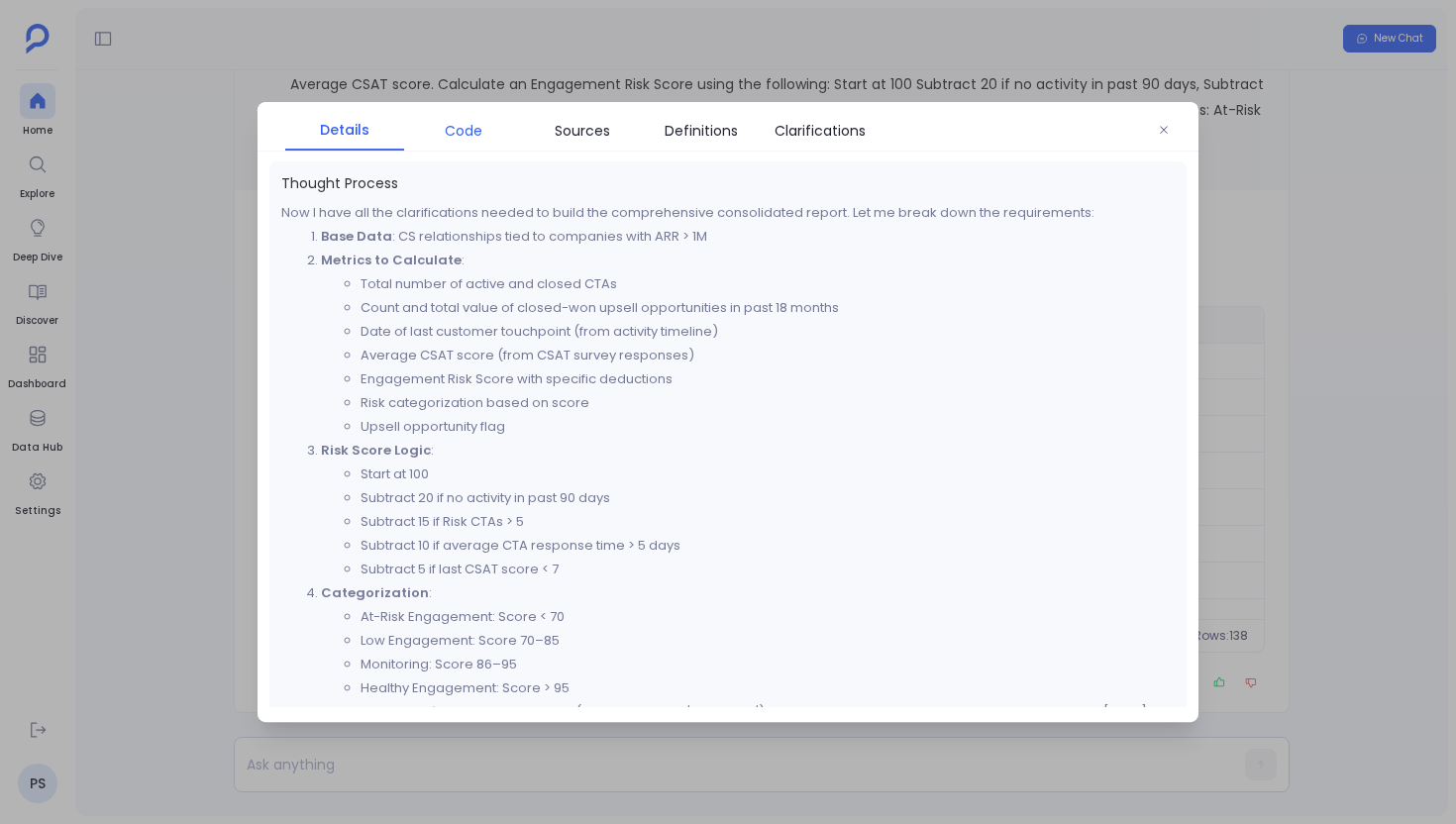 click on "Code" at bounding box center (464, 131) 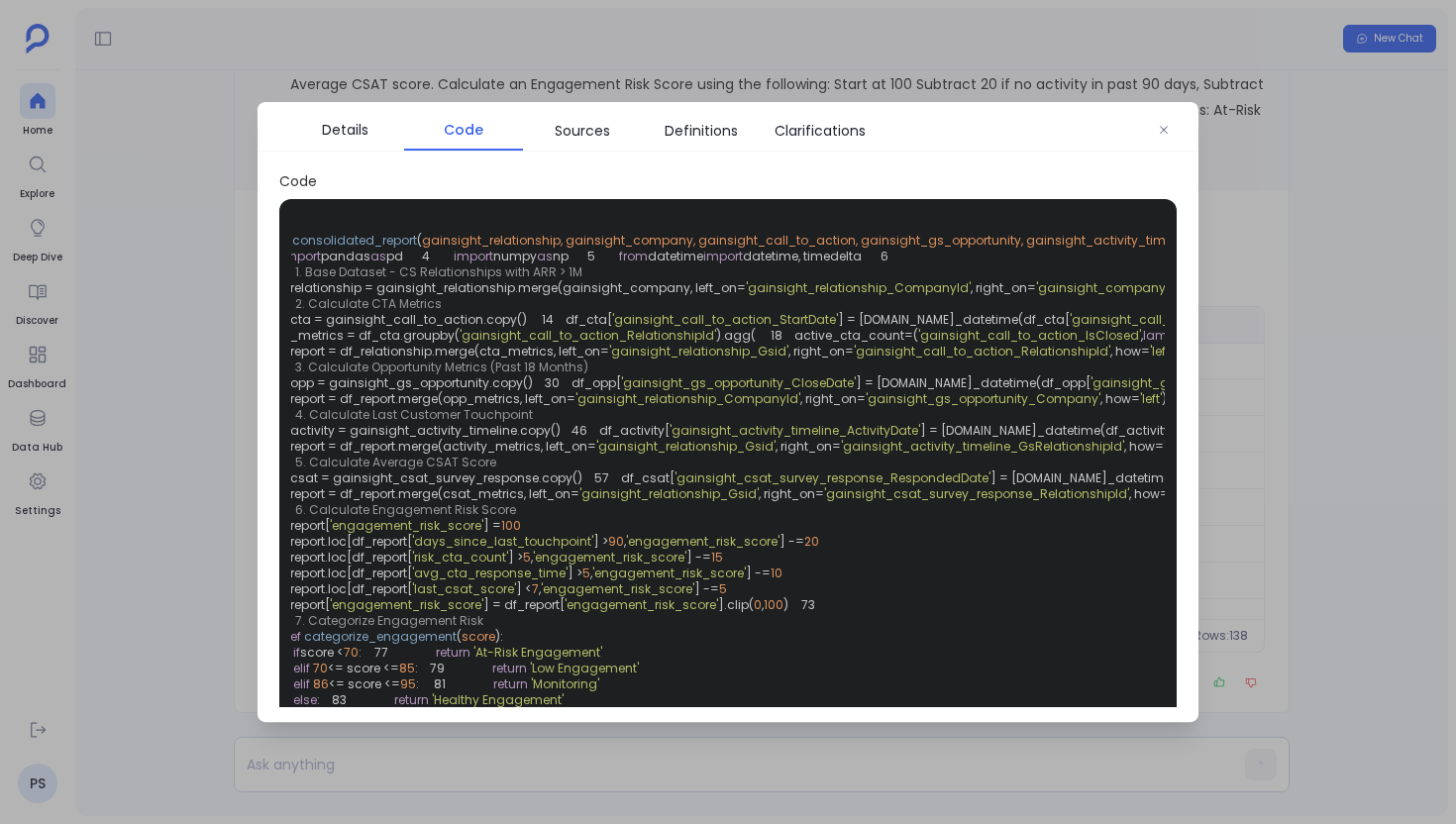 scroll, scrollTop: 0, scrollLeft: 47, axis: horizontal 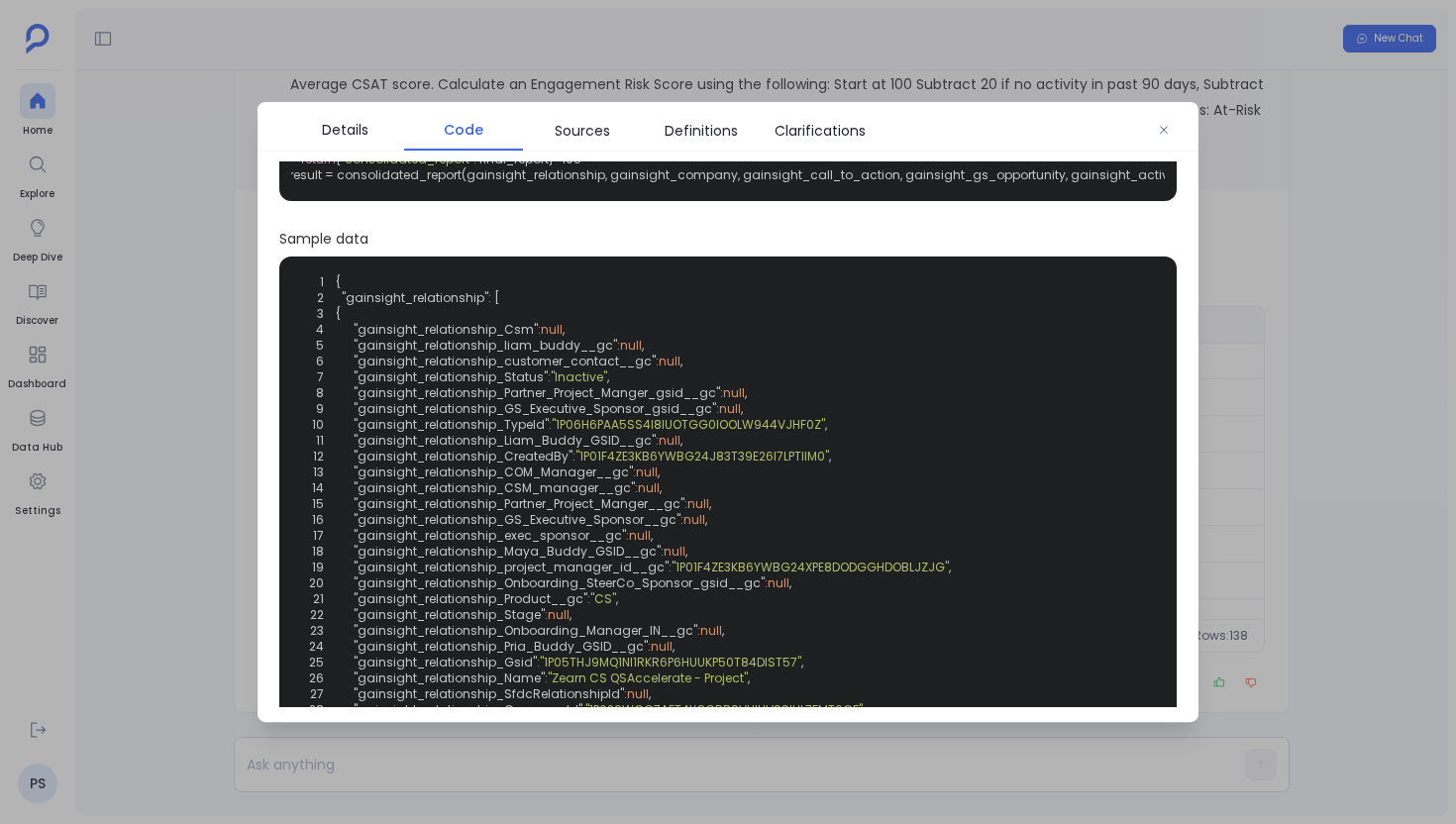 click at bounding box center [728, 412] 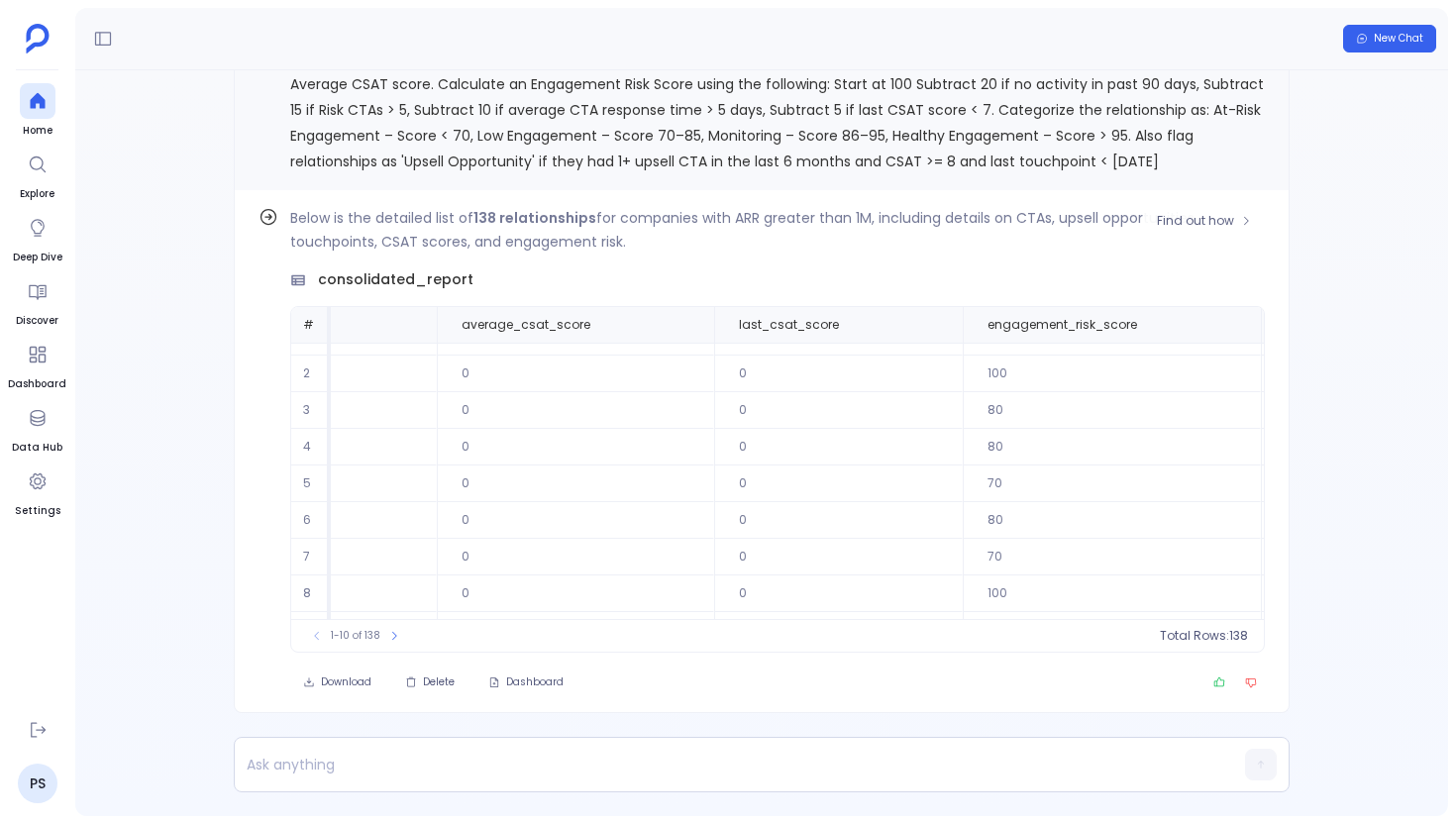 scroll, scrollTop: 0, scrollLeft: 2745, axis: horizontal 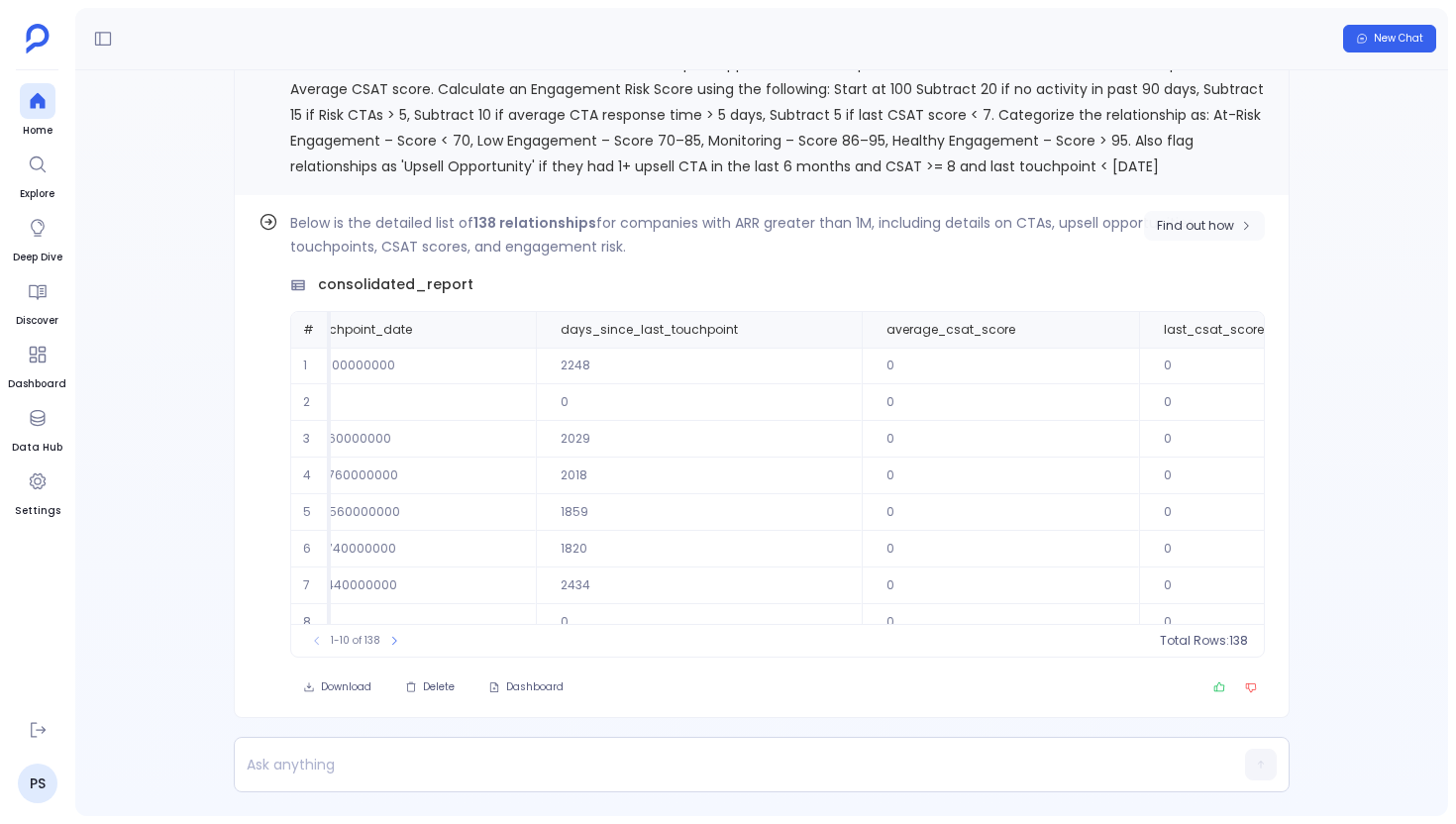 click on "Find out how" at bounding box center (1196, 226) 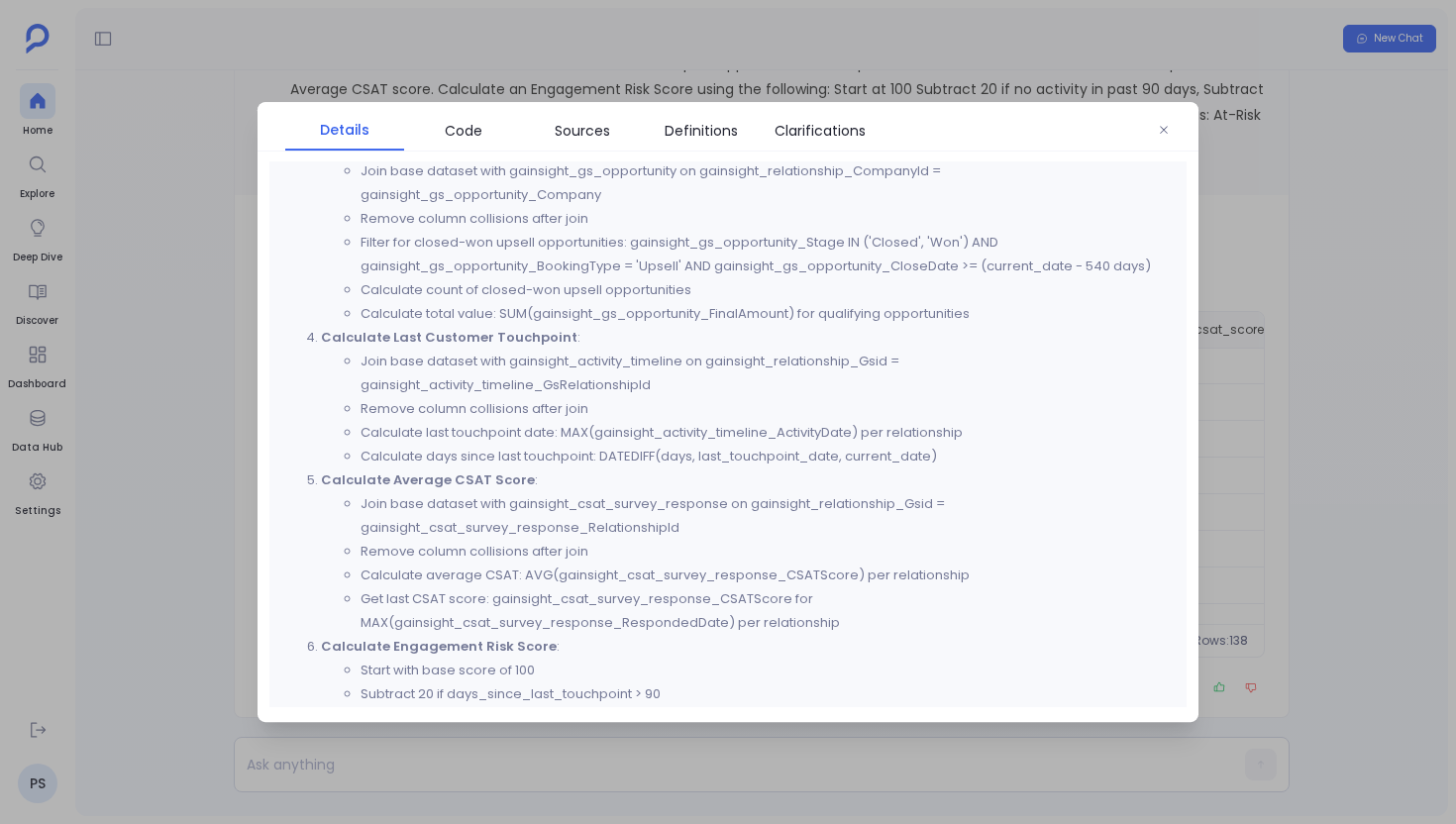 scroll, scrollTop: 1080, scrollLeft: 0, axis: vertical 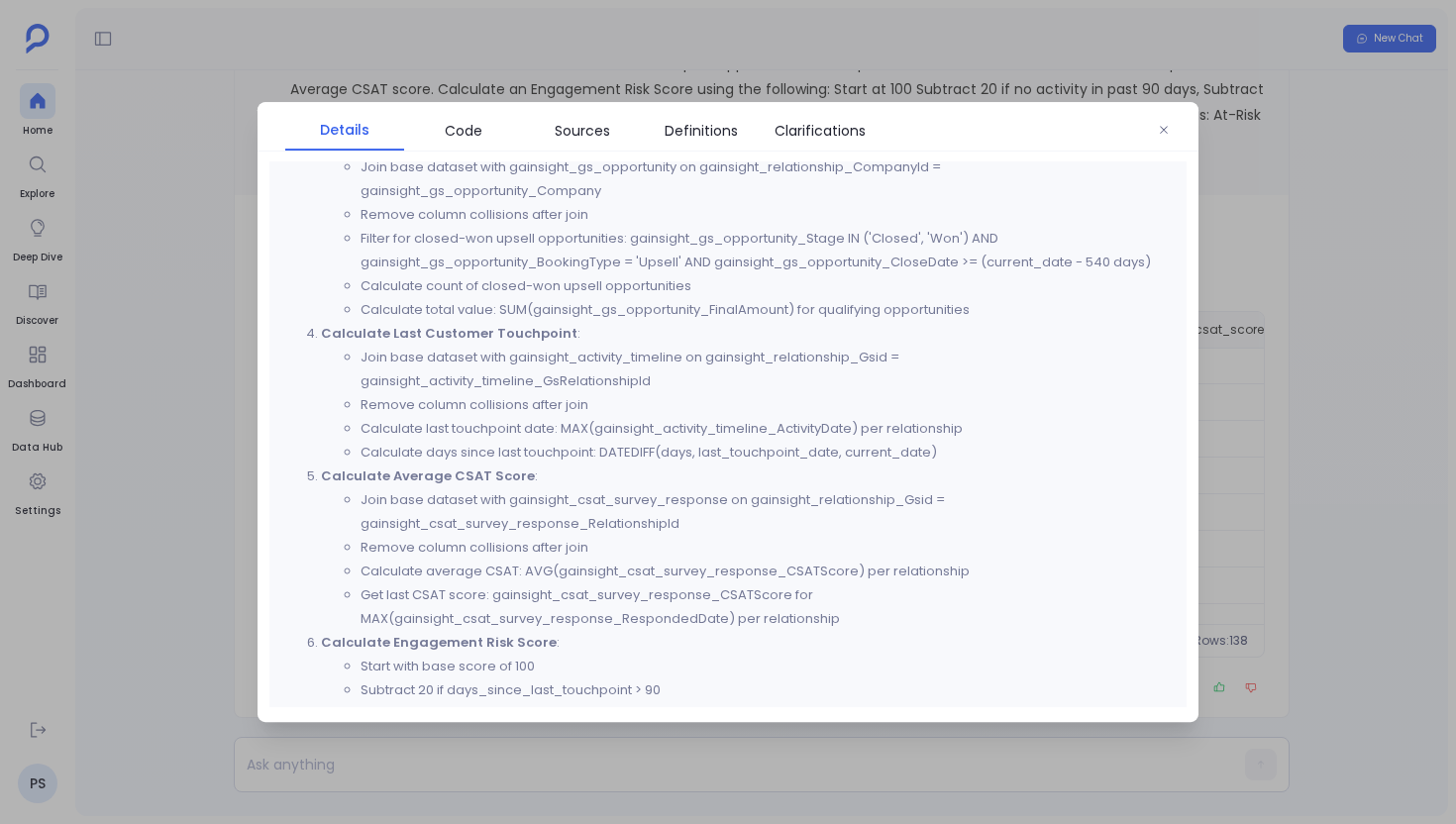 click at bounding box center (728, 412) 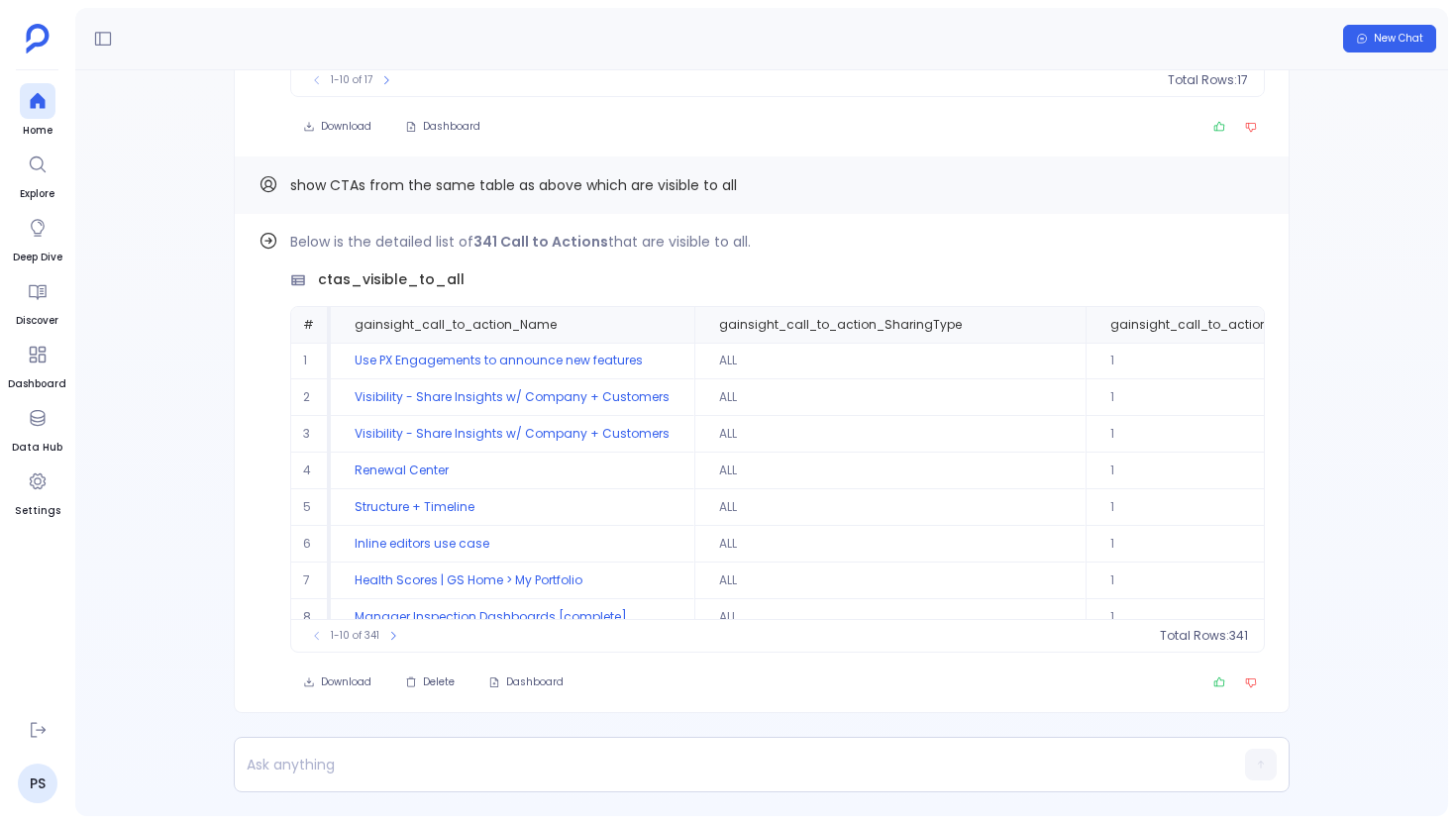 scroll, scrollTop: 0, scrollLeft: 0, axis: both 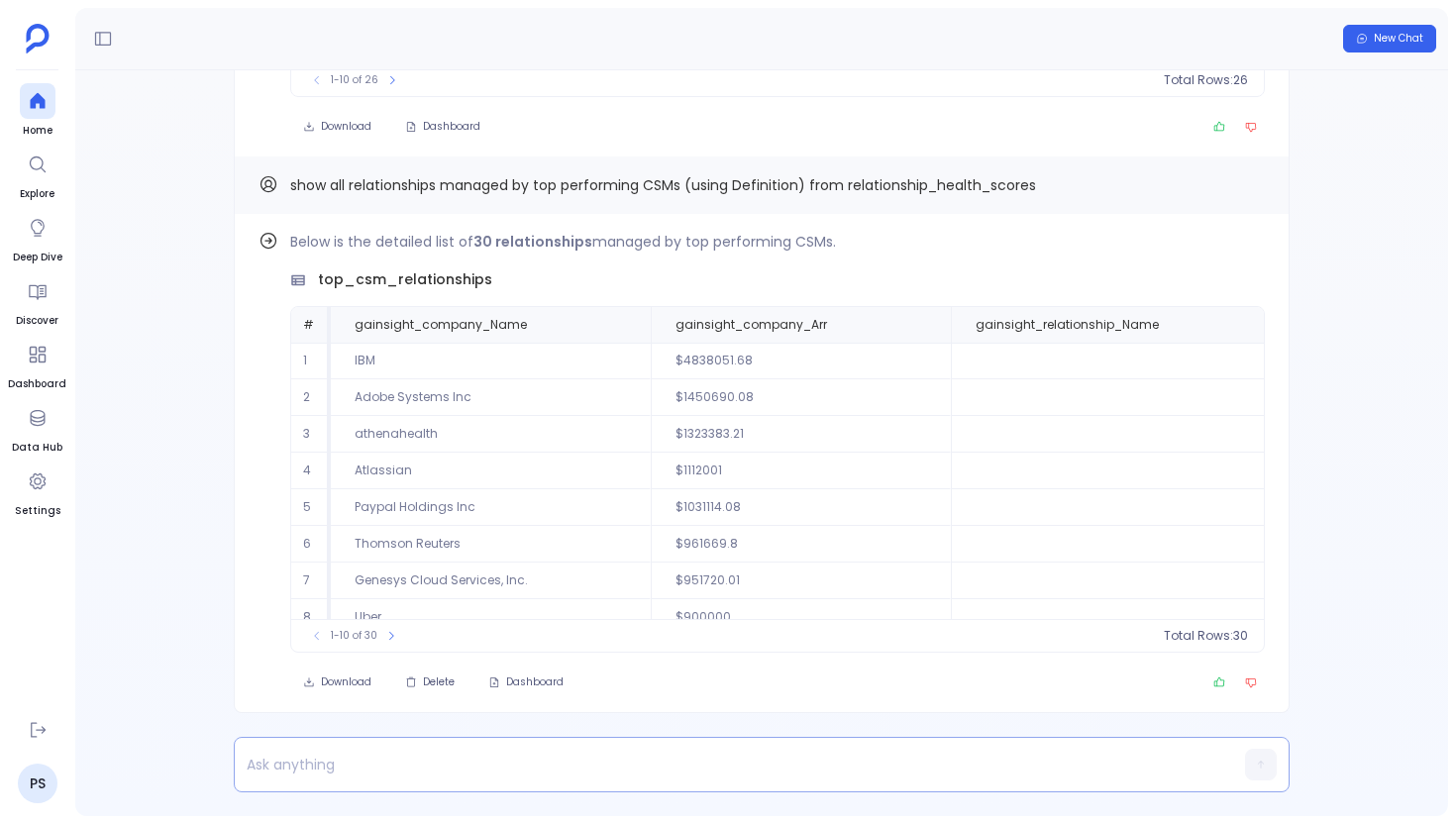 click at bounding box center [723, 765] 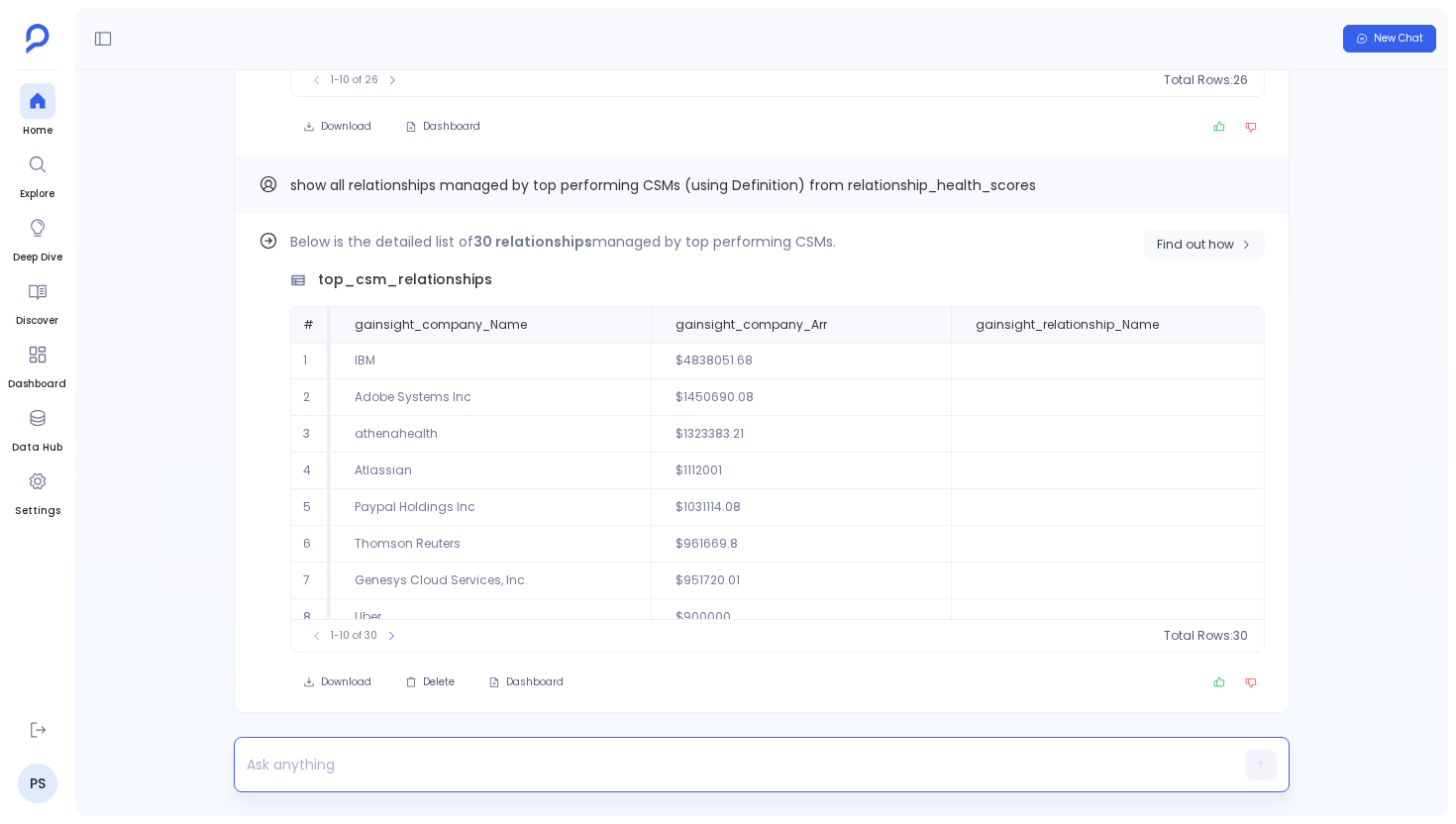 click on "Find out how" at bounding box center [1196, 245] 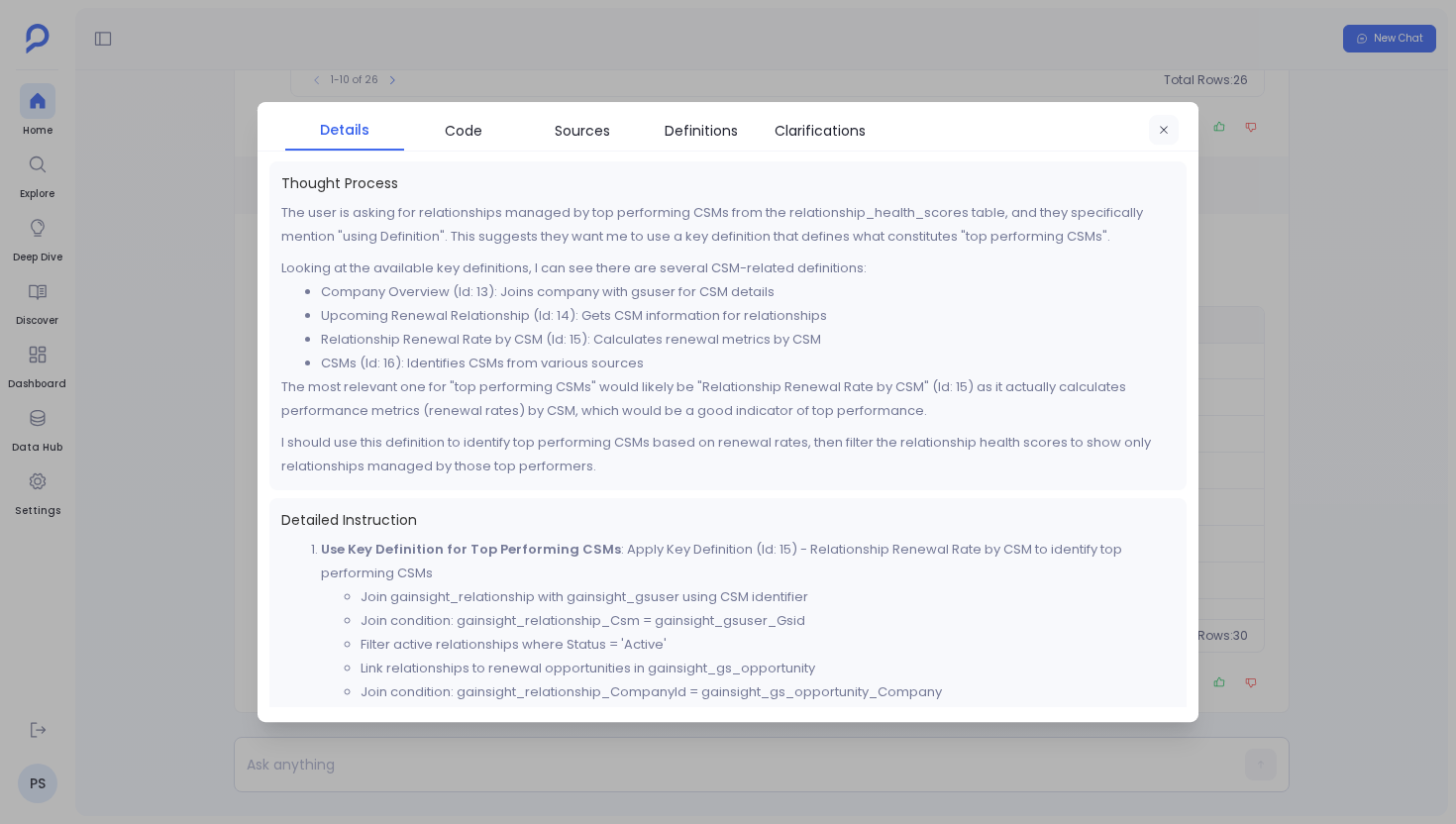 click at bounding box center [1164, 131] 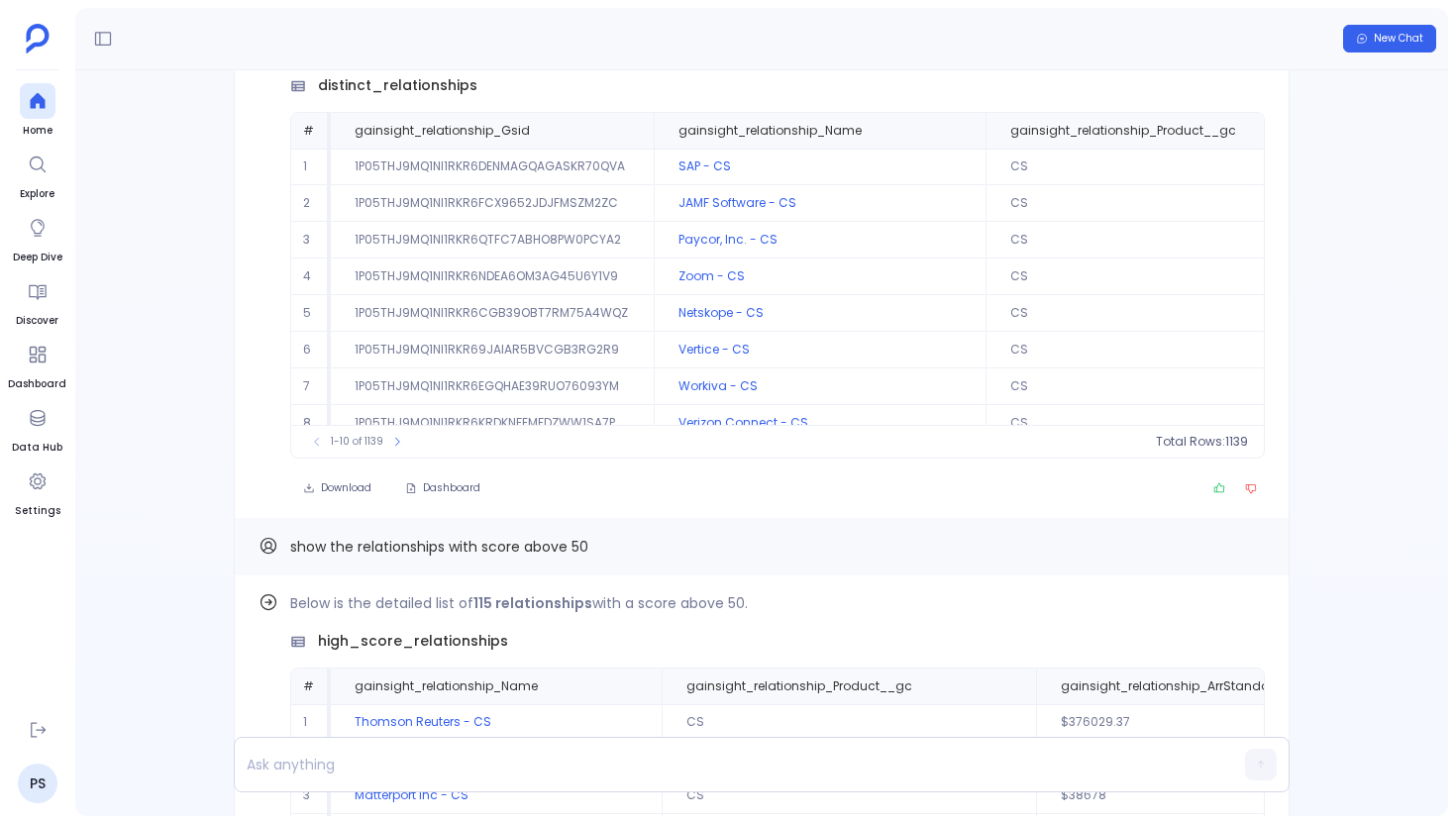 scroll, scrollTop: -5366, scrollLeft: 0, axis: vertical 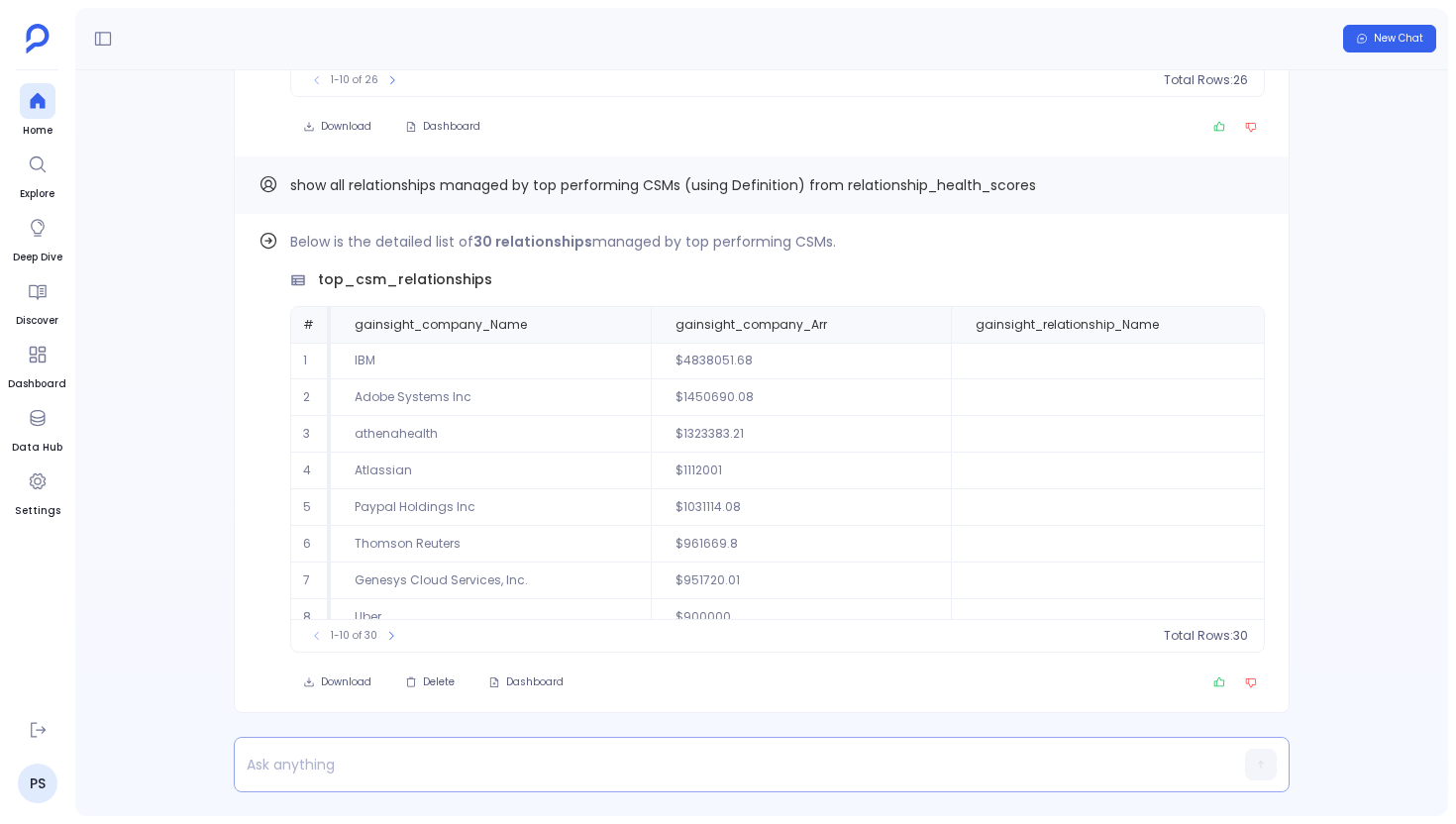 click at bounding box center (723, 765) 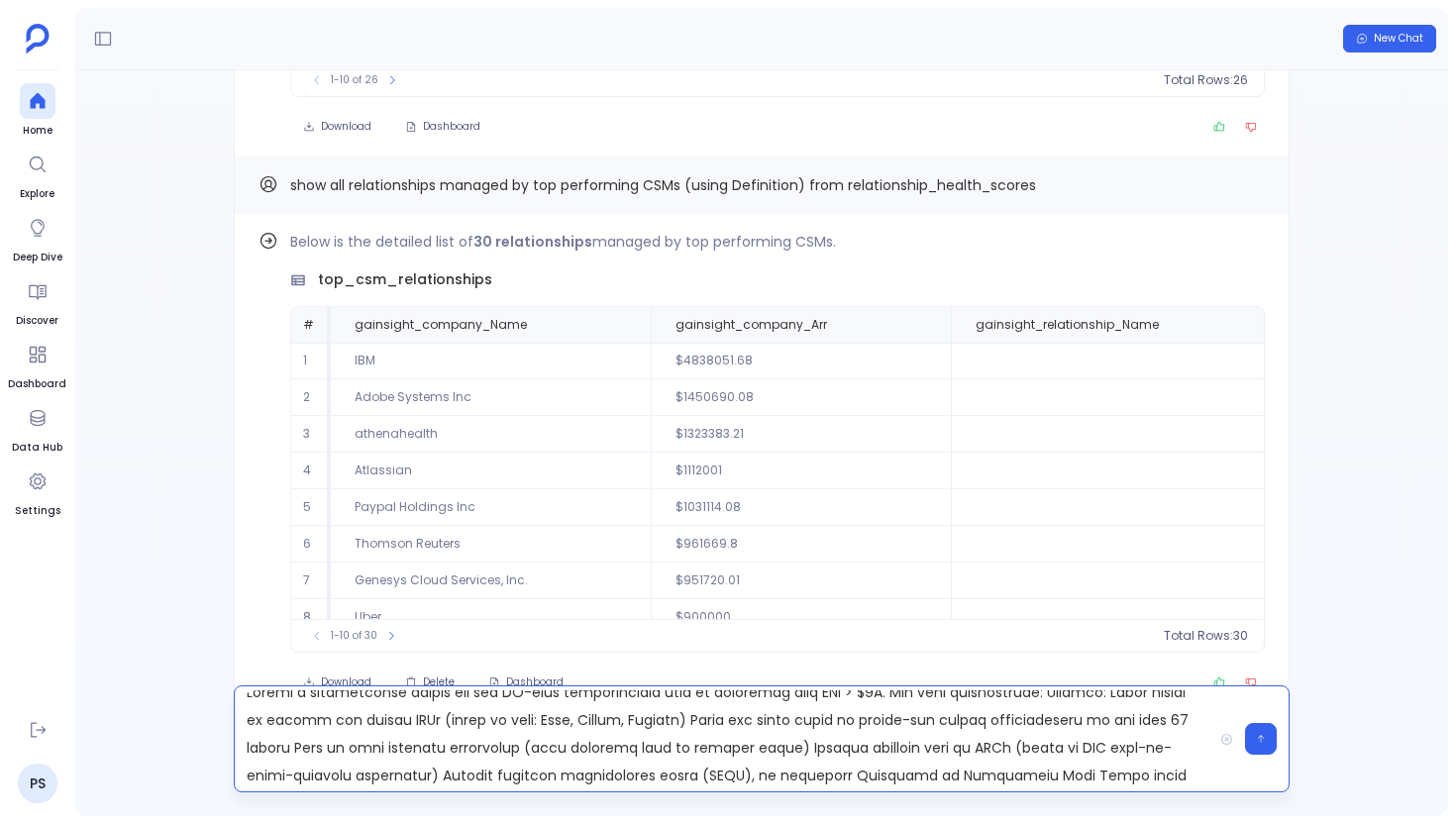 scroll, scrollTop: 0, scrollLeft: 0, axis: both 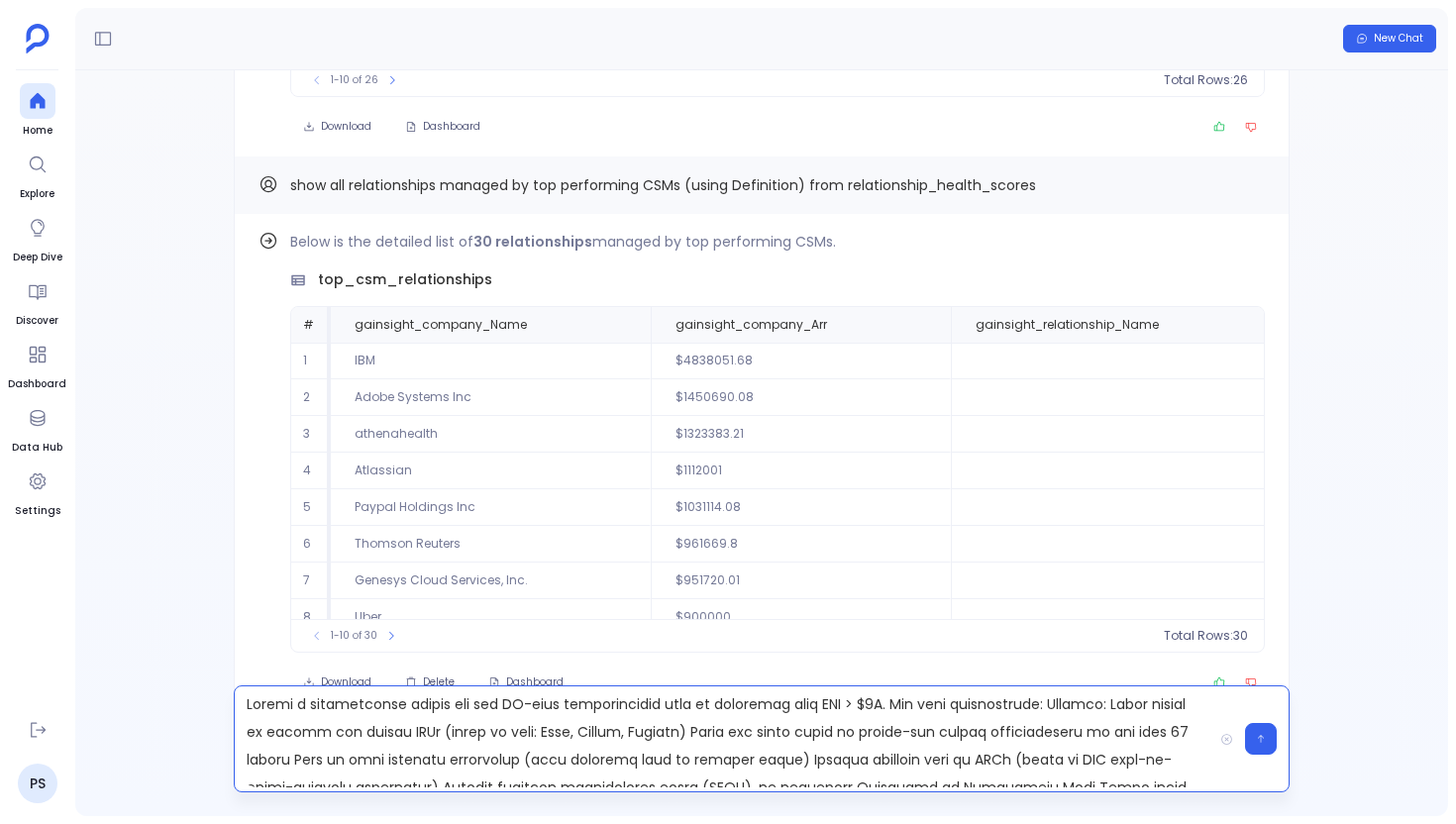 click at bounding box center (723, 739) 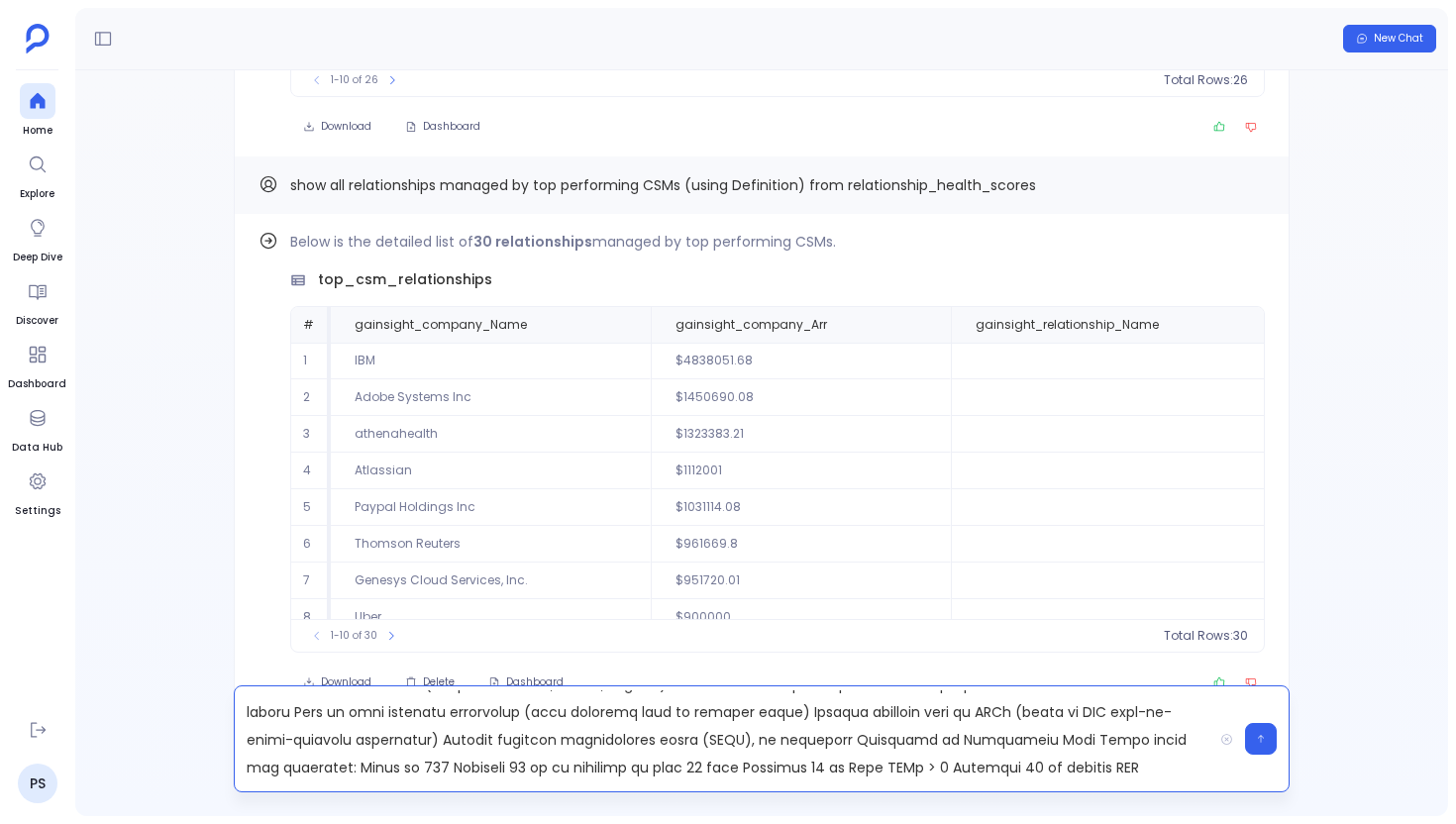 scroll, scrollTop: 125, scrollLeft: 0, axis: vertical 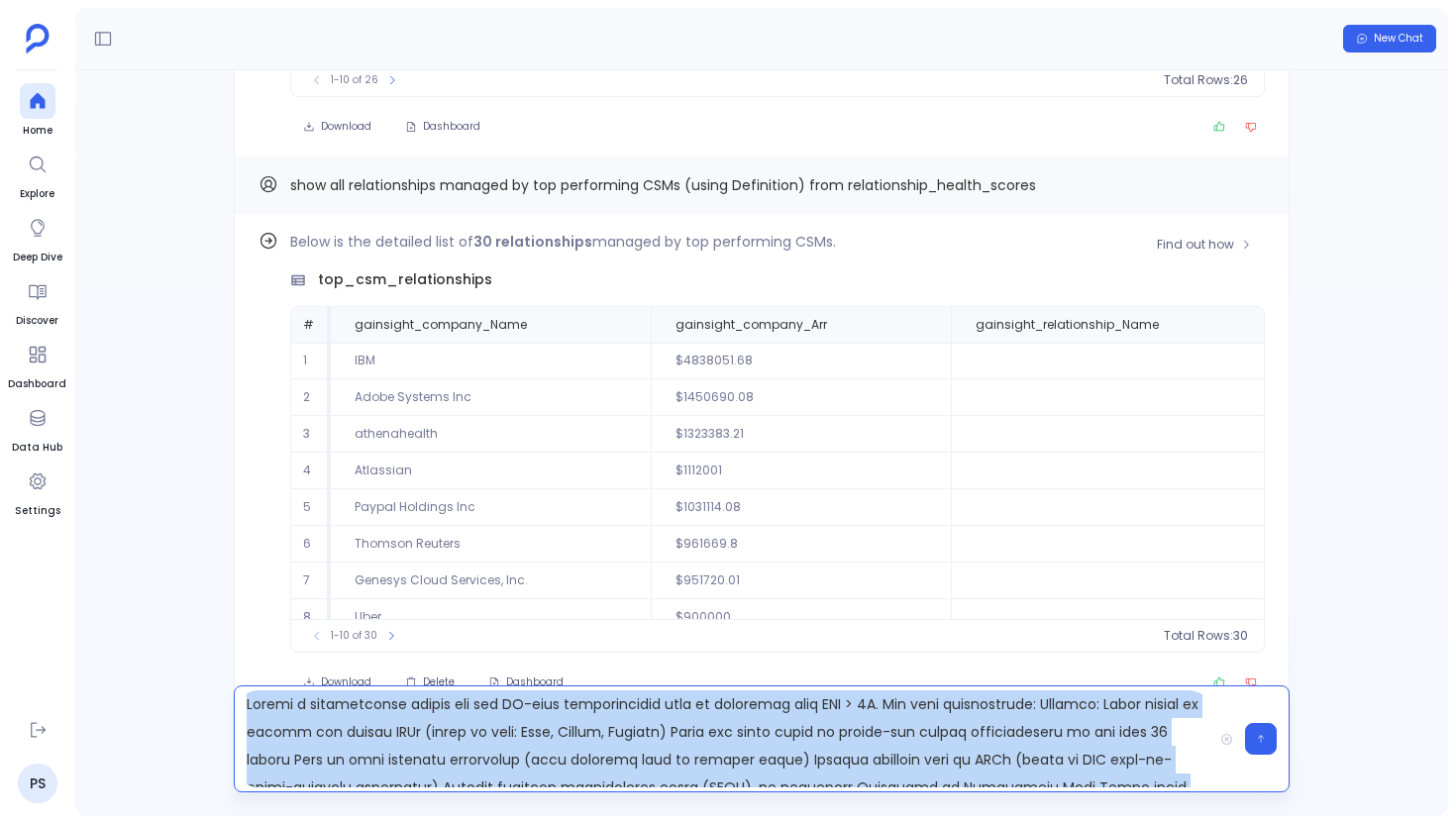 drag, startPoint x: 767, startPoint y: 779, endPoint x: 233, endPoint y: 687, distance: 541.86714 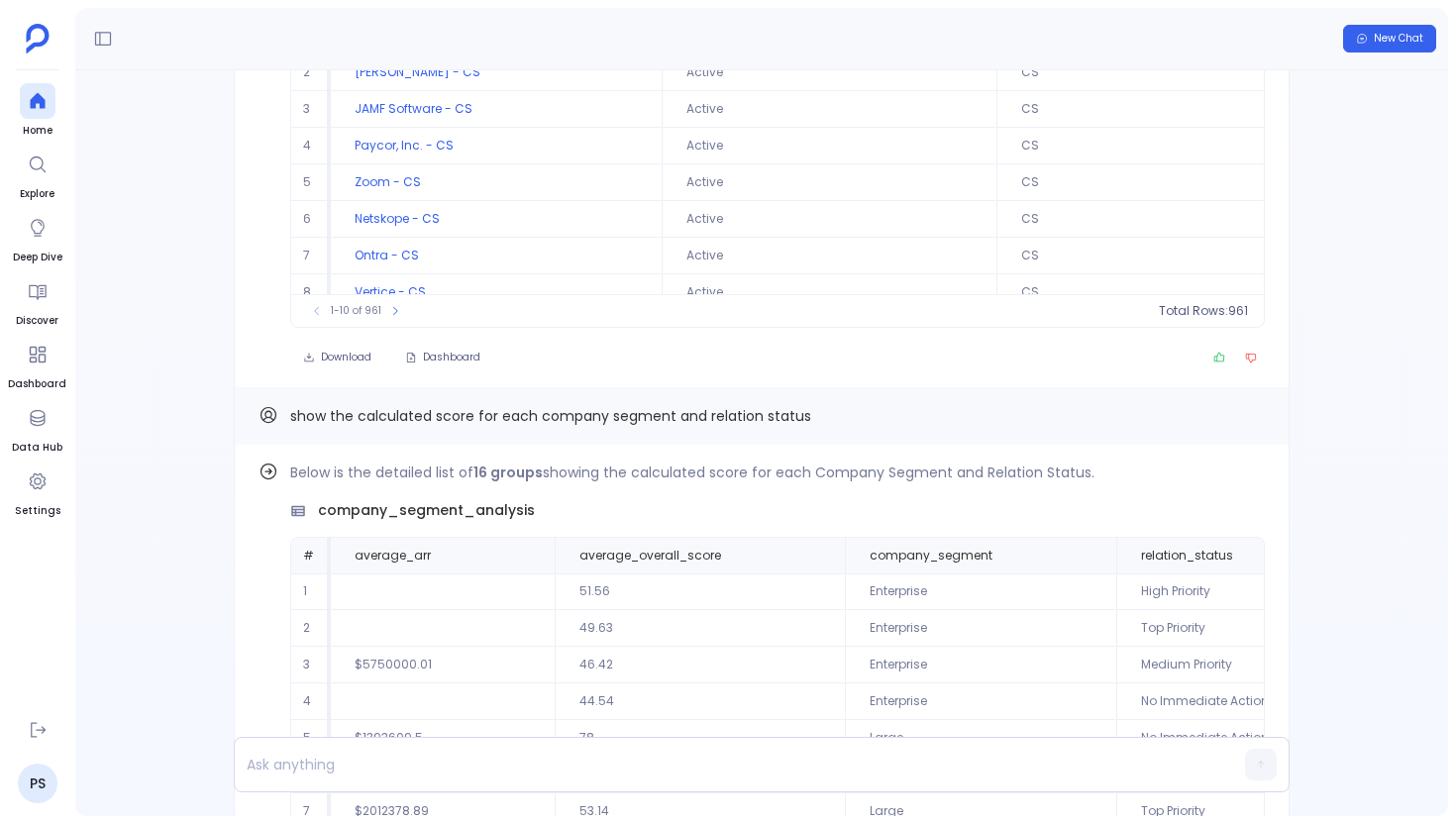 scroll, scrollTop: -8523, scrollLeft: 0, axis: vertical 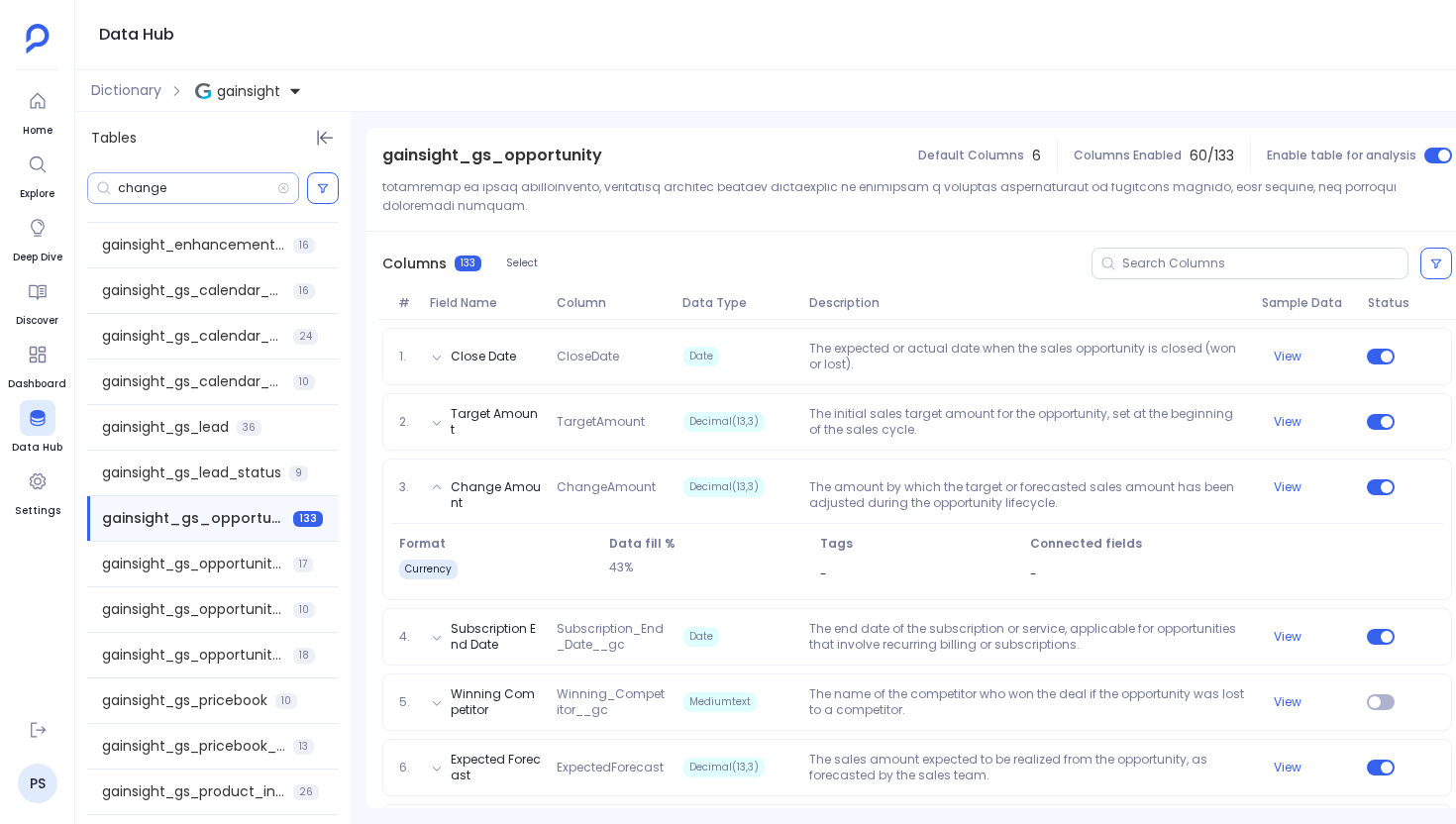 click on "change" at bounding box center [193, 188] 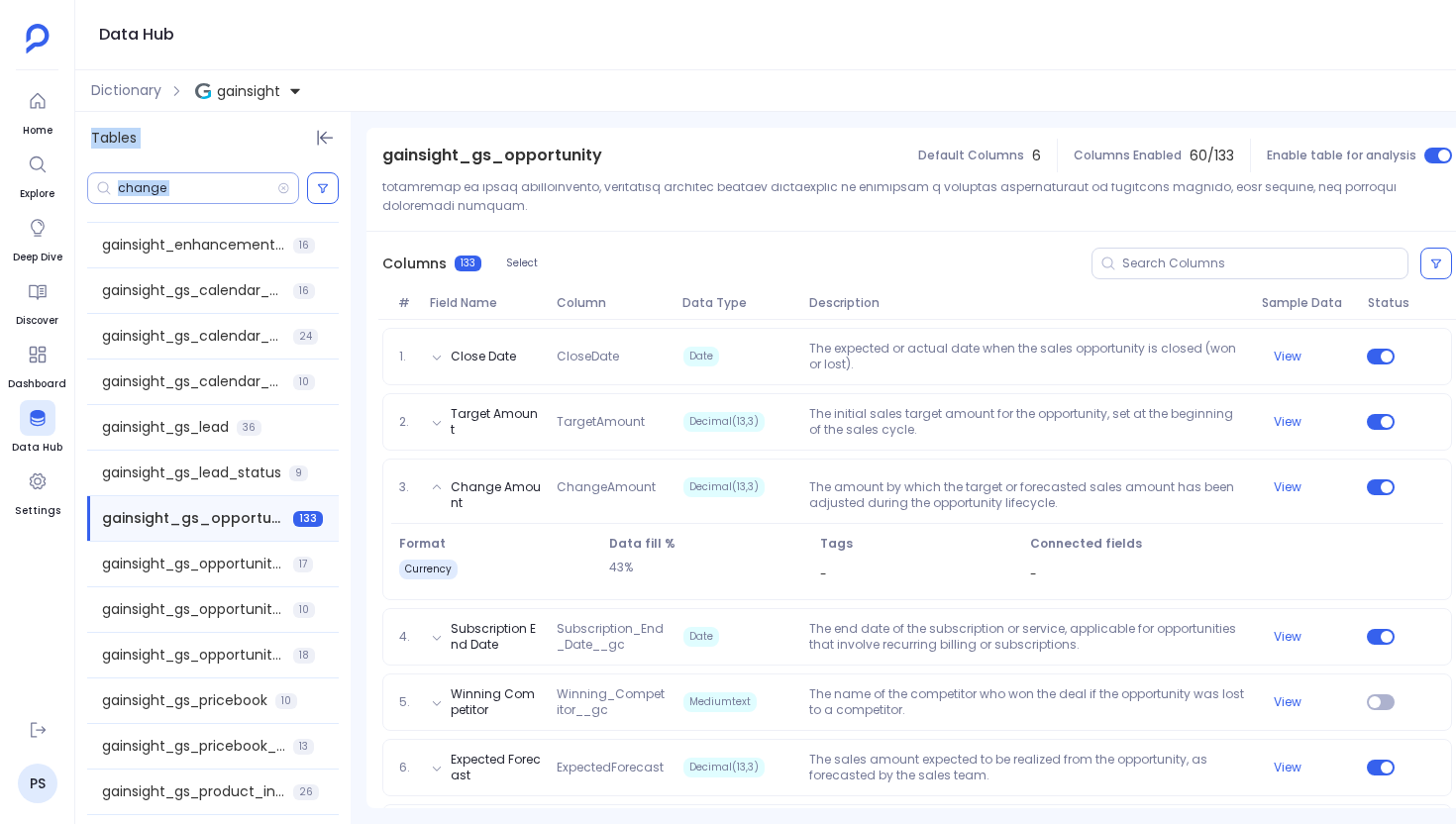 click on "change" at bounding box center [197, 188] 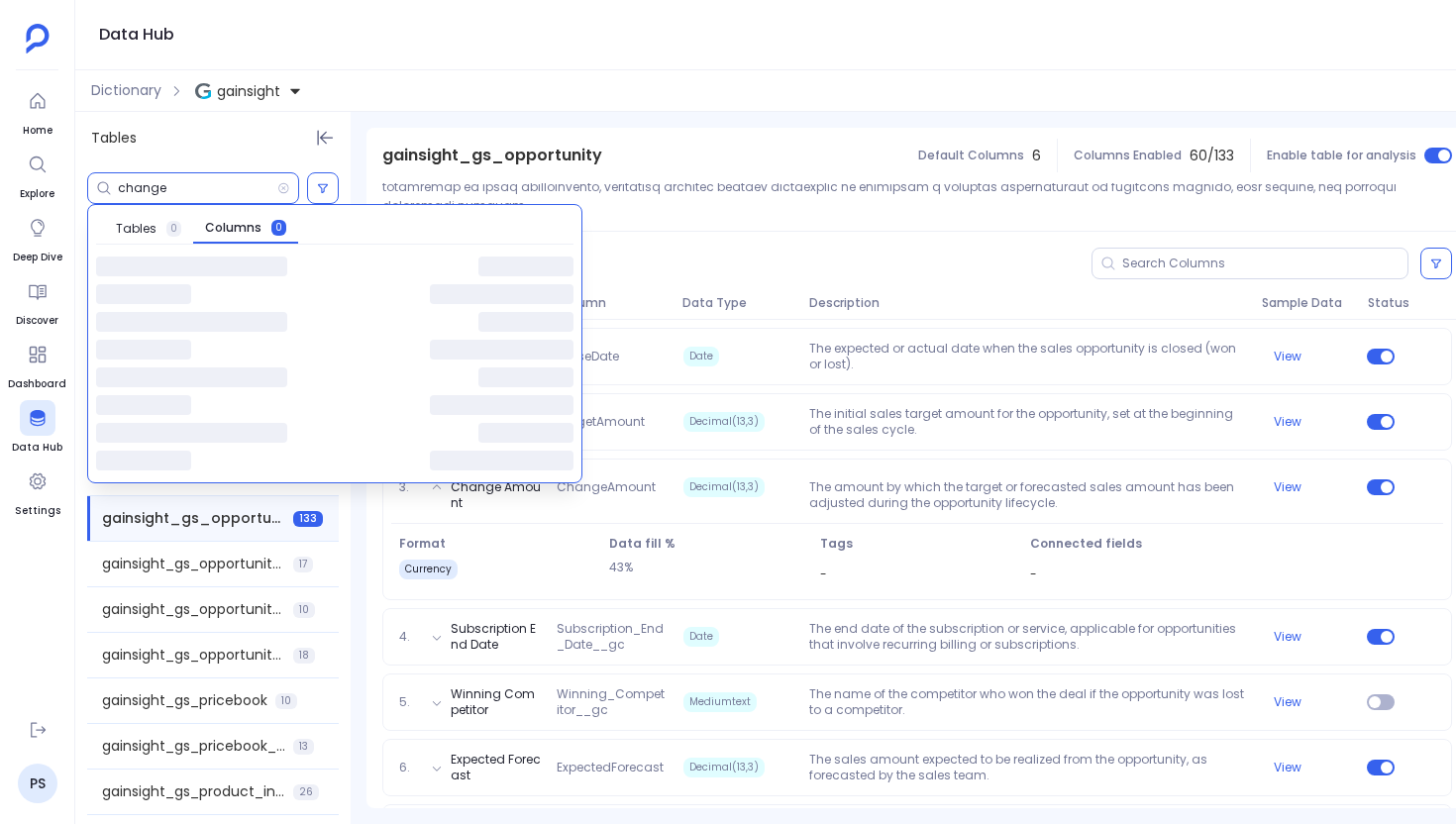 click on "change" at bounding box center [197, 188] 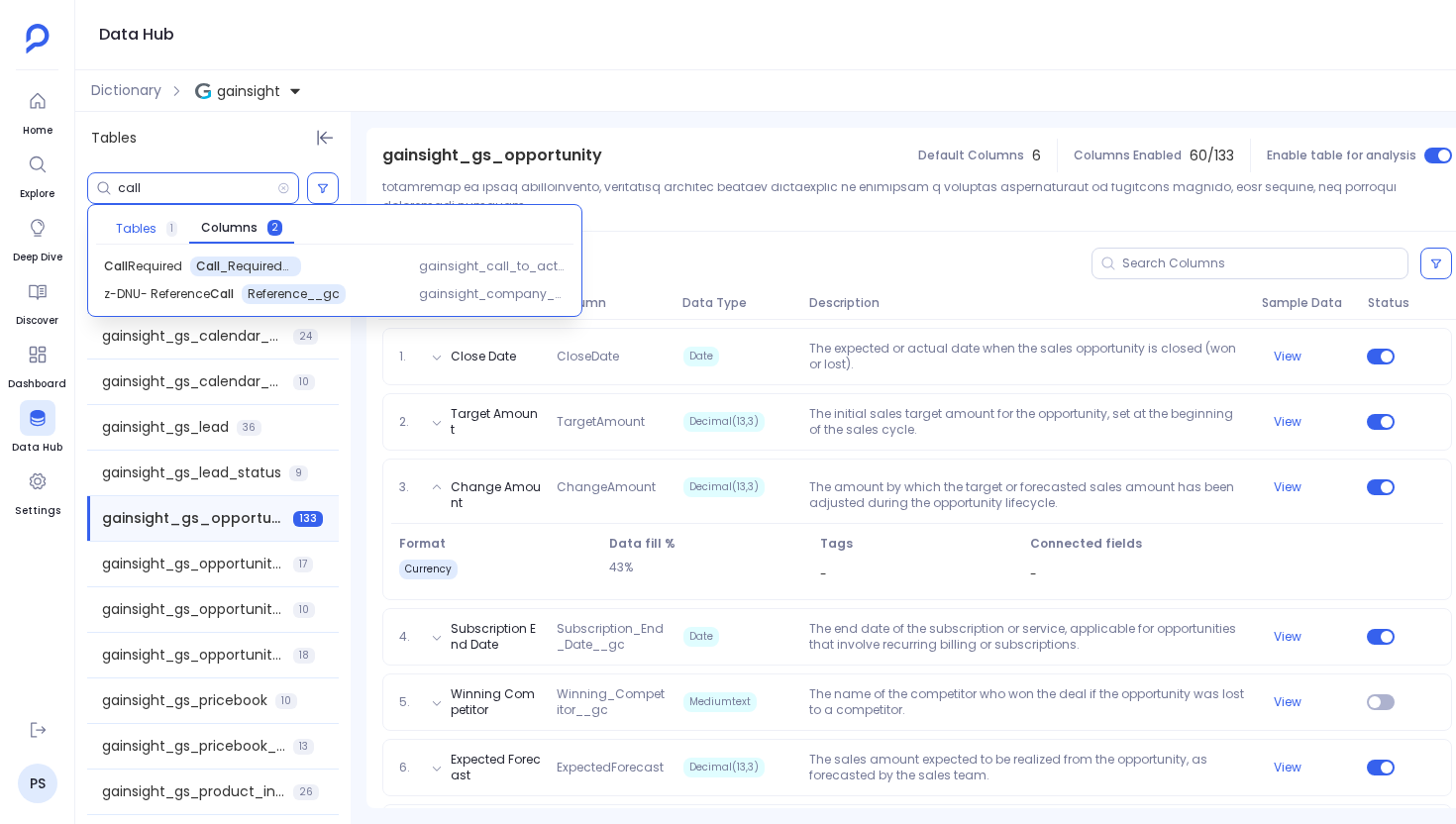 type on "call" 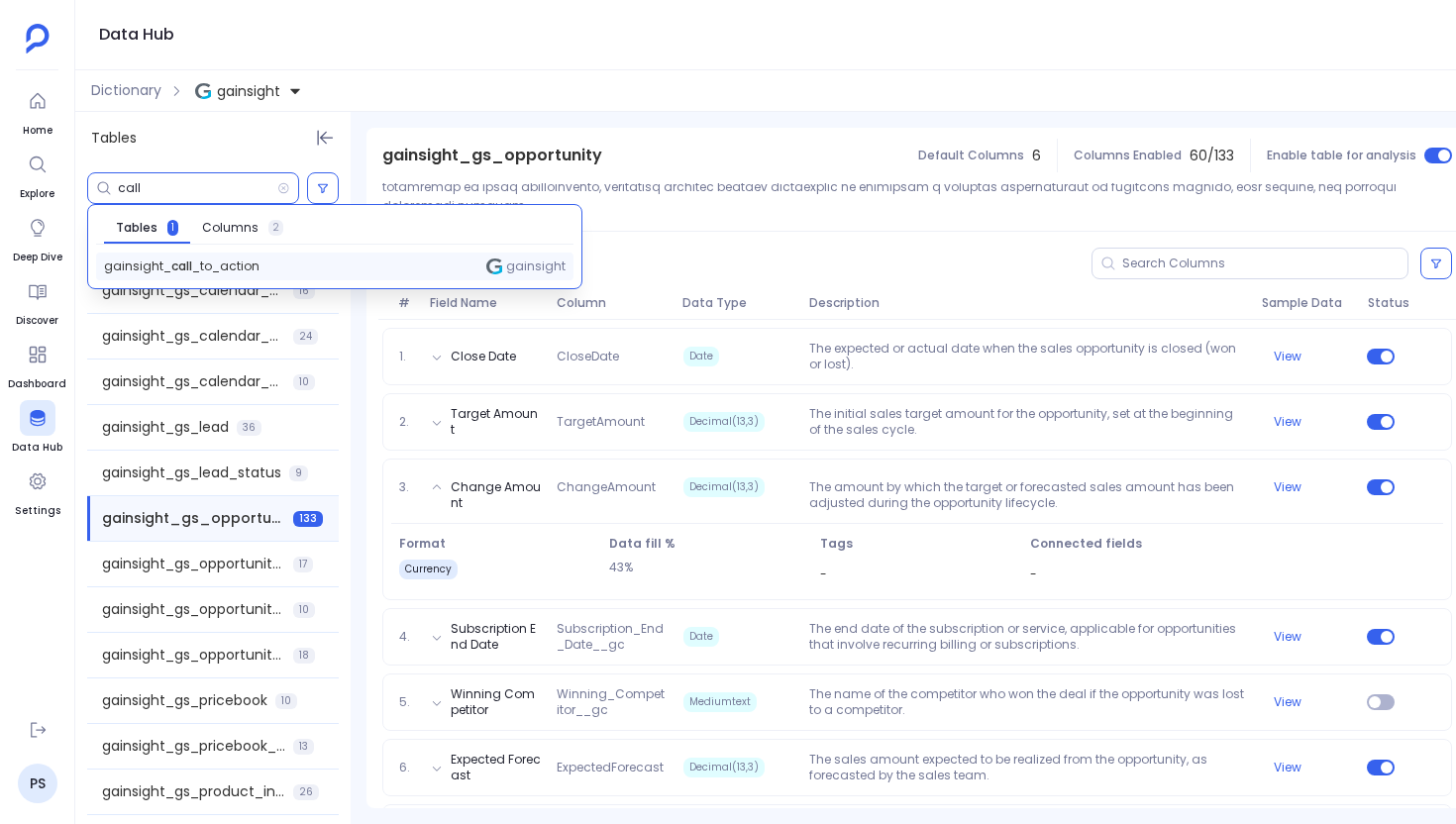 click on "gainsight_ call _to_action" at bounding box center [181, 266] 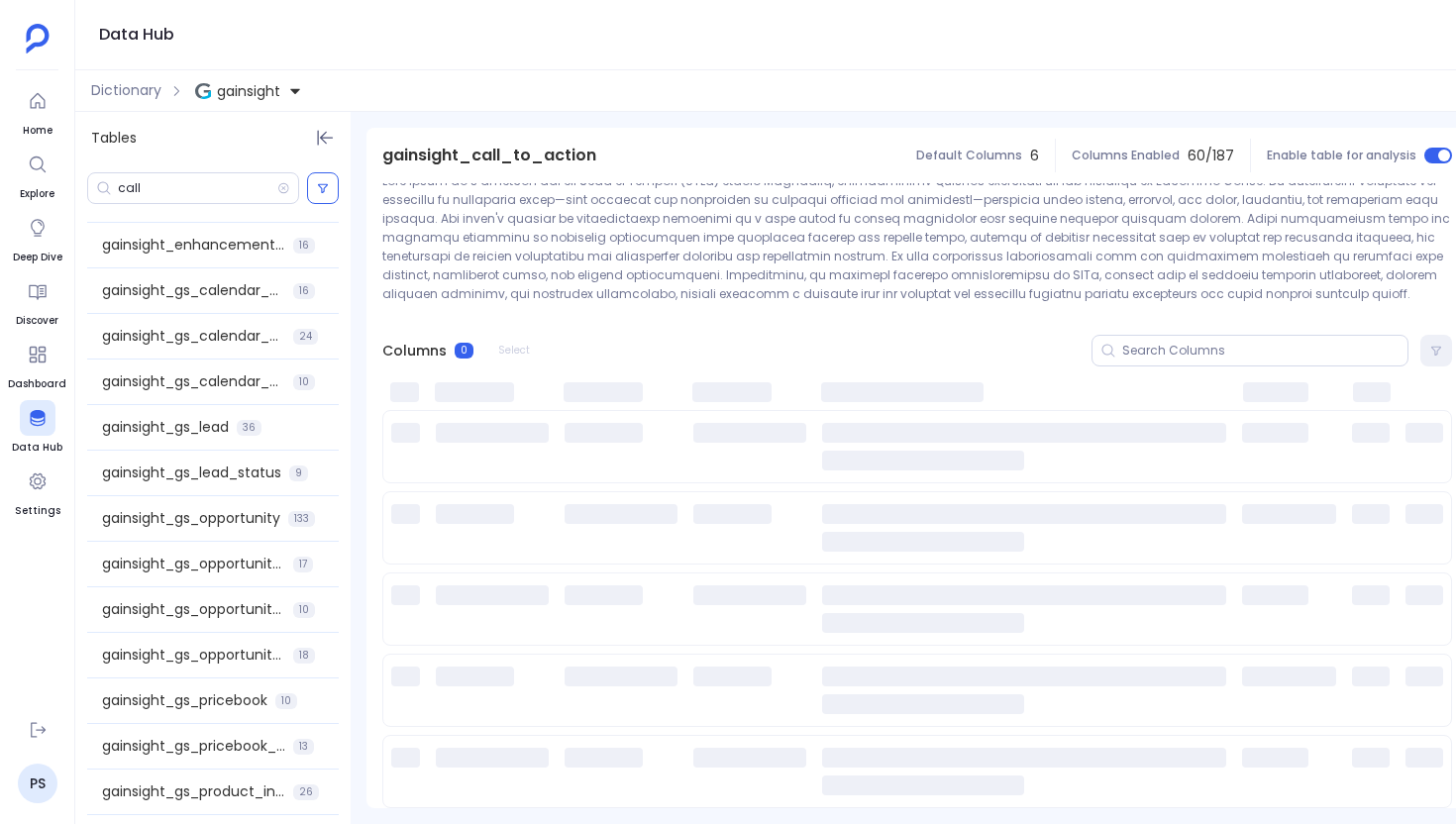 scroll, scrollTop: 130, scrollLeft: 0, axis: vertical 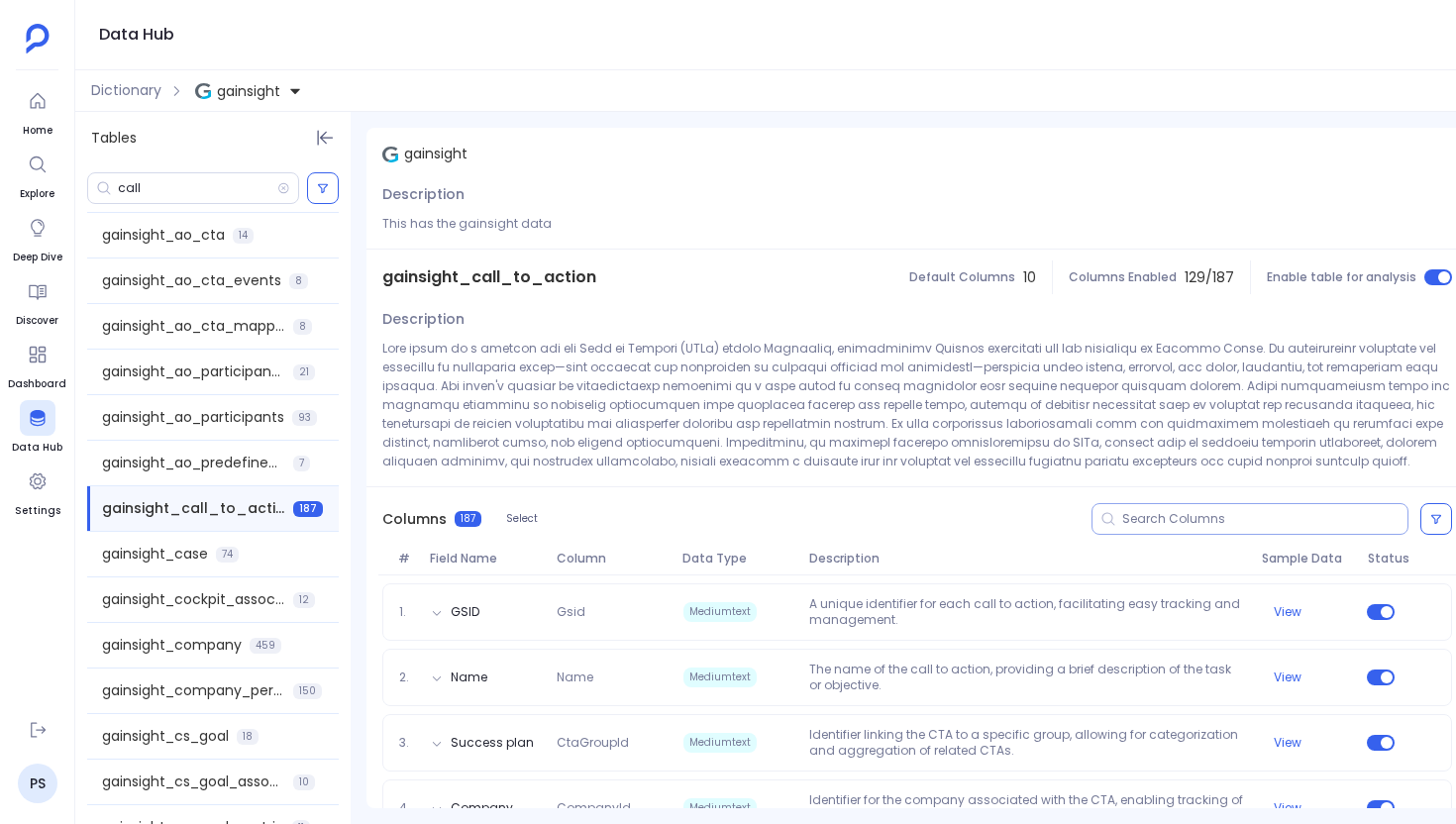 click at bounding box center [1265, 519] 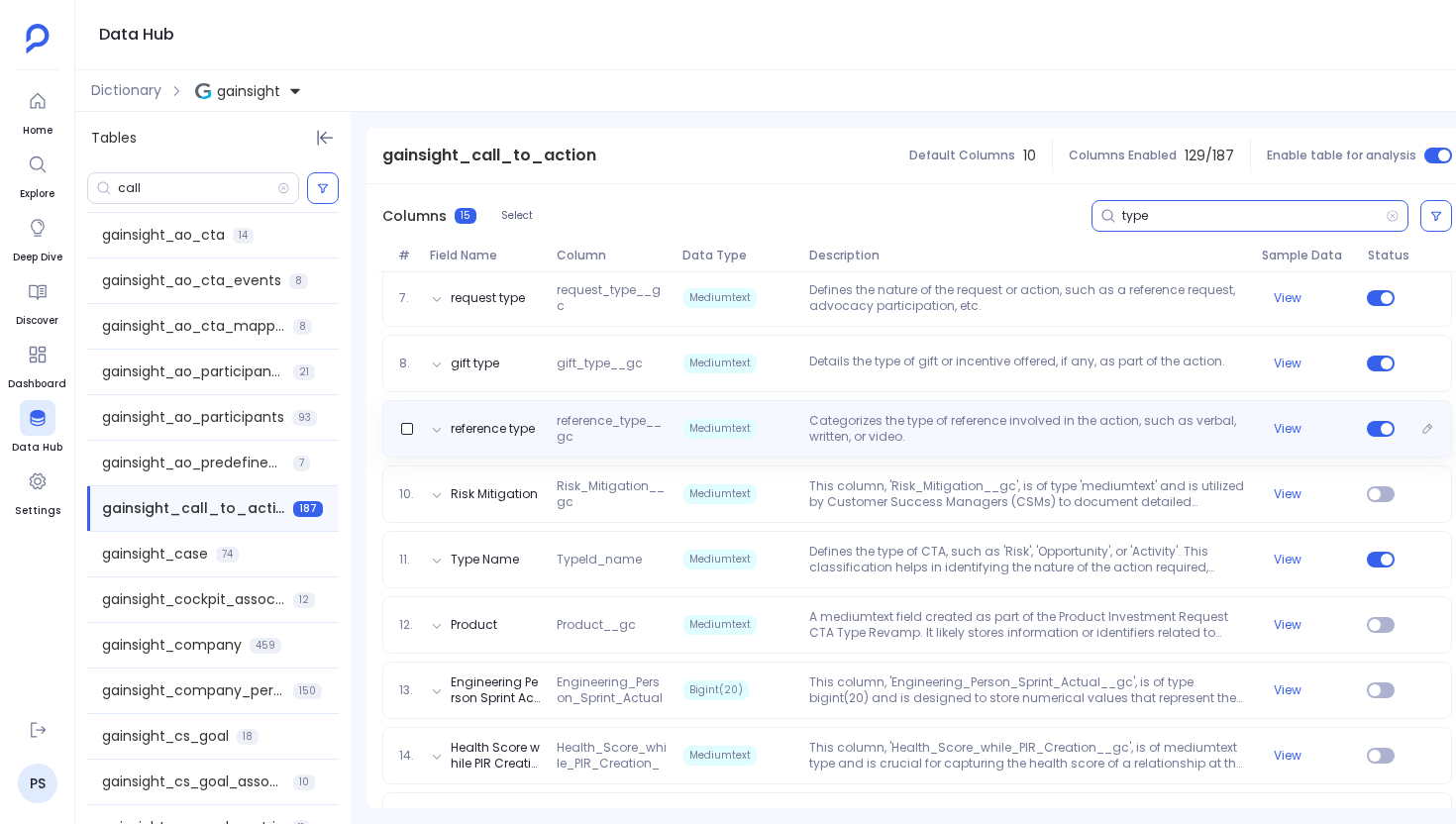 scroll, scrollTop: 764, scrollLeft: 0, axis: vertical 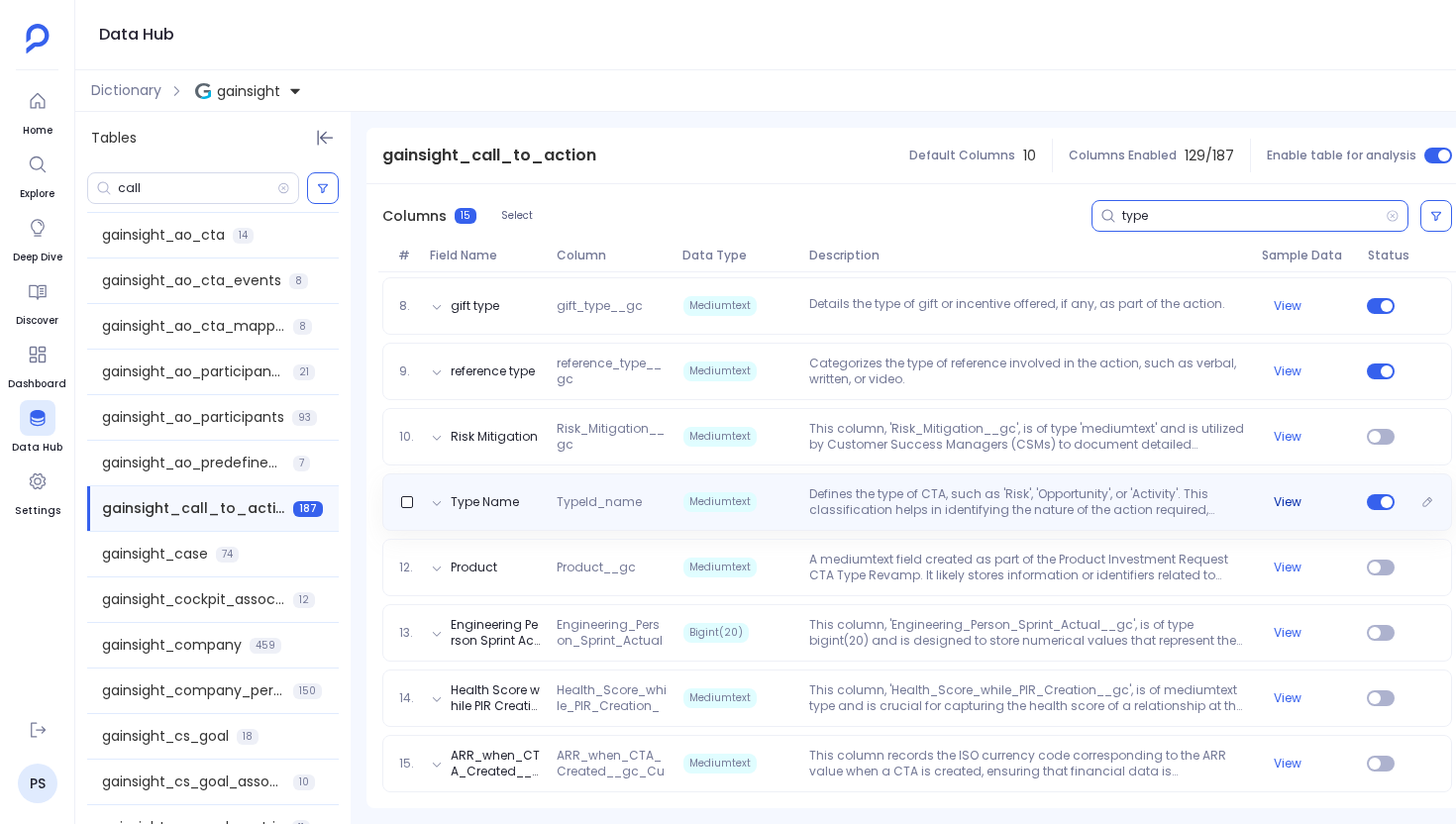 click on "View" at bounding box center (1306, 502) 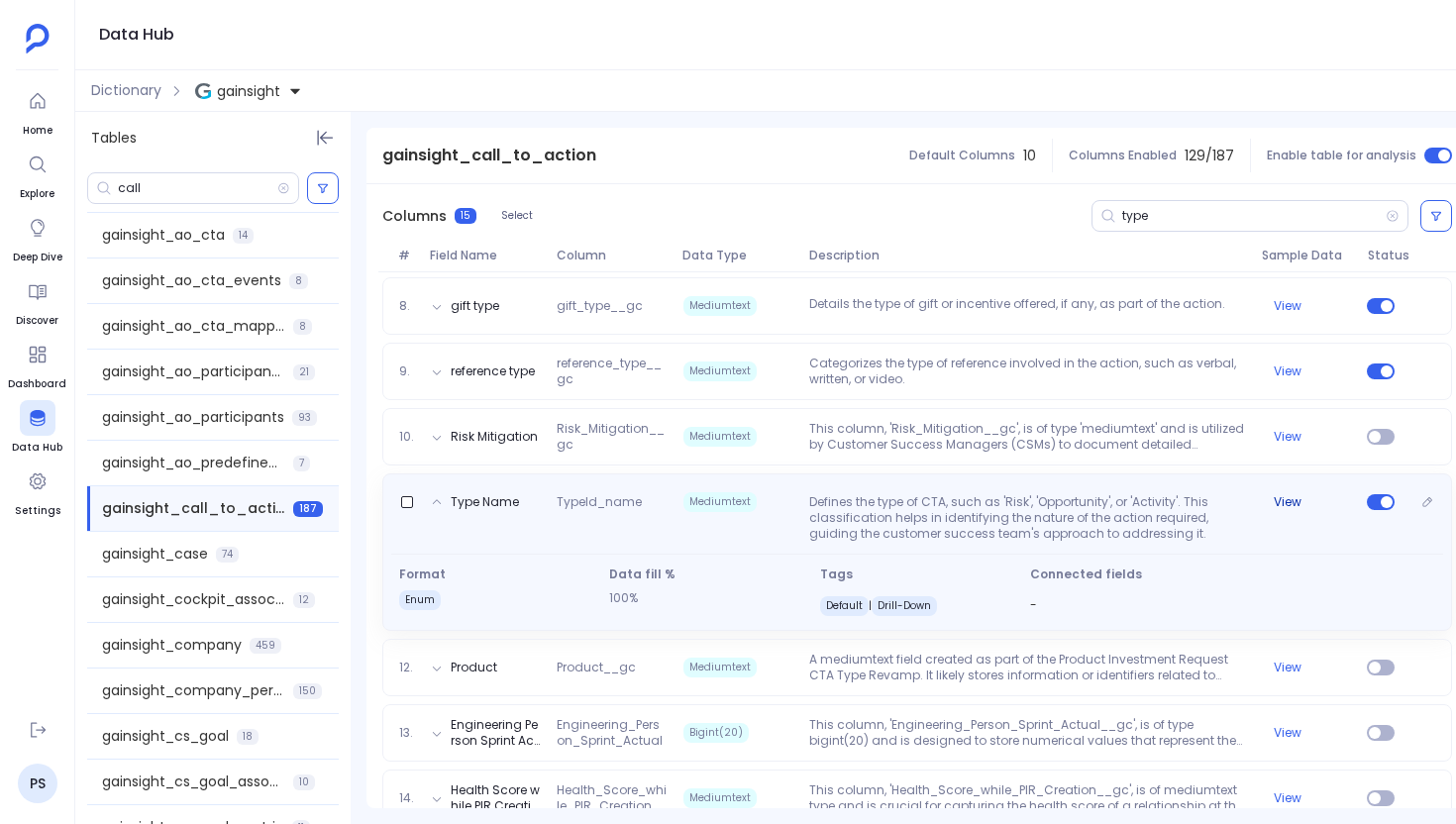 click on "View" at bounding box center [1288, 502] 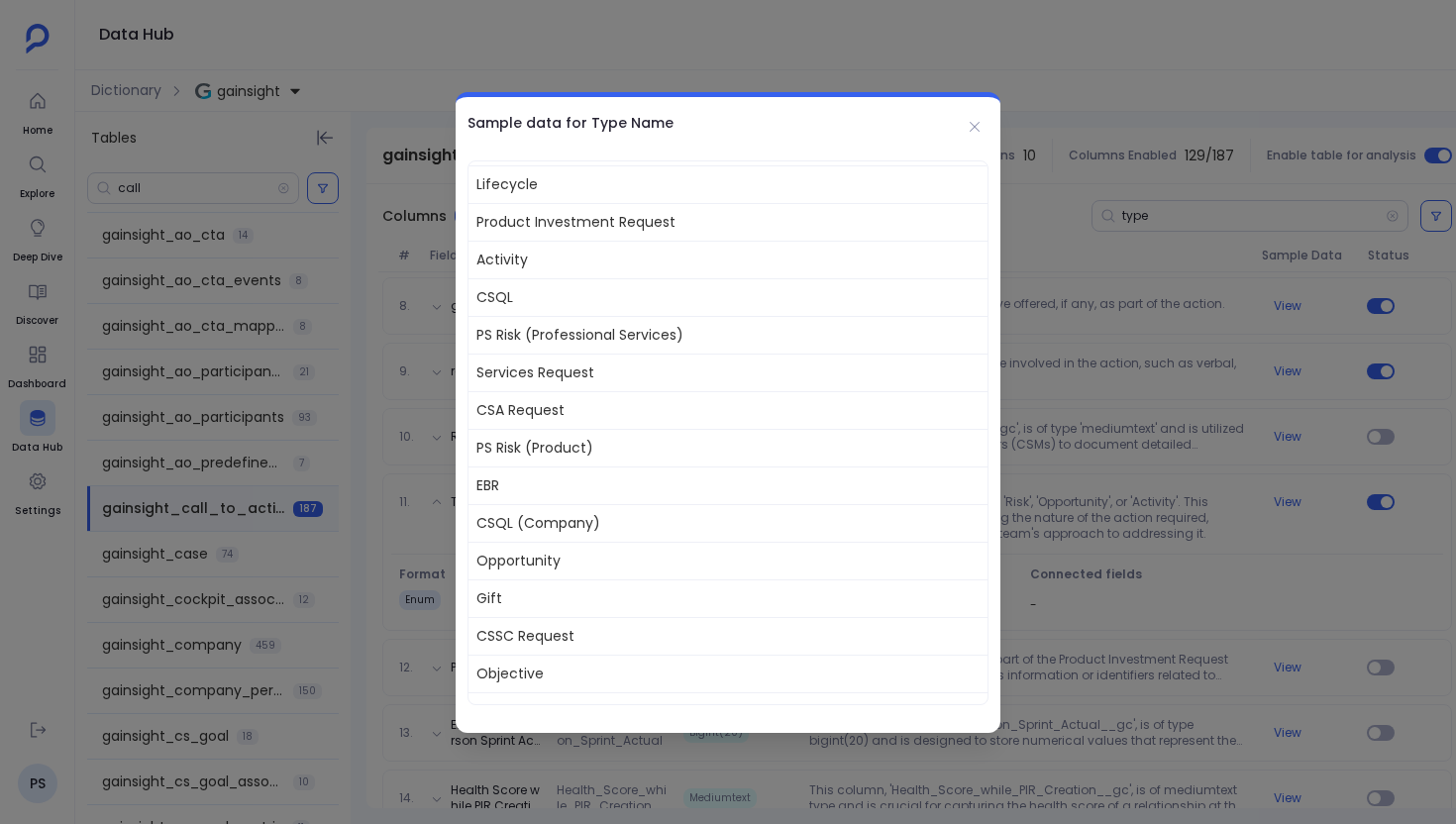 scroll, scrollTop: 246, scrollLeft: 0, axis: vertical 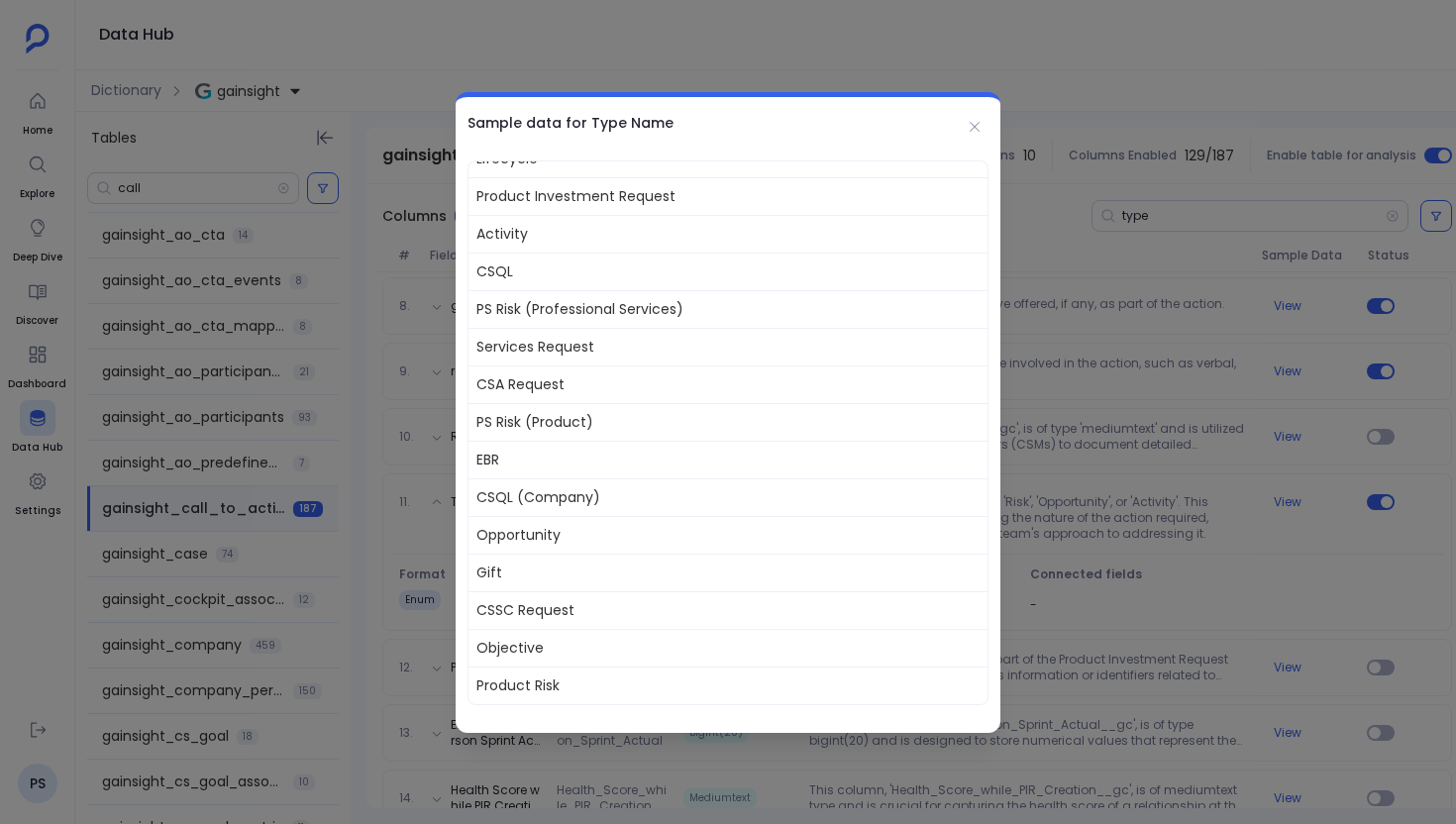 click at bounding box center [728, 412] 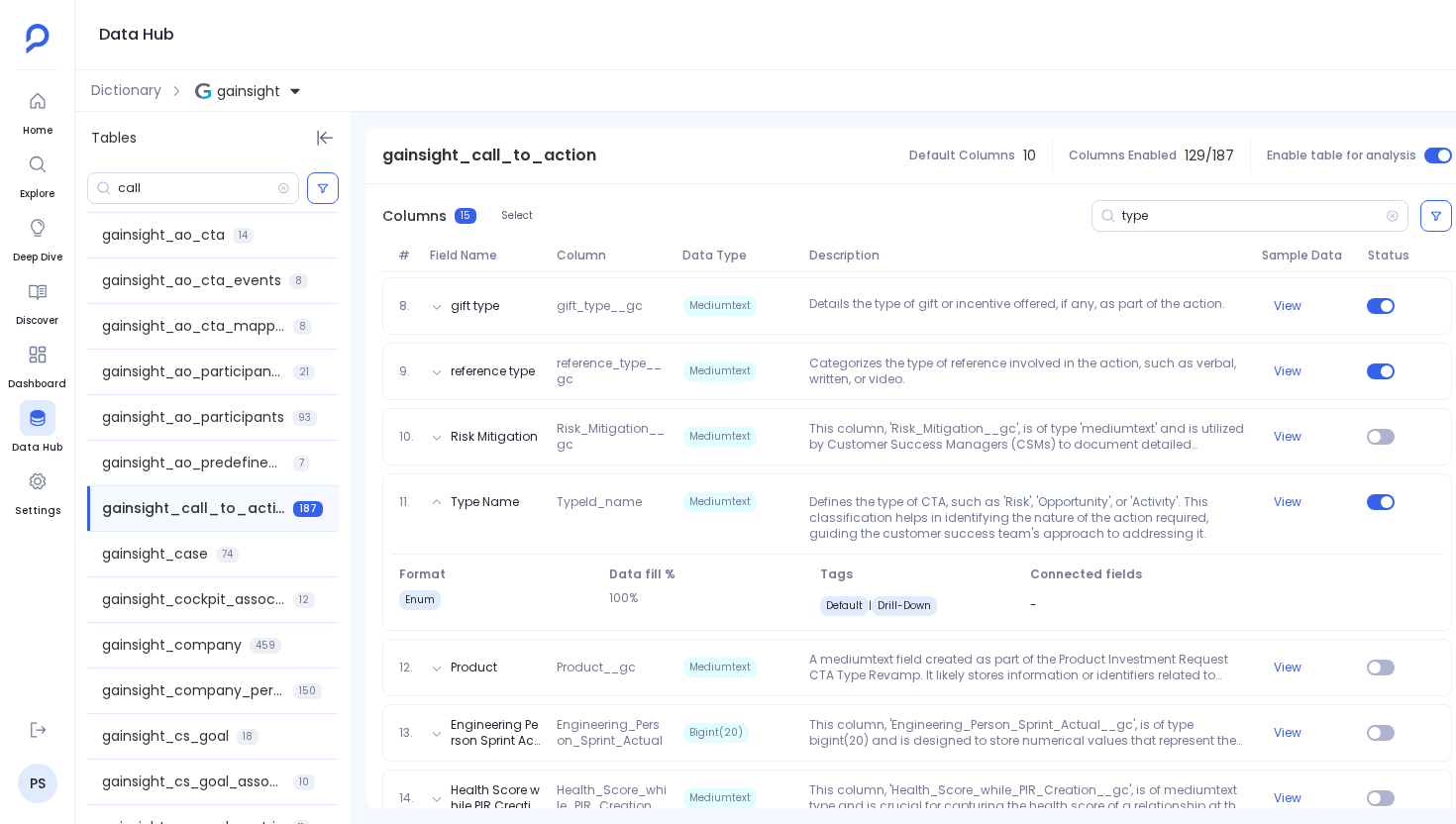 click at bounding box center (728, 412) 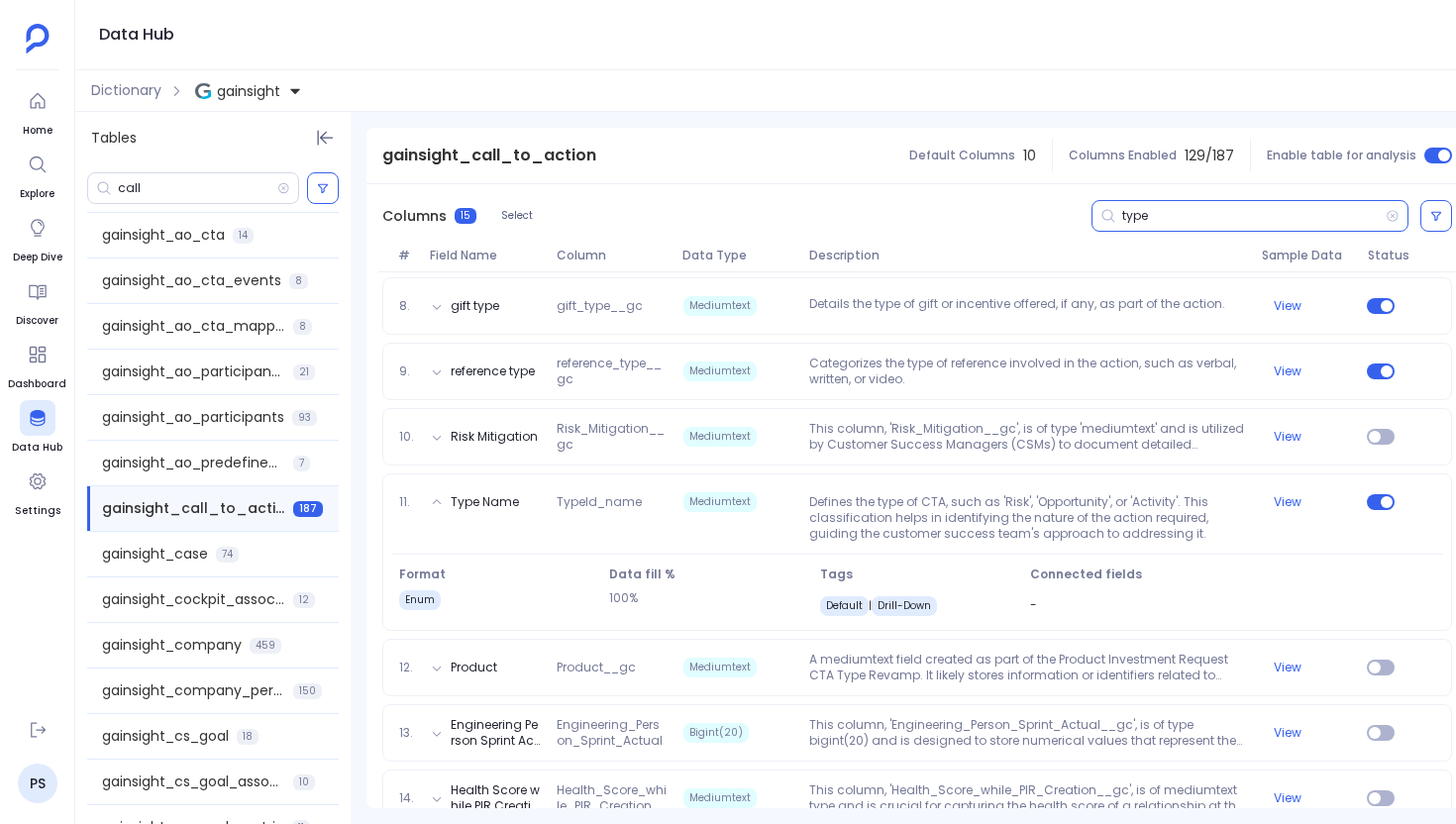 click on "type" at bounding box center (1254, 216) 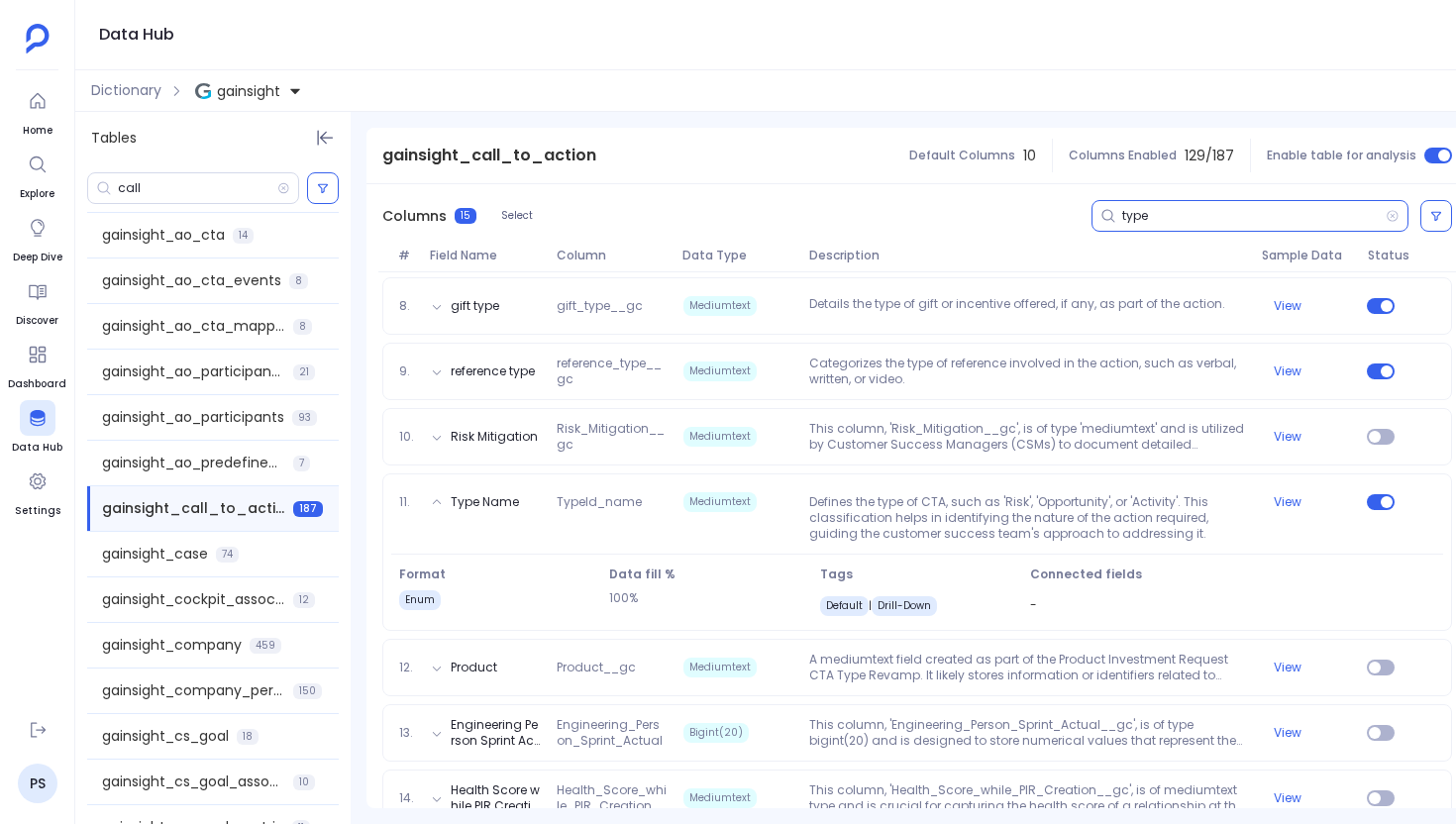 click on "type" at bounding box center (1254, 216) 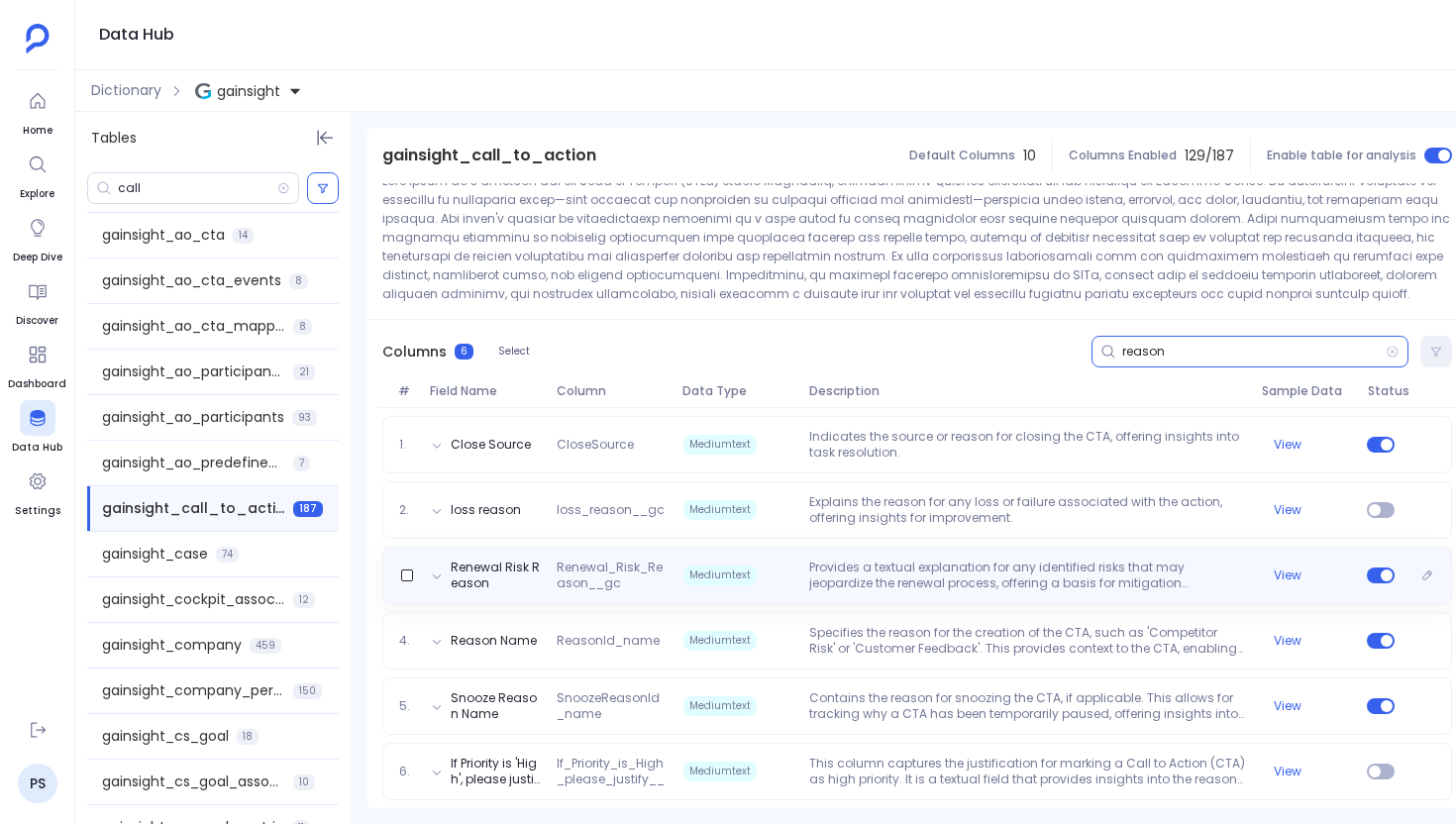 scroll, scrollTop: 175, scrollLeft: 0, axis: vertical 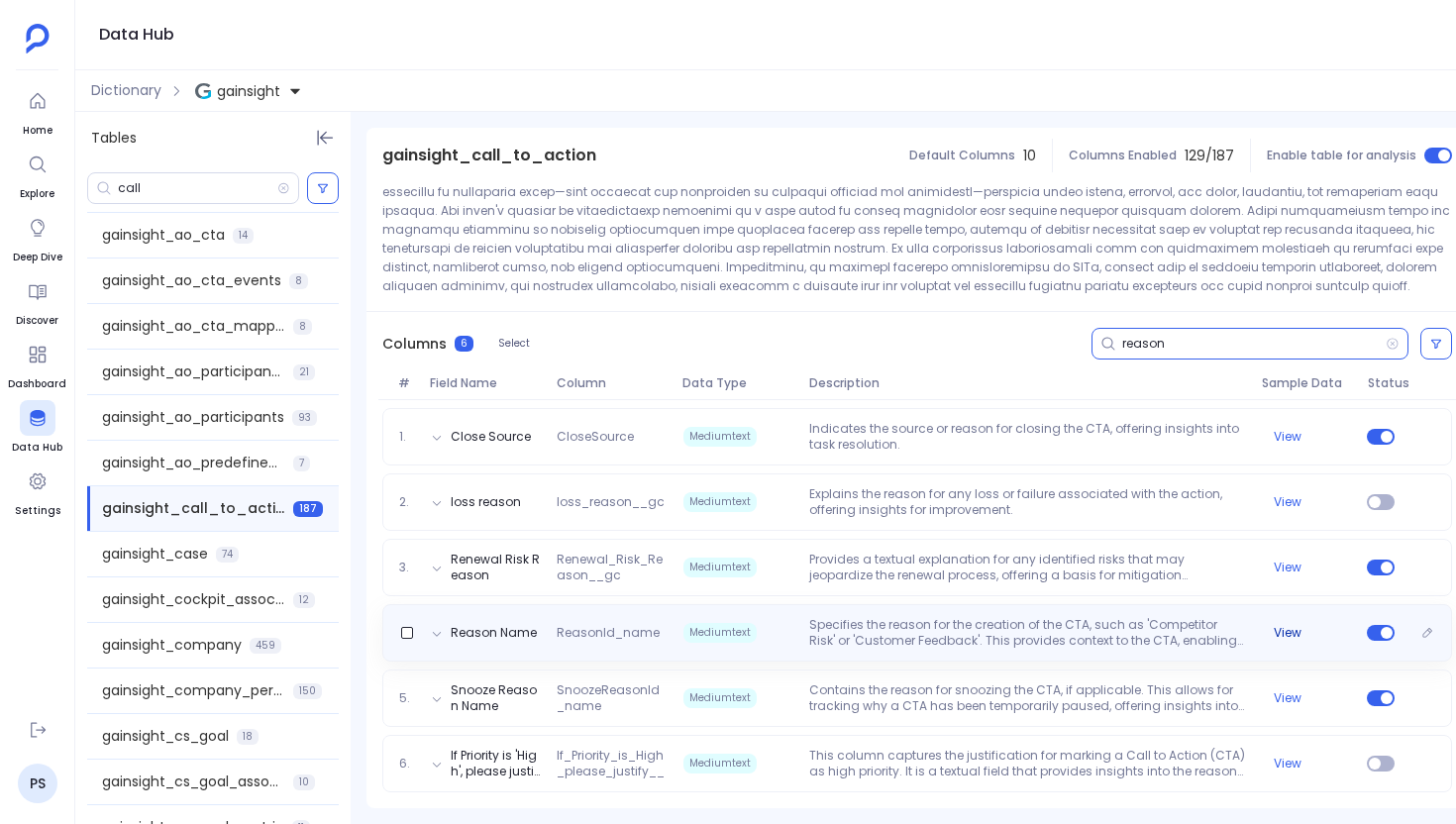 click on "View" at bounding box center (1288, 633) 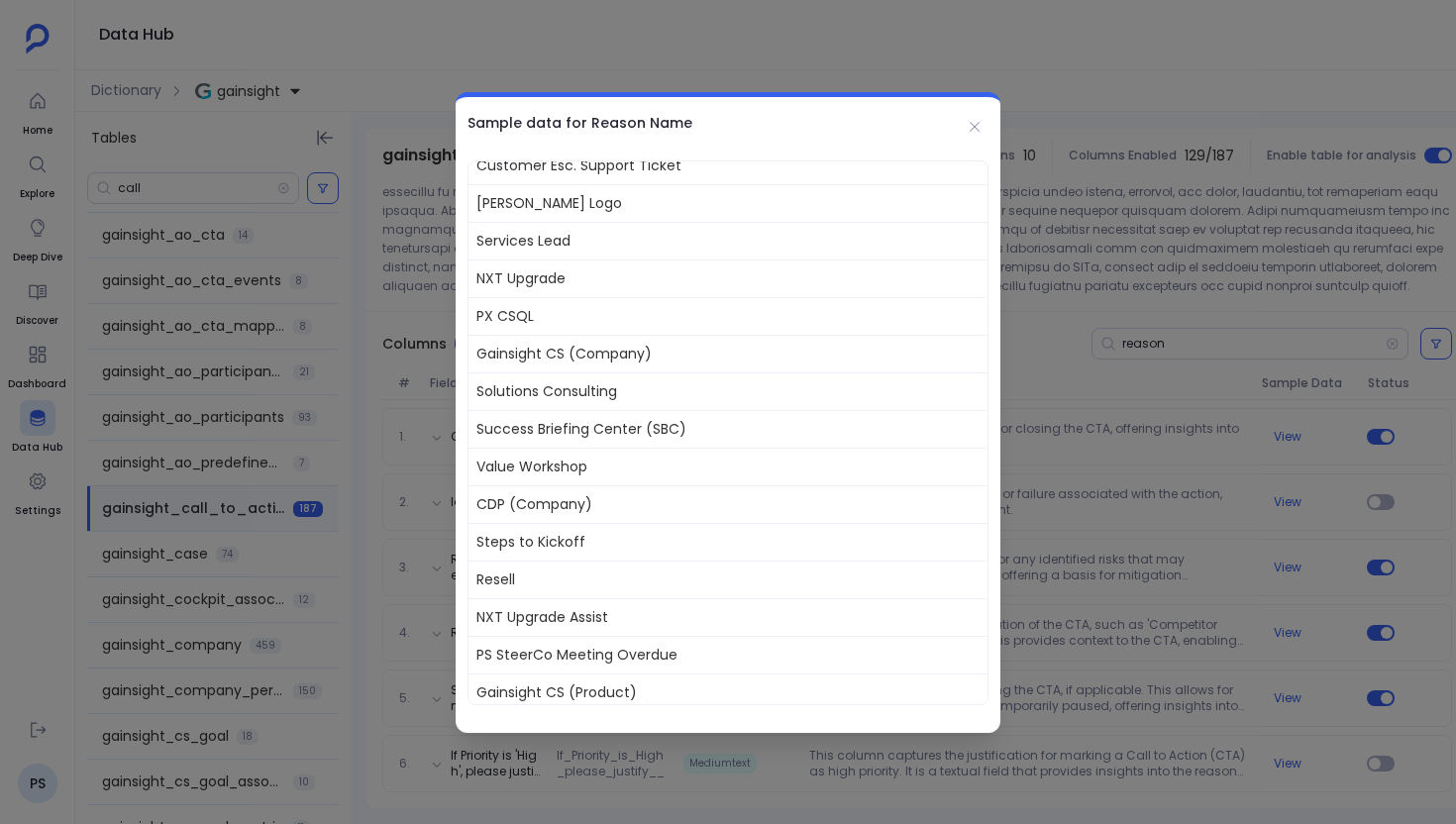 scroll, scrollTop: 1522, scrollLeft: 0, axis: vertical 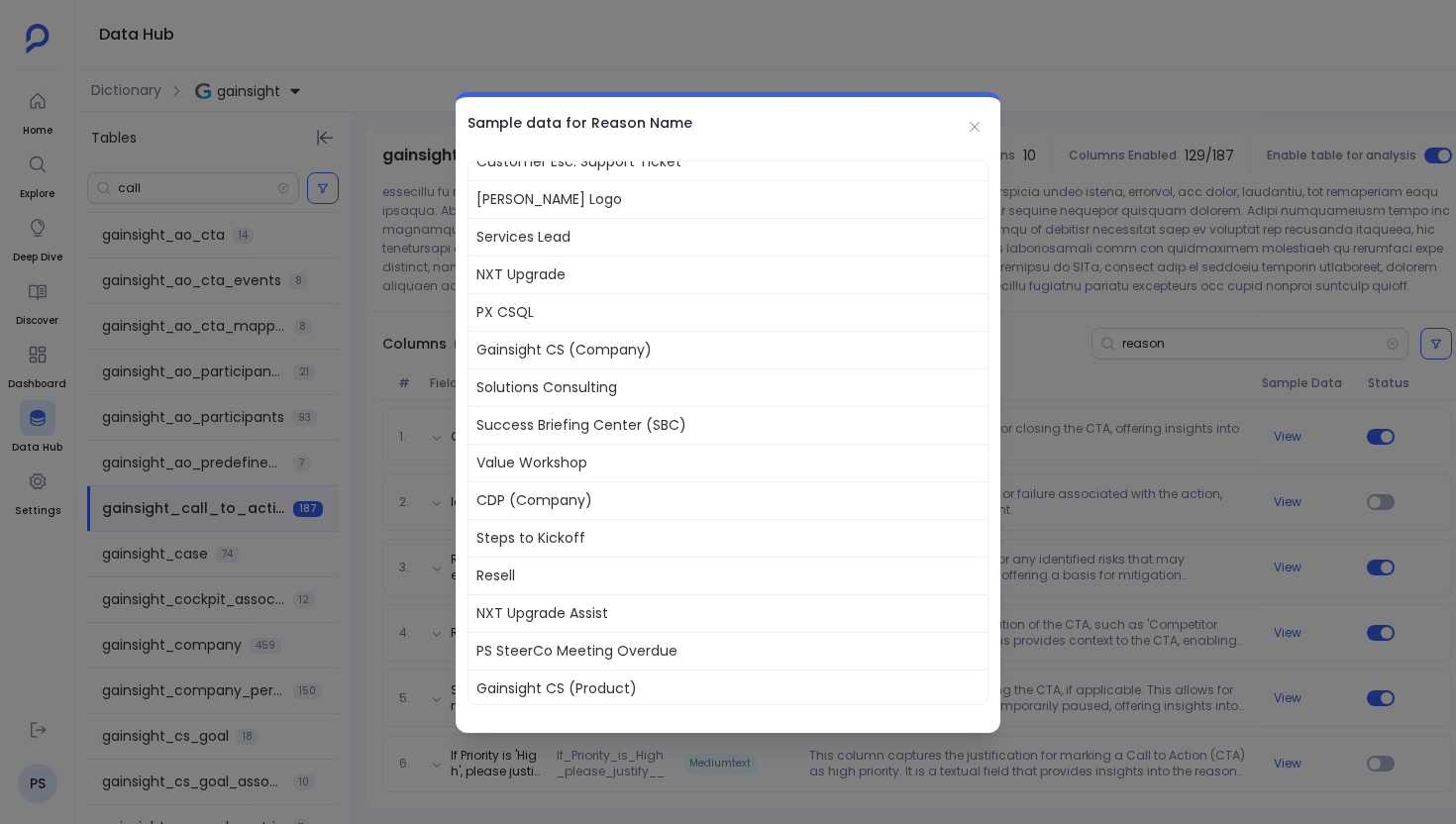 click at bounding box center [728, 412] 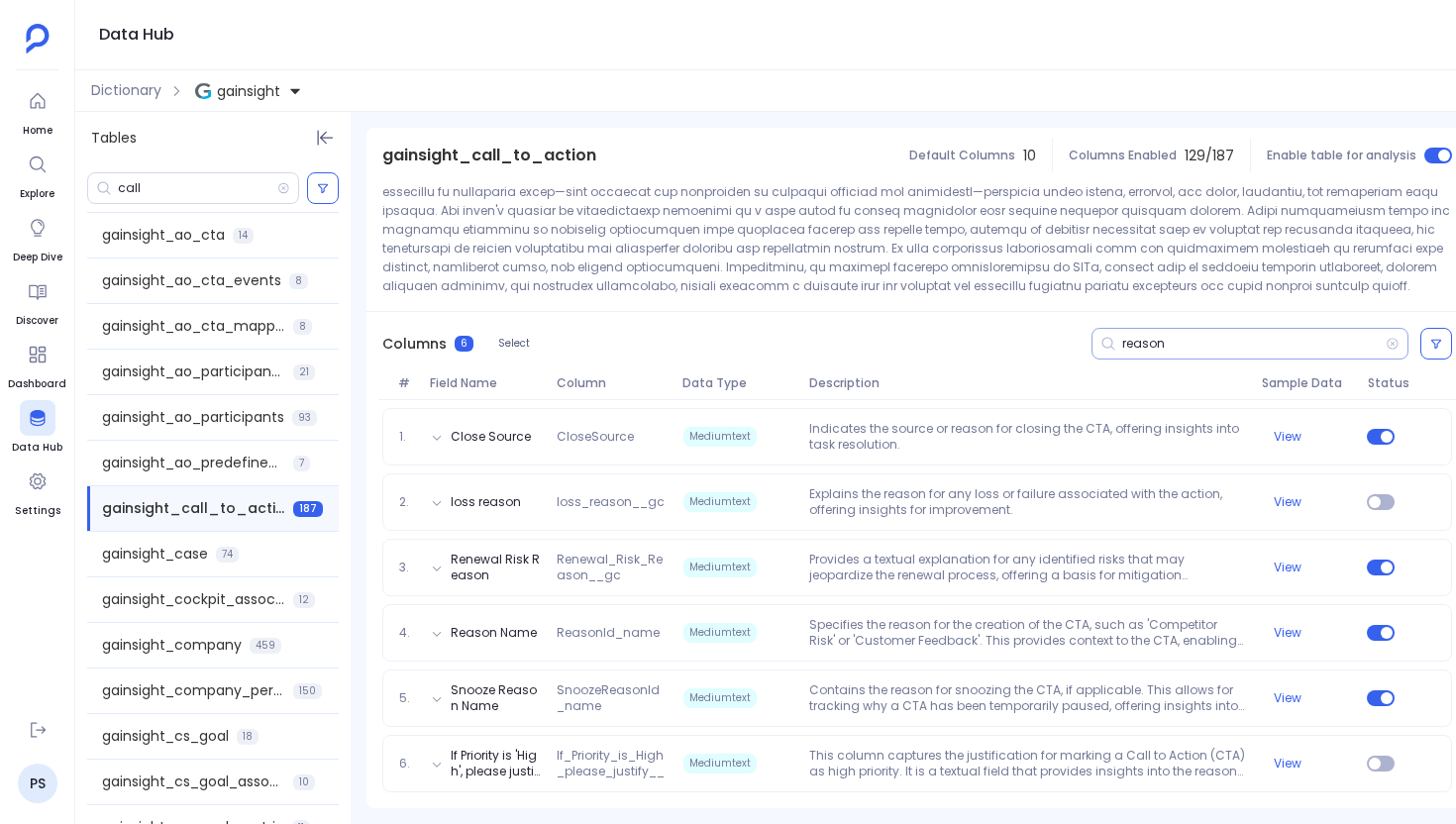 click on "reason" at bounding box center (1254, 344) 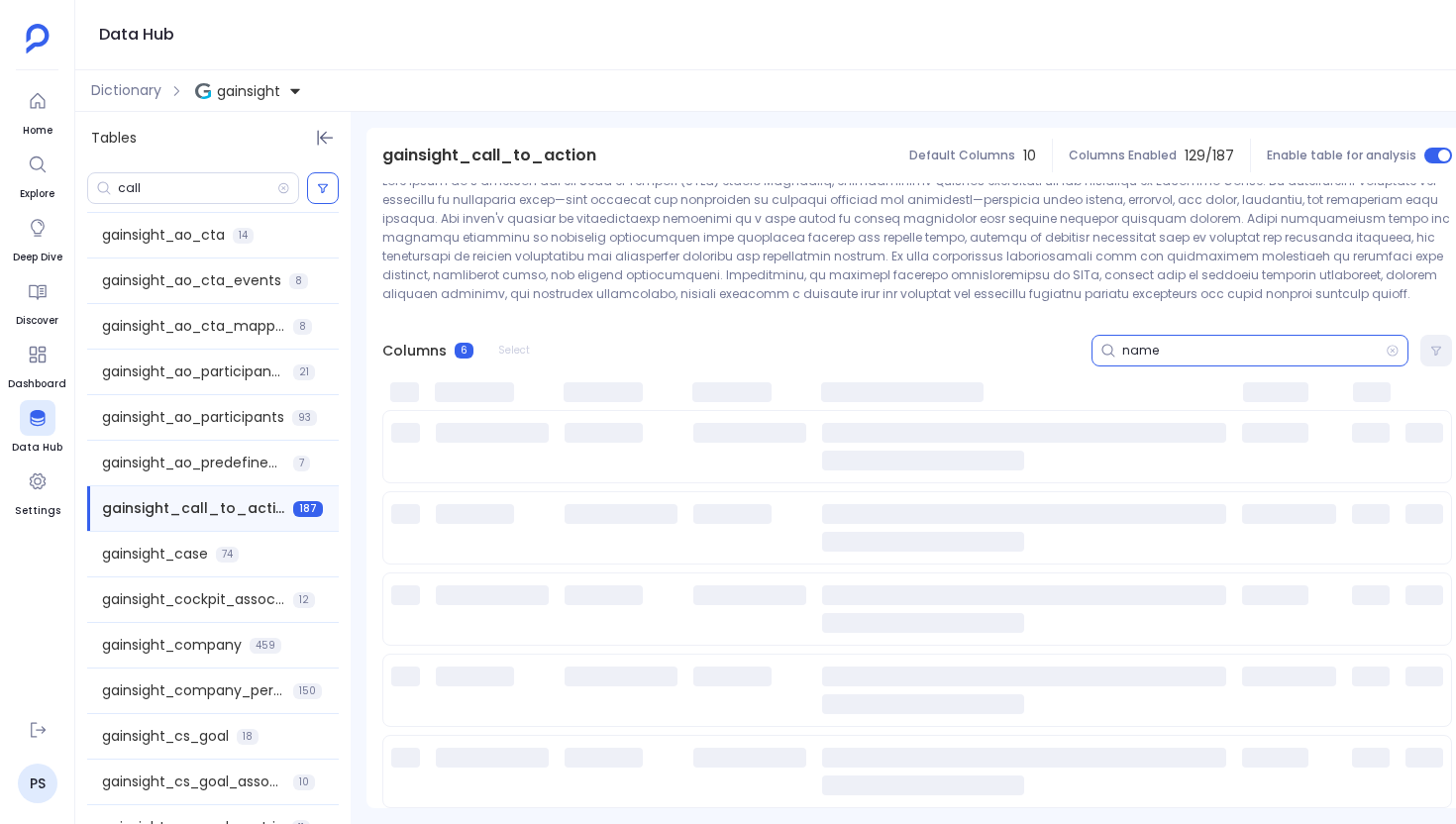 scroll, scrollTop: 167, scrollLeft: 0, axis: vertical 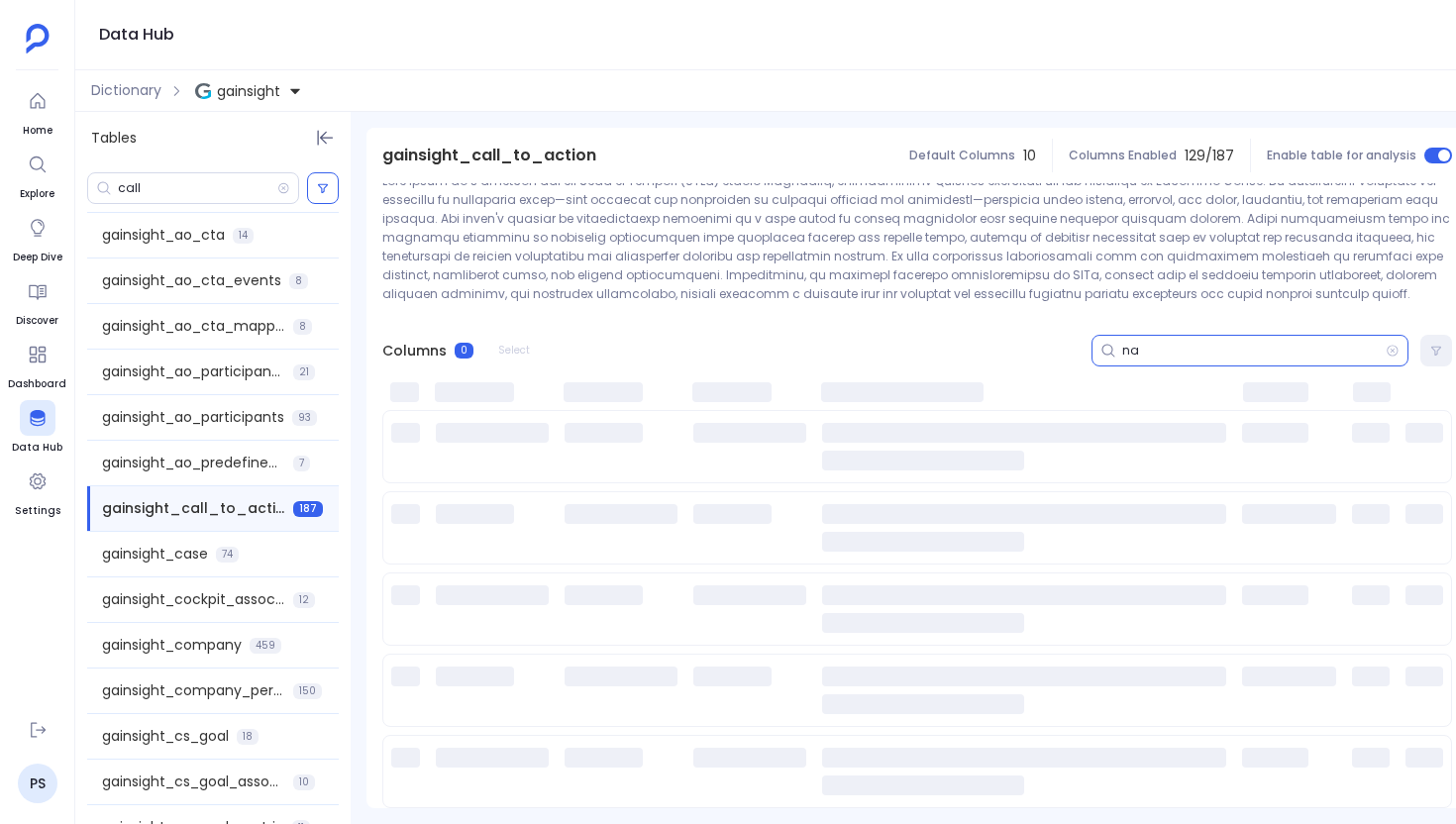 type on "n" 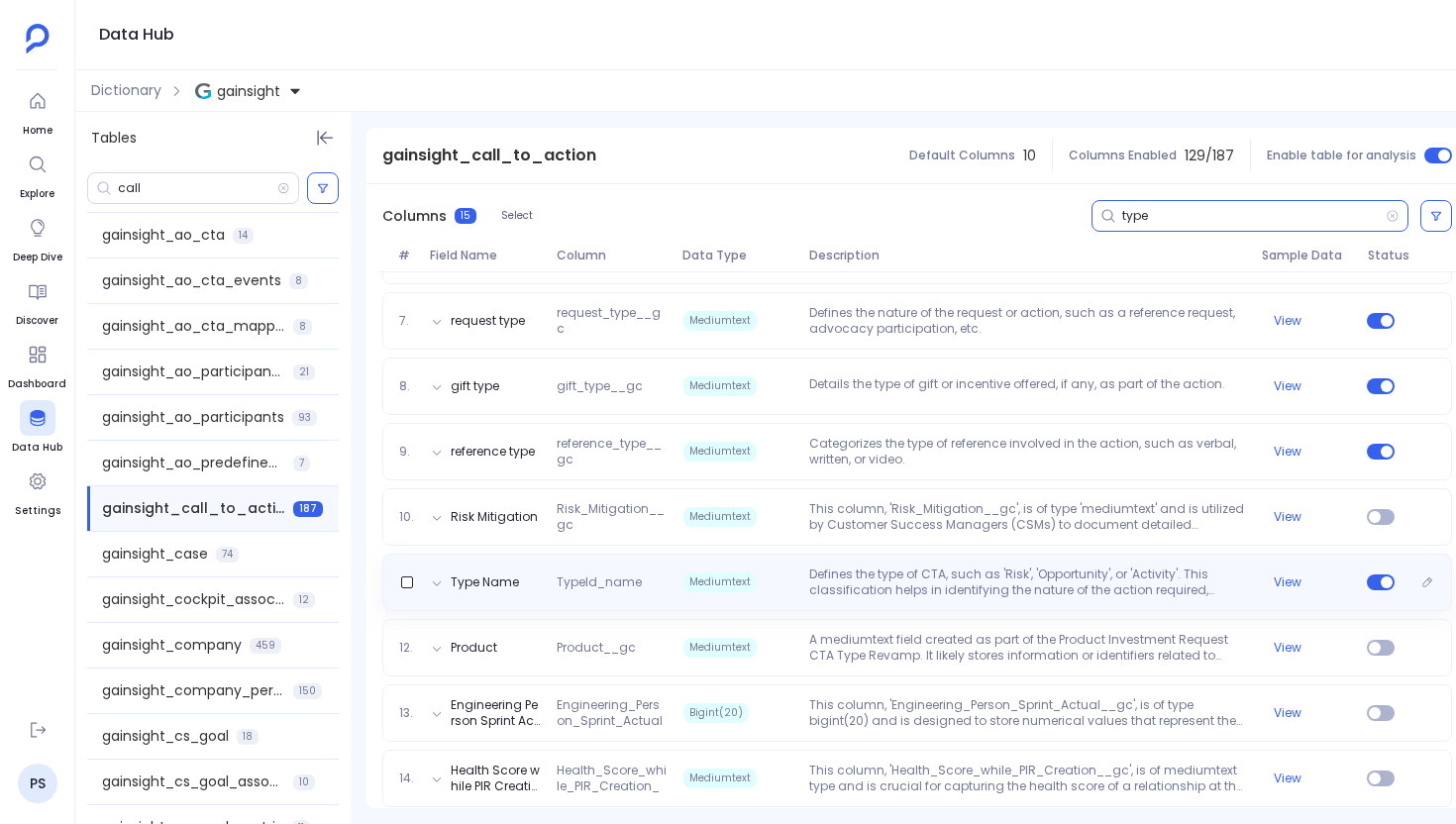 scroll, scrollTop: 703, scrollLeft: 0, axis: vertical 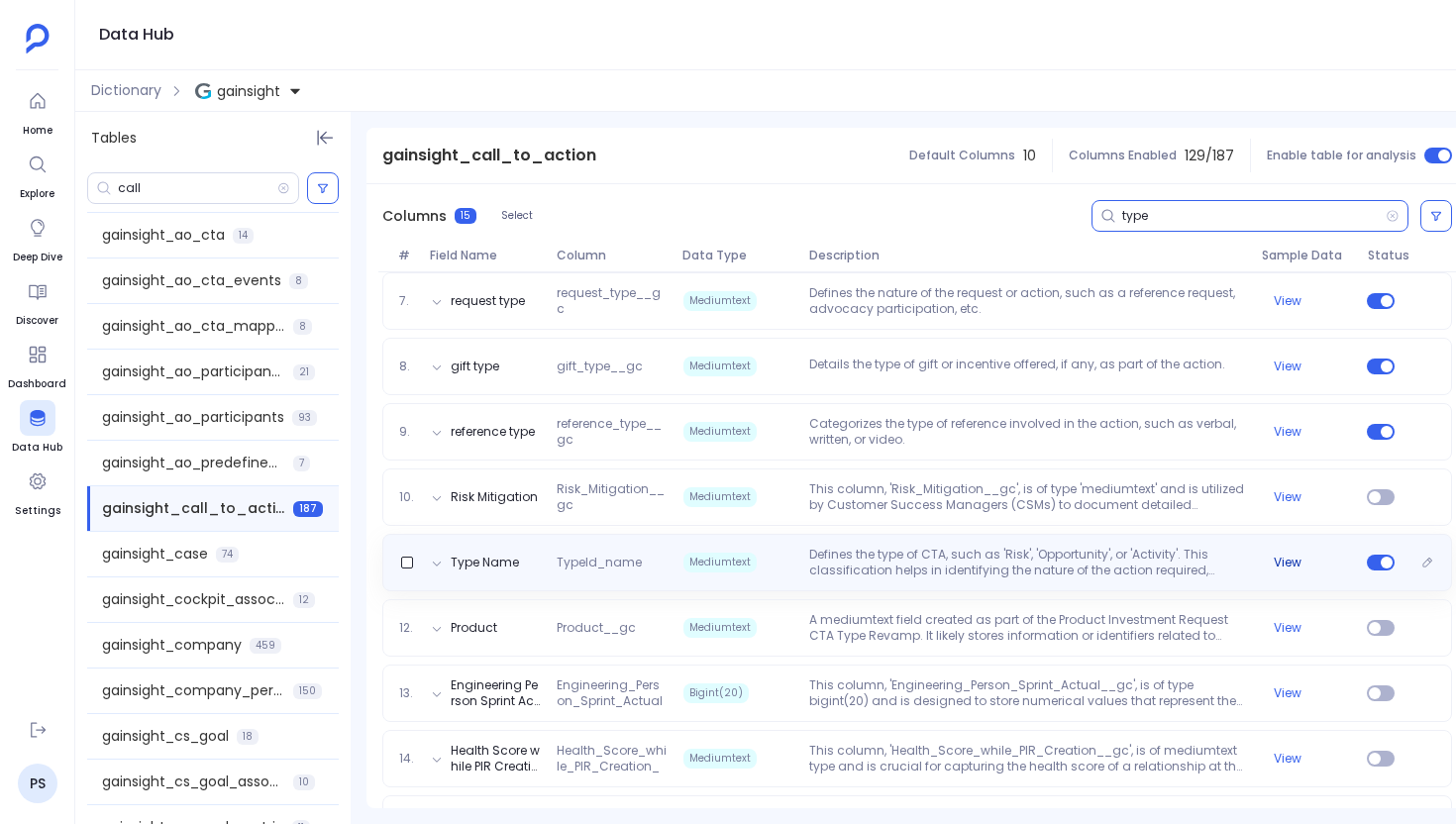 click on "View" at bounding box center [1288, 563] 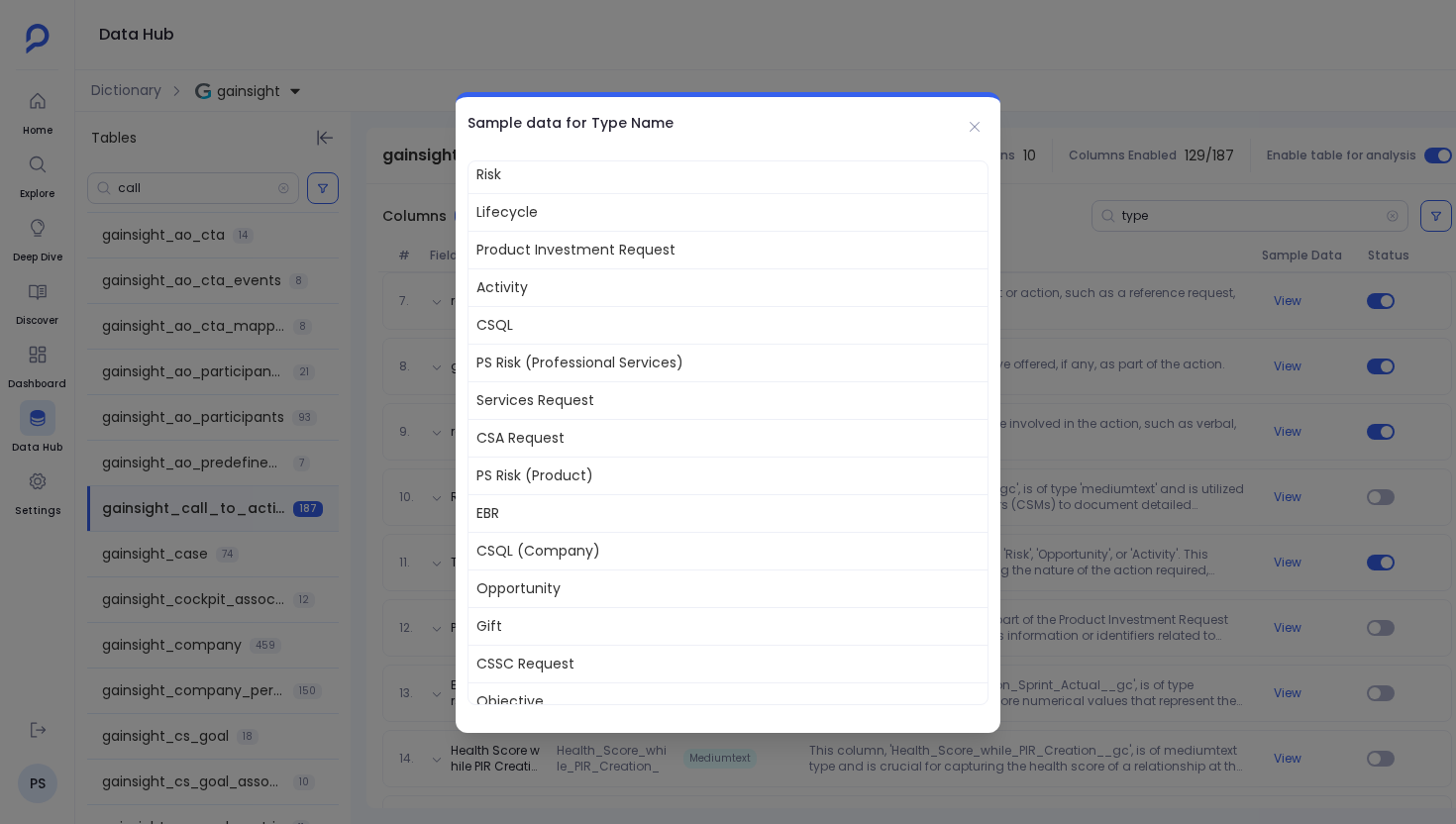 scroll, scrollTop: 0, scrollLeft: 0, axis: both 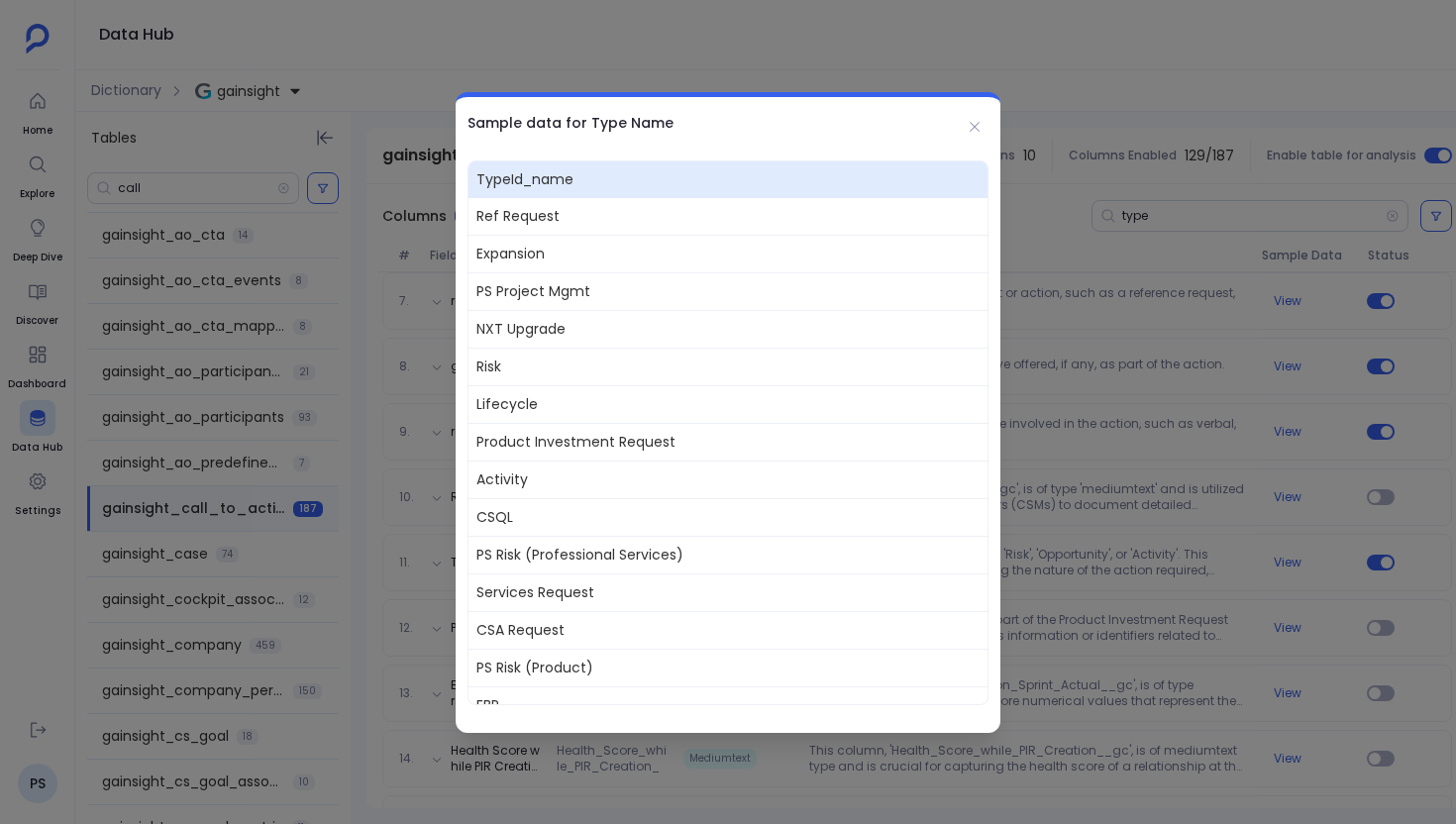 click at bounding box center (728, 412) 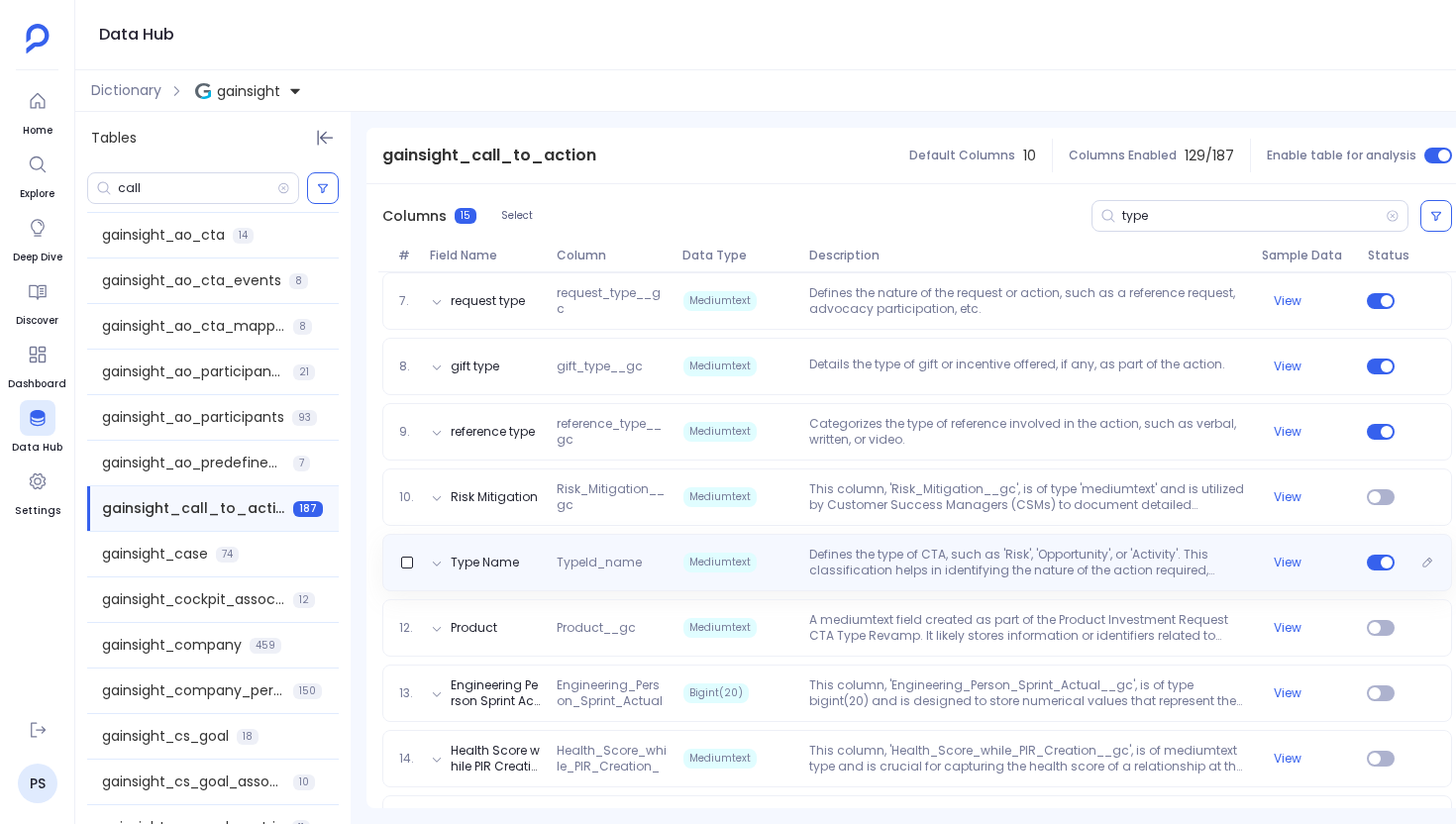 click on "Defines the type of CTA, such as 'Risk', 'Opportunity', or 'Activity'. This classification helps in identifying the nature of the action required, guiding the customer success team's approach to addressing it." at bounding box center (1027, 563) 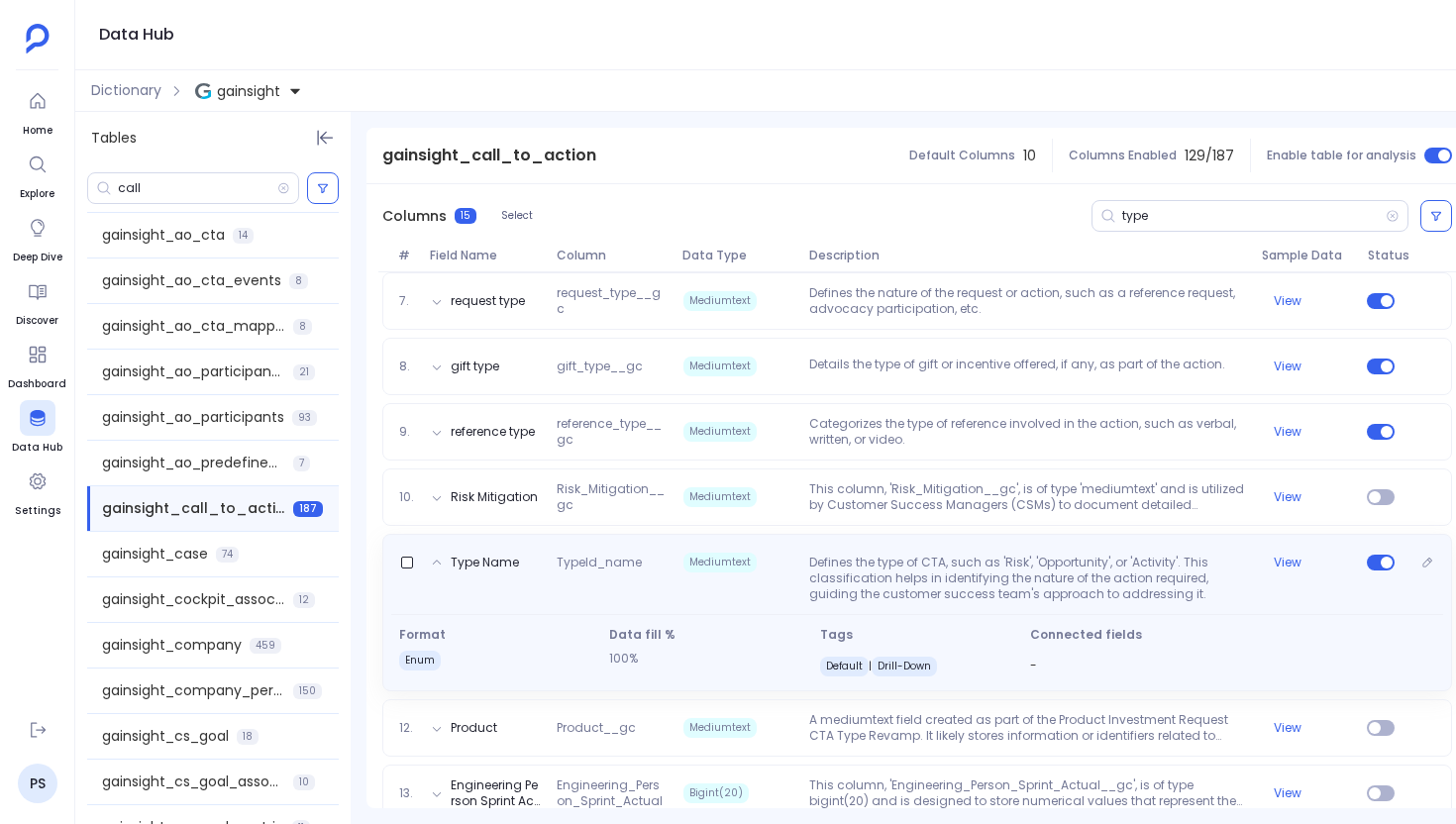 click on "Defines the type of CTA, such as 'Risk', 'Opportunity', or 'Activity'. This classification helps in identifying the nature of the action required, guiding the customer success team's approach to addressing it." at bounding box center [1027, 578] 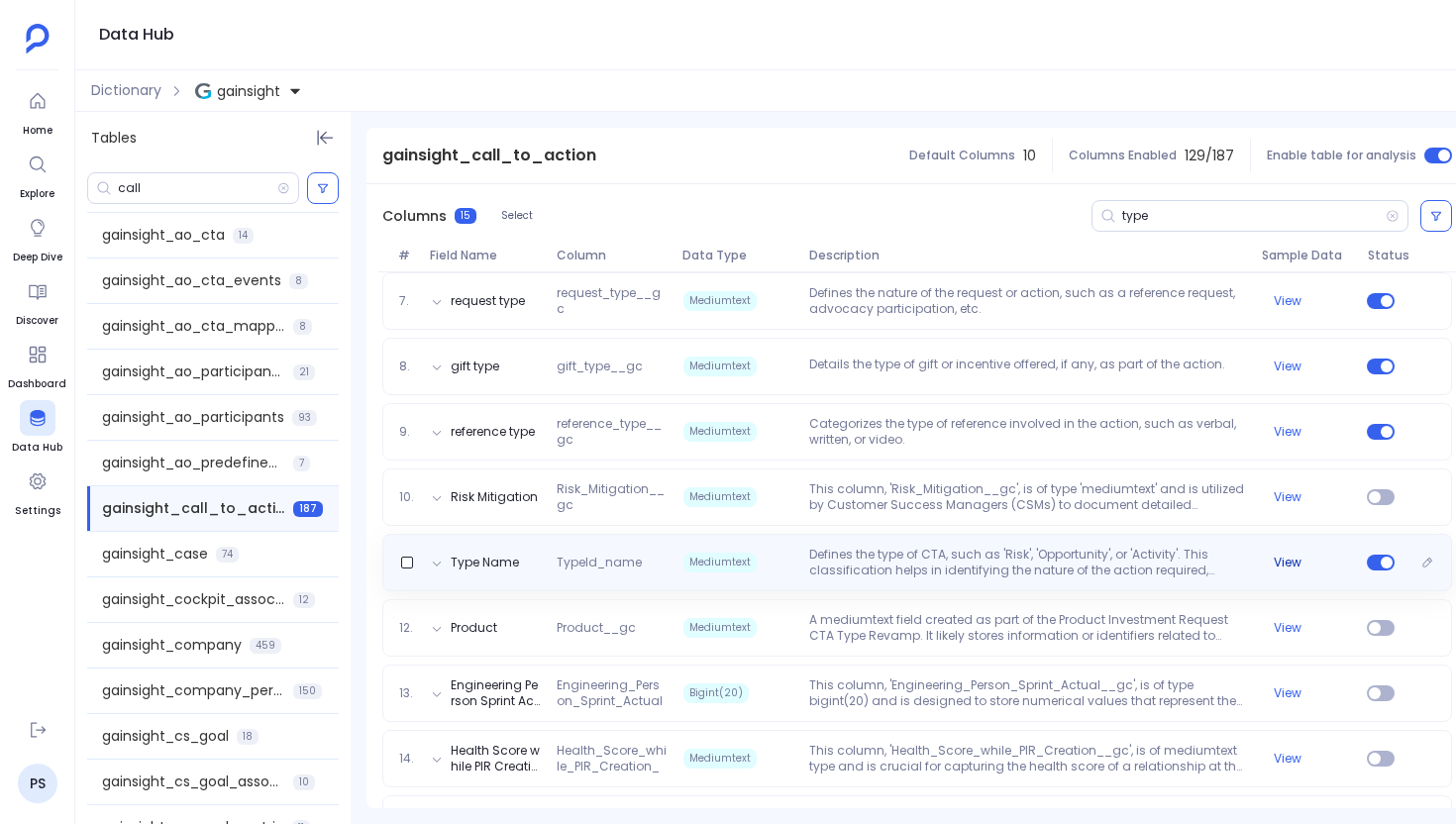 click on "View" at bounding box center (1288, 563) 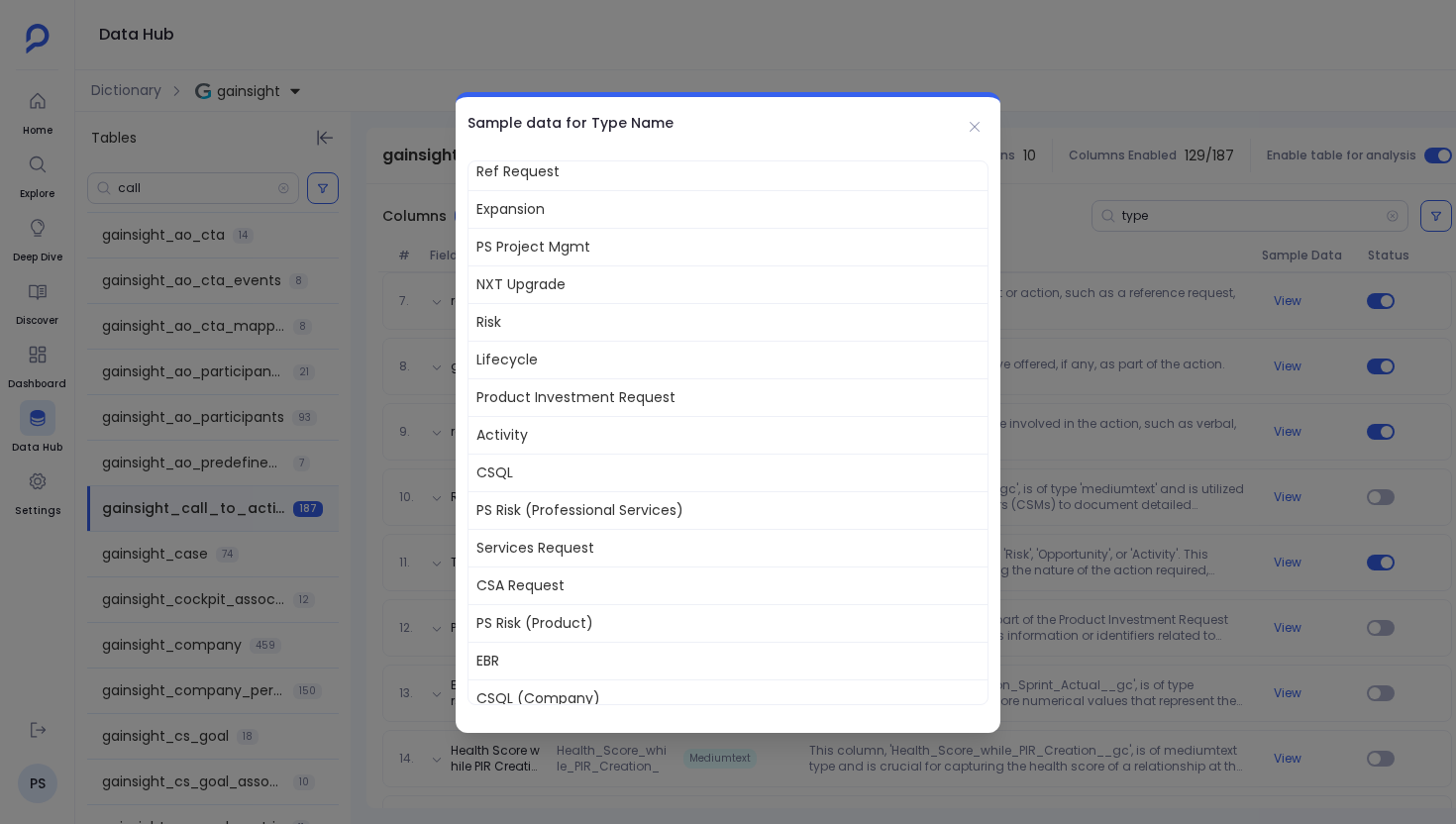 scroll, scrollTop: 0, scrollLeft: 0, axis: both 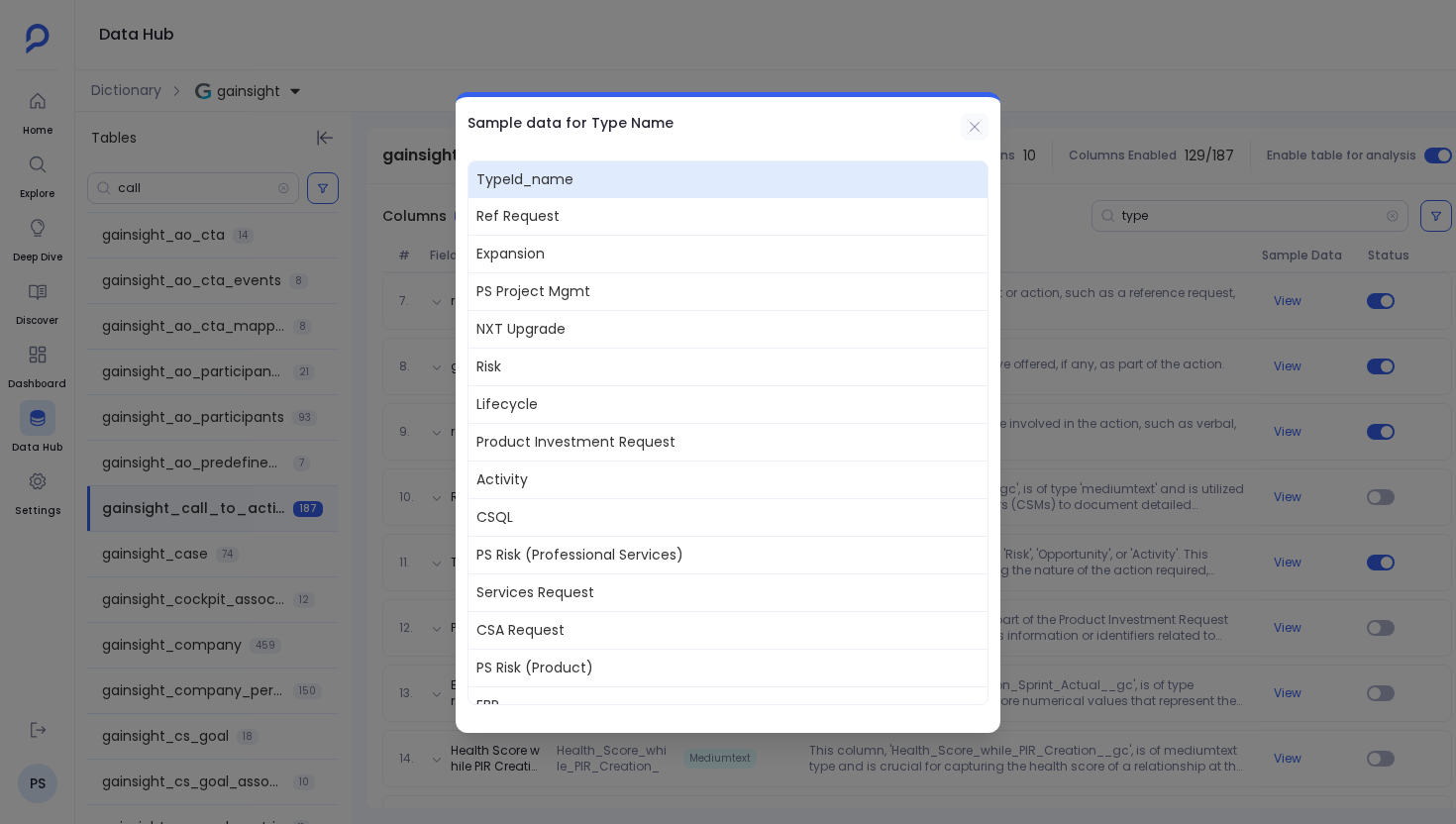 click 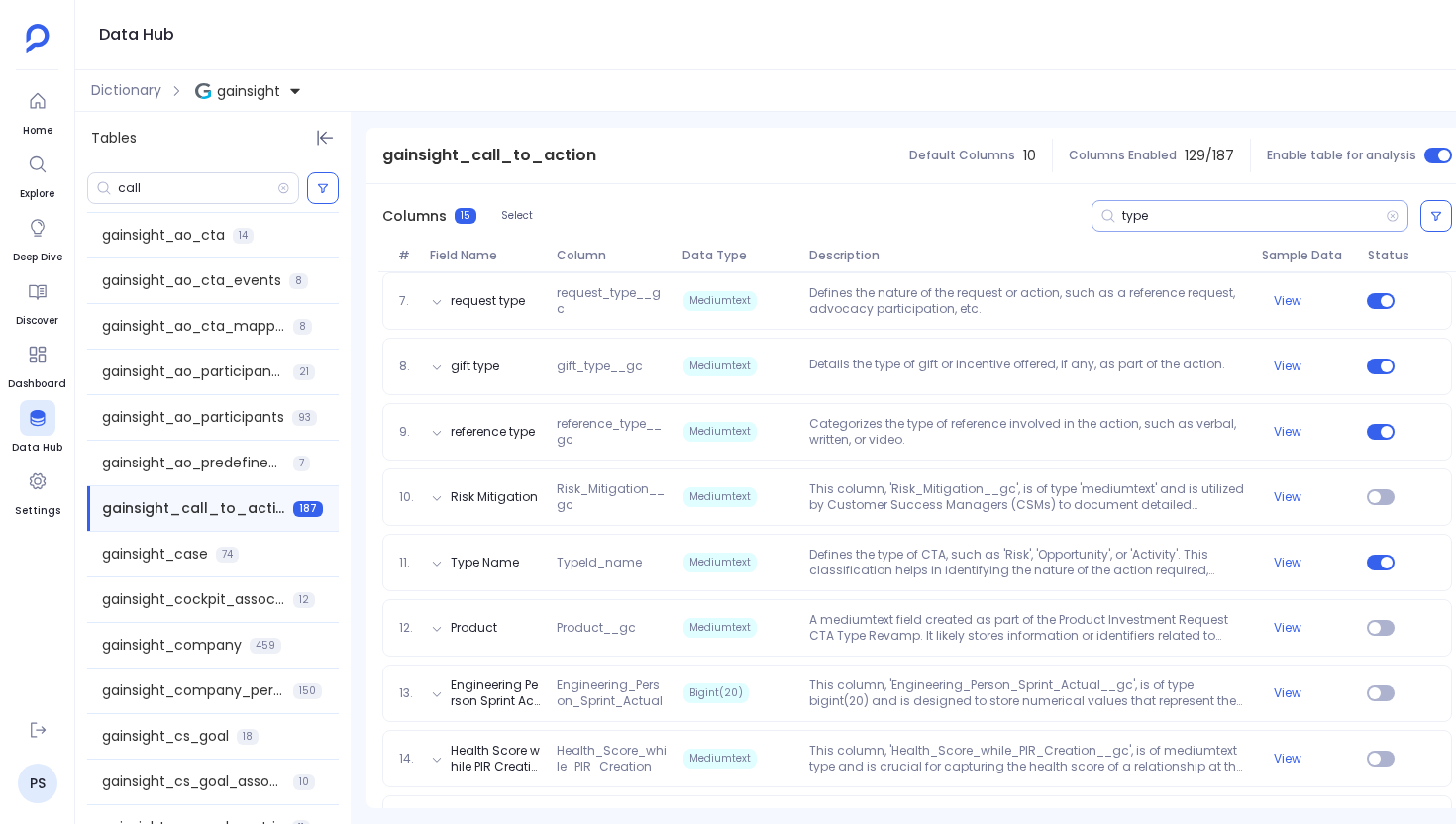 click on "type" at bounding box center [1254, 216] 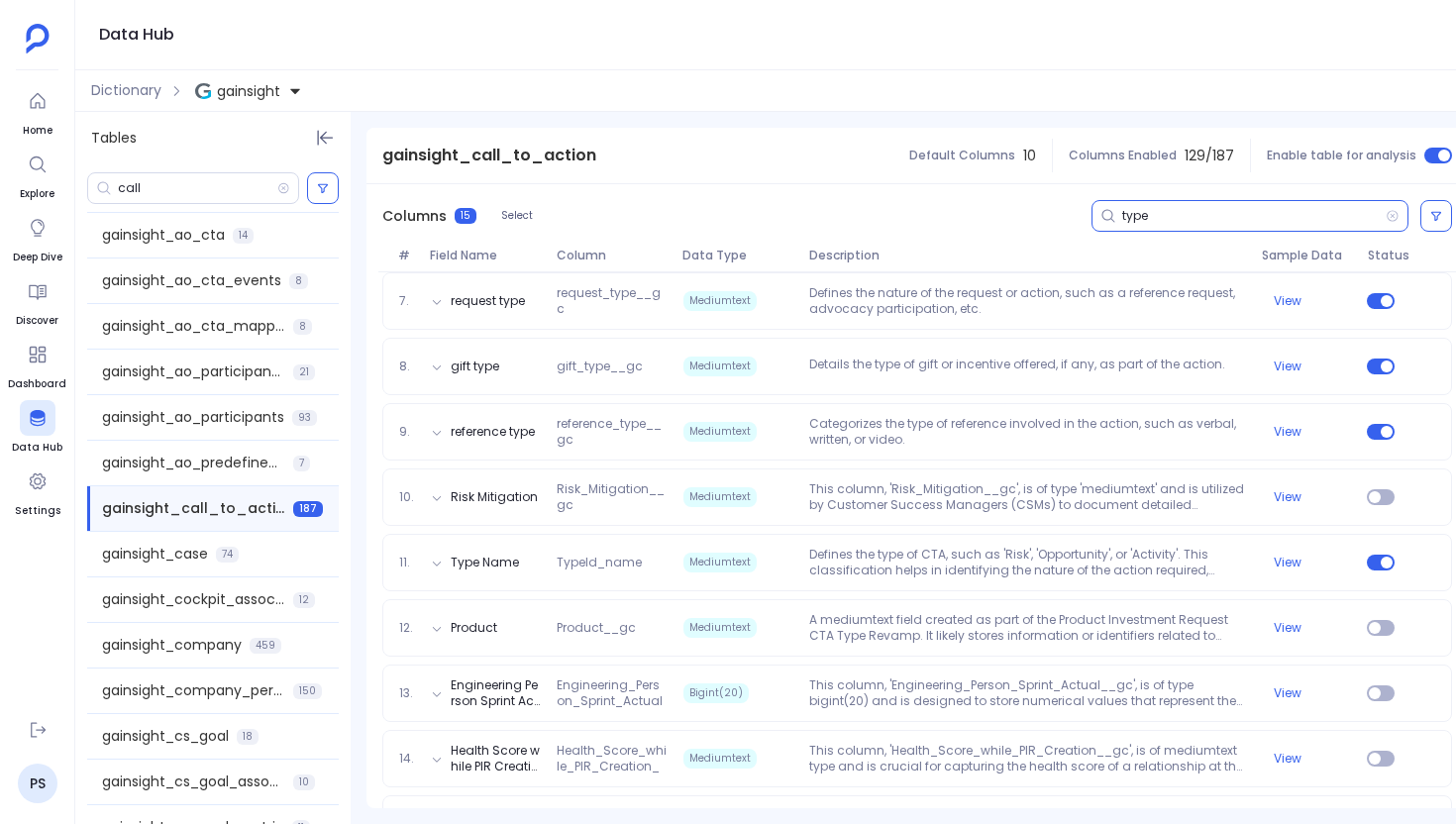 click on "type" at bounding box center [1254, 216] 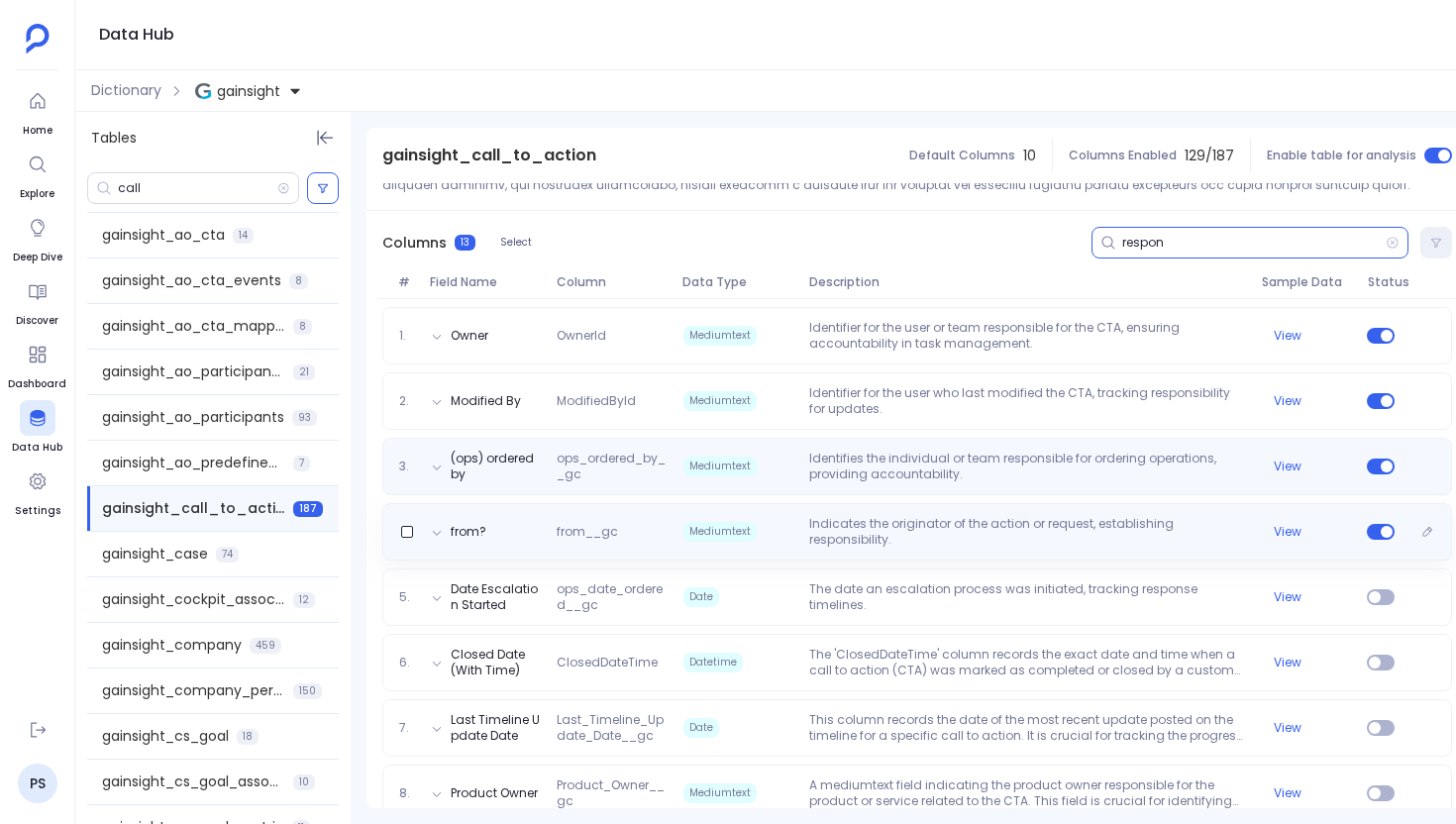 scroll, scrollTop: 279, scrollLeft: 0, axis: vertical 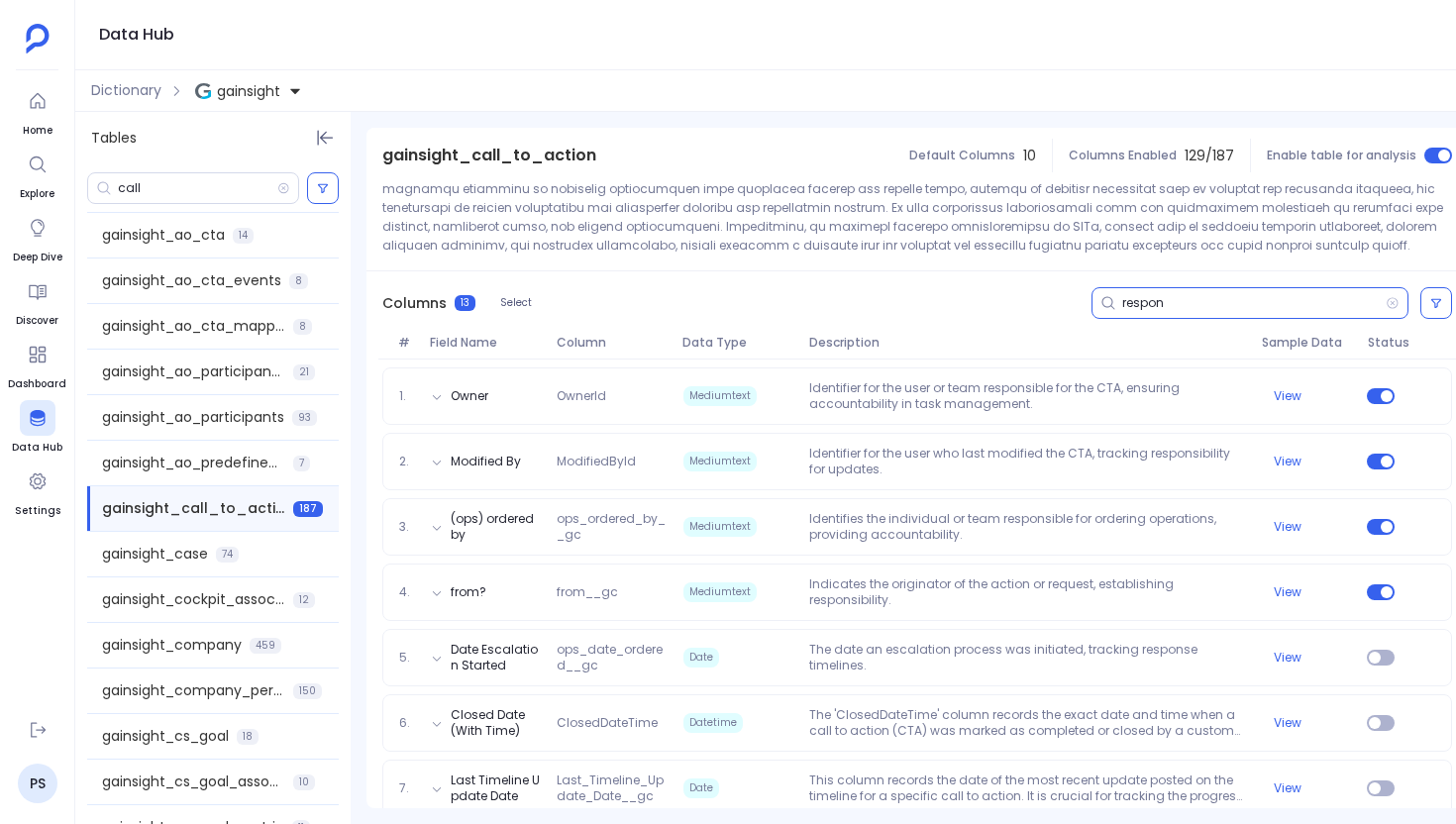click on "respon" at bounding box center [1254, 303] 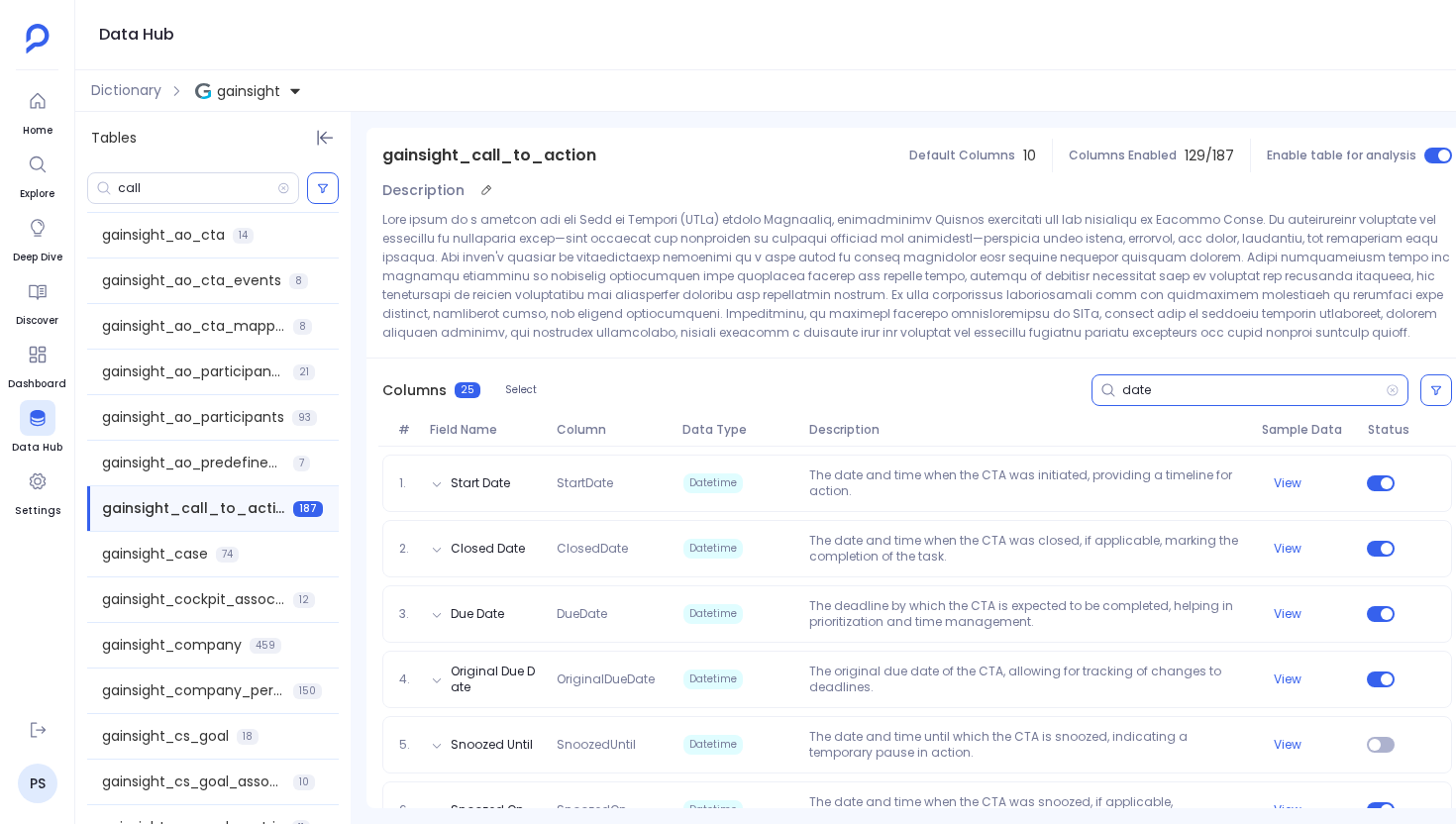 scroll, scrollTop: 200, scrollLeft: 0, axis: vertical 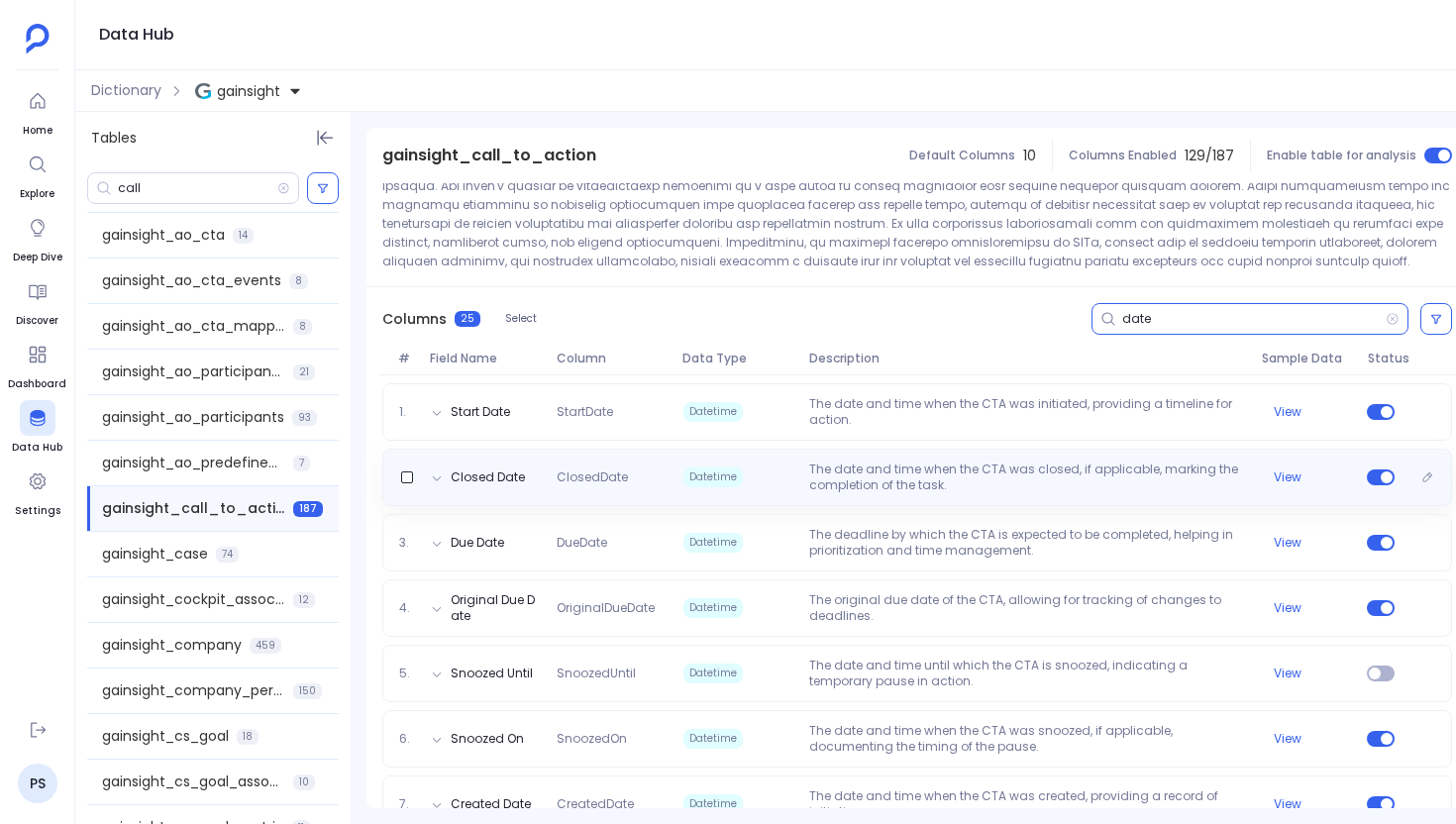 type on "date" 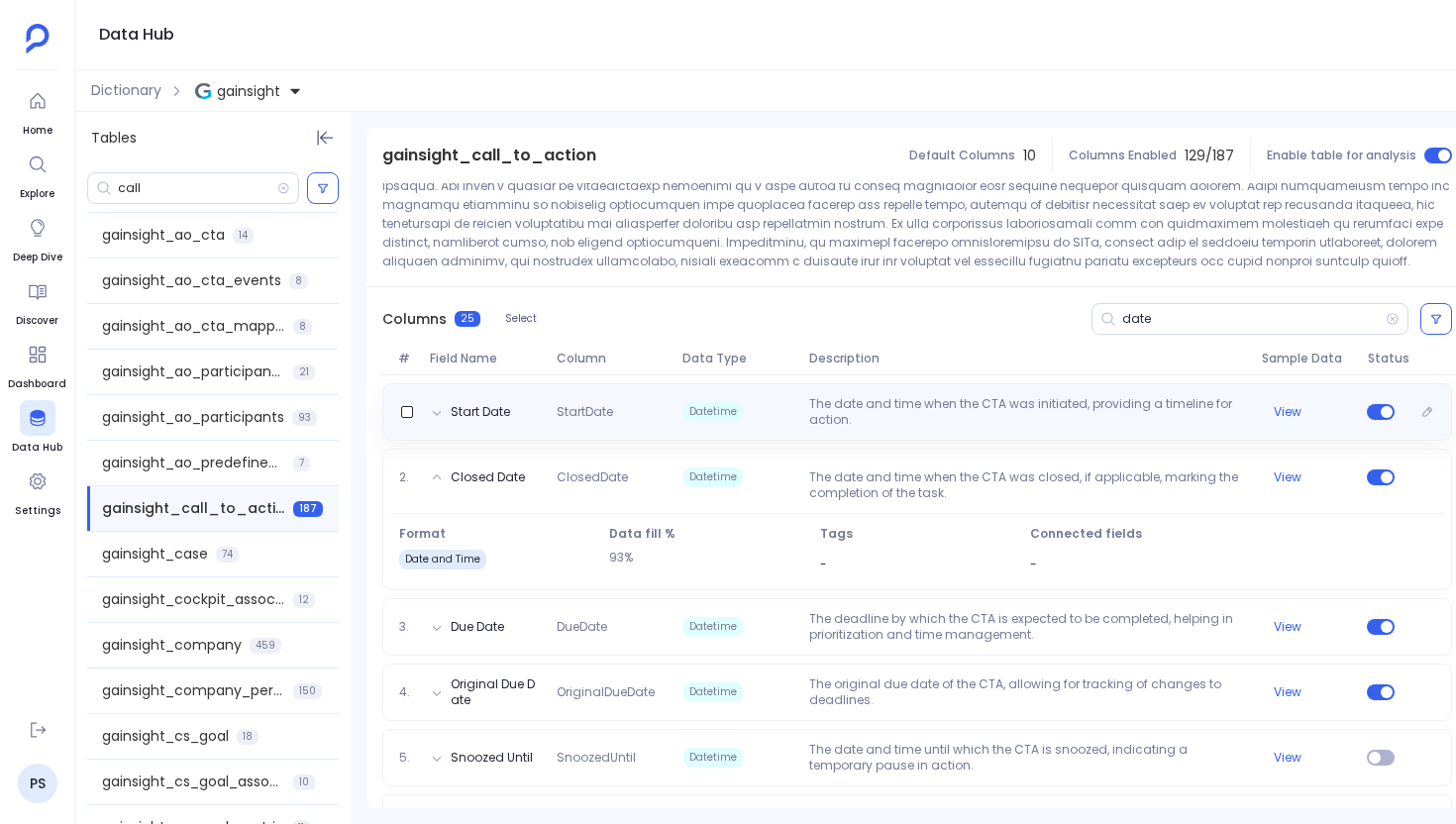 click on "Start Date StartDate Datetime The date and time when the CTA was initiated, providing a timeline for action. View" at bounding box center (917, 412) 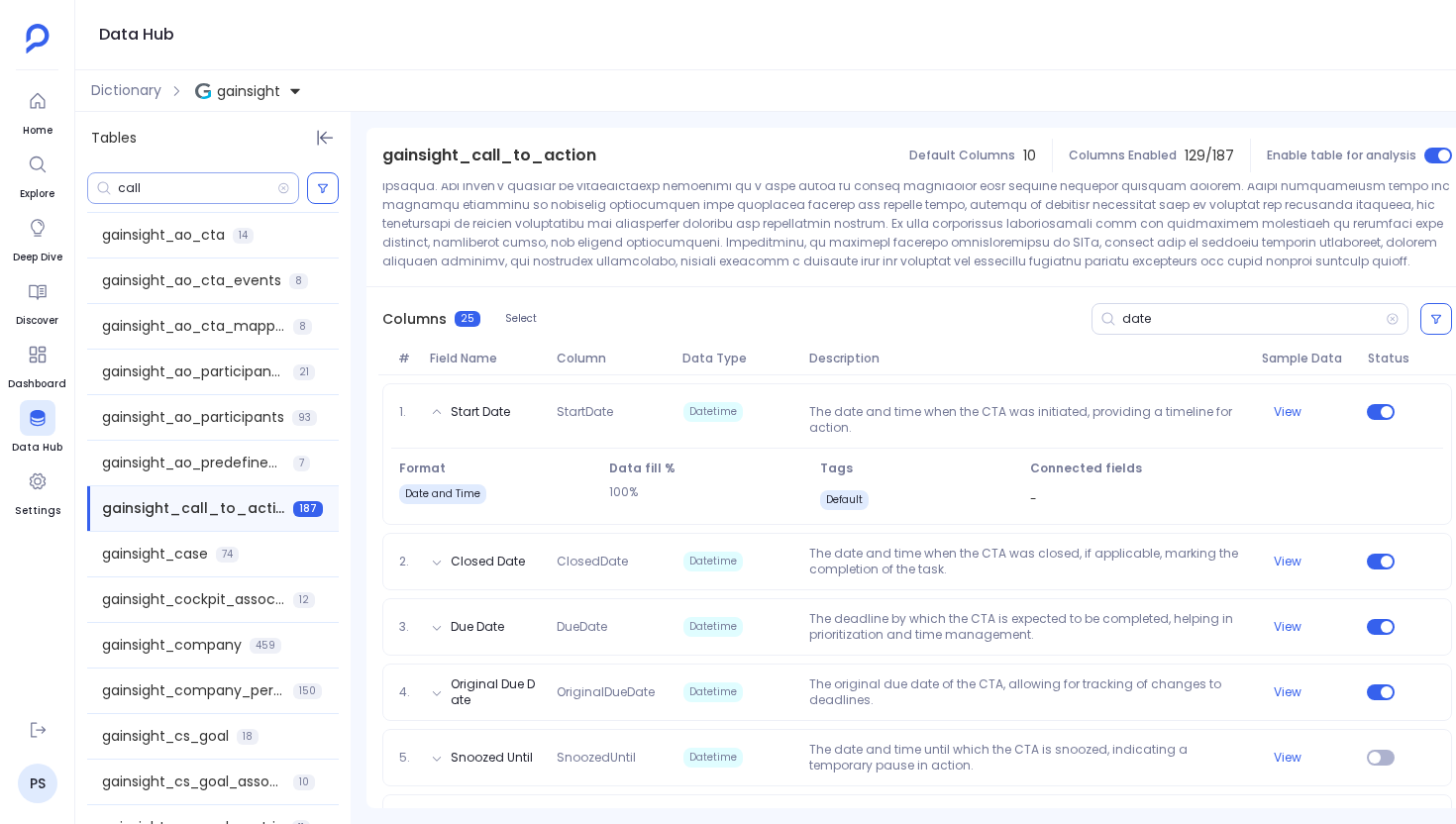 click on "call" at bounding box center (197, 188) 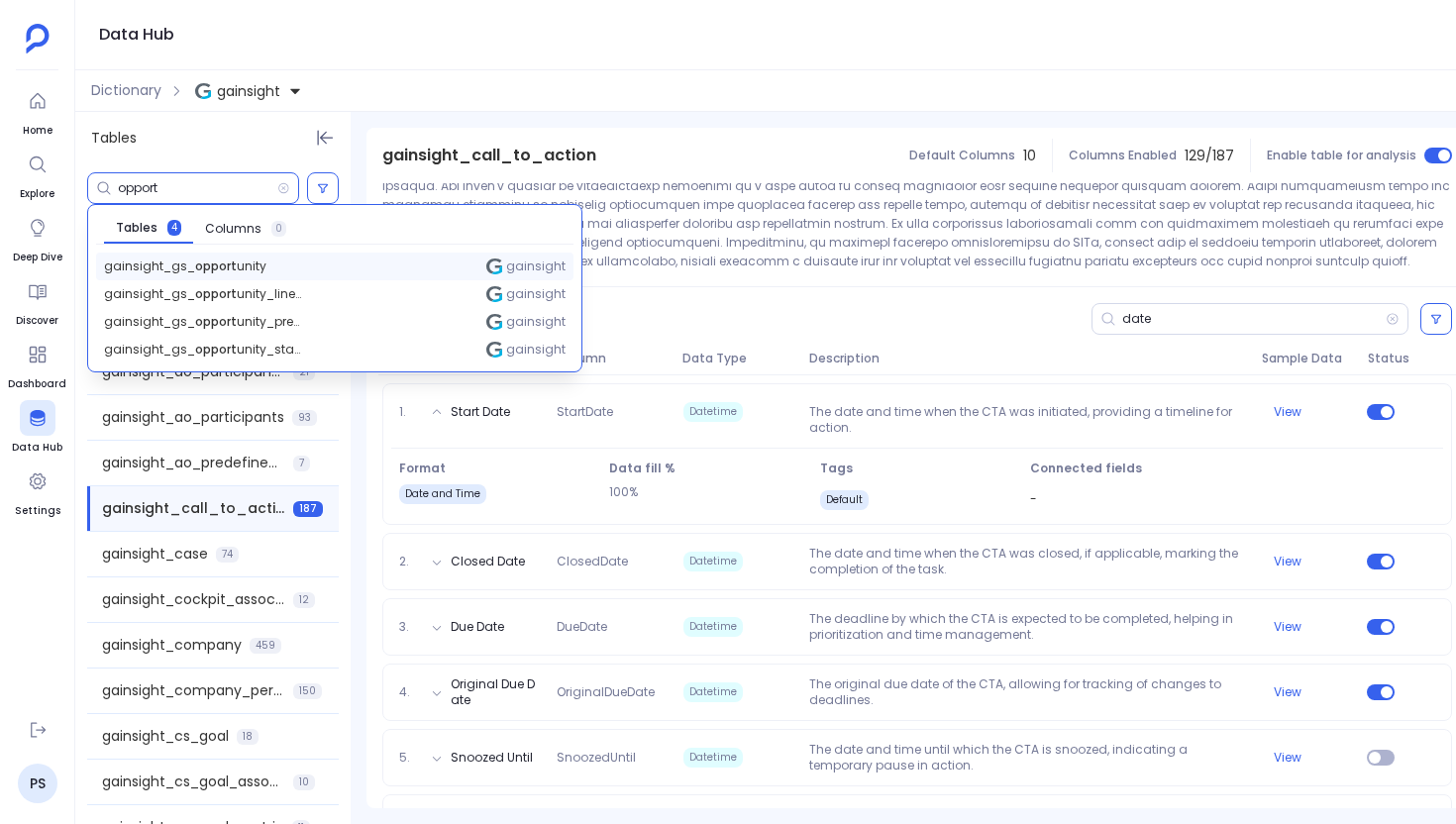 type on "opport" 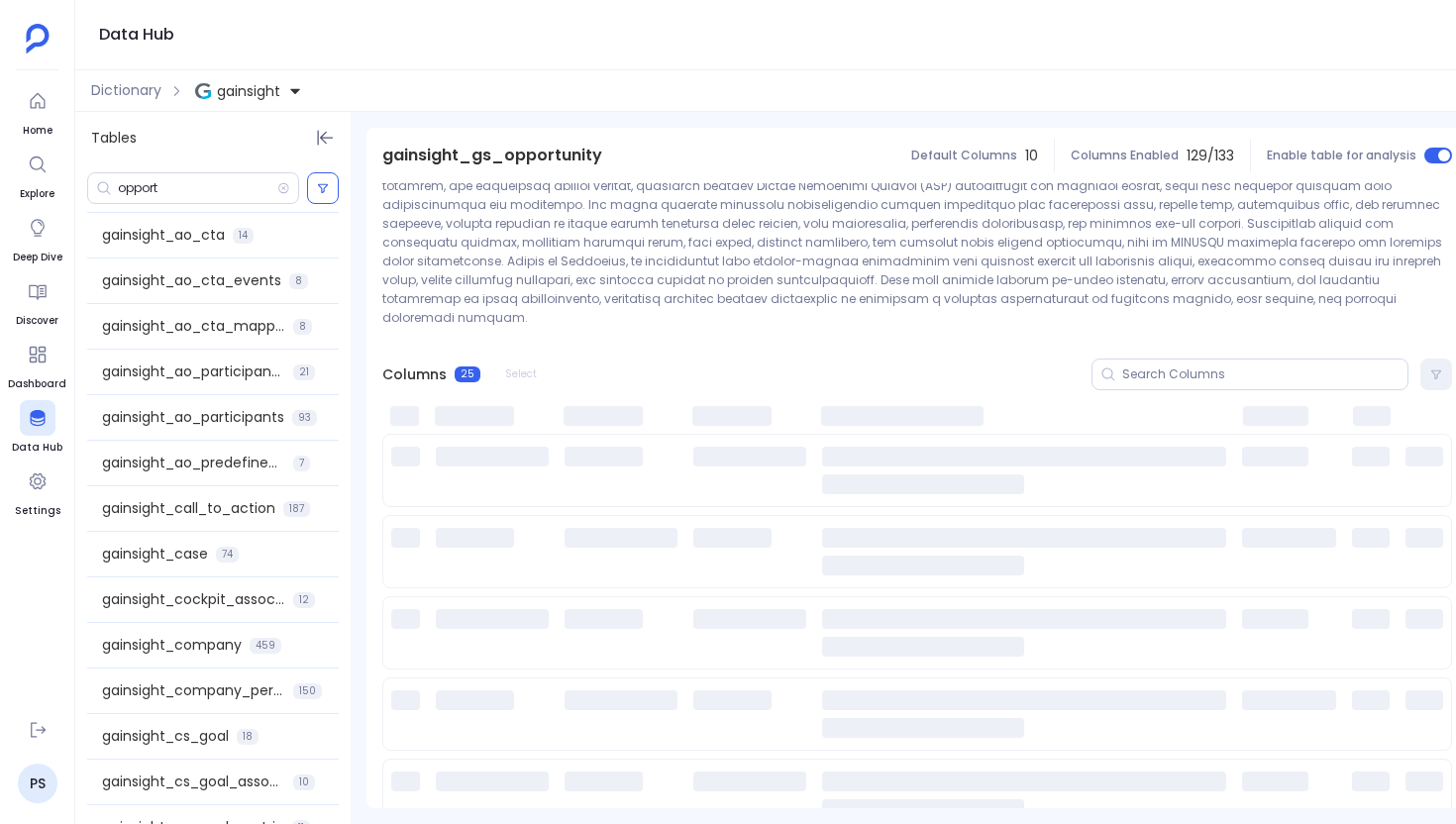 scroll, scrollTop: 658, scrollLeft: 0, axis: vertical 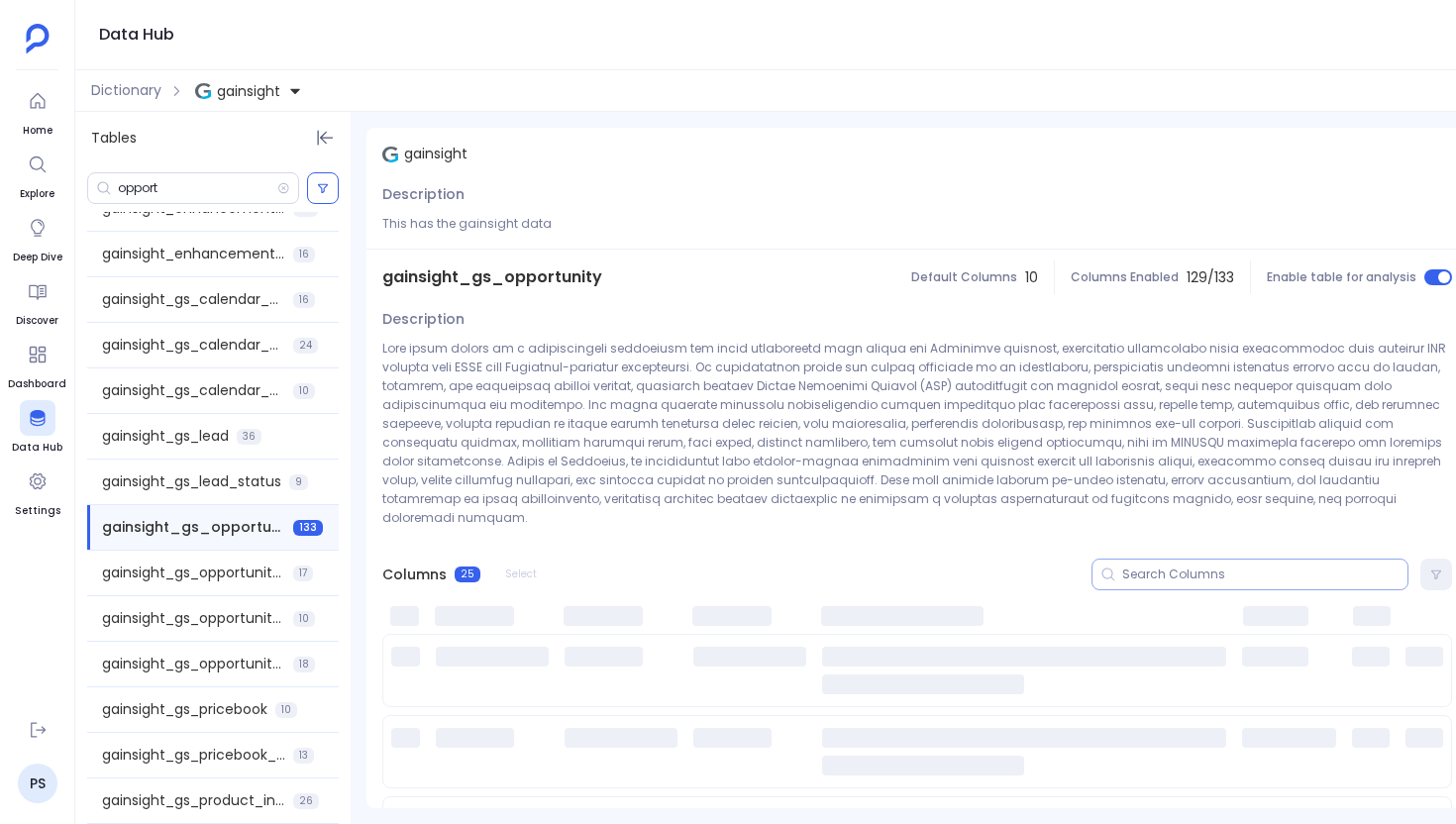 click at bounding box center [1265, 574] 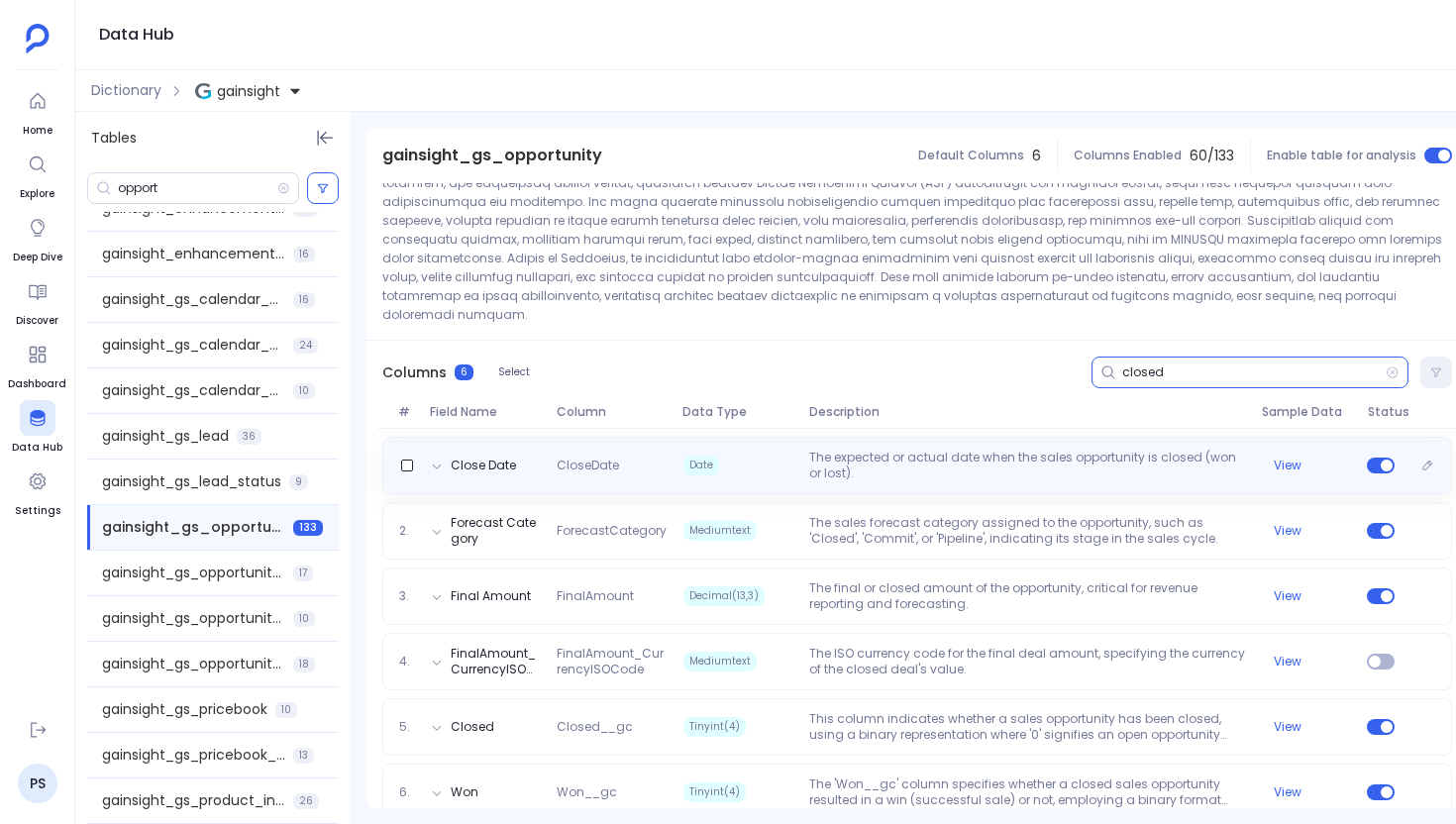 scroll, scrollTop: 213, scrollLeft: 0, axis: vertical 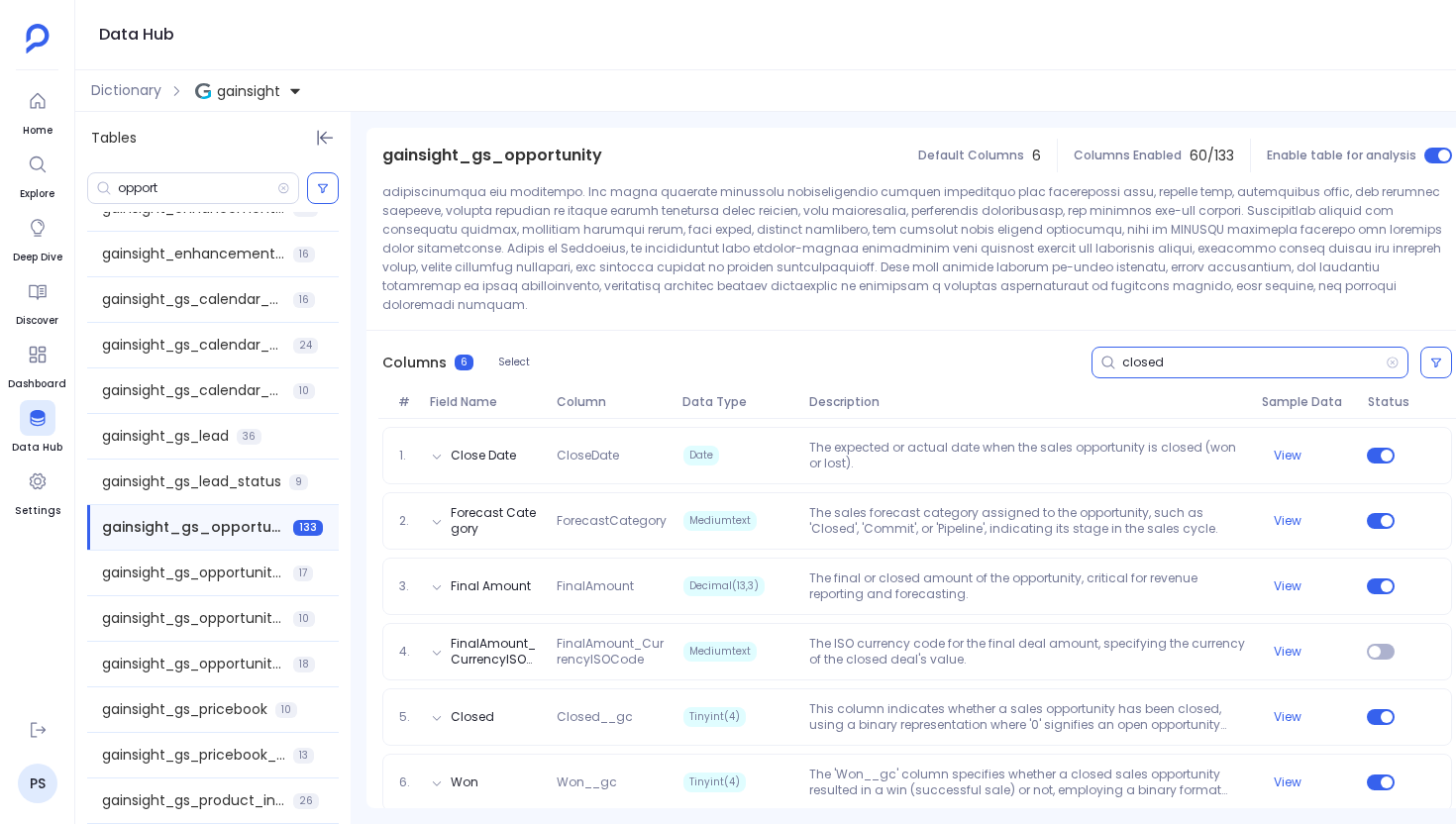 click on "closed" at bounding box center (1254, 362) 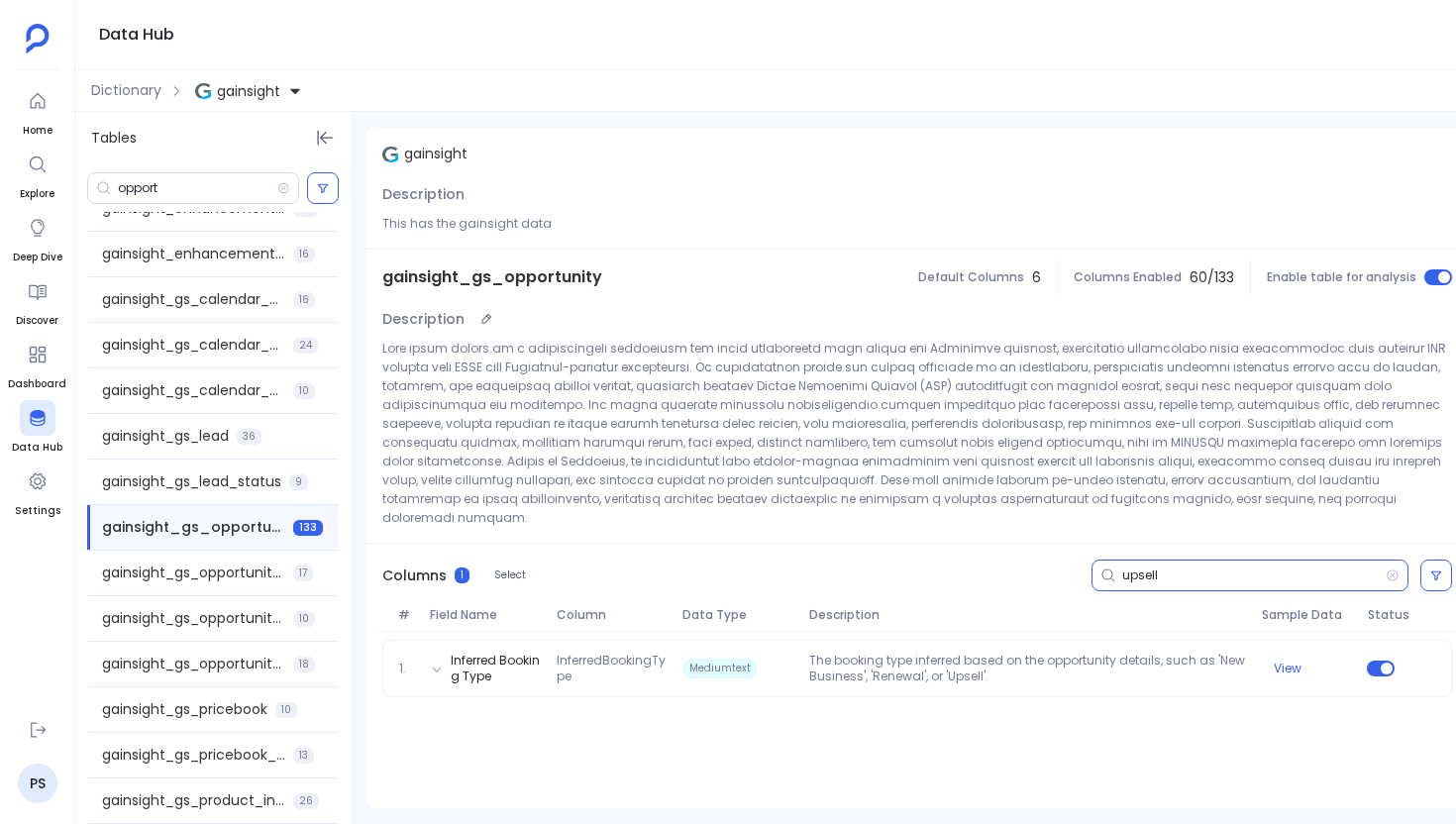 scroll, scrollTop: 0, scrollLeft: 0, axis: both 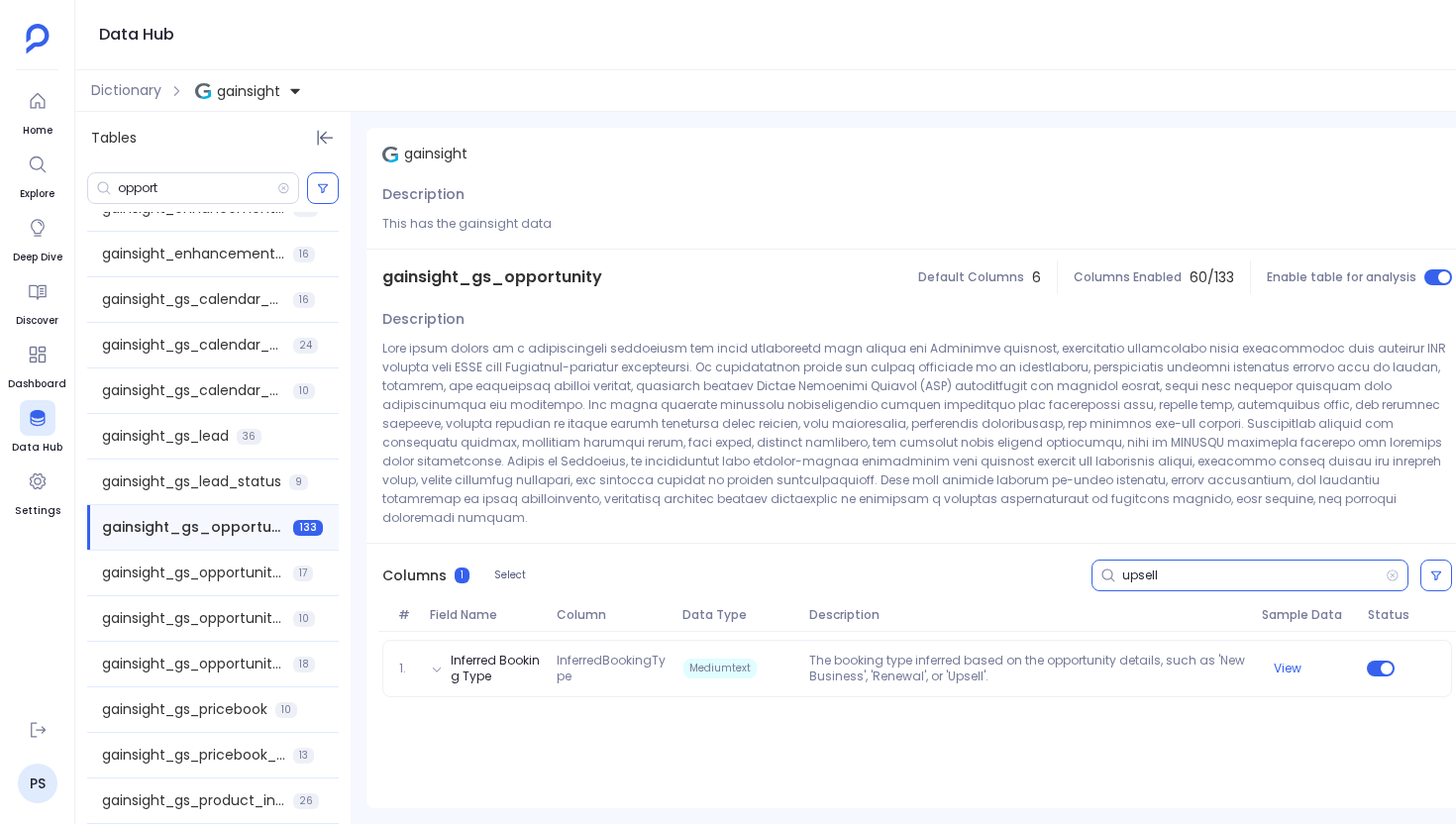 click on "upsell" at bounding box center [1254, 575] 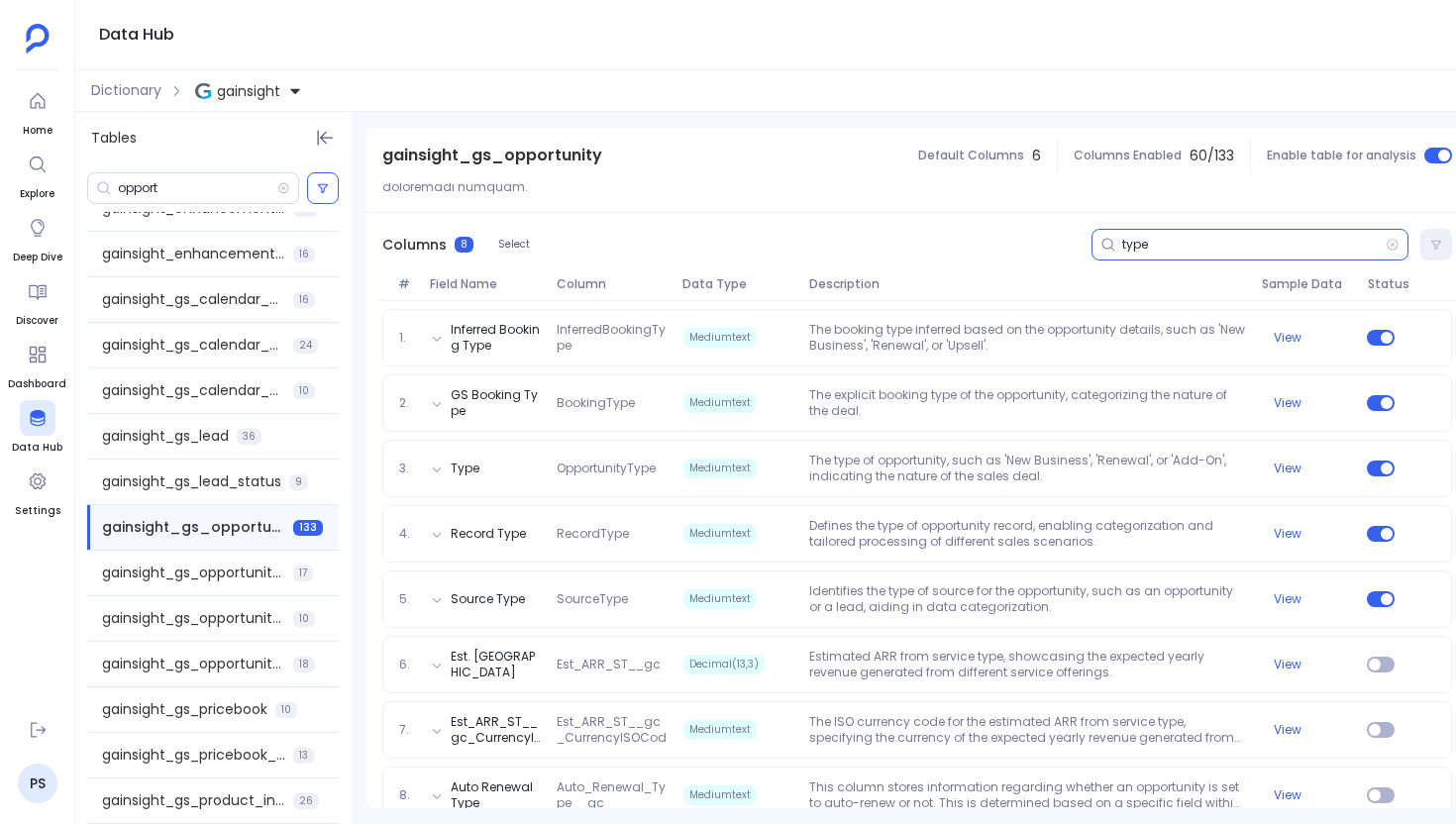 scroll, scrollTop: 337, scrollLeft: 0, axis: vertical 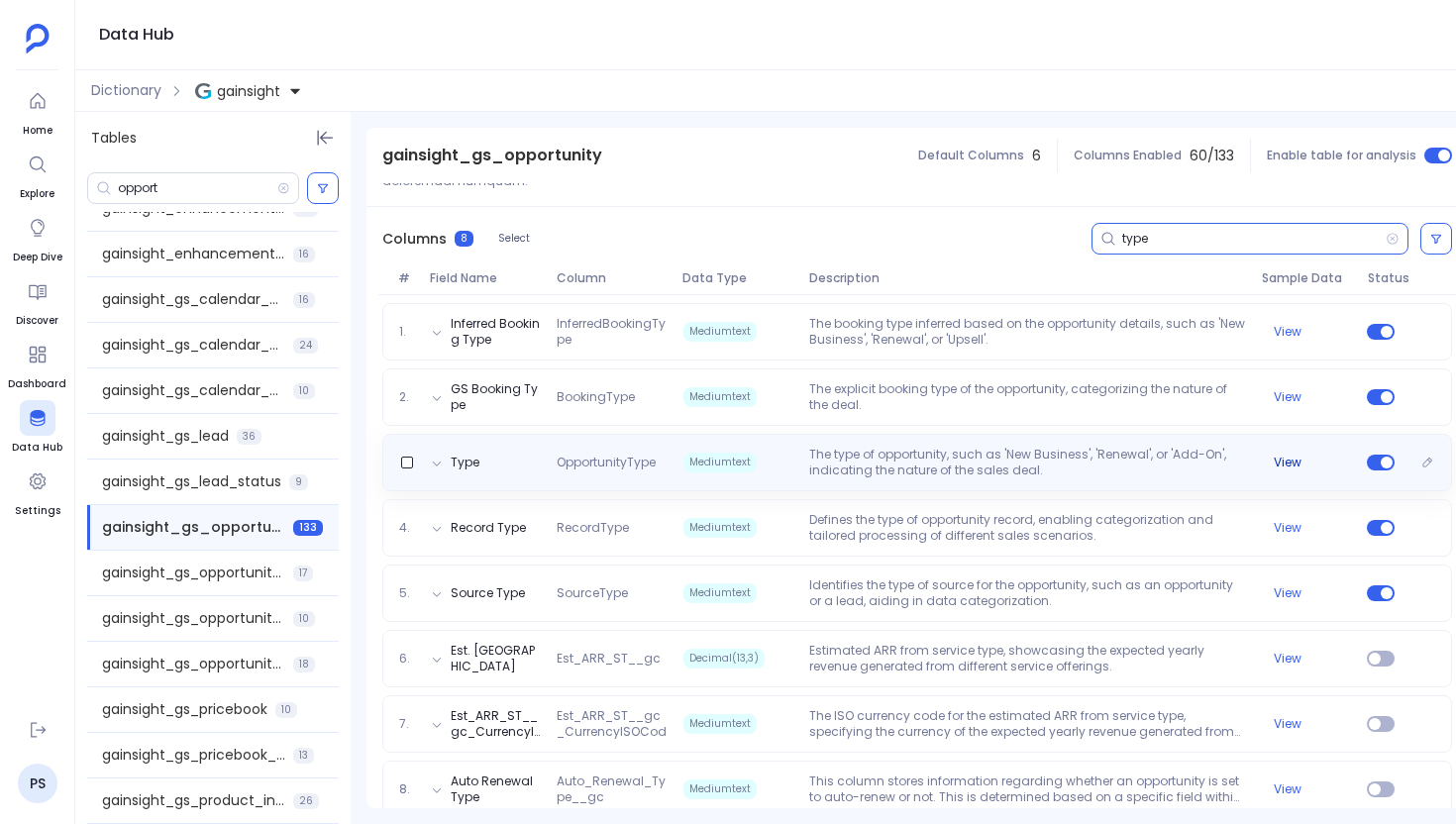 type on "type" 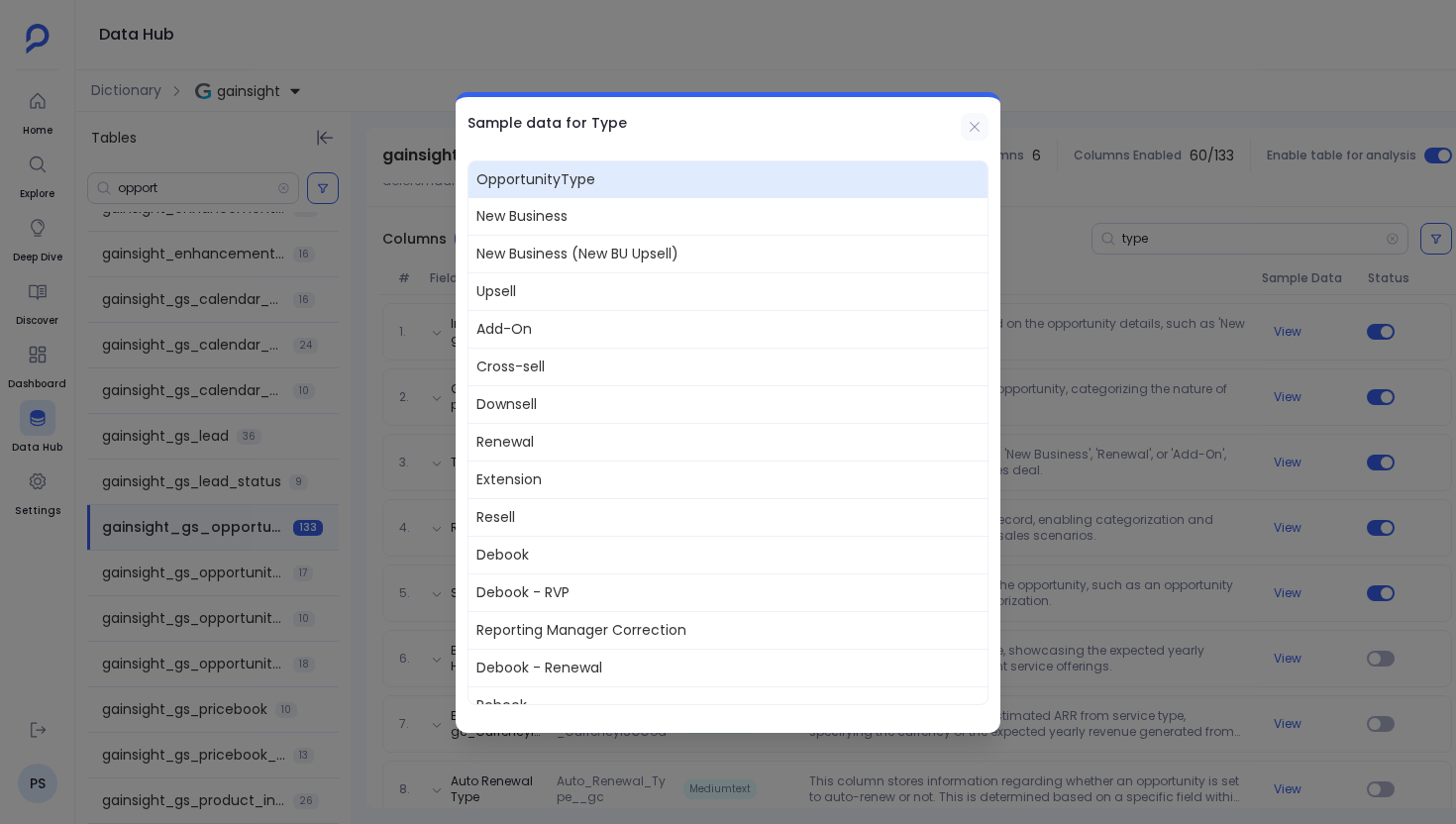 click at bounding box center (975, 127) 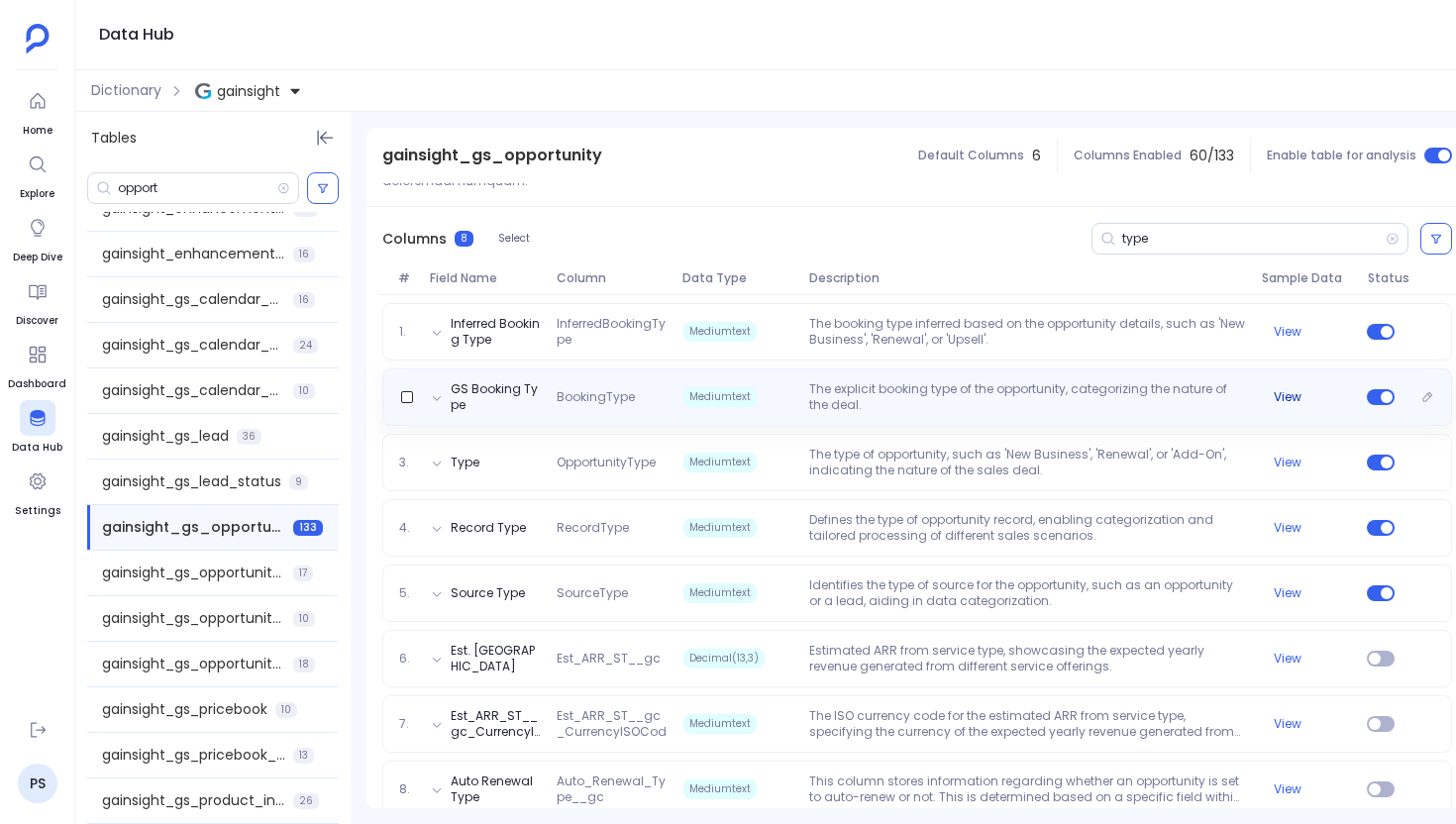 click on "View" at bounding box center [1288, 397] 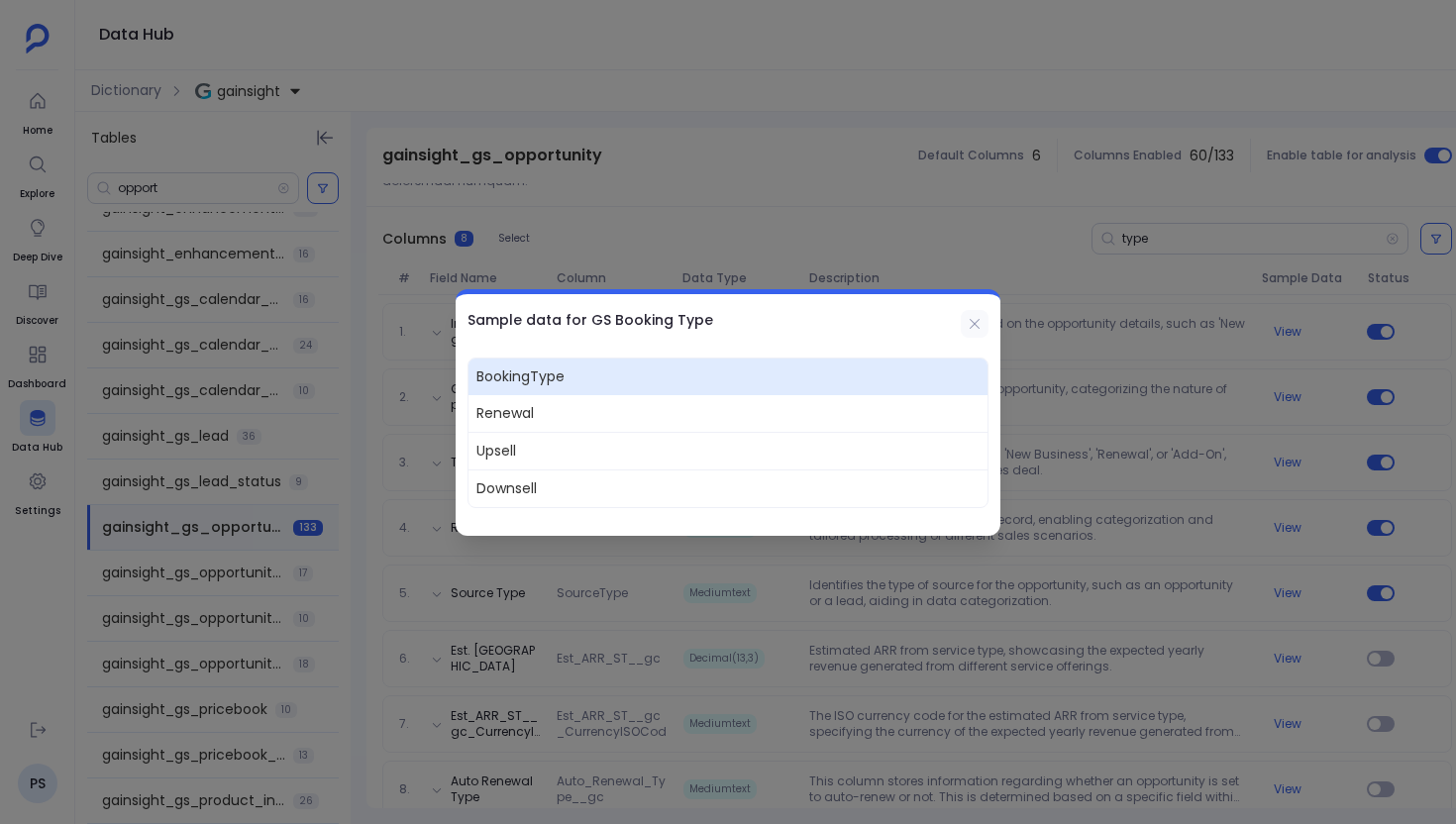 click 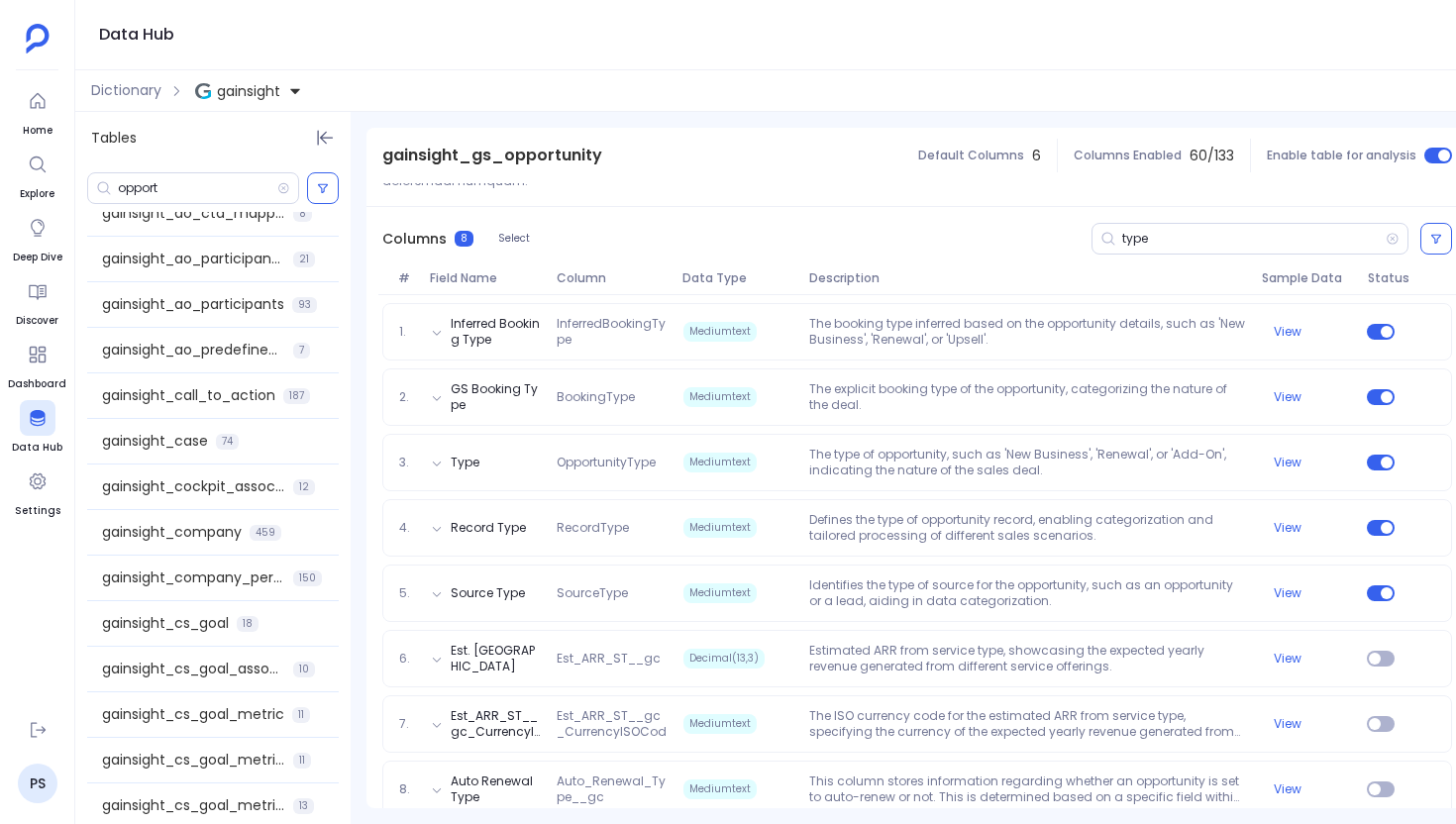 scroll, scrollTop: 419, scrollLeft: 0, axis: vertical 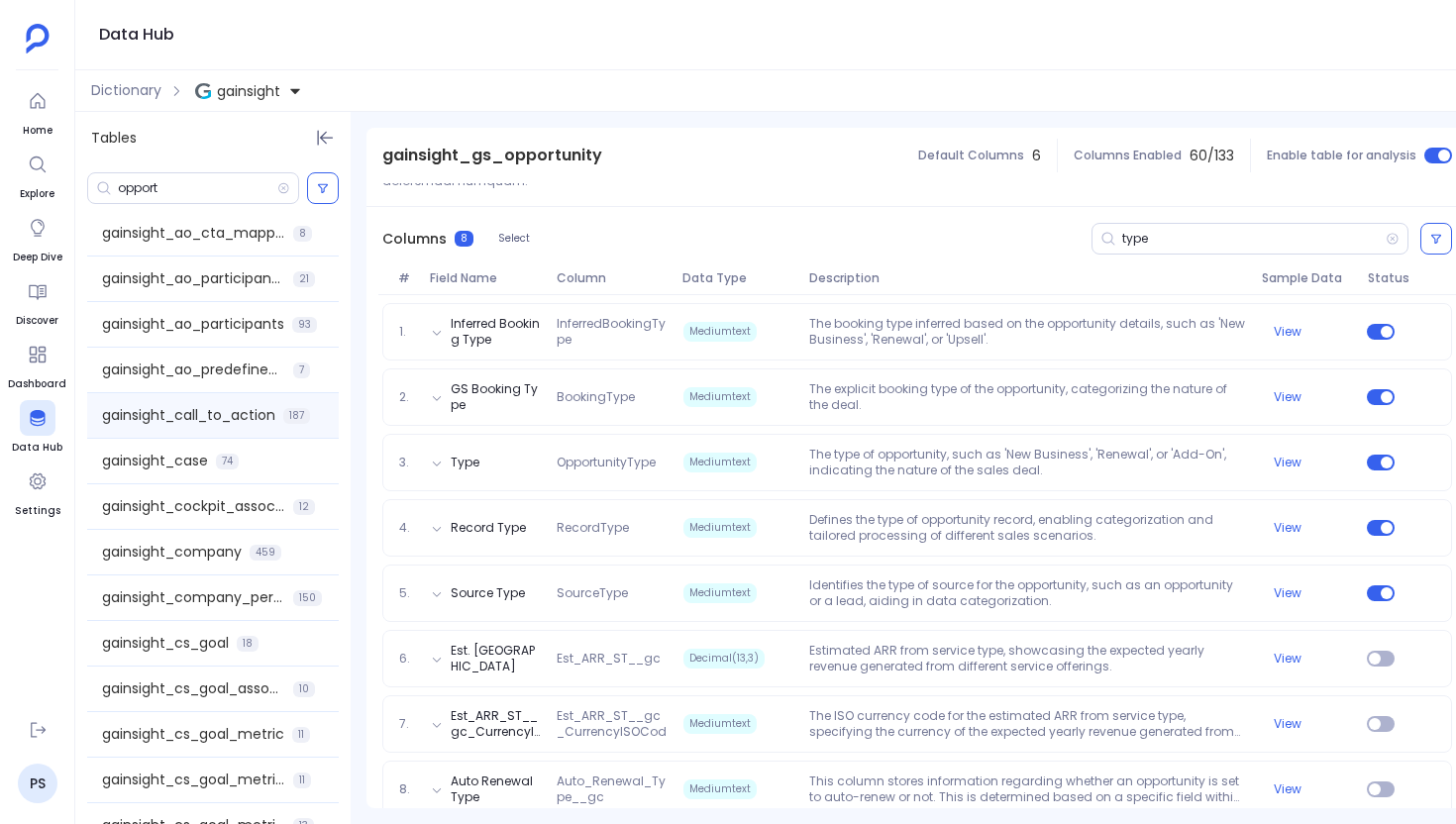 click on "gainsight_call_to_action" at bounding box center (188, 415) 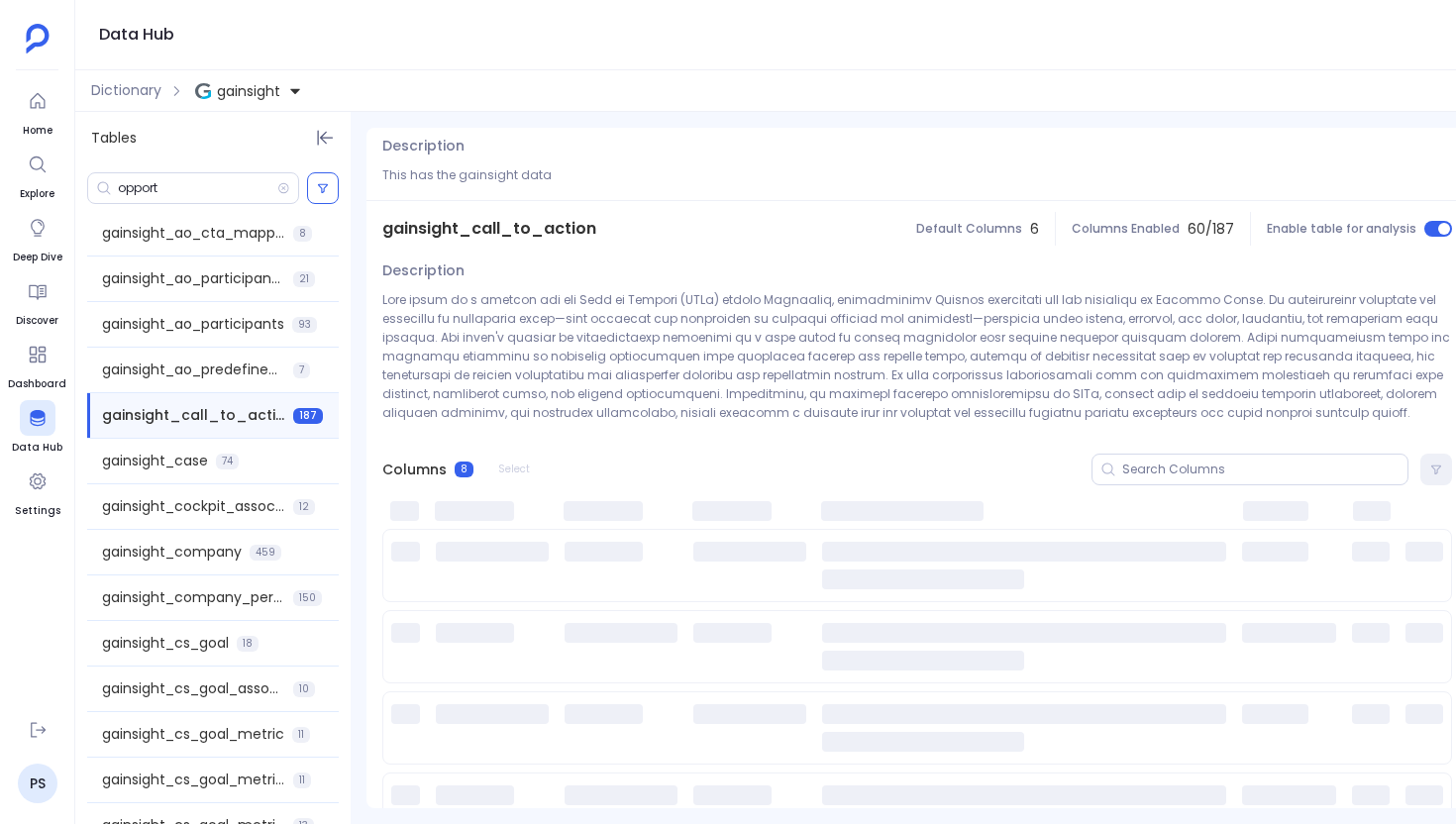 scroll, scrollTop: 0, scrollLeft: 0, axis: both 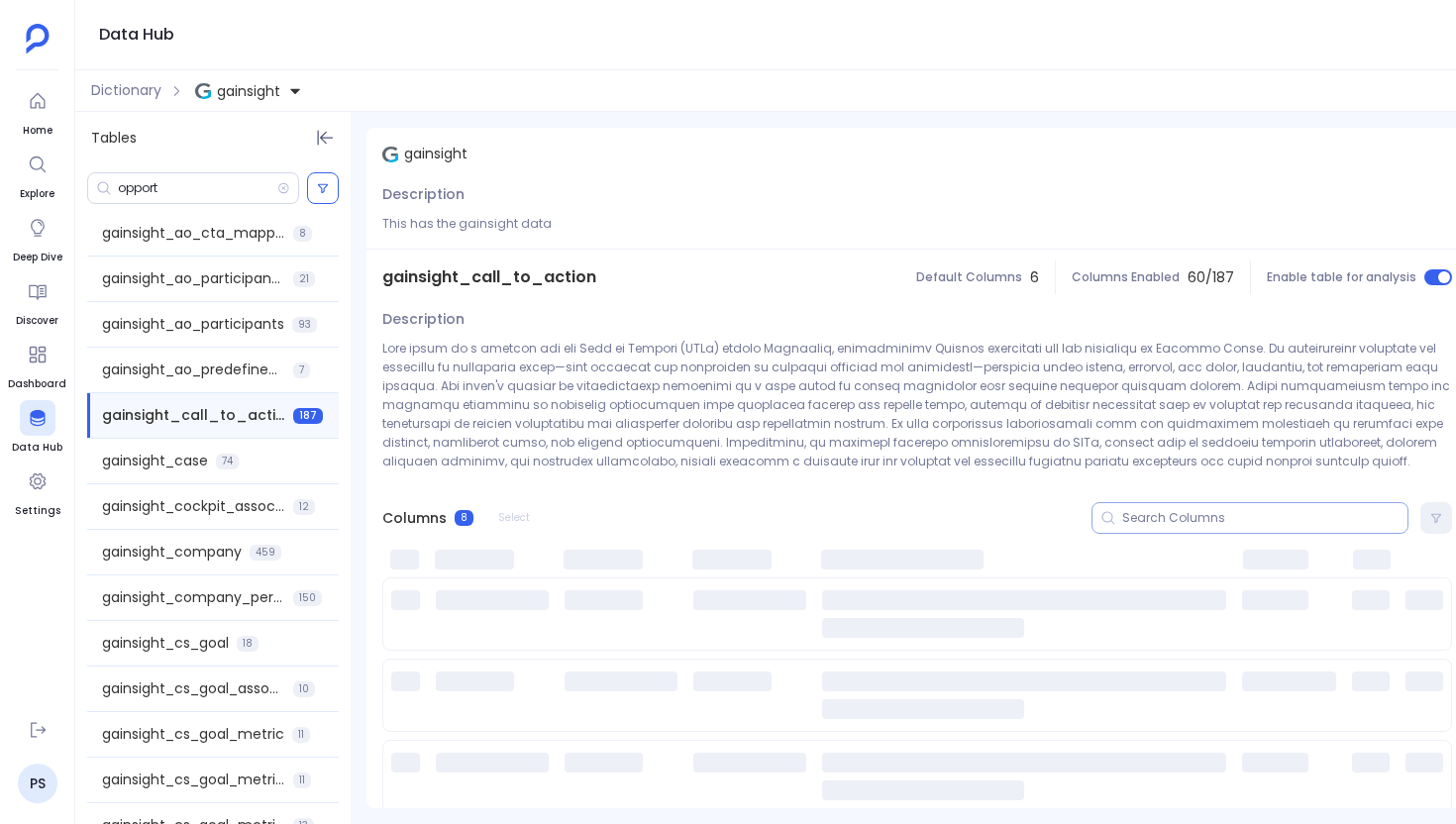 click at bounding box center (1265, 518) 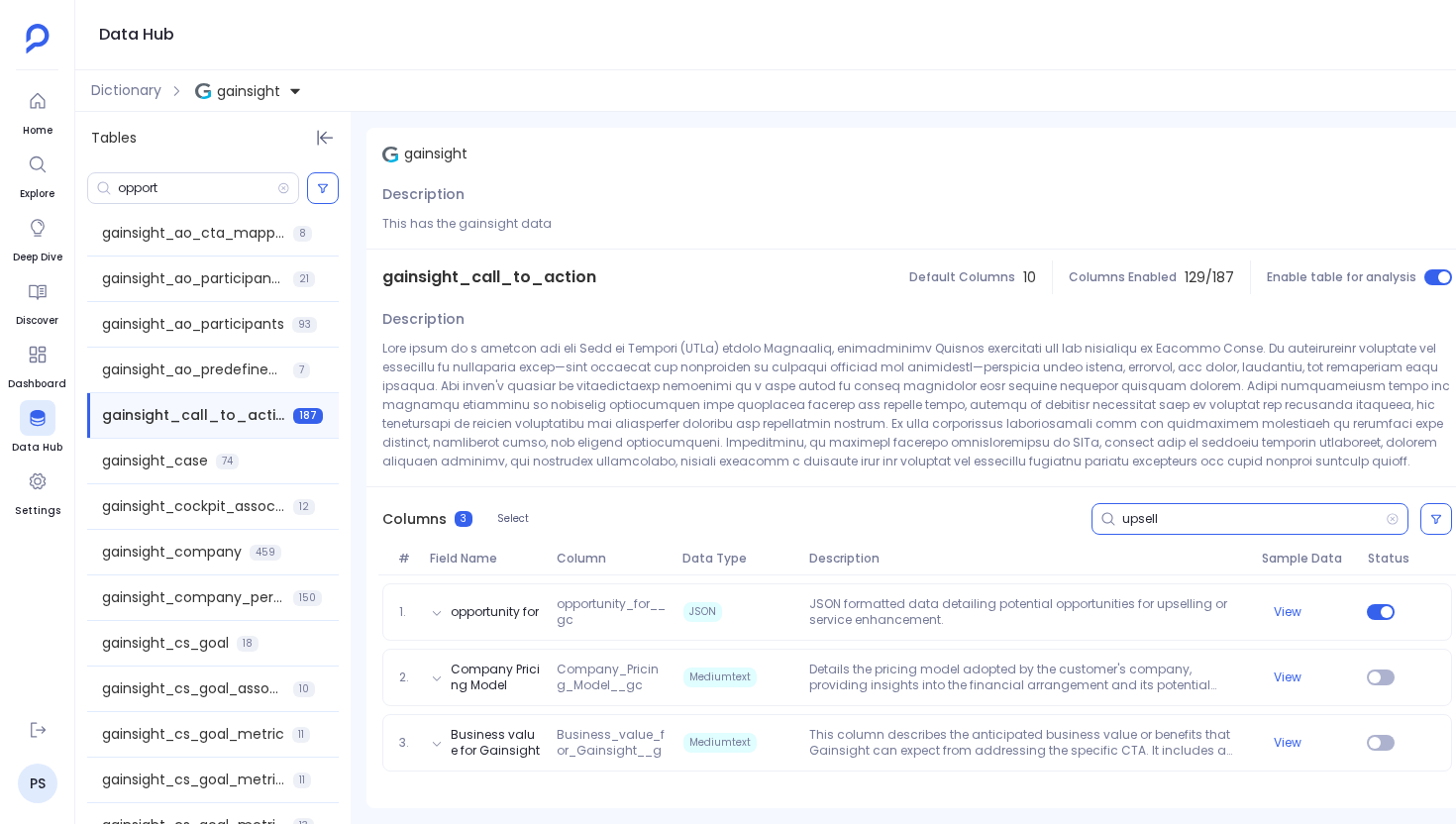 click on "upsell" at bounding box center [1254, 519] 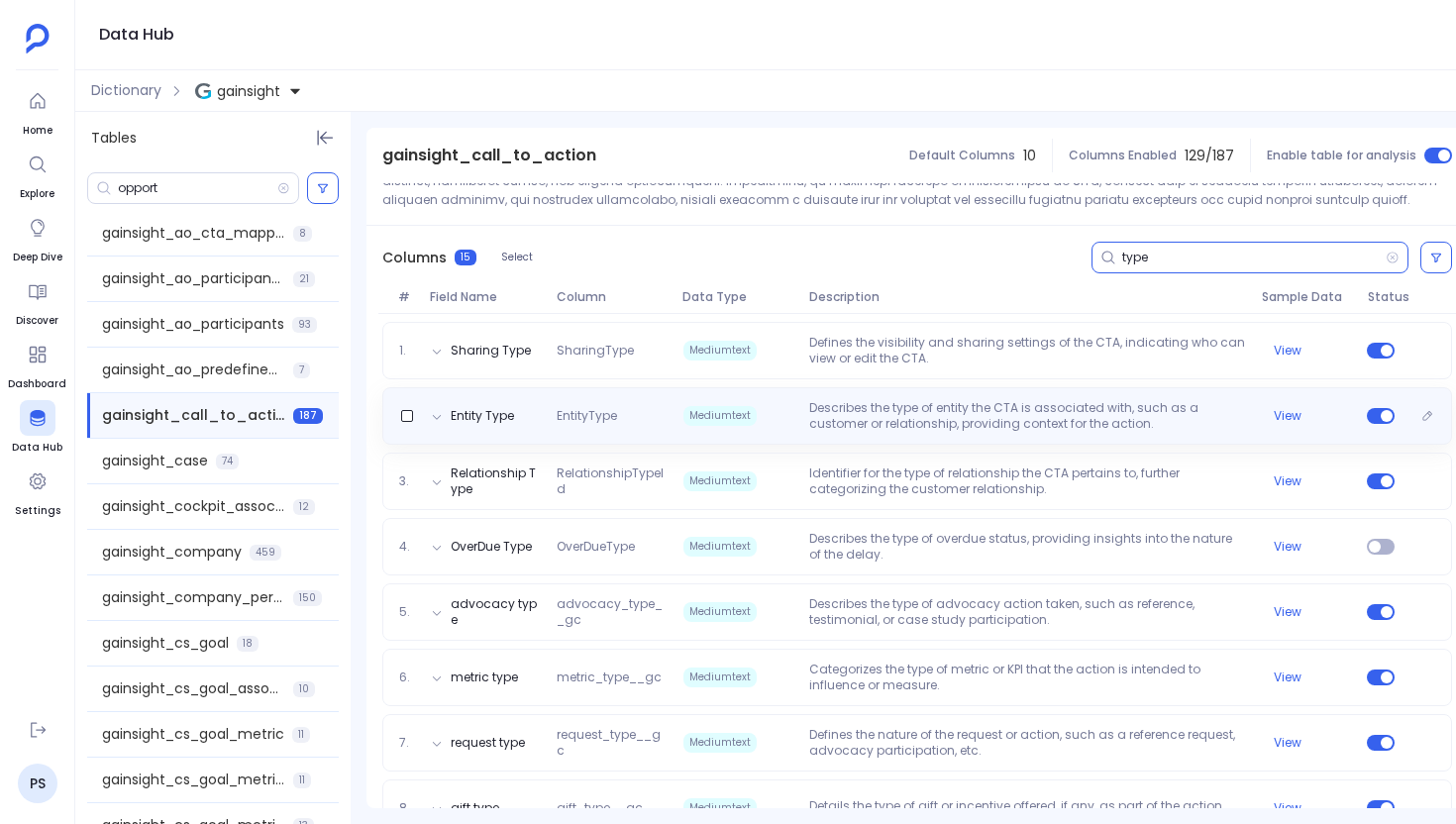 scroll, scrollTop: 265, scrollLeft: 0, axis: vertical 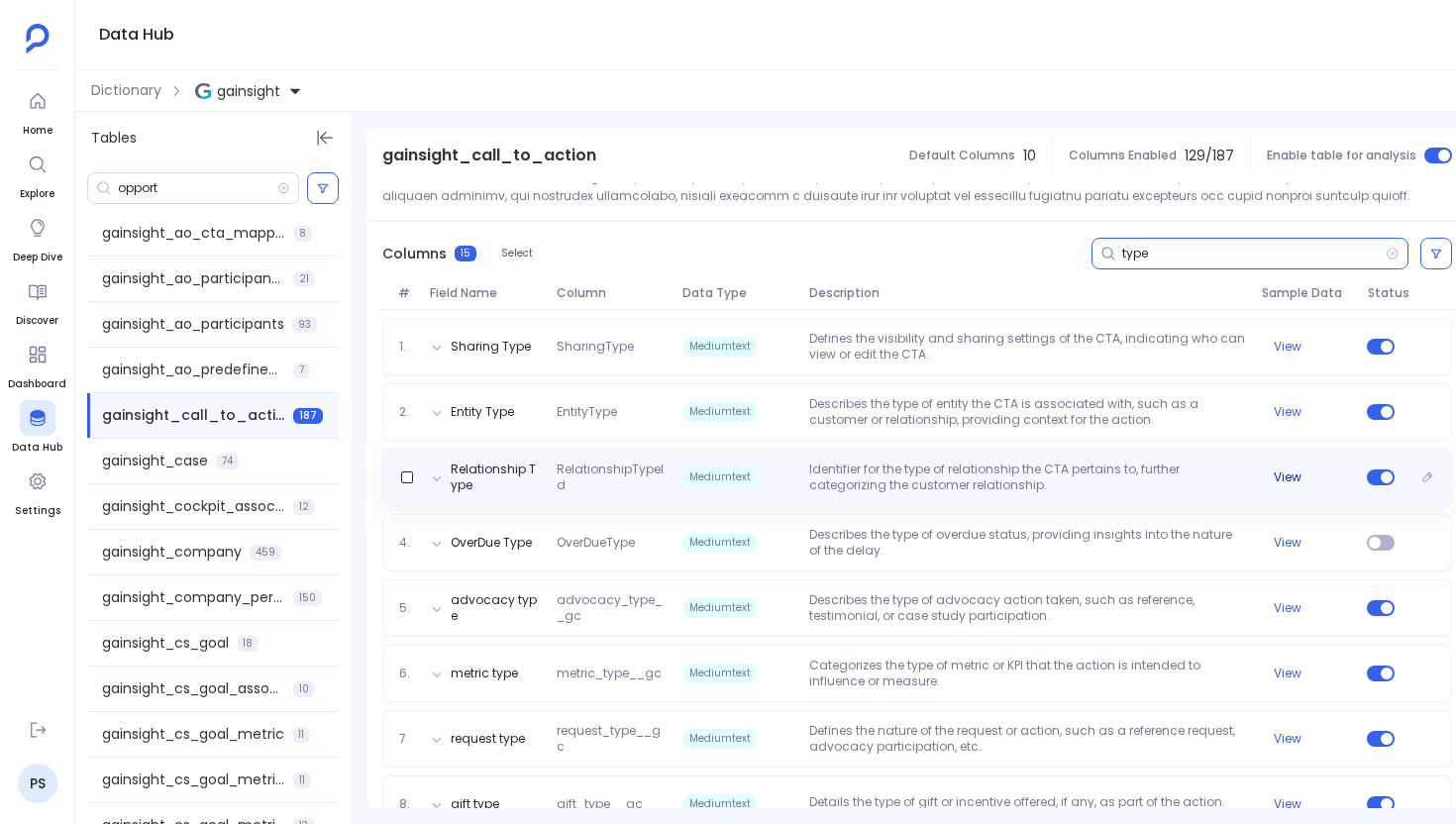 type on "type" 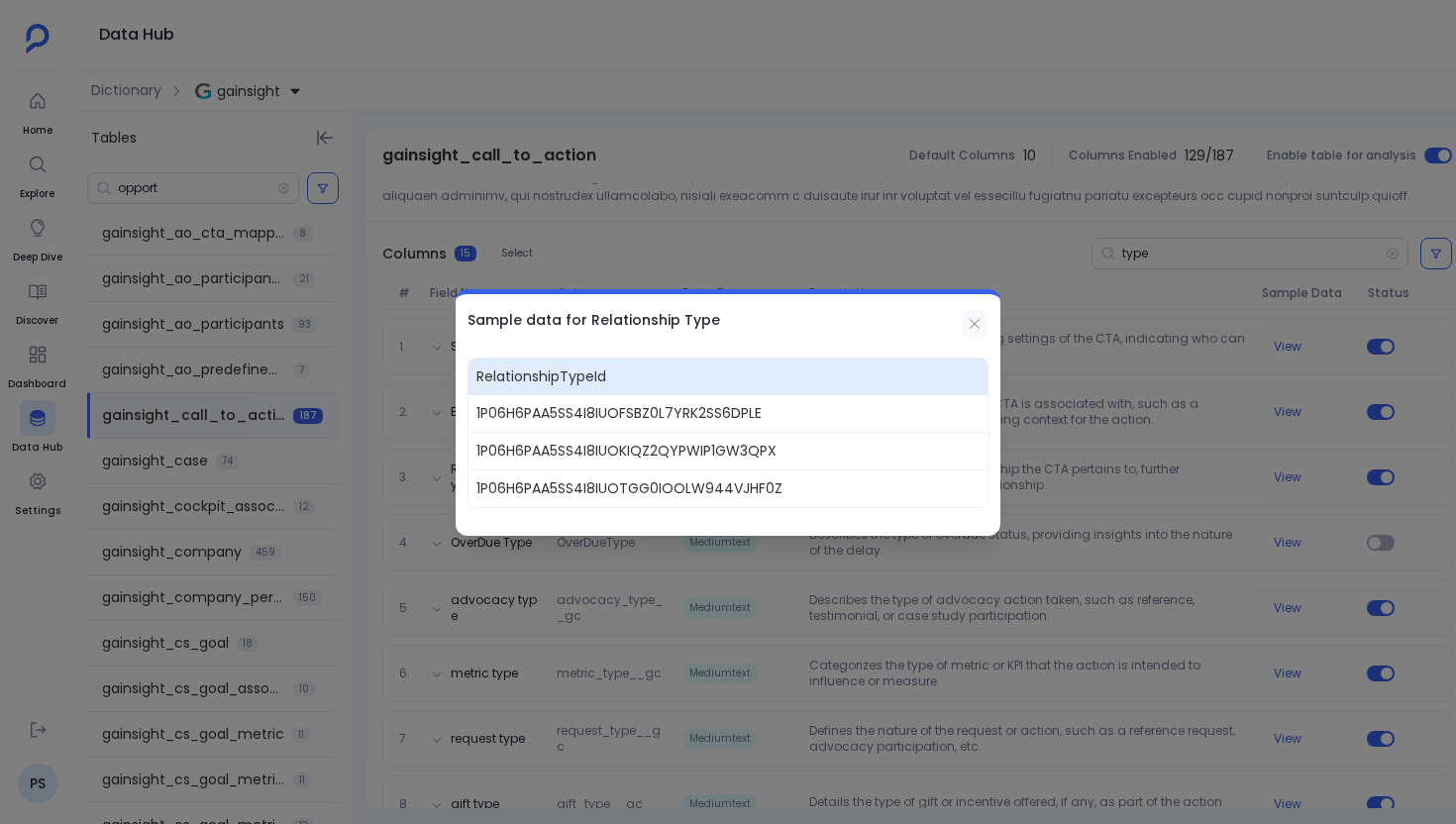click 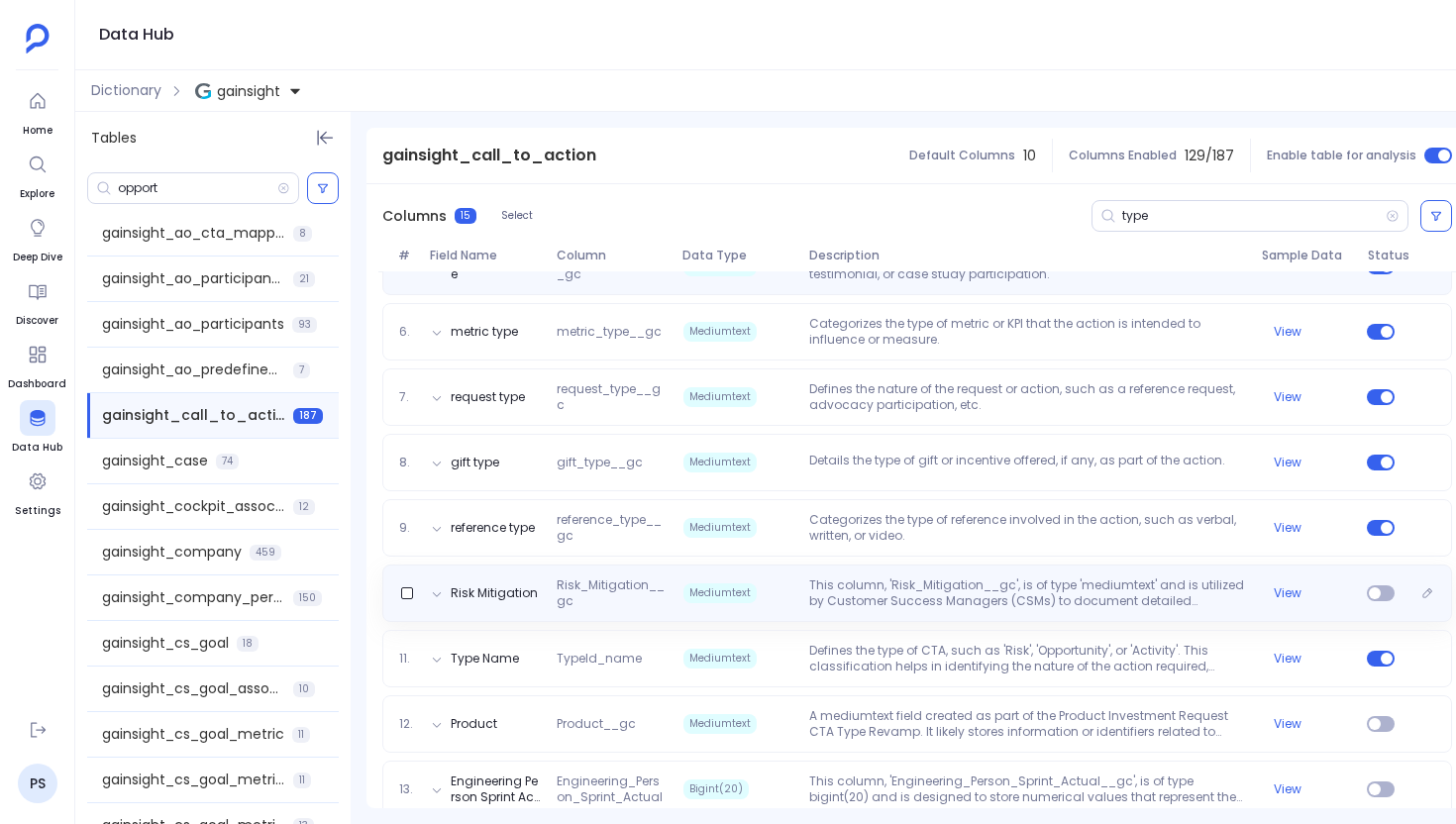 scroll, scrollTop: 613, scrollLeft: 0, axis: vertical 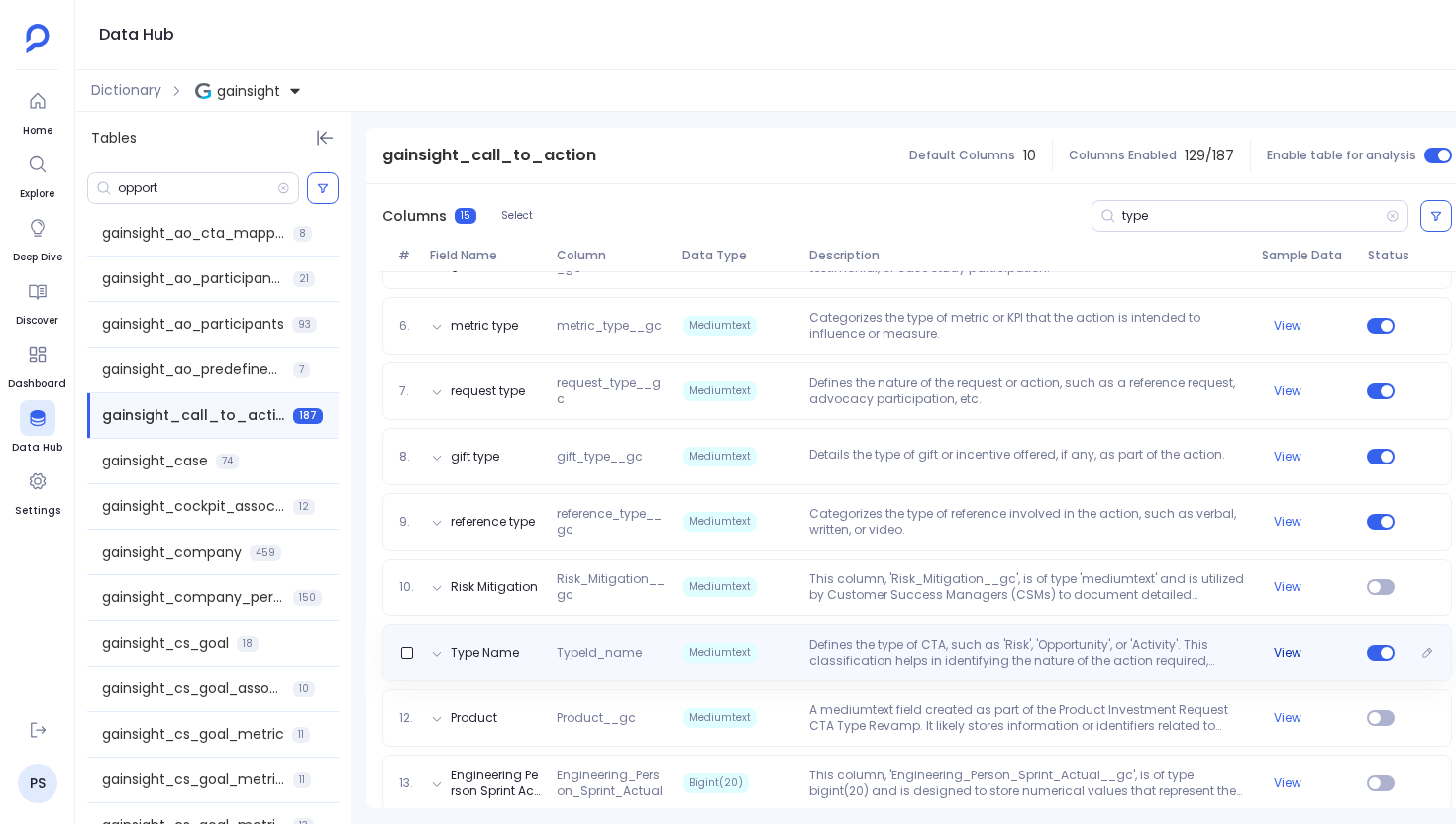 click on "View" at bounding box center [1288, 653] 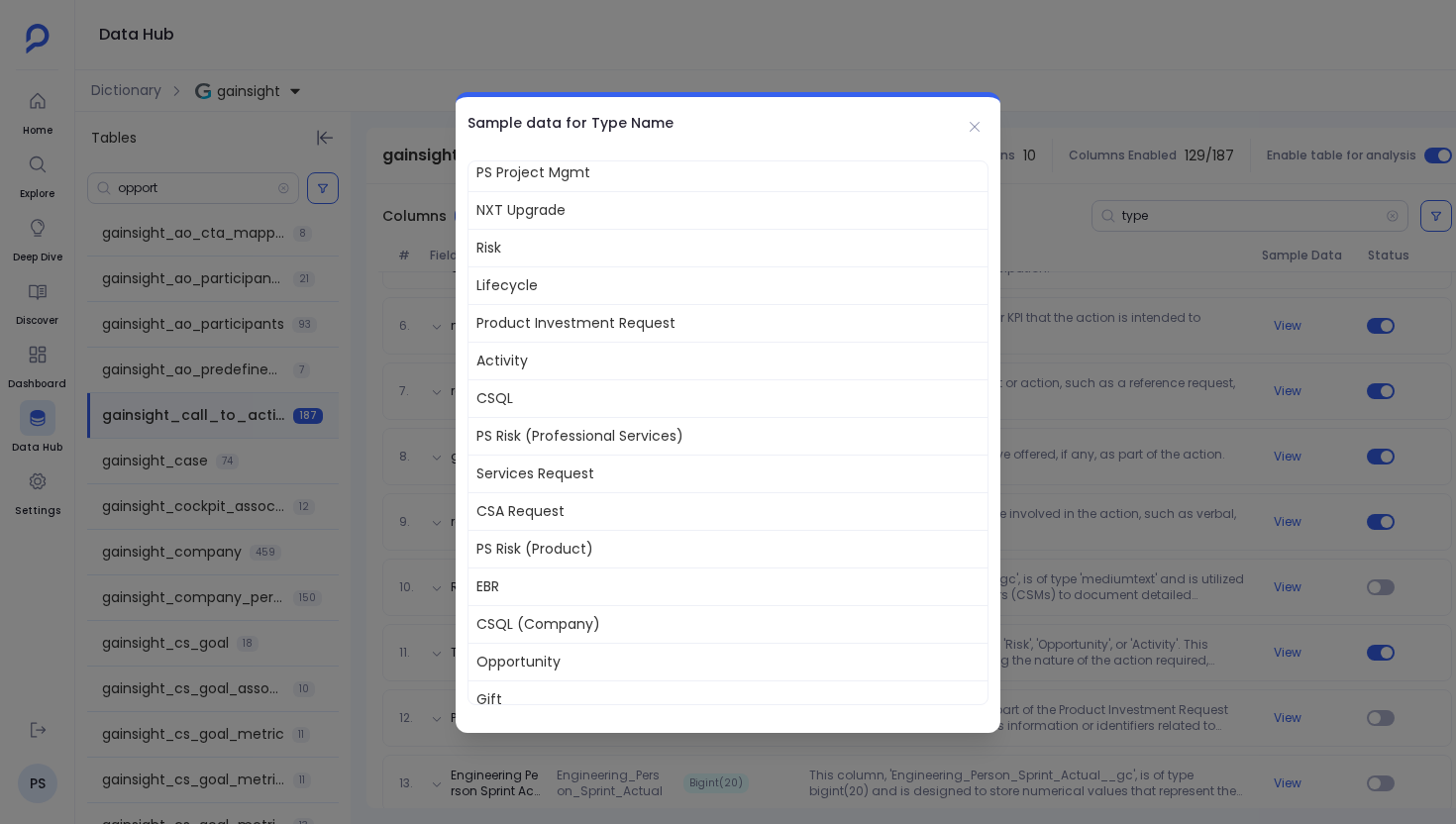 scroll, scrollTop: 0, scrollLeft: 0, axis: both 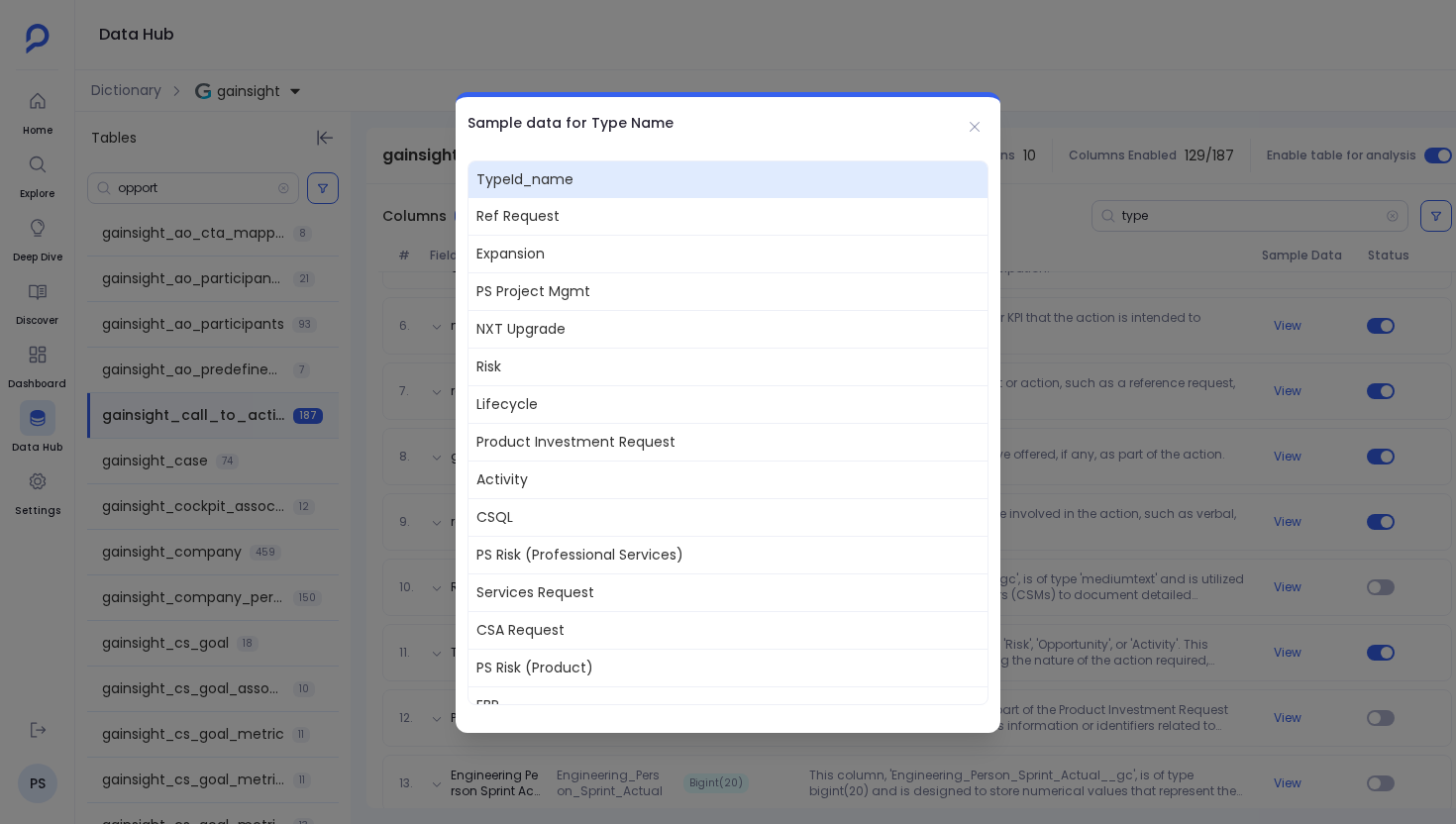 click on "Sample data for Type Name" at bounding box center [728, 123] 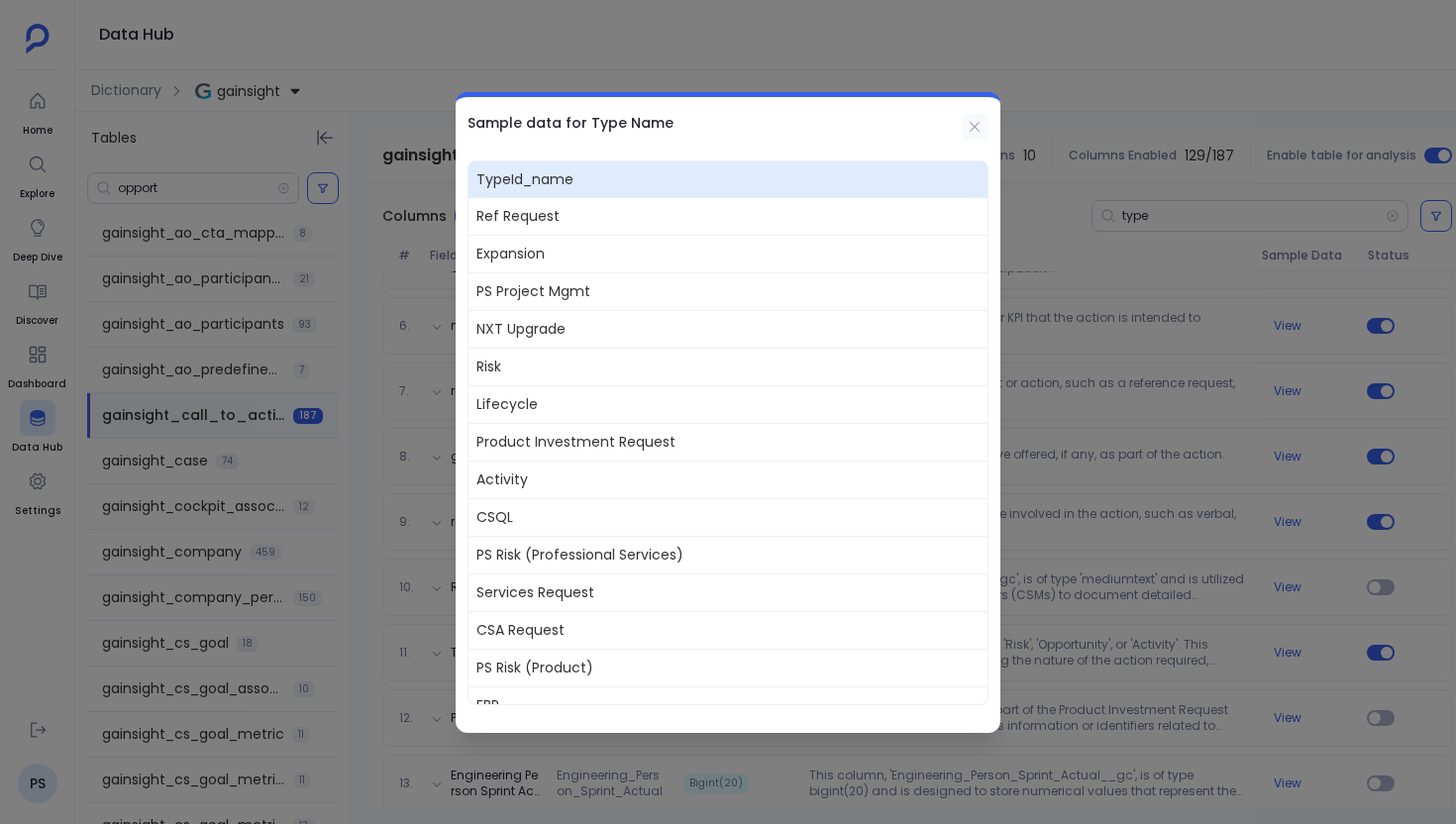 click 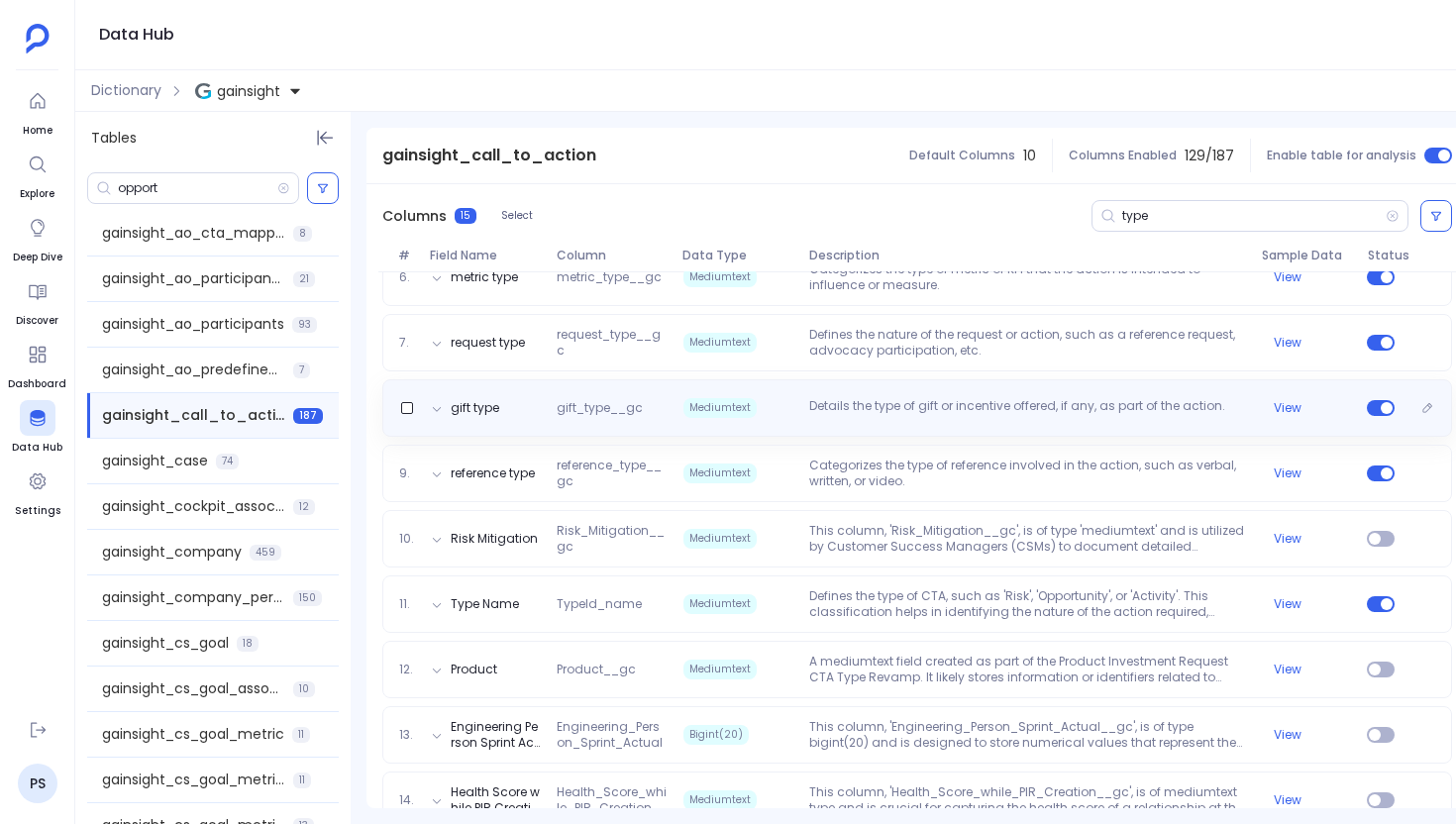 scroll, scrollTop: 655, scrollLeft: 0, axis: vertical 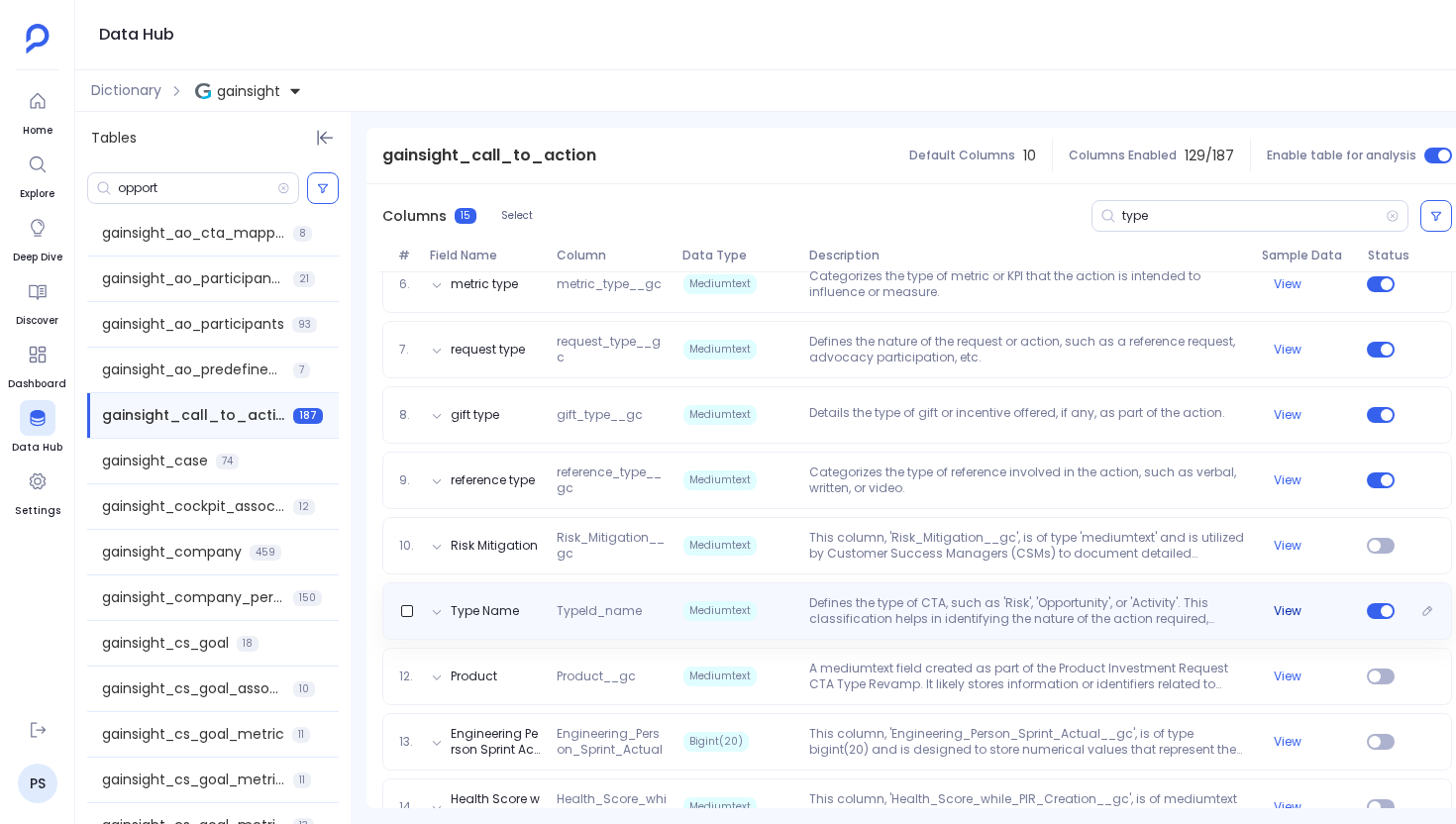 click on "View" at bounding box center [1288, 611] 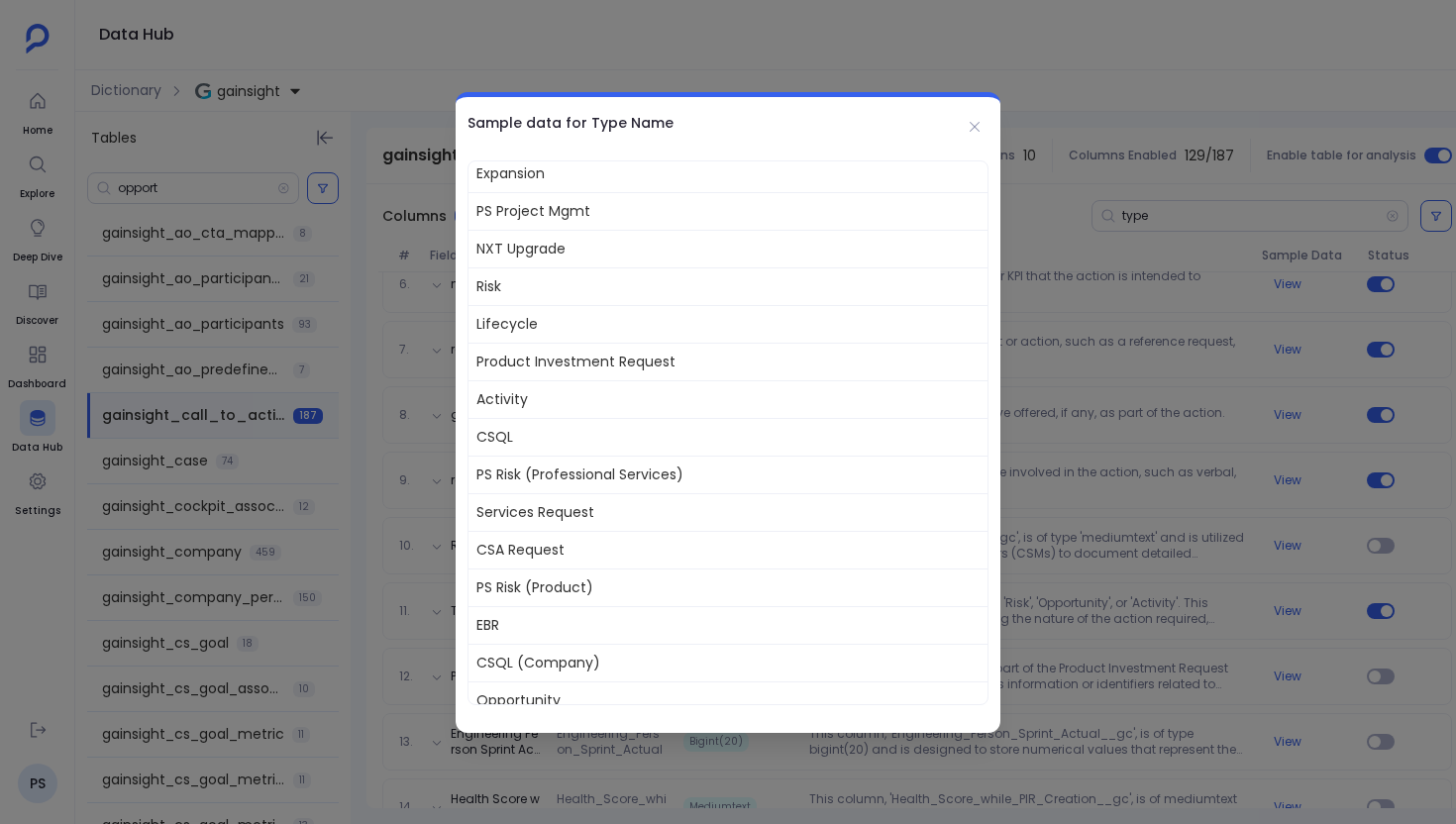 scroll, scrollTop: 0, scrollLeft: 0, axis: both 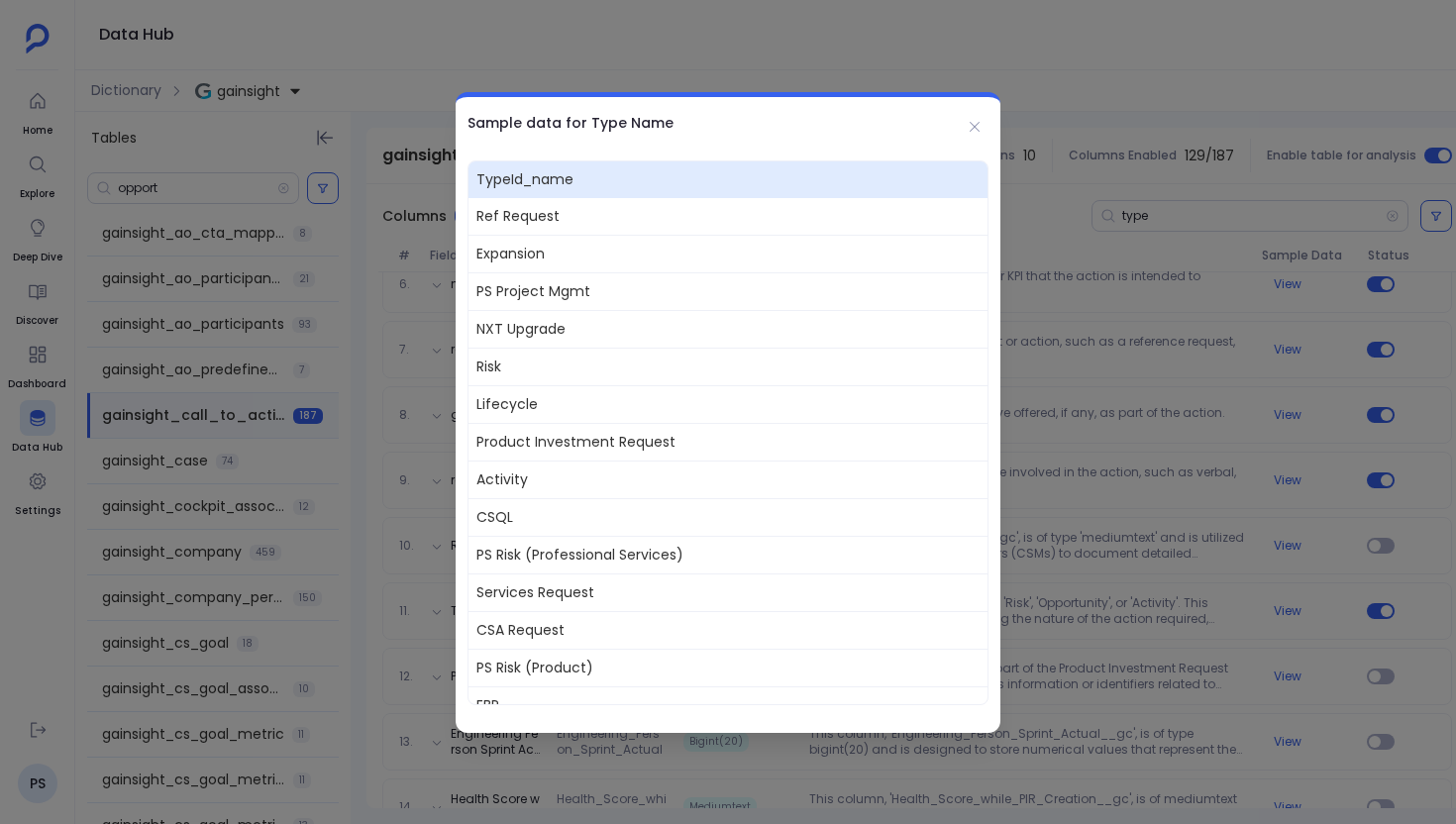 click on "Expansion" at bounding box center [728, 254] 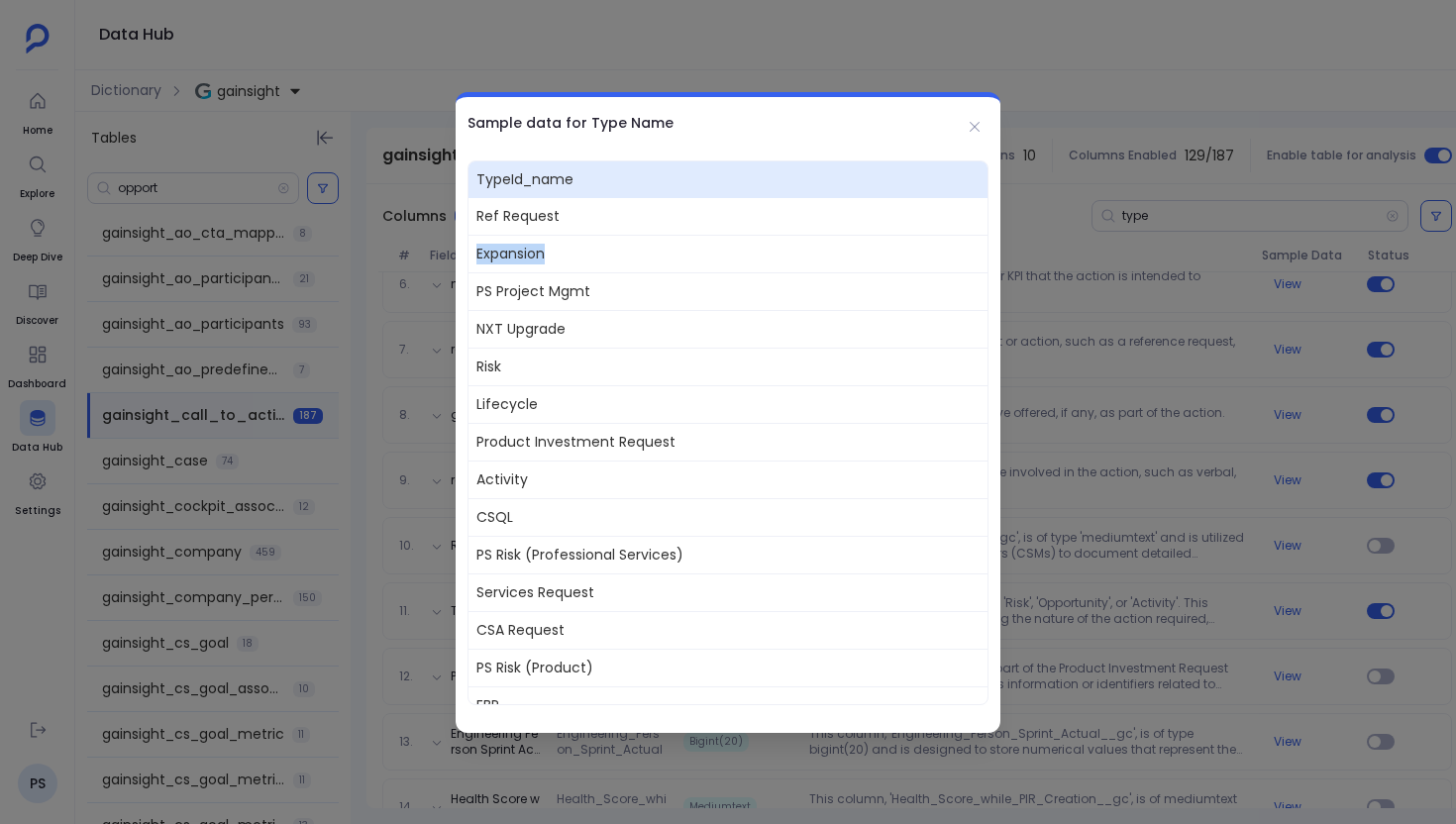 copy on "Expansion" 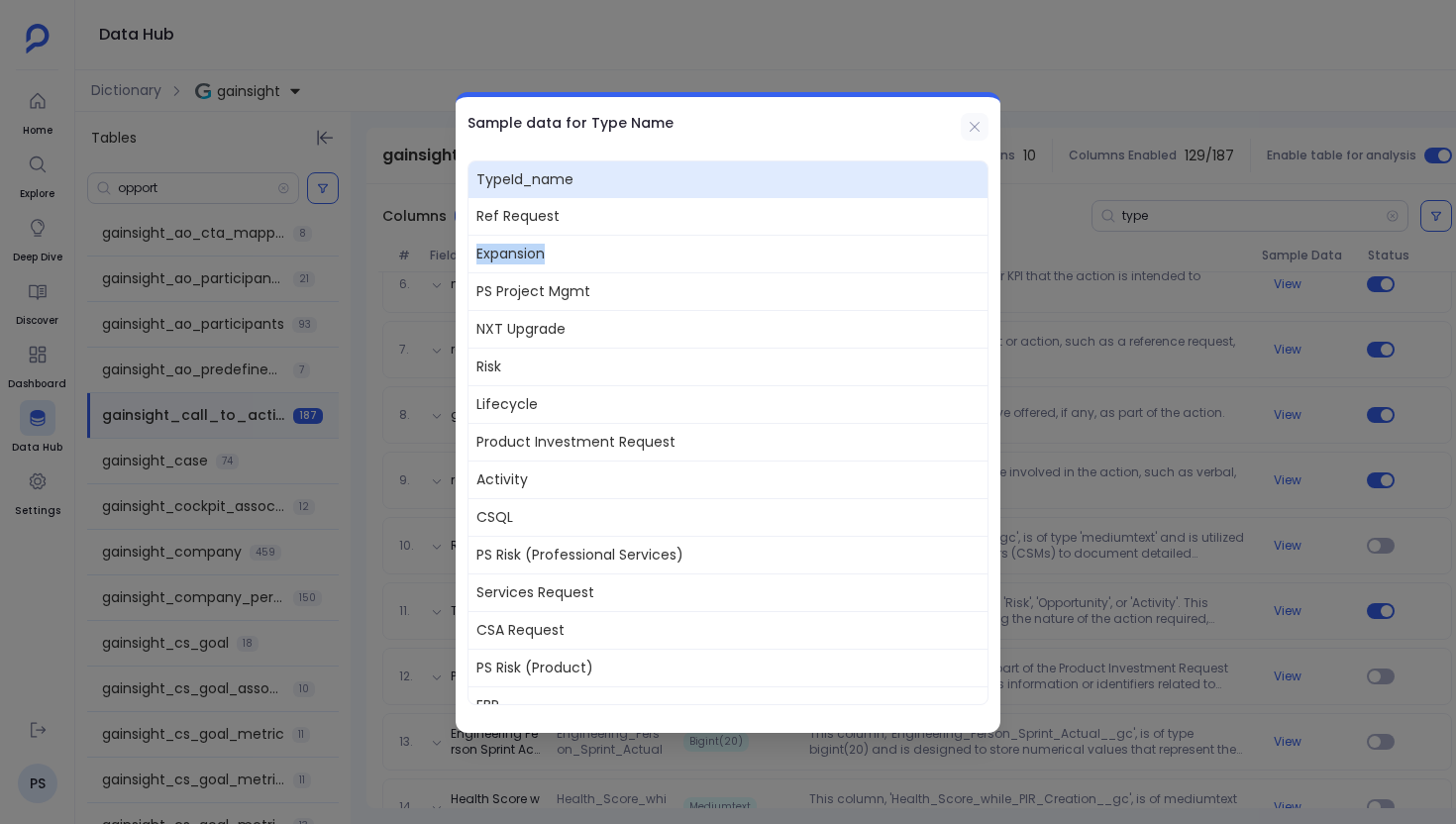 click at bounding box center [975, 127] 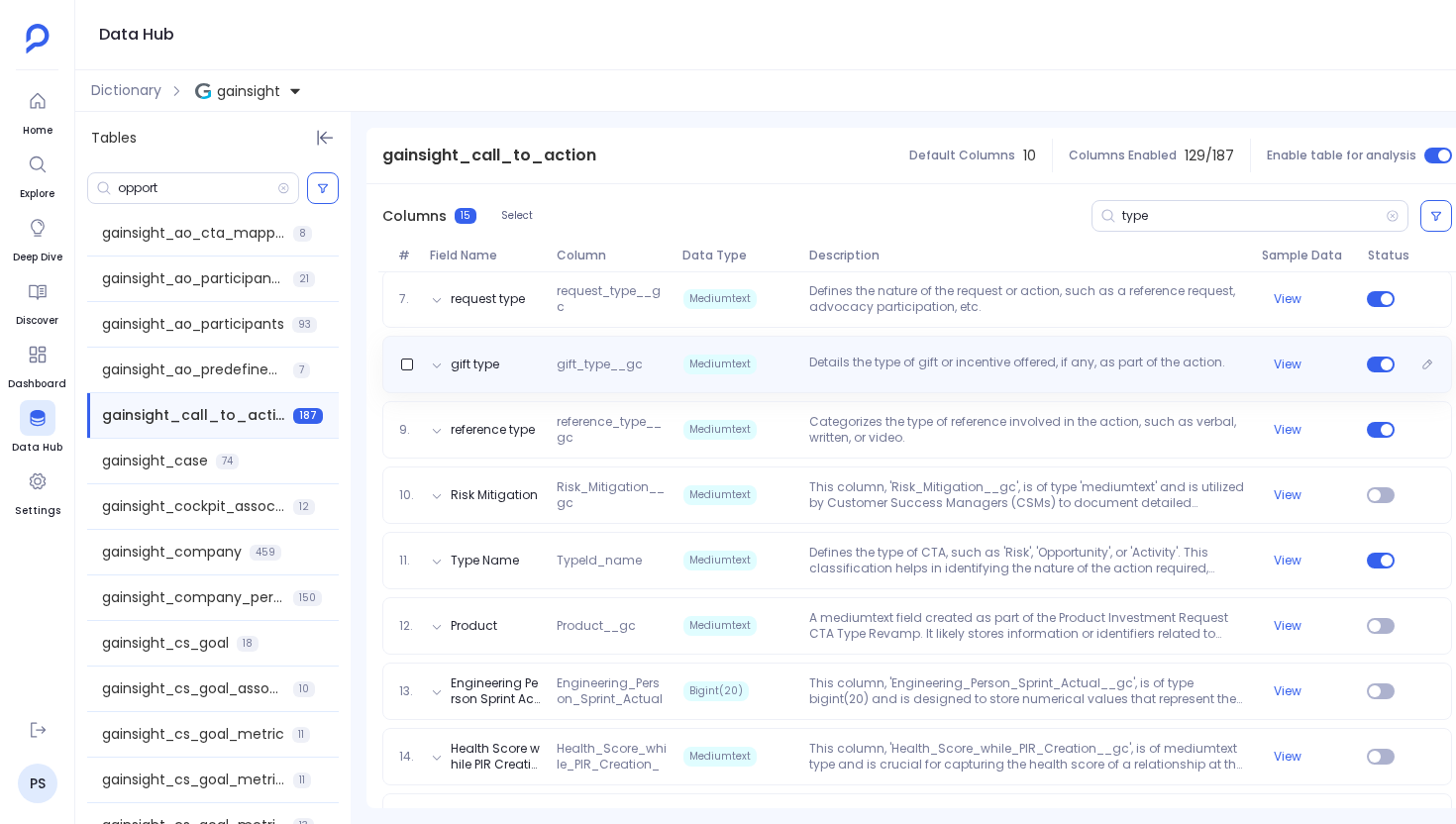 scroll, scrollTop: 707, scrollLeft: 0, axis: vertical 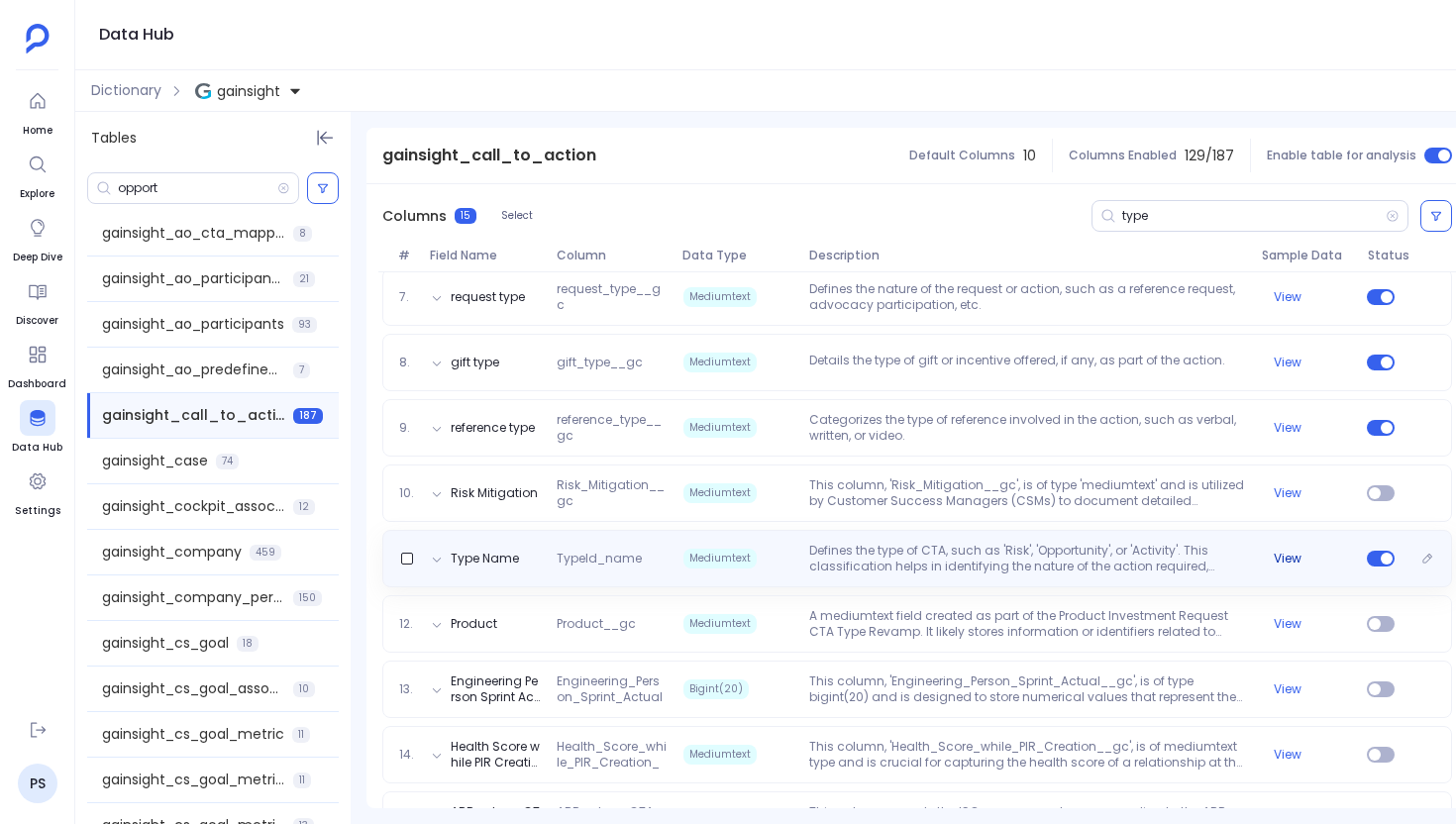 click on "View" at bounding box center (1288, 559) 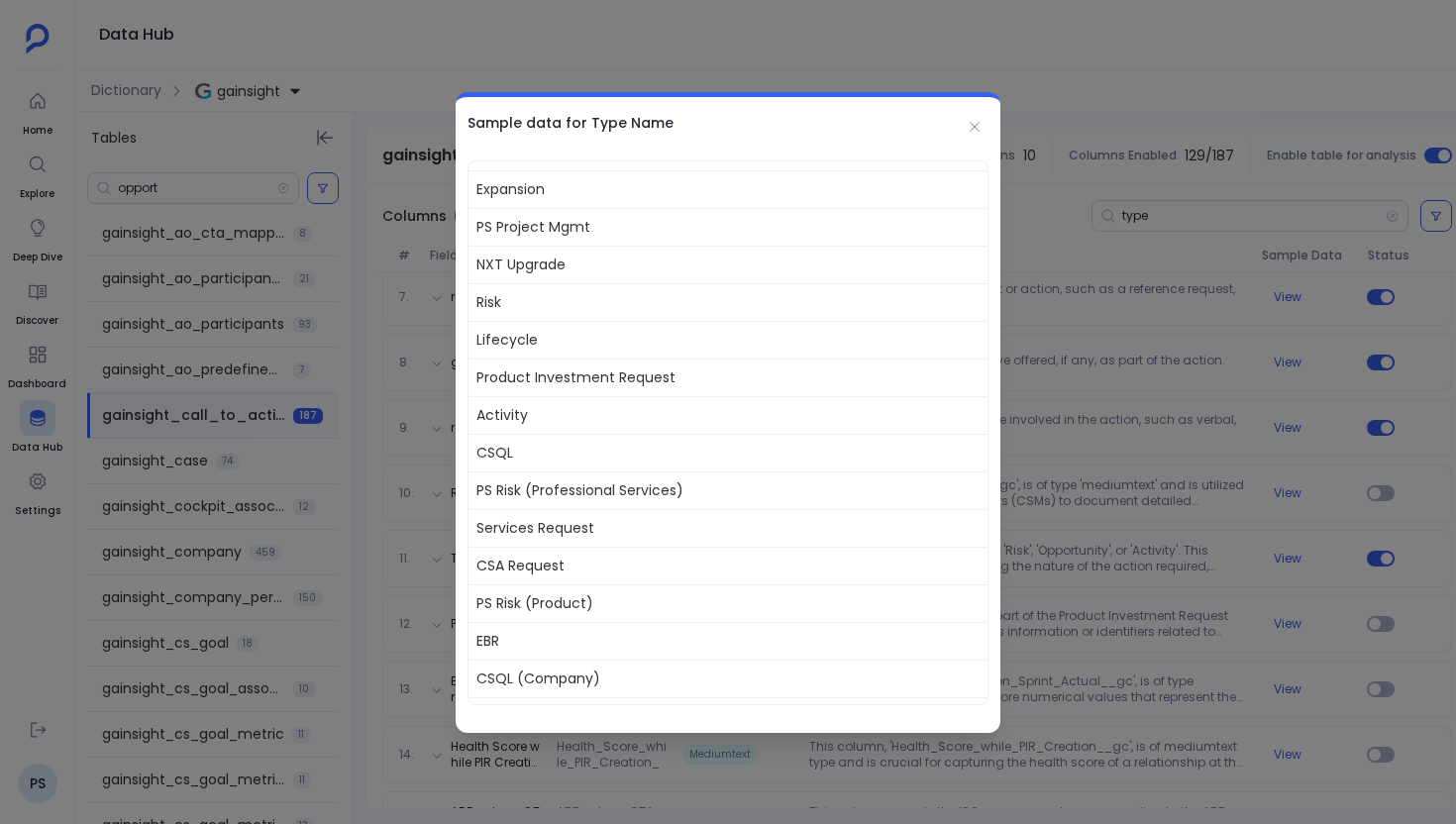 scroll, scrollTop: 0, scrollLeft: 0, axis: both 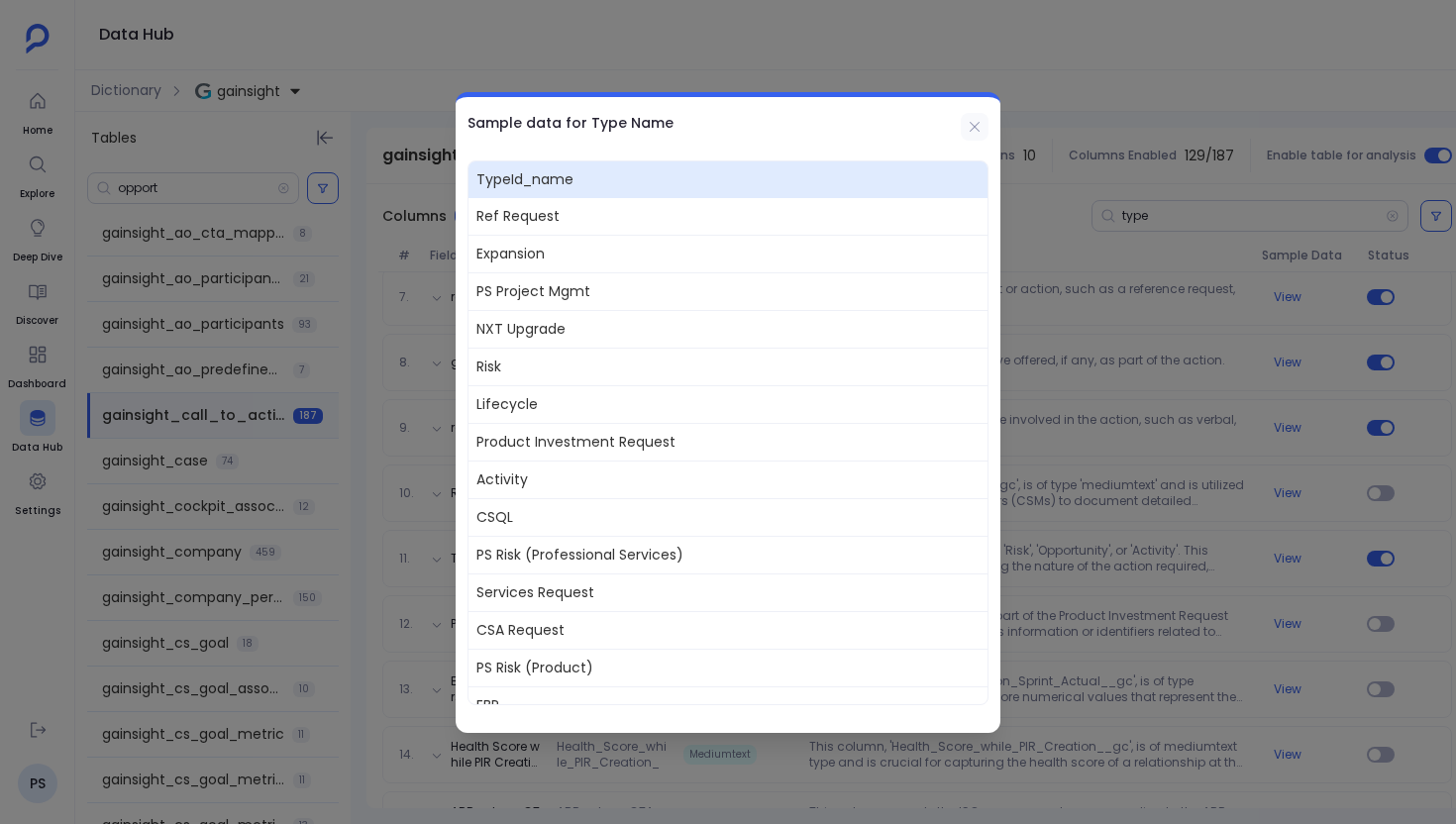 click at bounding box center [975, 127] 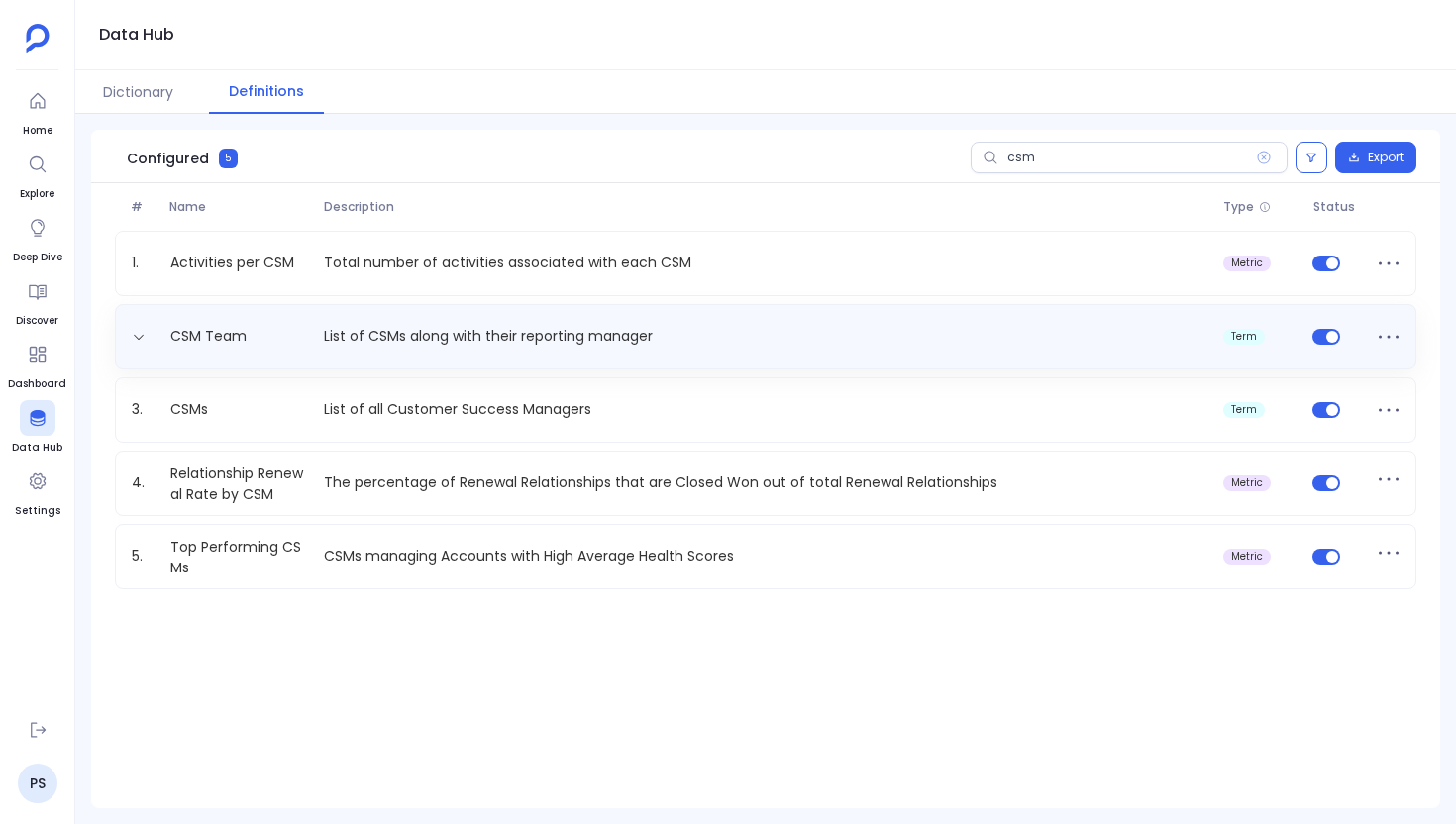 scroll, scrollTop: 0, scrollLeft: 0, axis: both 